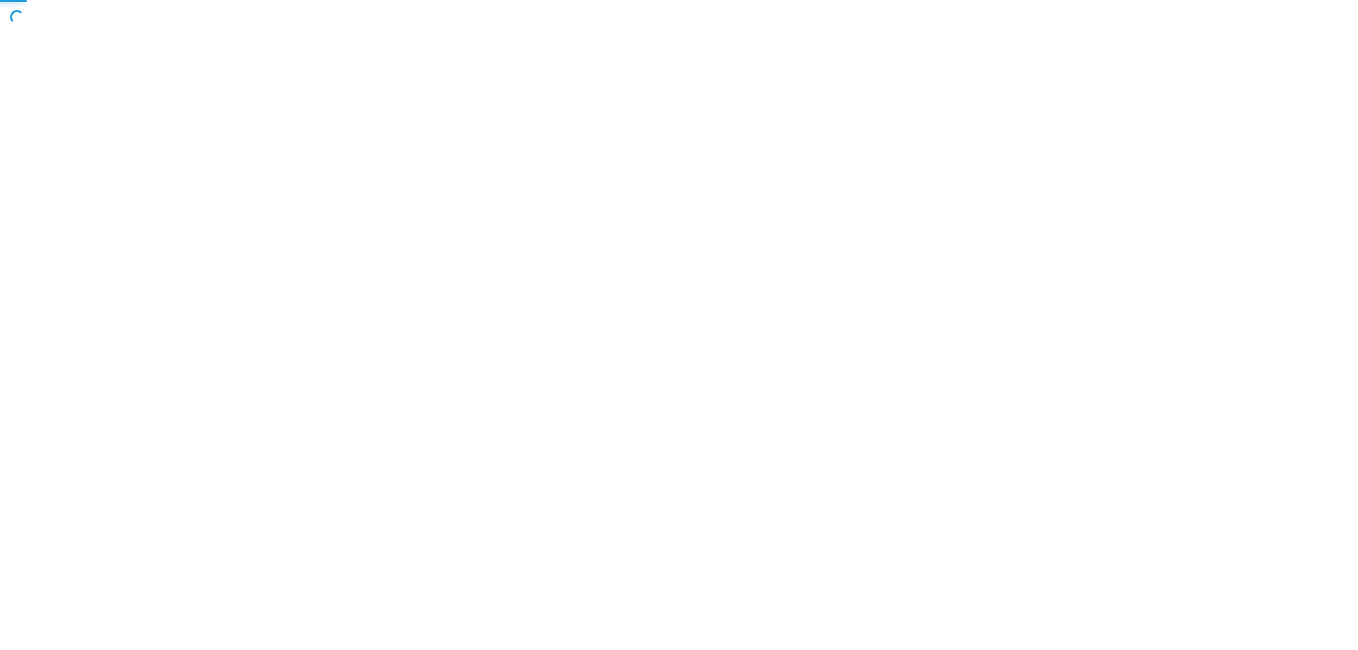 scroll, scrollTop: 0, scrollLeft: 0, axis: both 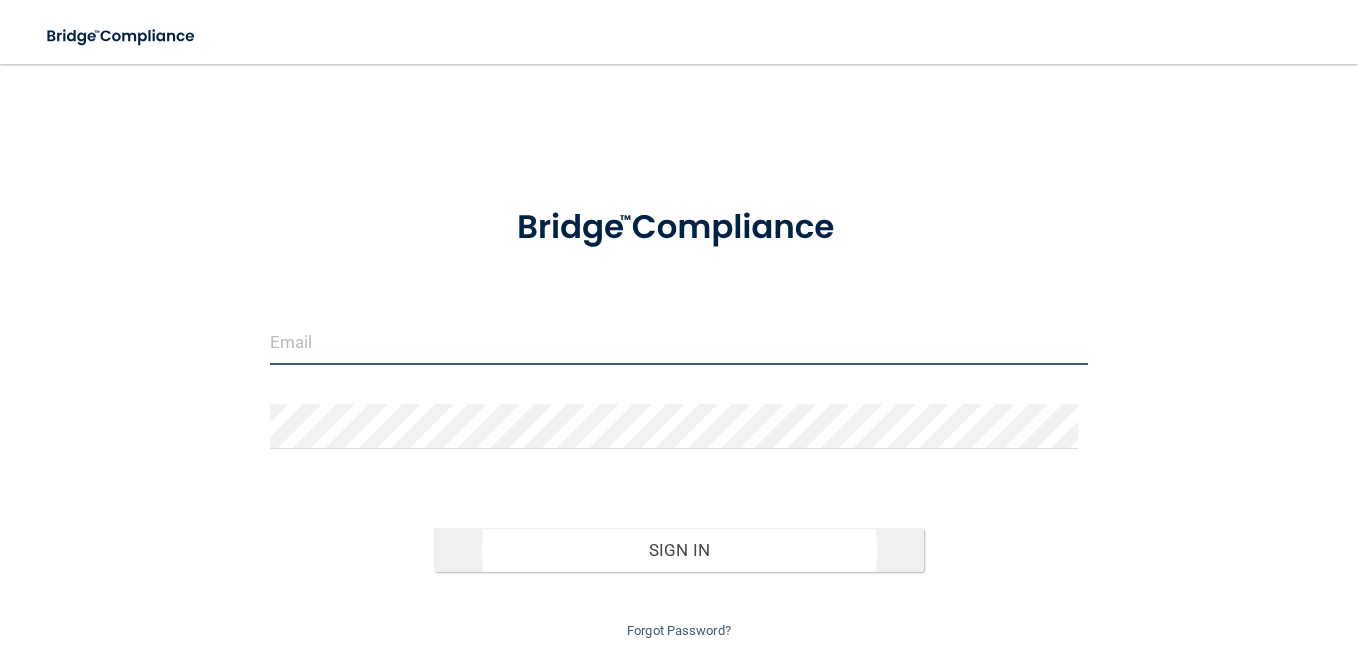 type on "[USERNAME]@[DOMAIN]" 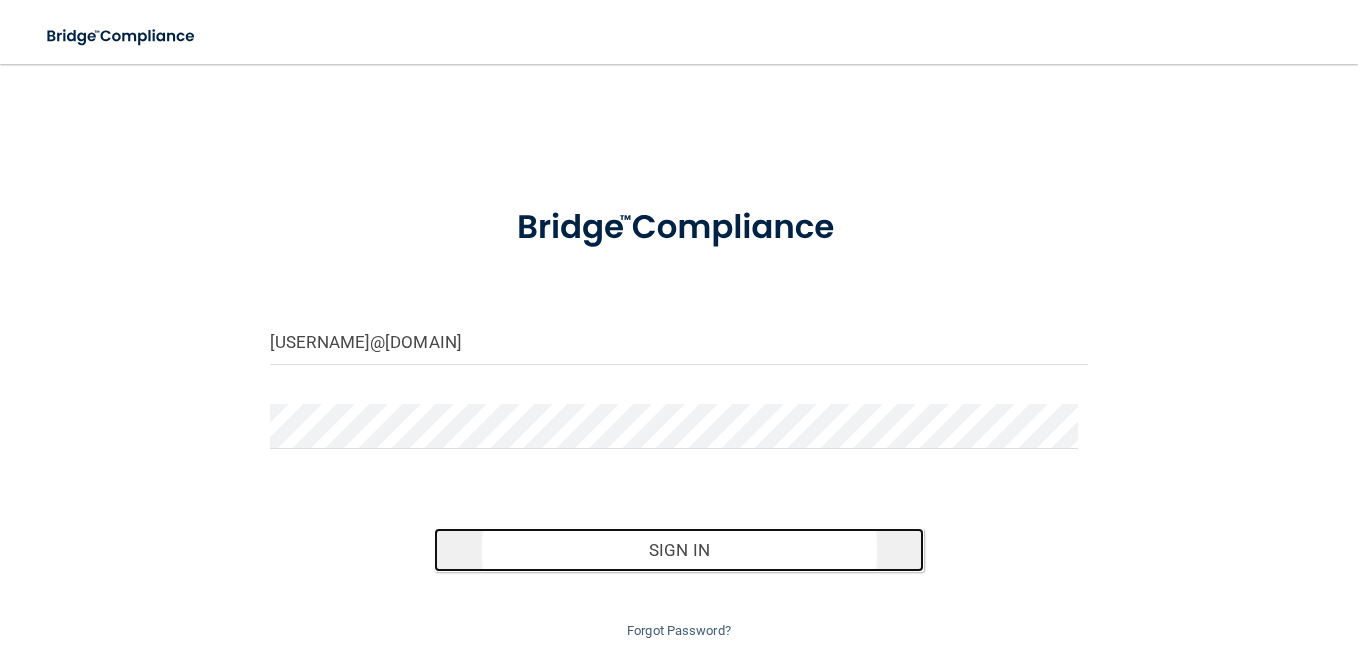 click on "Sign In" at bounding box center [679, 550] 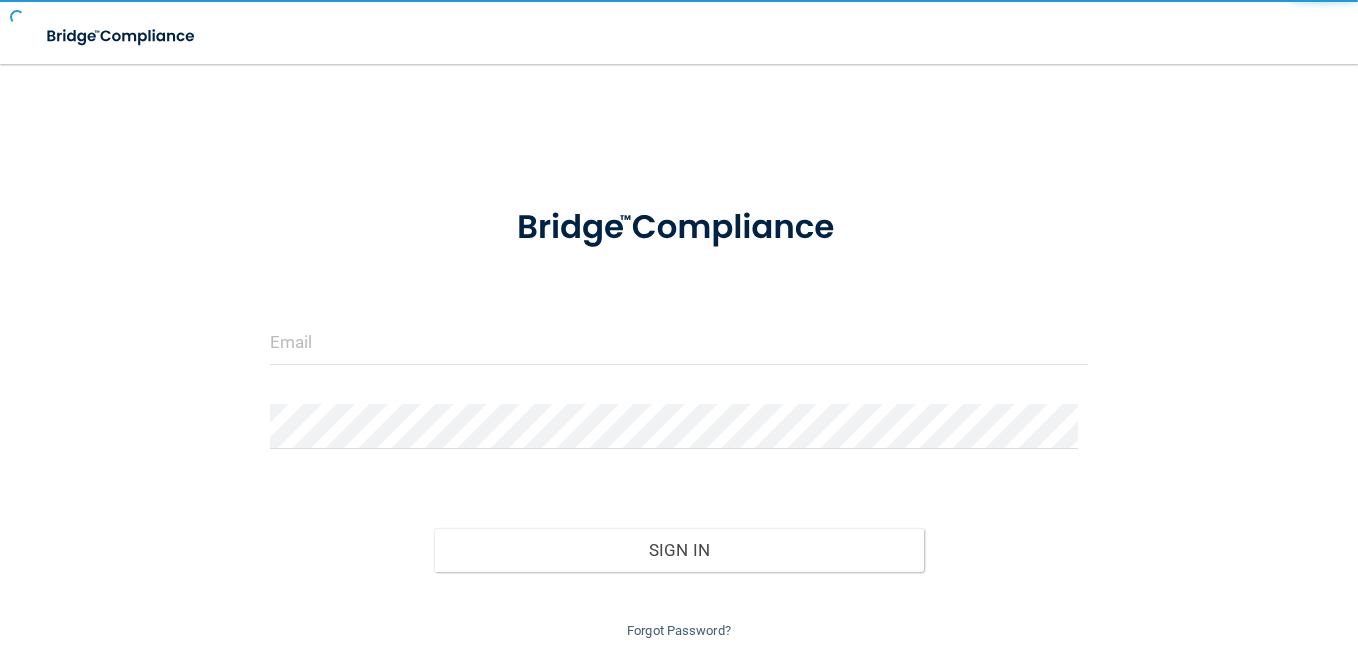 scroll, scrollTop: 0, scrollLeft: 0, axis: both 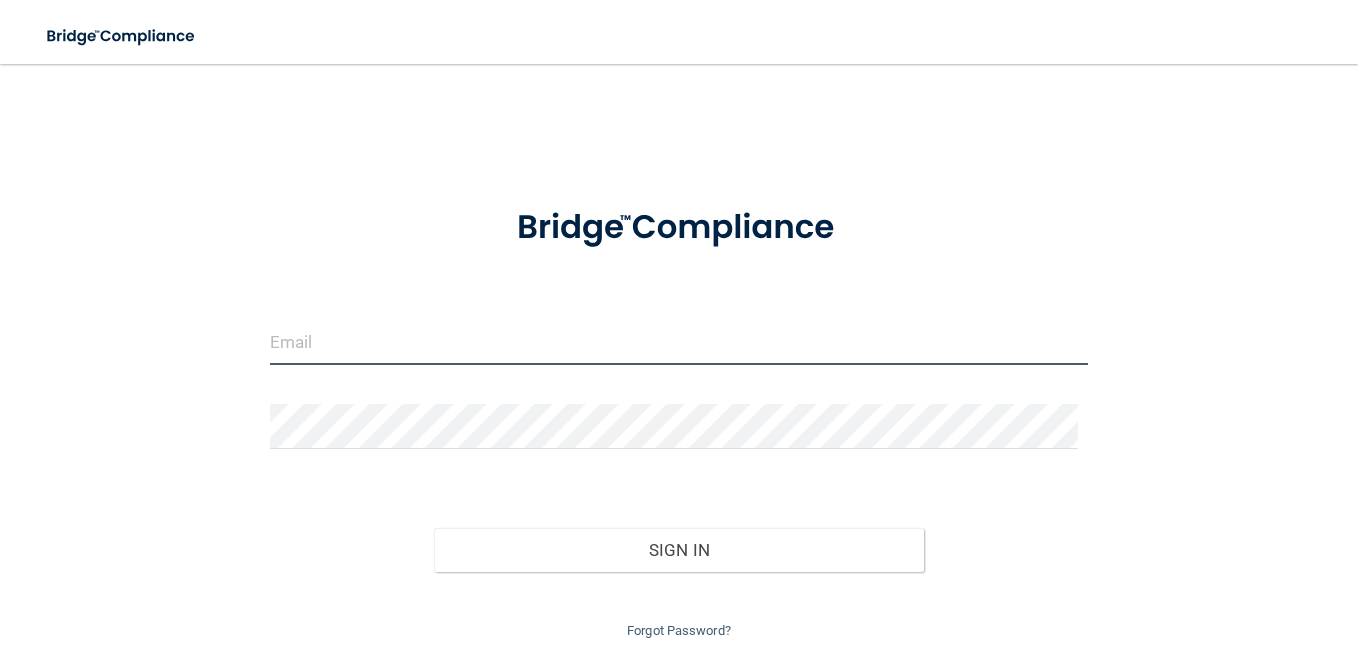 type on "[NAME]@[DOMAIN]" 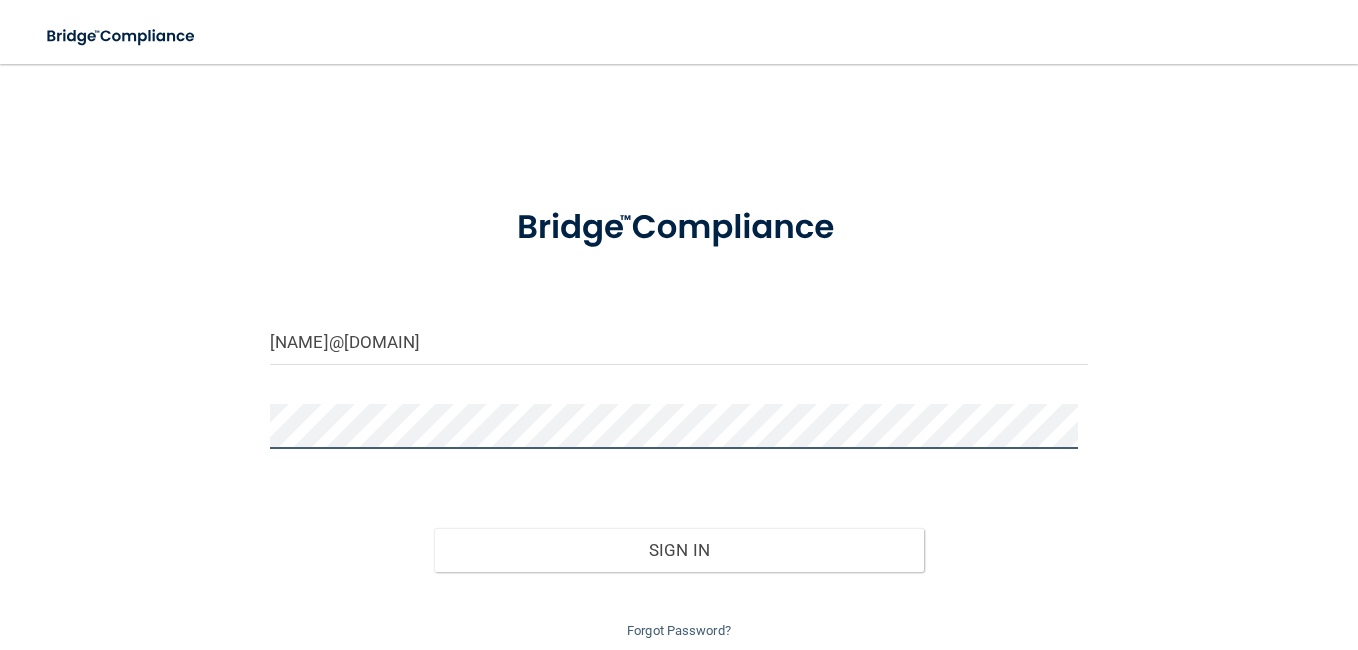 click on "Sign In" at bounding box center [679, 550] 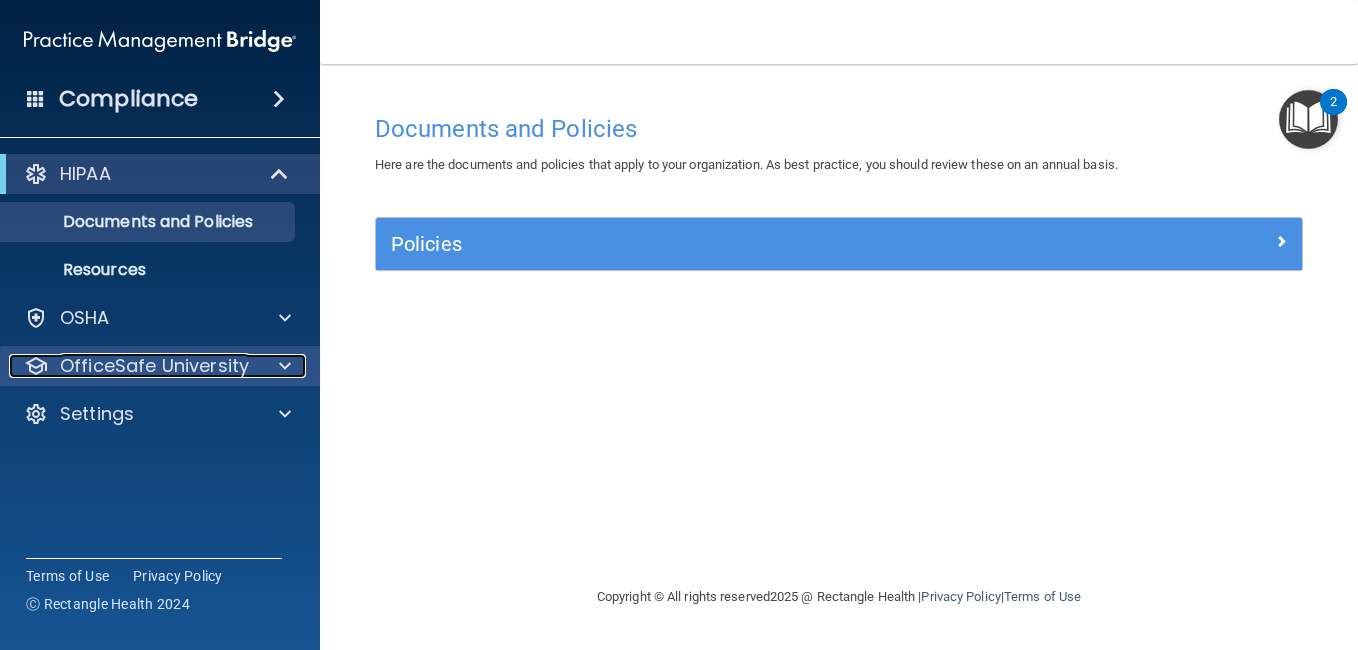click on "OfficeSafe University" at bounding box center [154, 366] 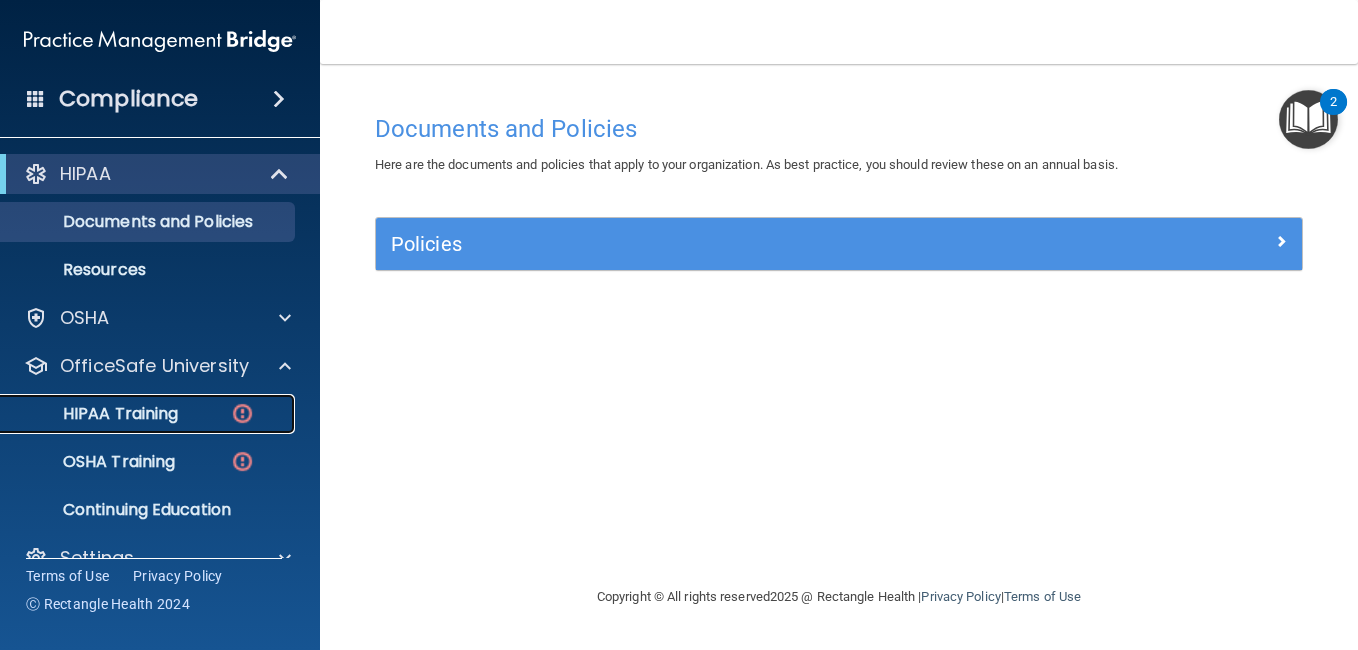 click on "HIPAA Training" at bounding box center (95, 414) 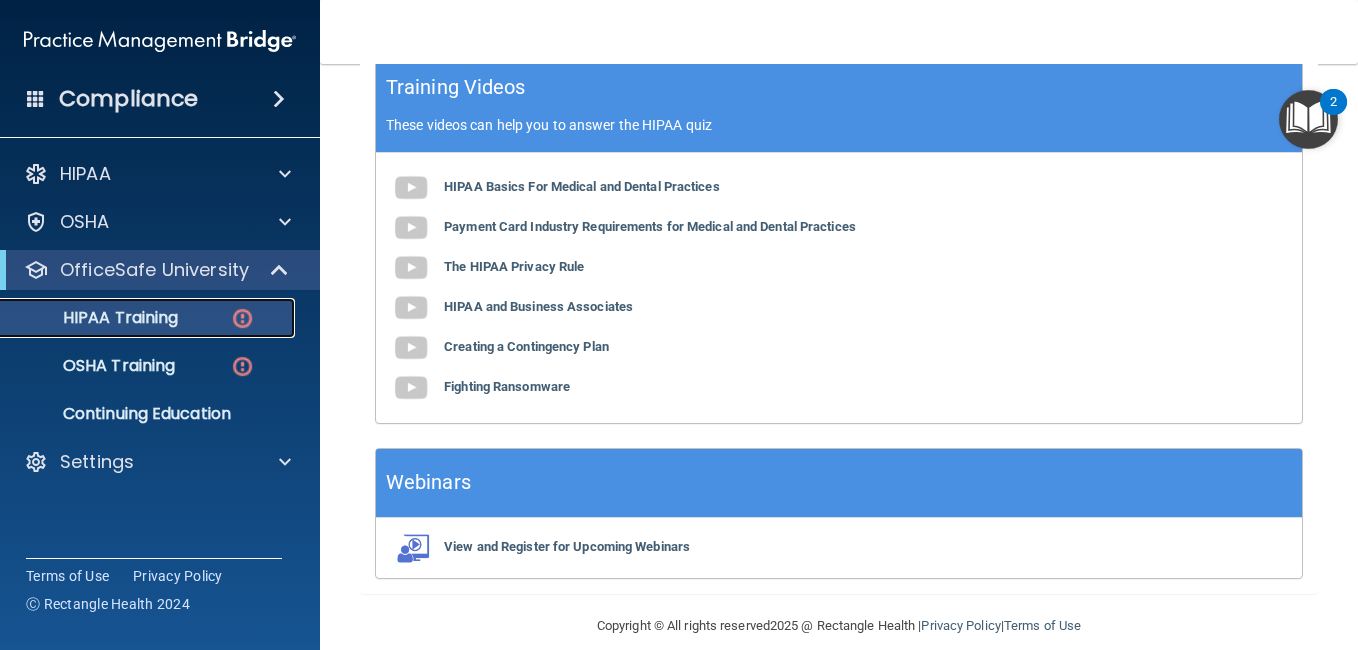 scroll, scrollTop: 912, scrollLeft: 0, axis: vertical 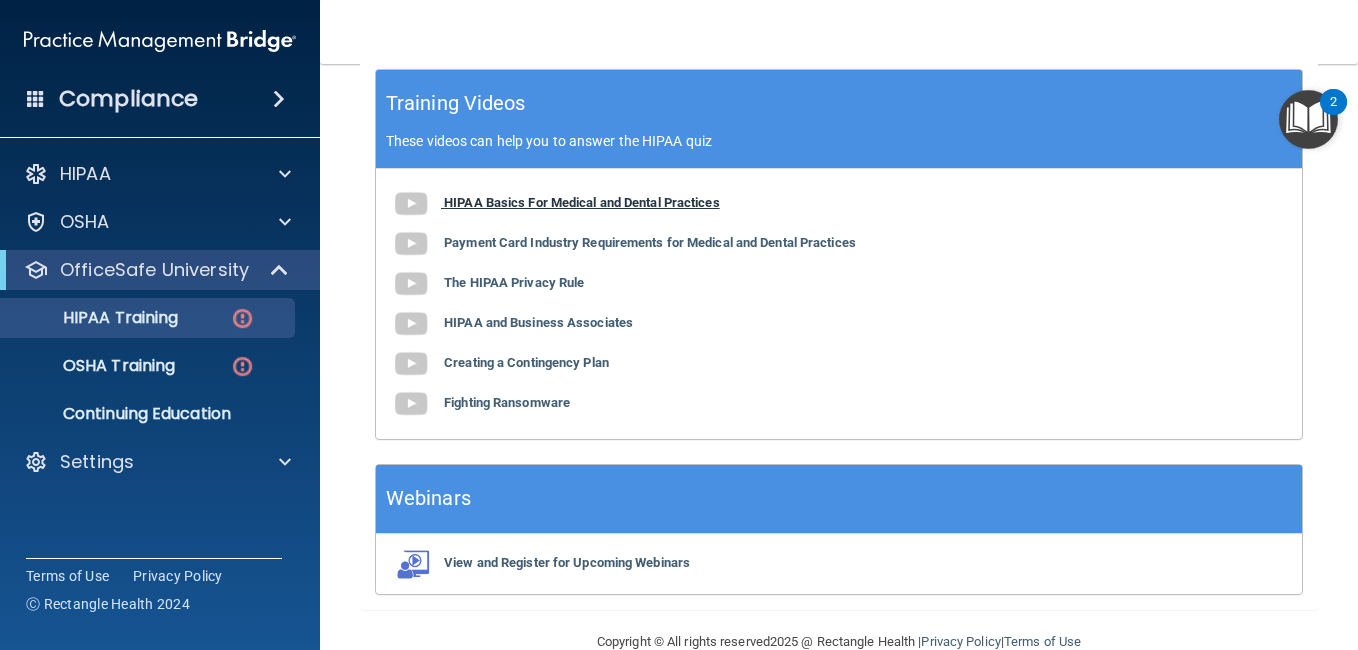 click on "HIPAA Basics For Medical and Dental Practices" at bounding box center [582, 202] 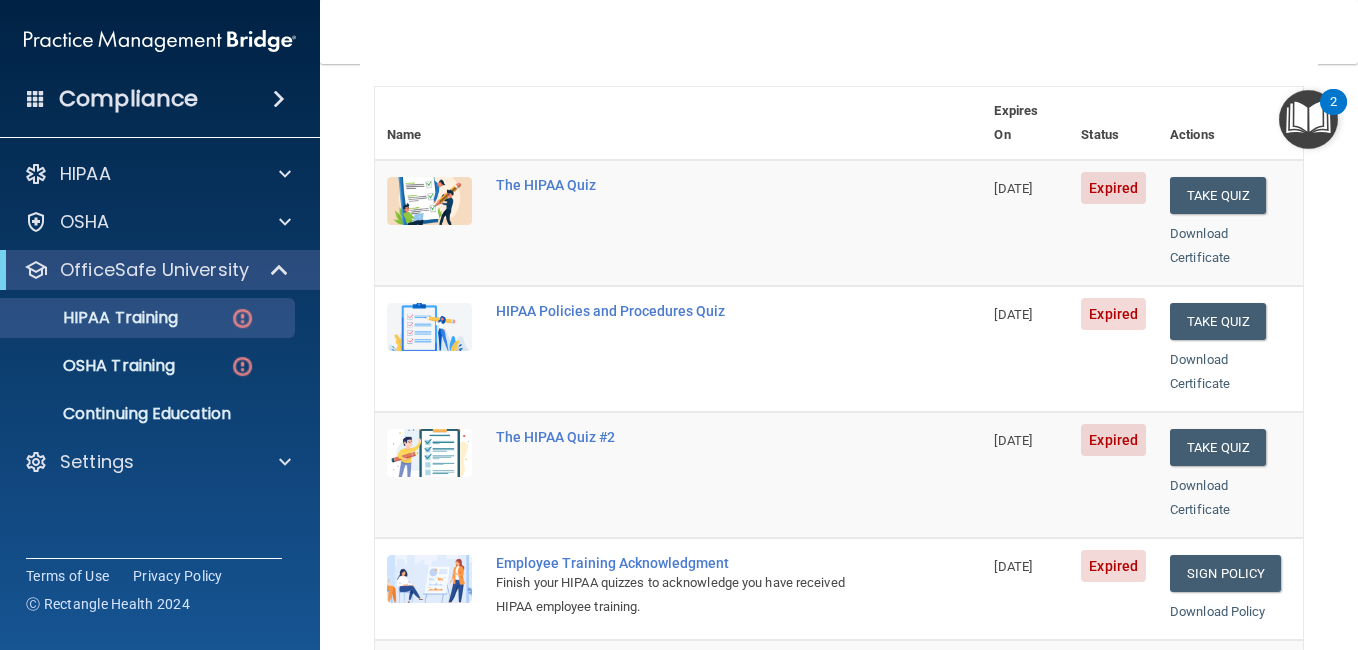 scroll, scrollTop: 119, scrollLeft: 0, axis: vertical 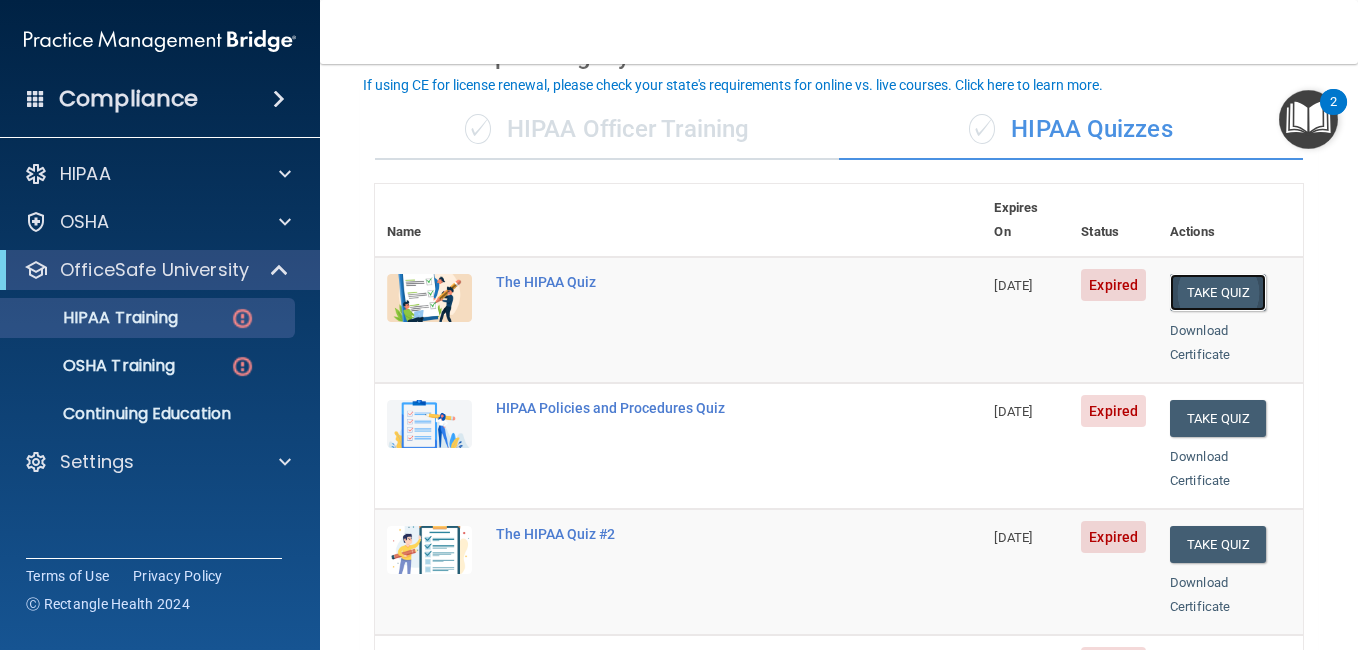 click on "Take Quiz" at bounding box center [1218, 292] 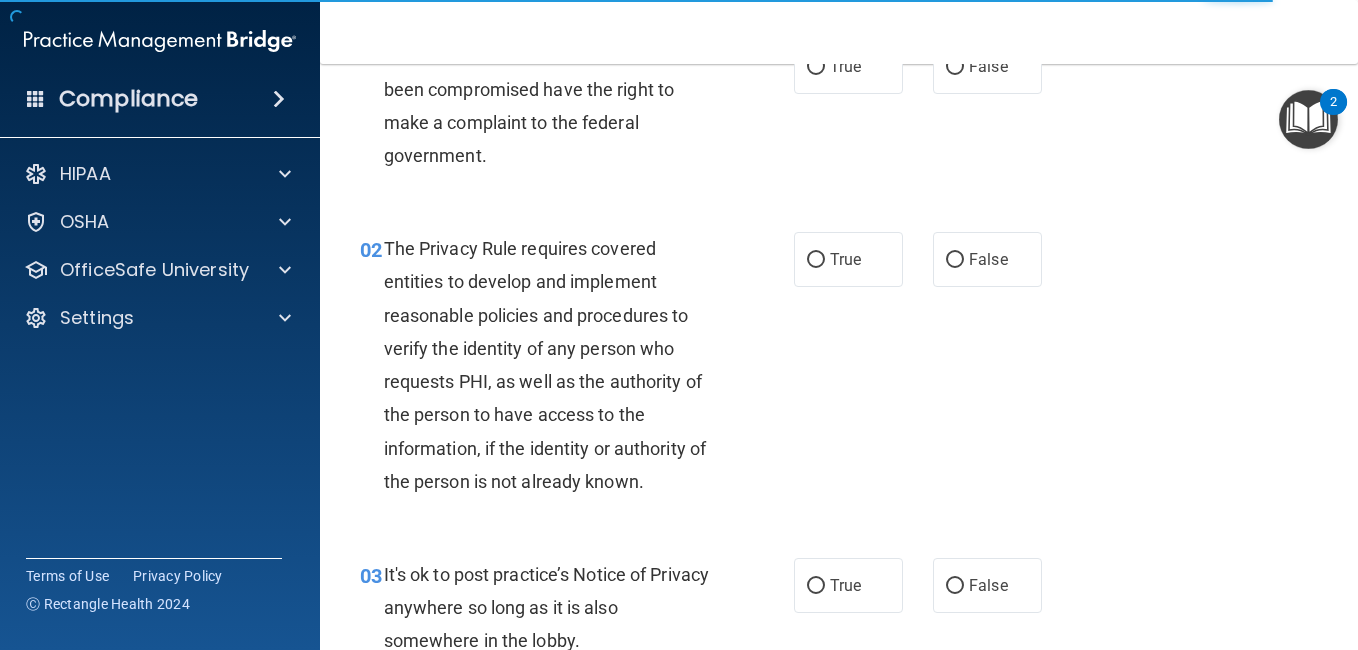 scroll, scrollTop: 0, scrollLeft: 0, axis: both 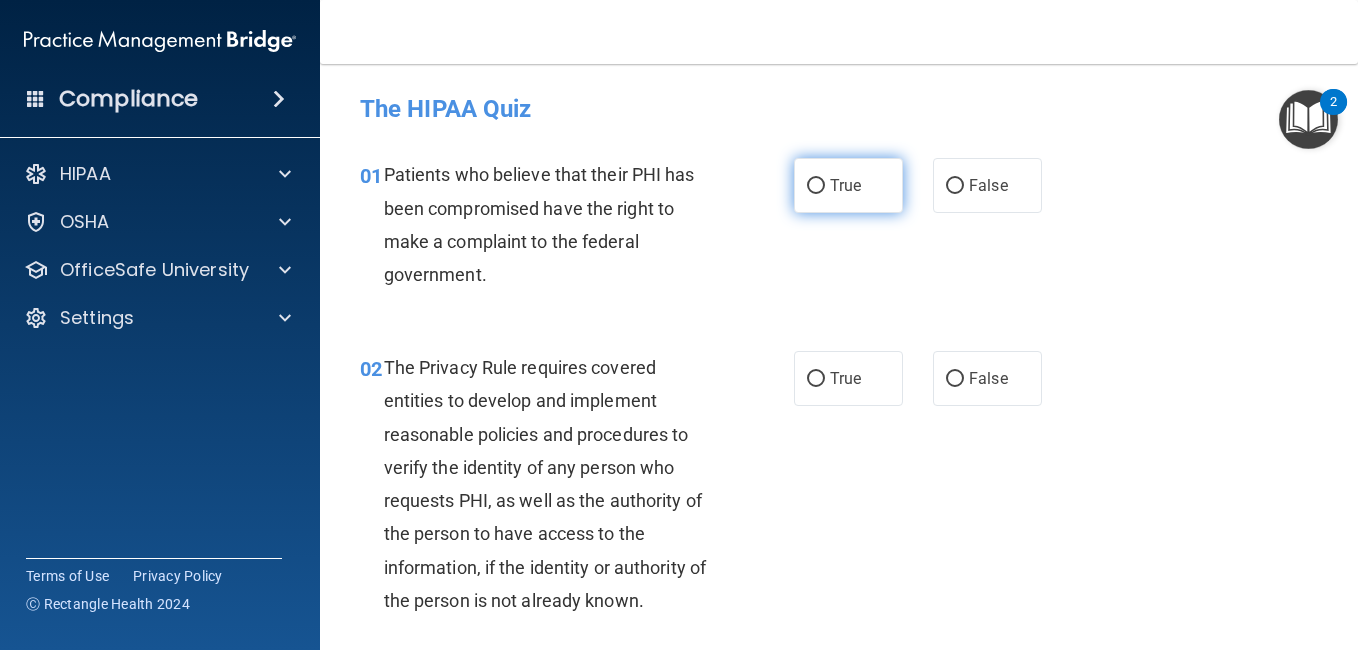 click on "True" at bounding box center [848, 185] 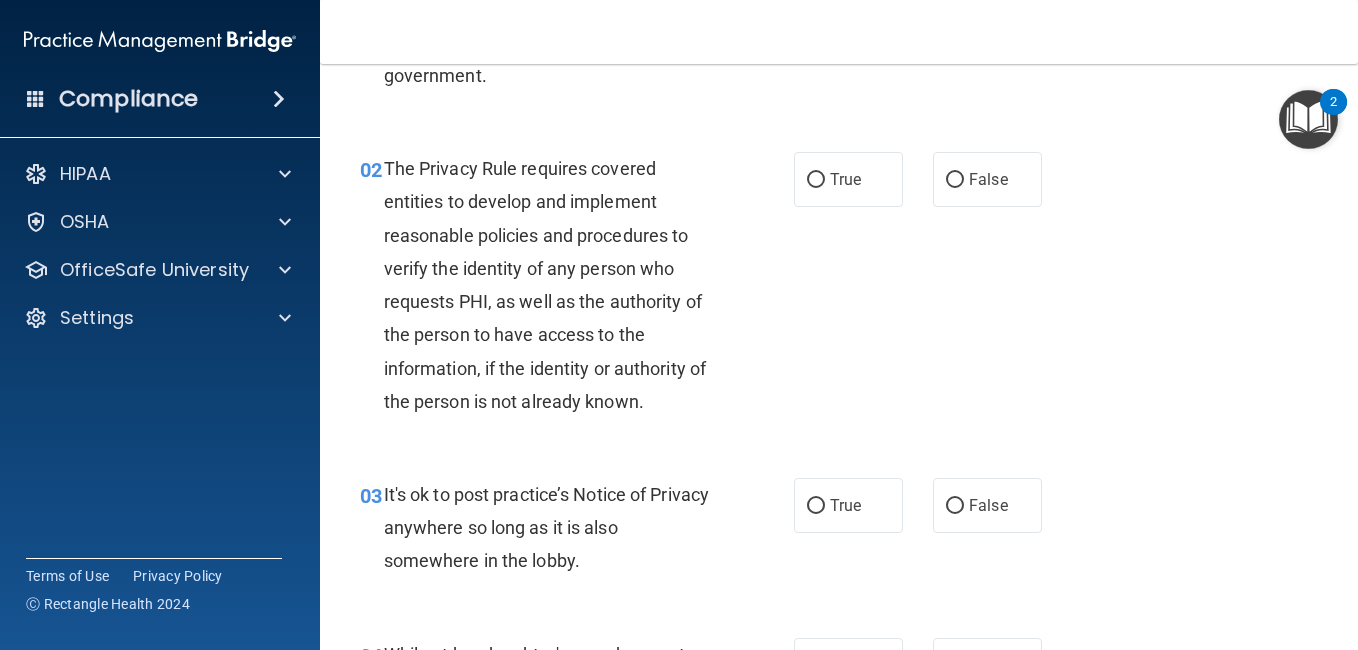 scroll, scrollTop: 202, scrollLeft: 0, axis: vertical 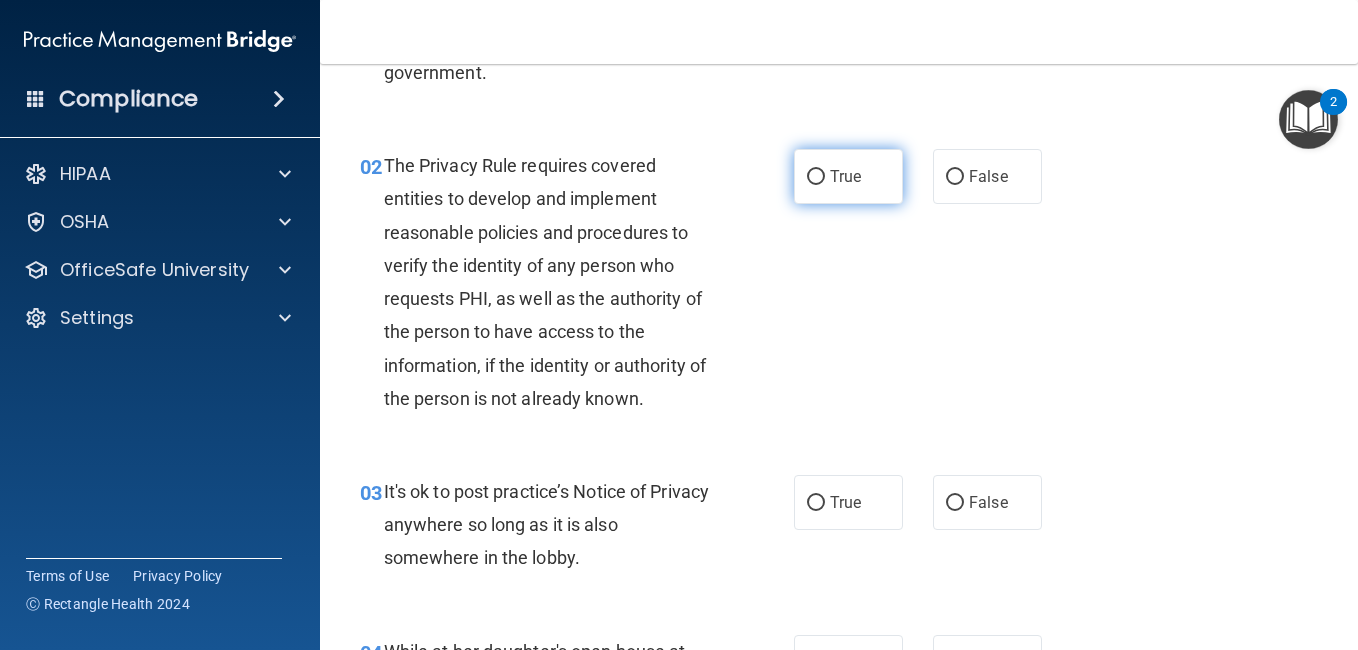 click on "True" at bounding box center (848, 176) 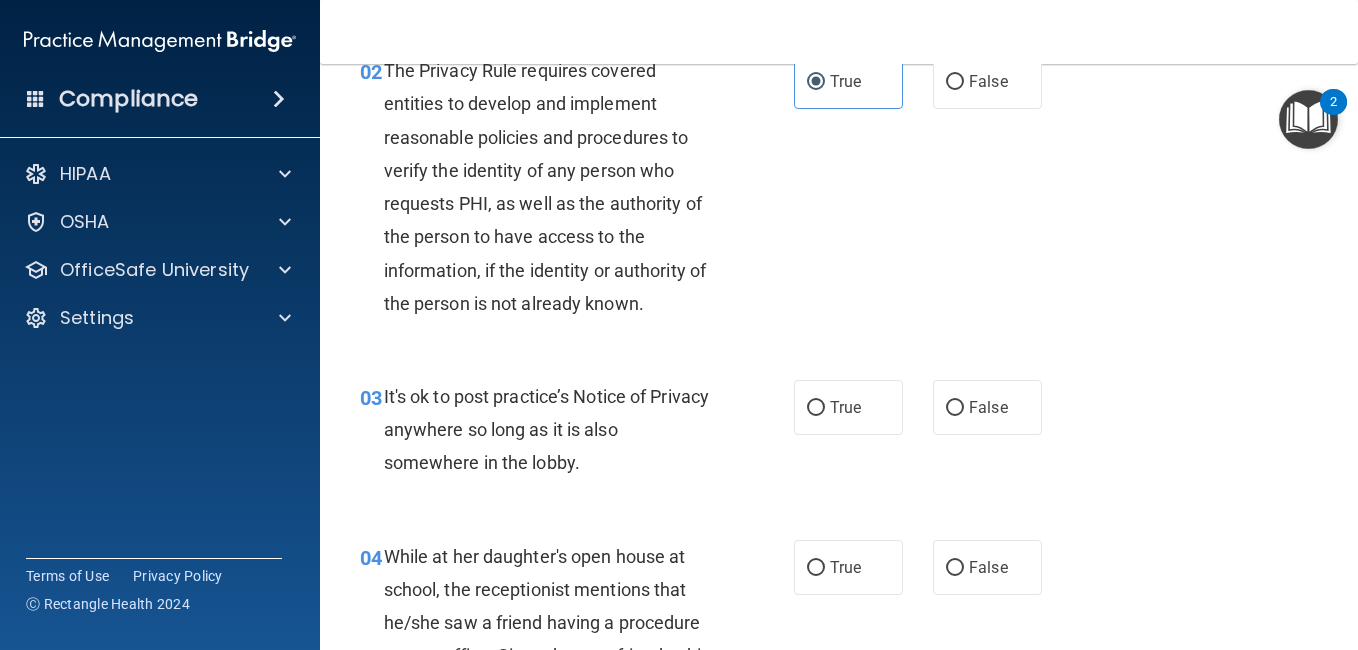 scroll, scrollTop: 311, scrollLeft: 0, axis: vertical 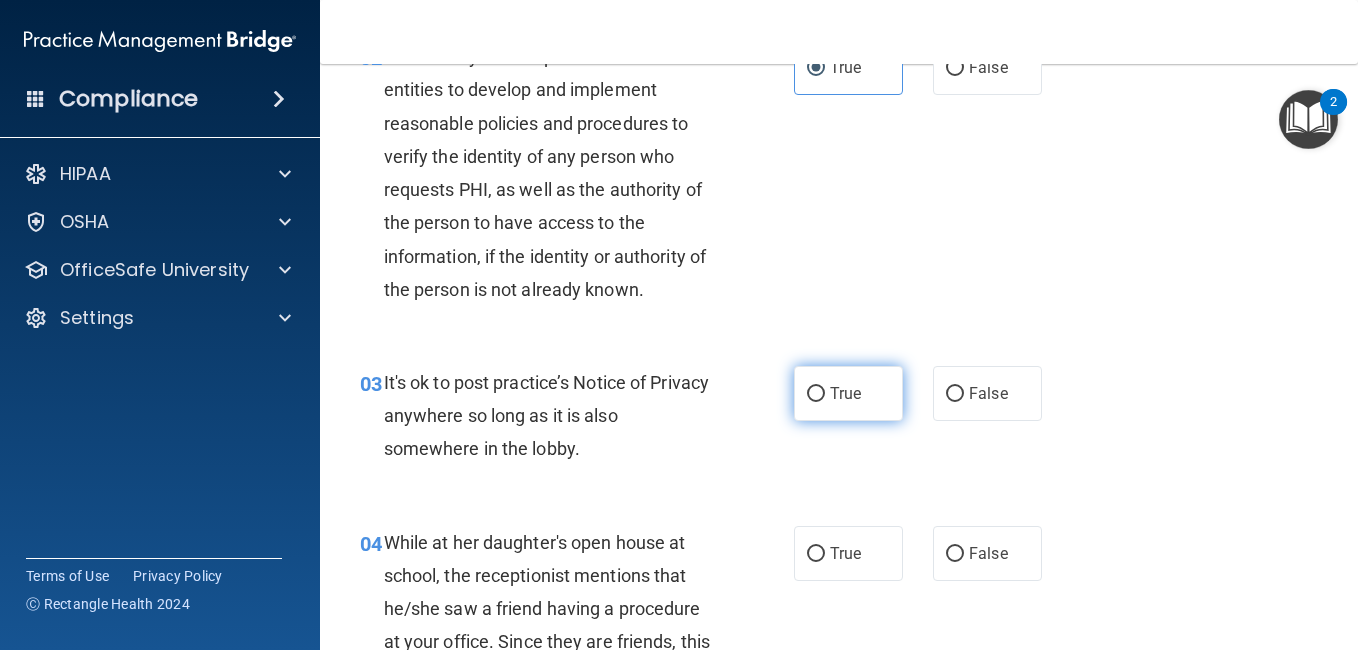 click on "True" at bounding box center [848, 393] 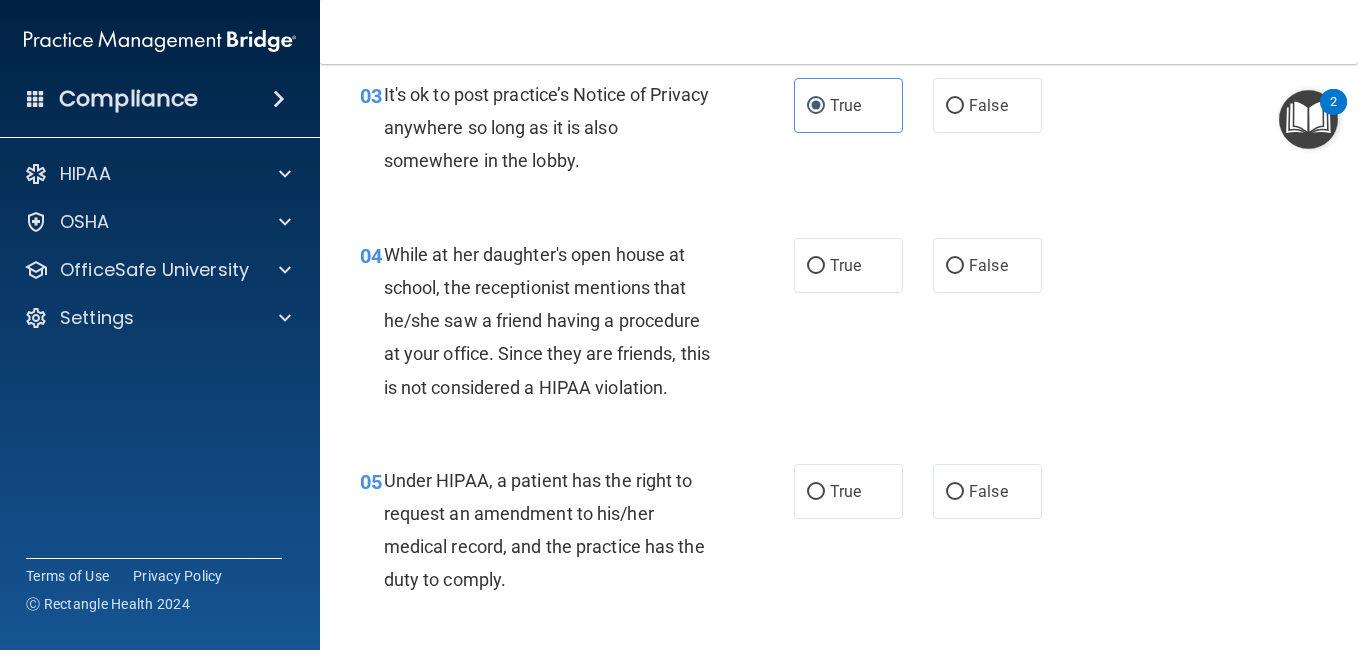 scroll, scrollTop: 607, scrollLeft: 0, axis: vertical 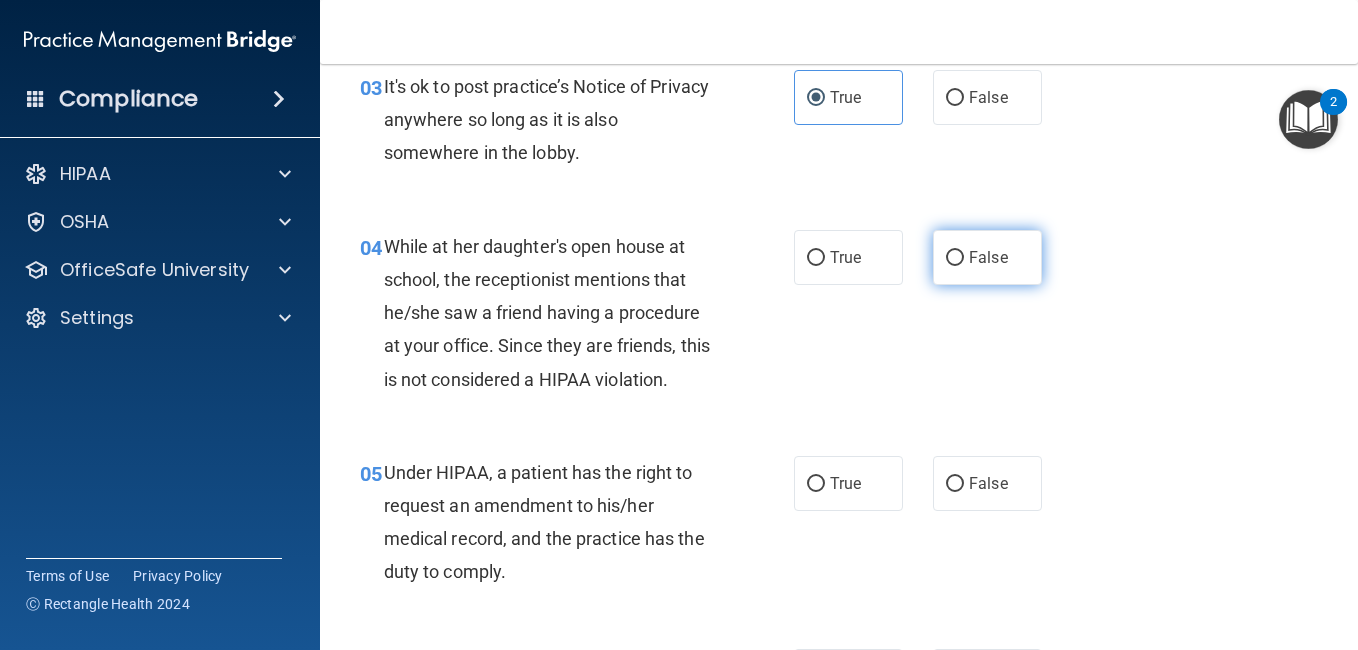 click on "False" at bounding box center [987, 257] 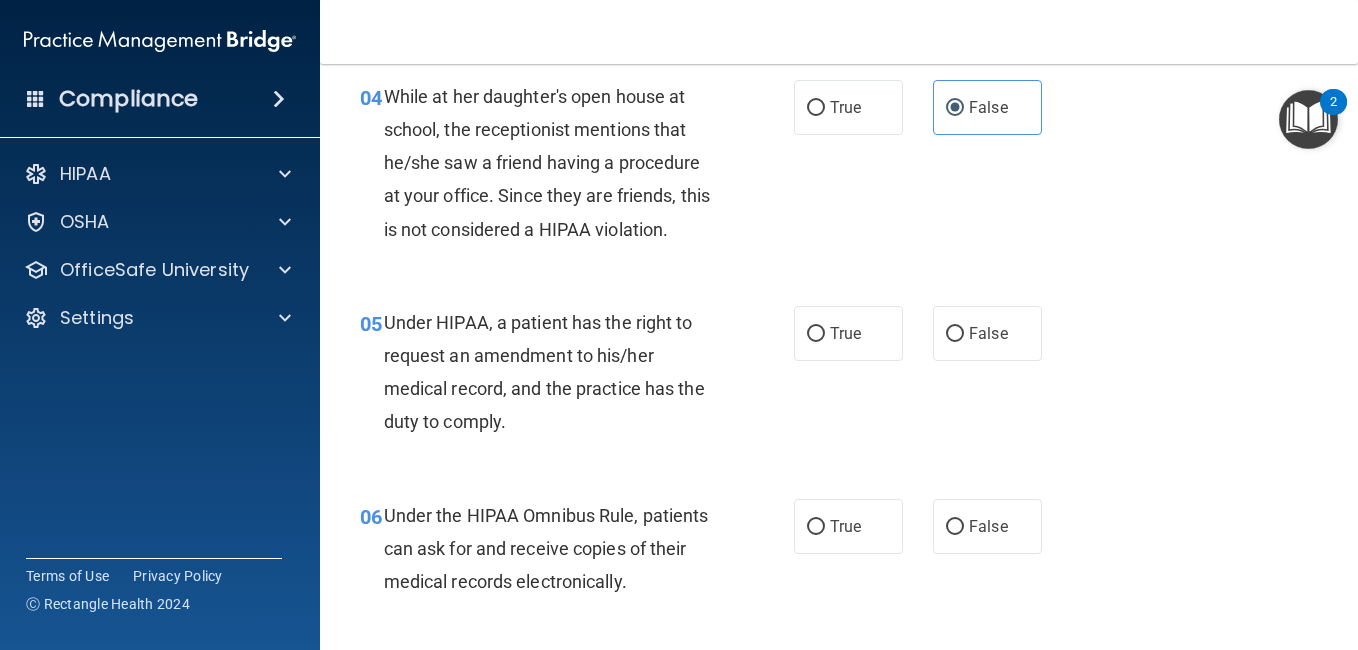 scroll, scrollTop: 758, scrollLeft: 0, axis: vertical 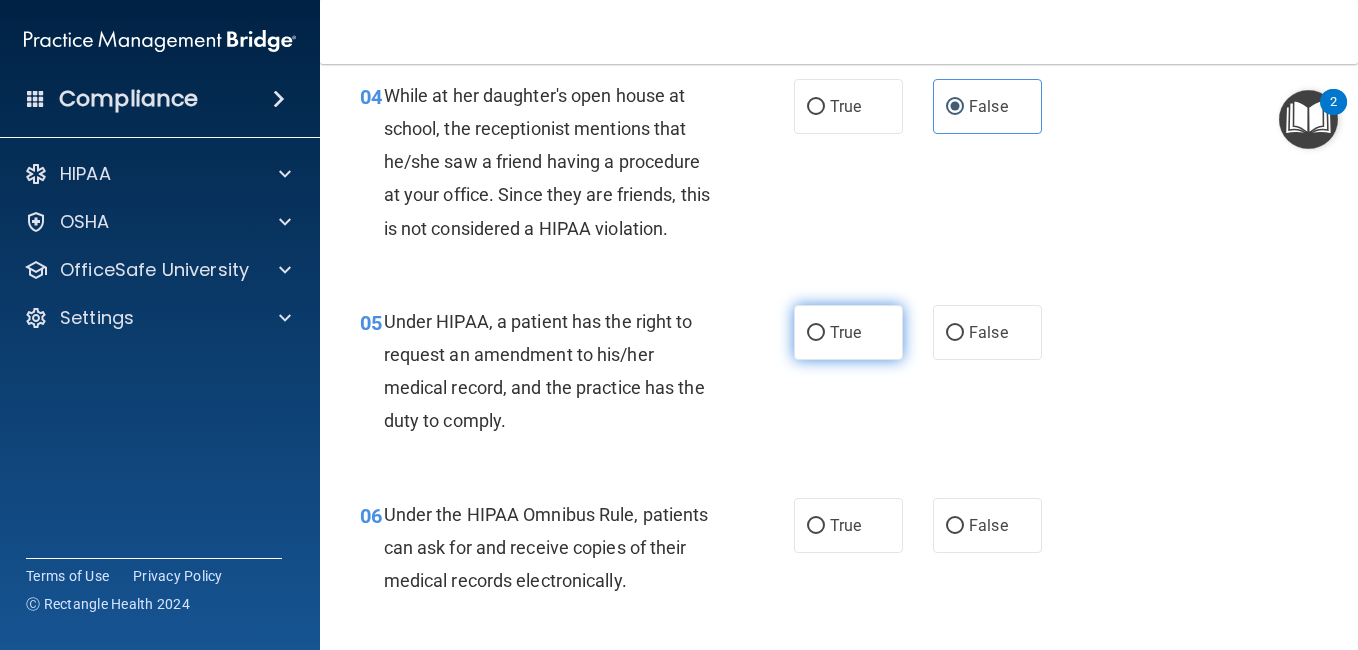 click on "True" at bounding box center (848, 332) 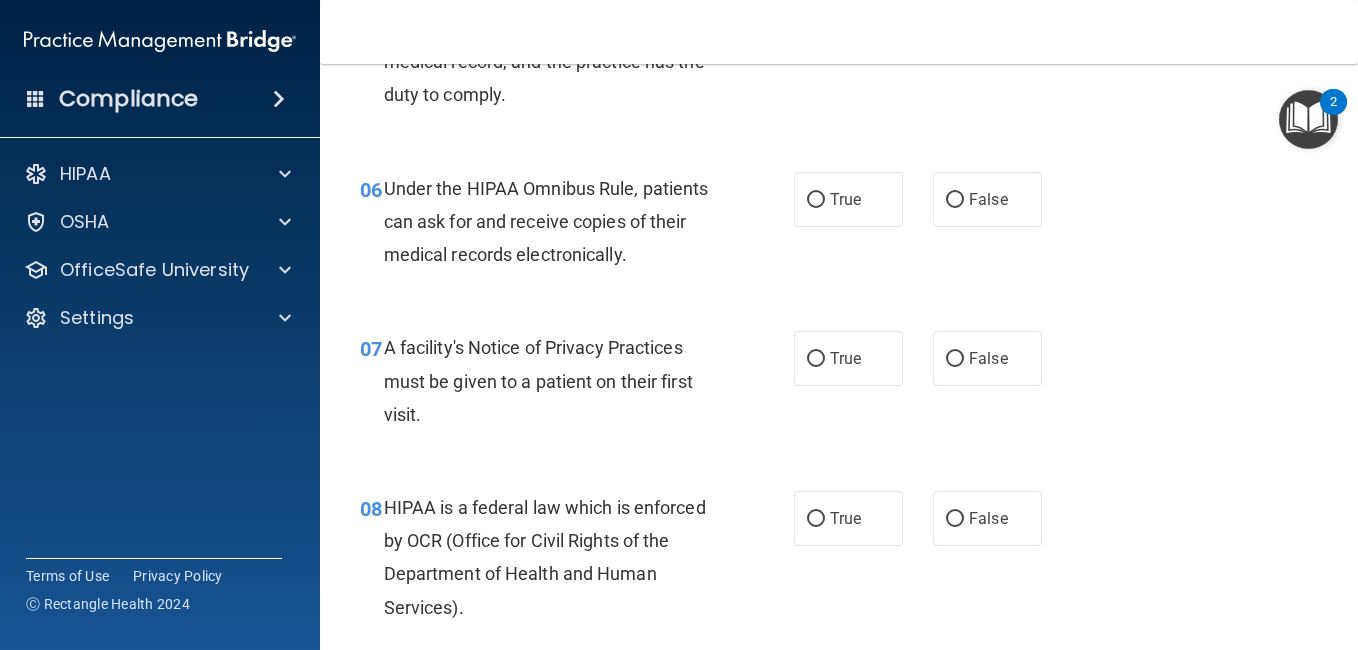 scroll, scrollTop: 1085, scrollLeft: 0, axis: vertical 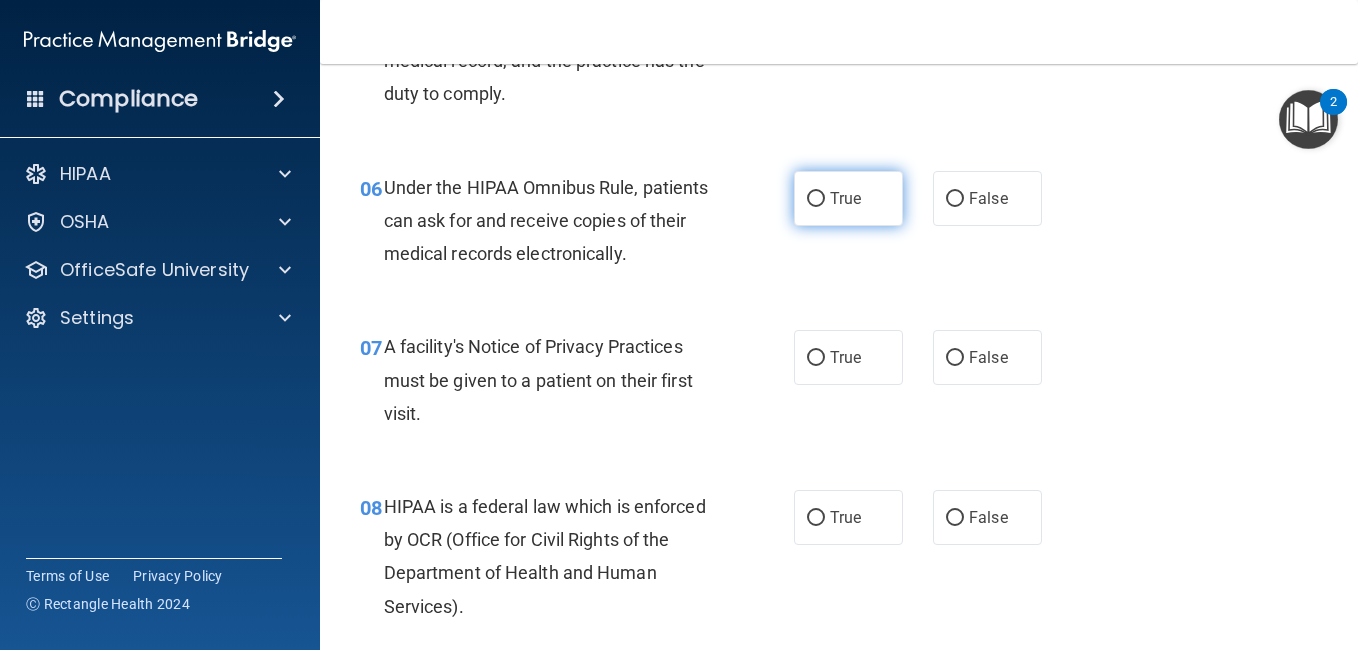 click on "True" at bounding box center [845, 198] 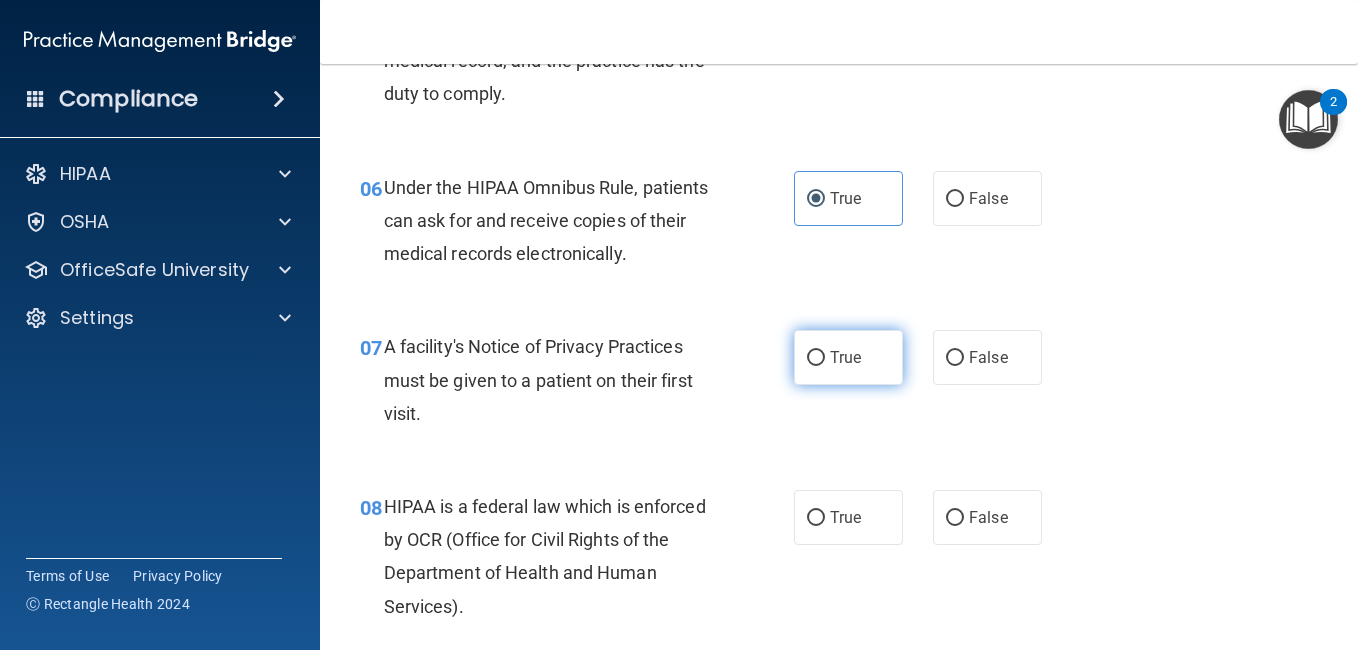 click on "True" at bounding box center [848, 357] 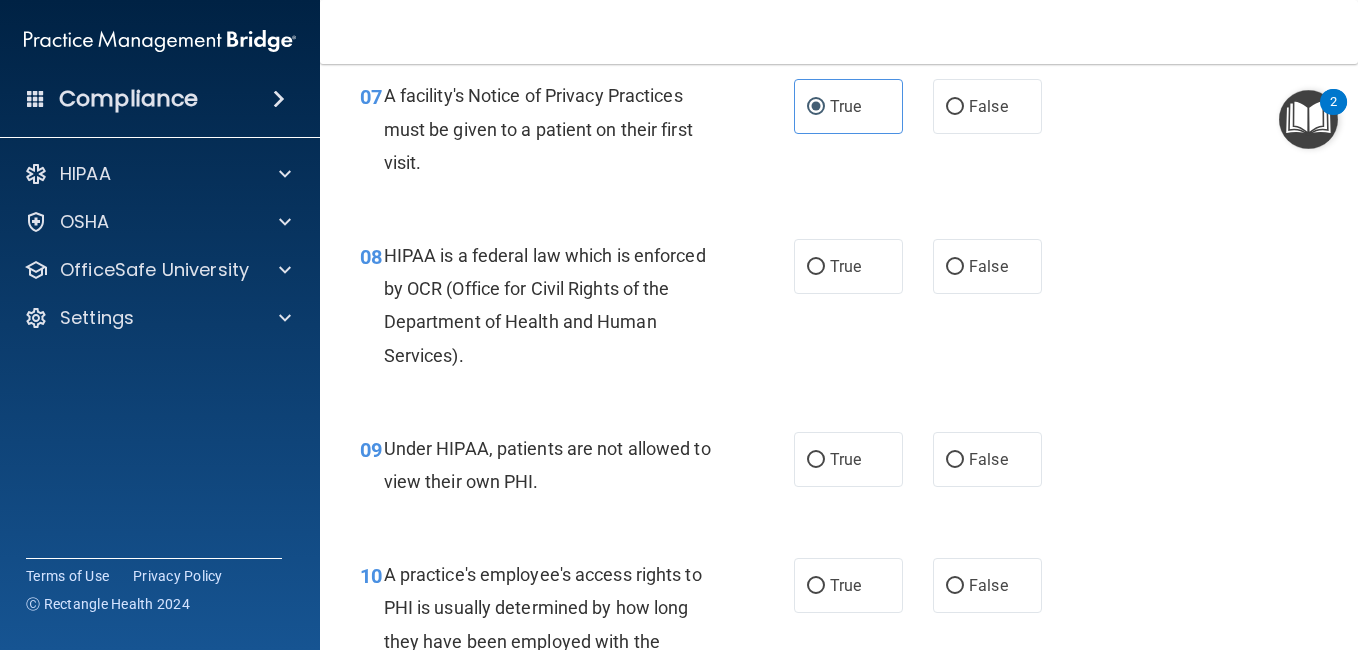 scroll, scrollTop: 1460, scrollLeft: 0, axis: vertical 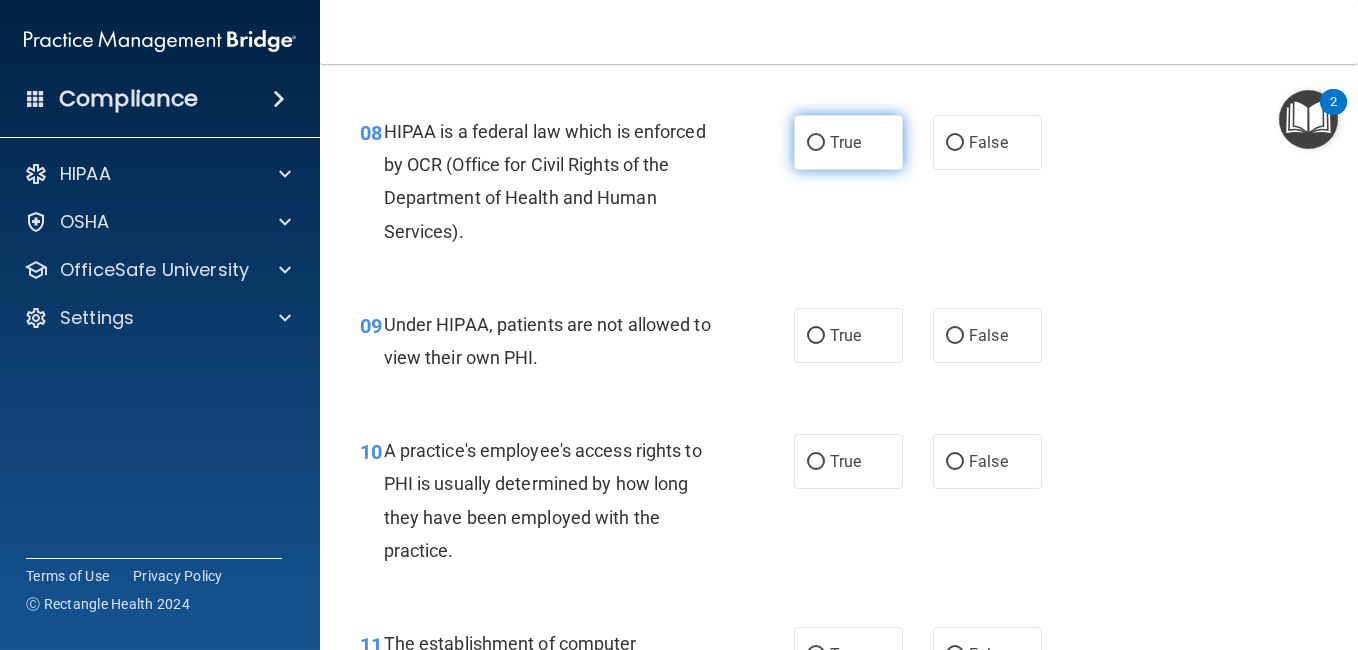 click on "True" at bounding box center (816, 143) 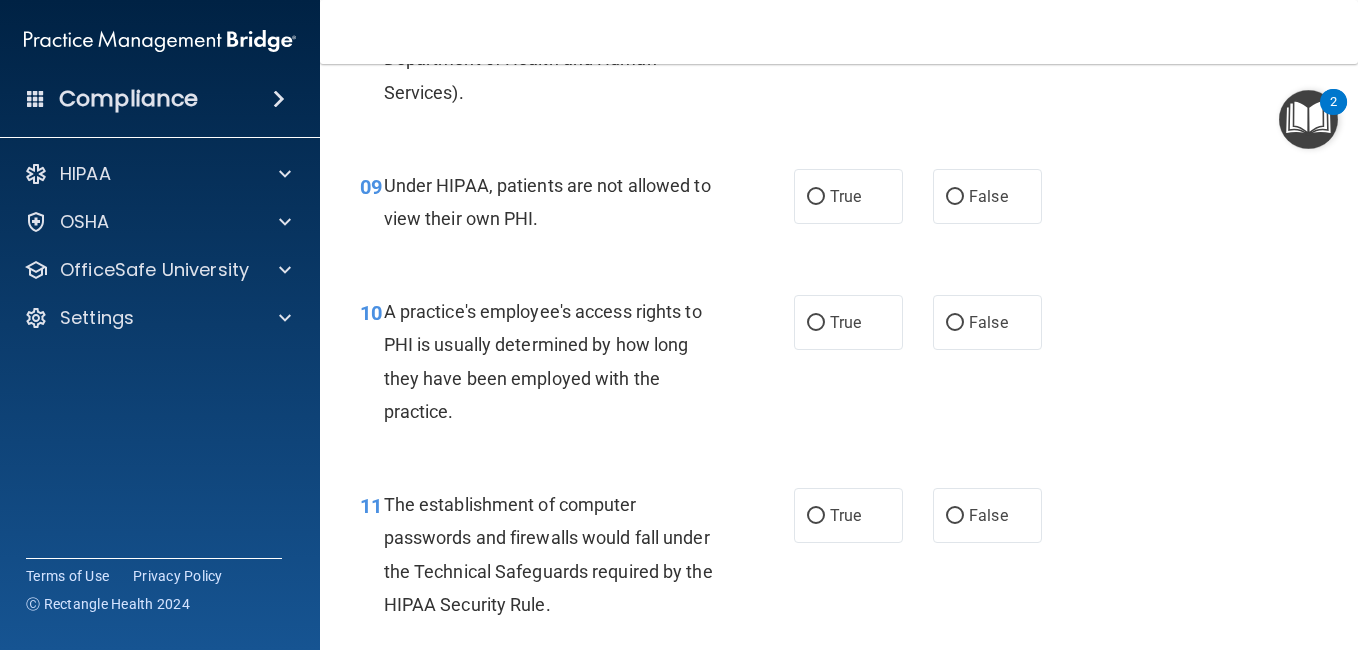 scroll, scrollTop: 1616, scrollLeft: 0, axis: vertical 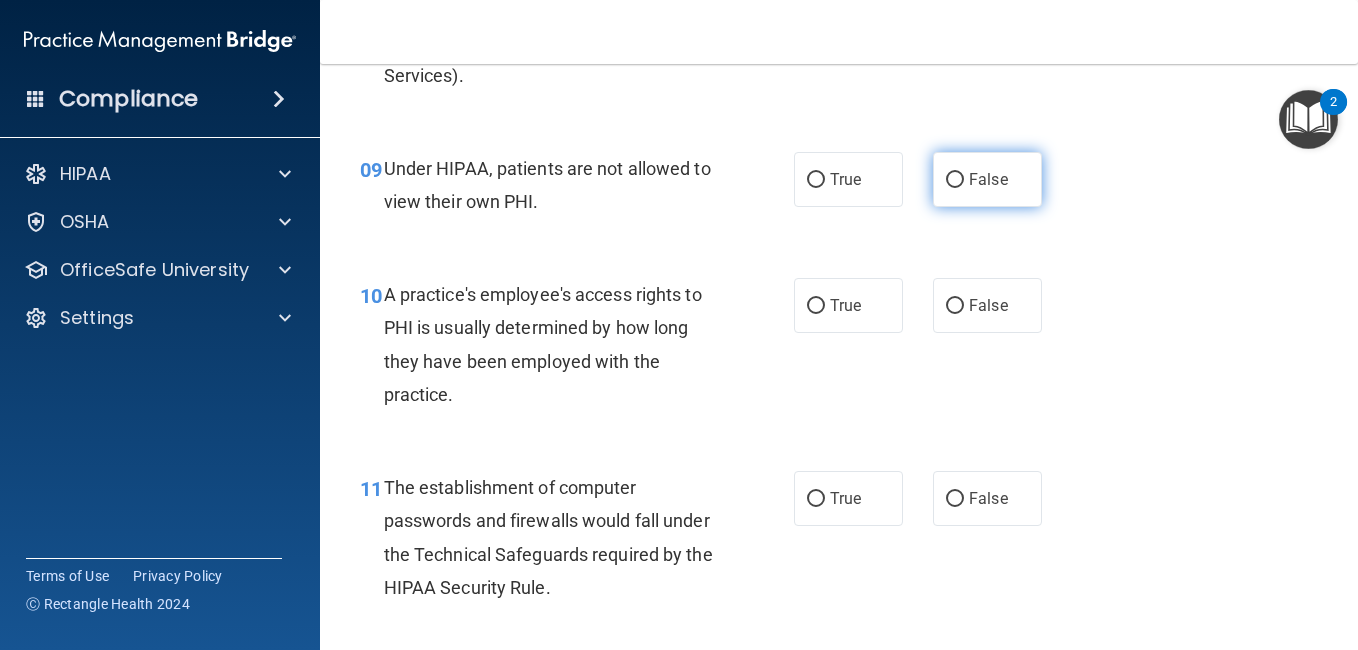 click on "False" at bounding box center (987, 179) 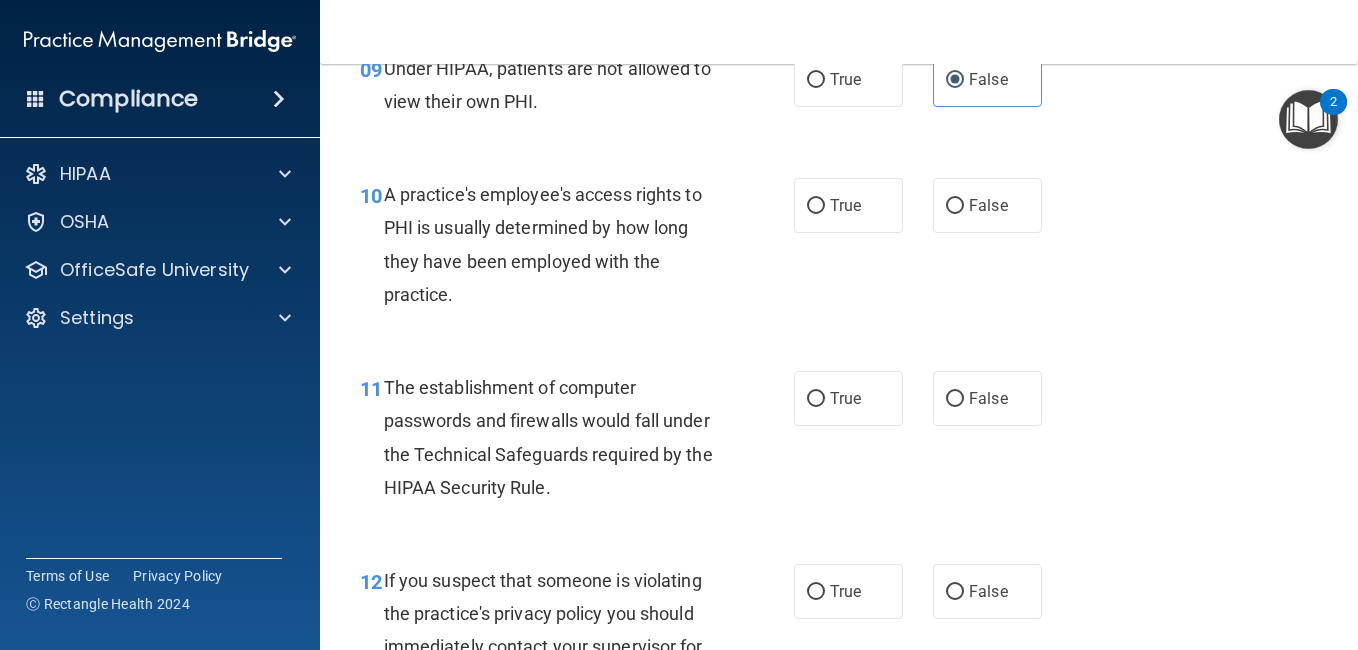 scroll, scrollTop: 1717, scrollLeft: 0, axis: vertical 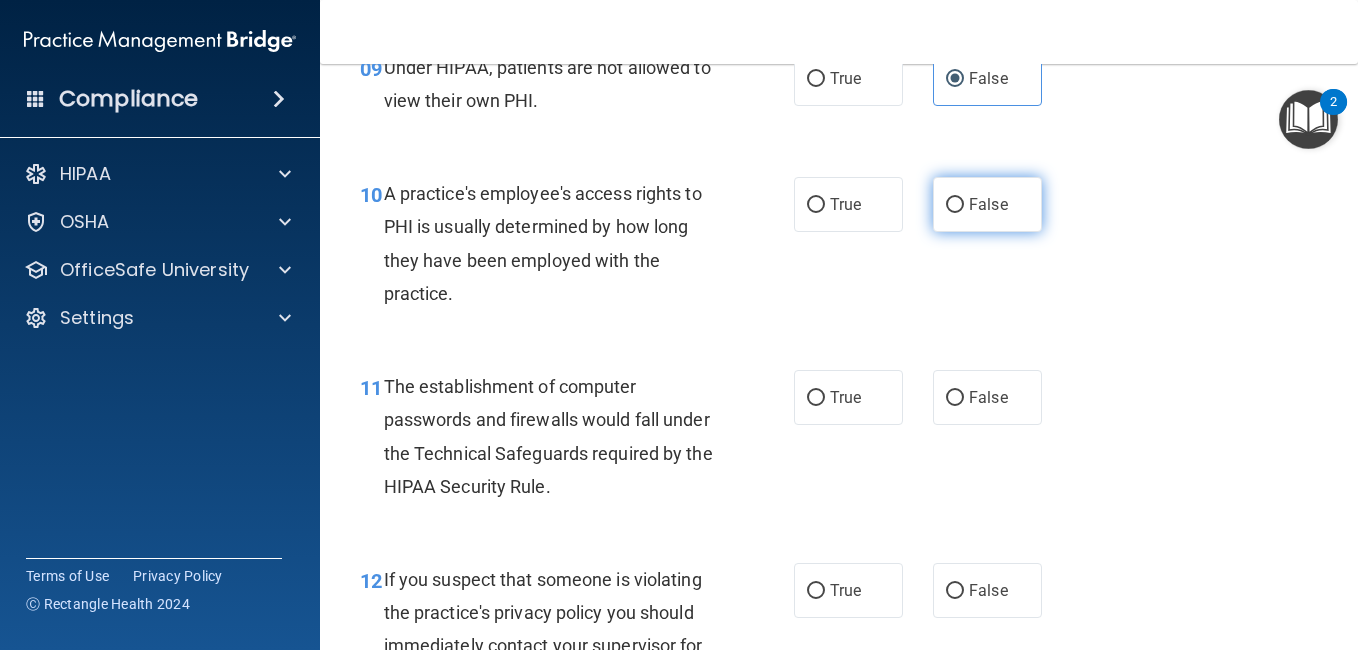 click on "False" at bounding box center [987, 204] 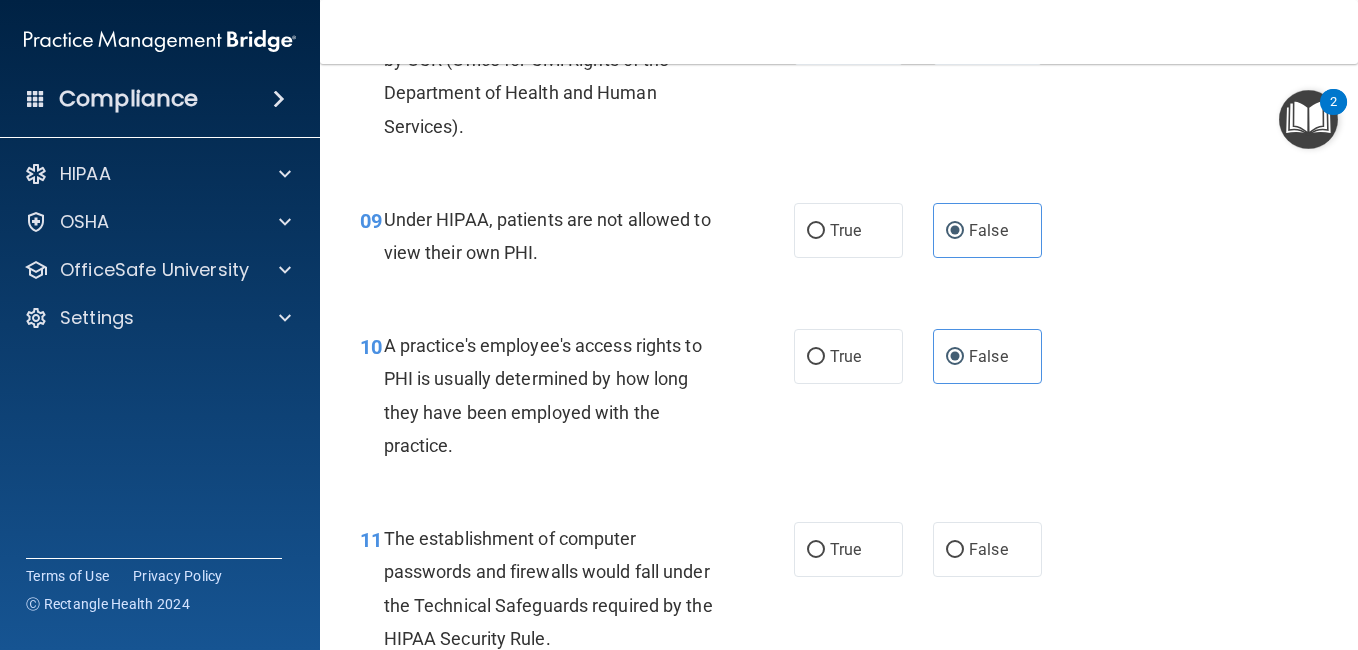 scroll, scrollTop: 1604, scrollLeft: 0, axis: vertical 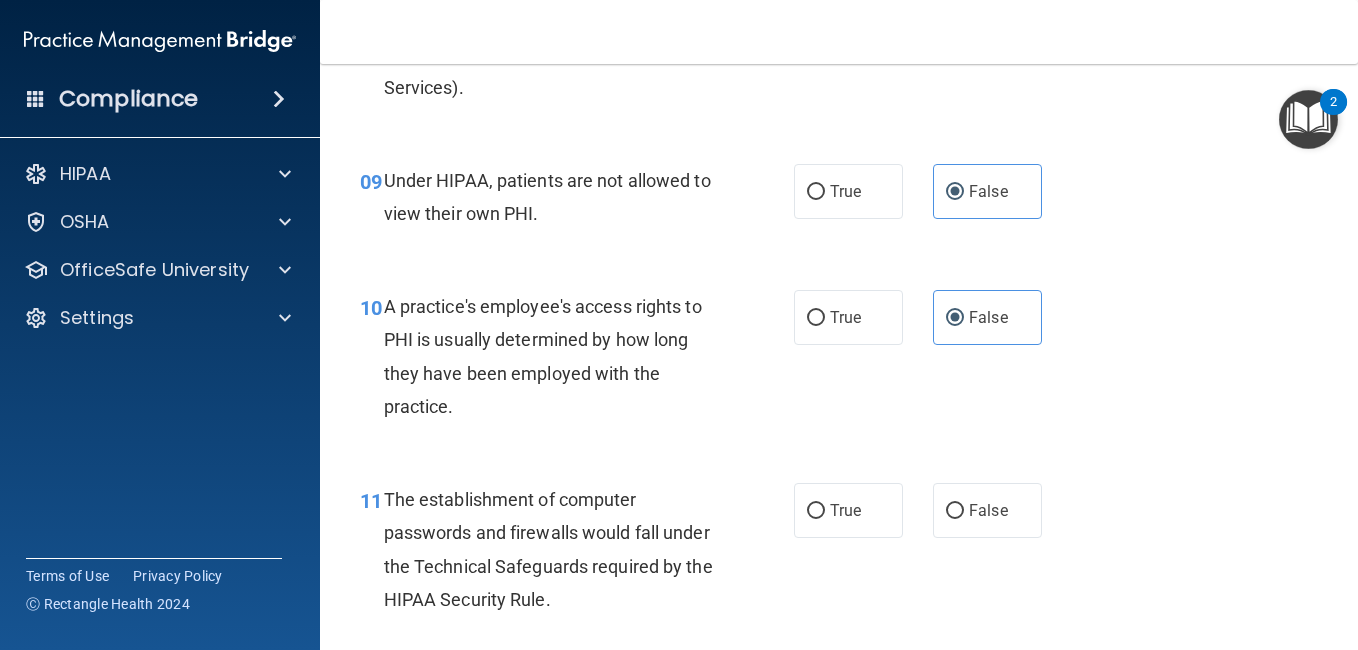 drag, startPoint x: 933, startPoint y: 244, endPoint x: 885, endPoint y: 238, distance: 48.373547 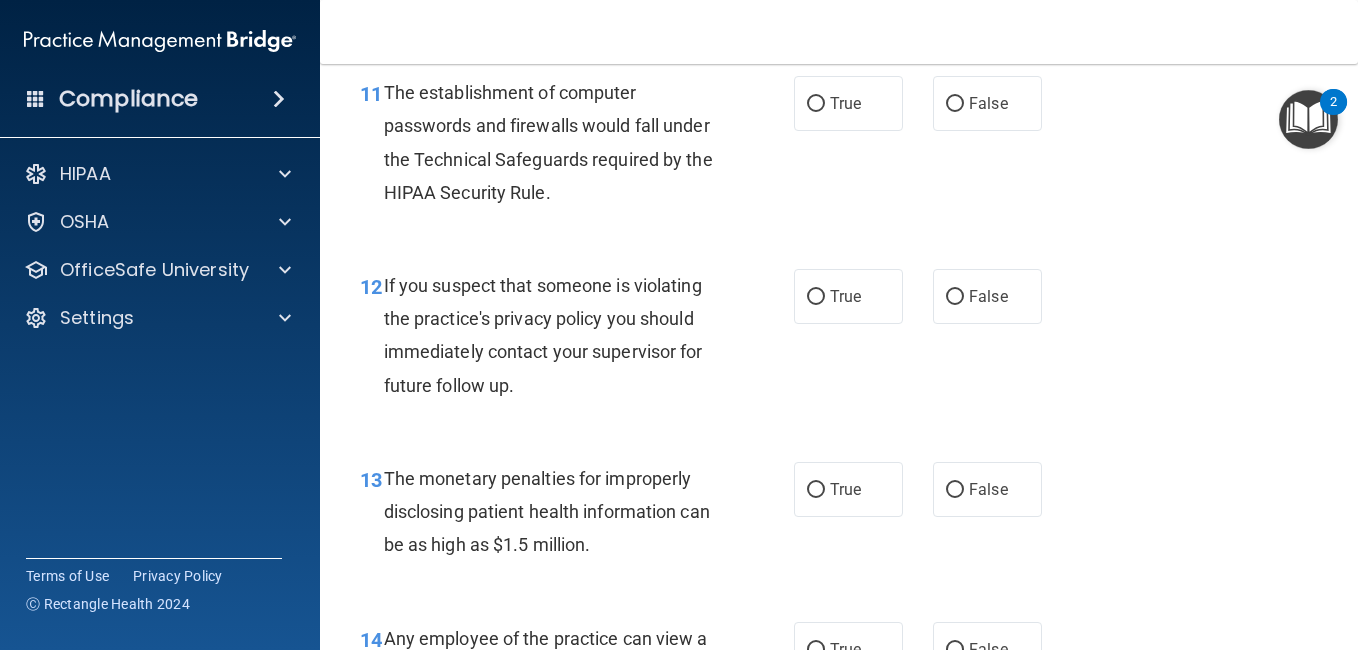 scroll, scrollTop: 2020, scrollLeft: 0, axis: vertical 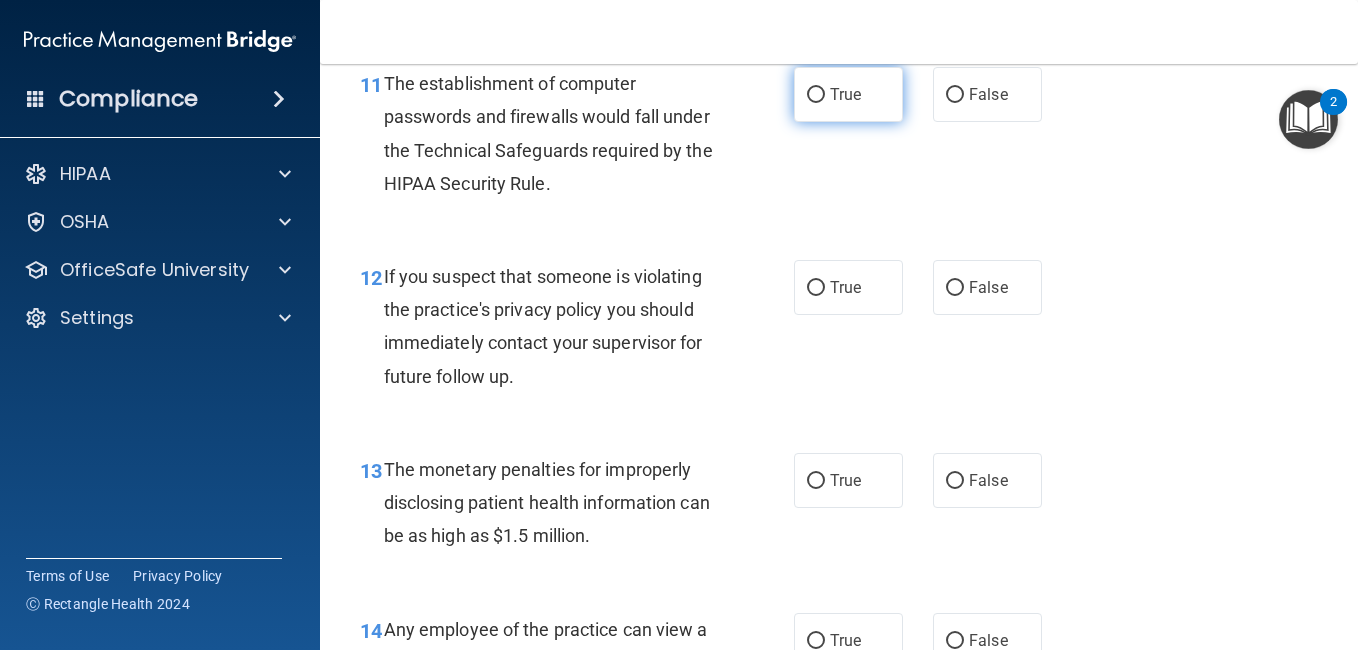 click on "True" at bounding box center (848, 94) 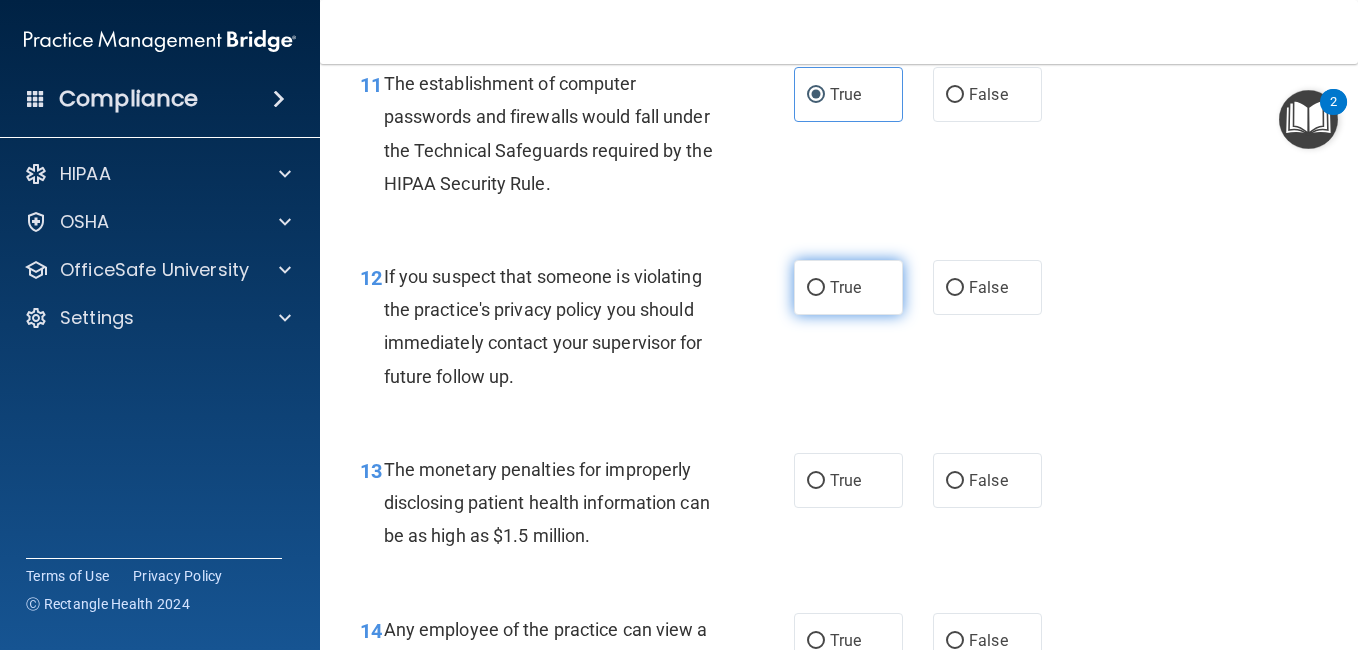 click on "True" at bounding box center (848, 287) 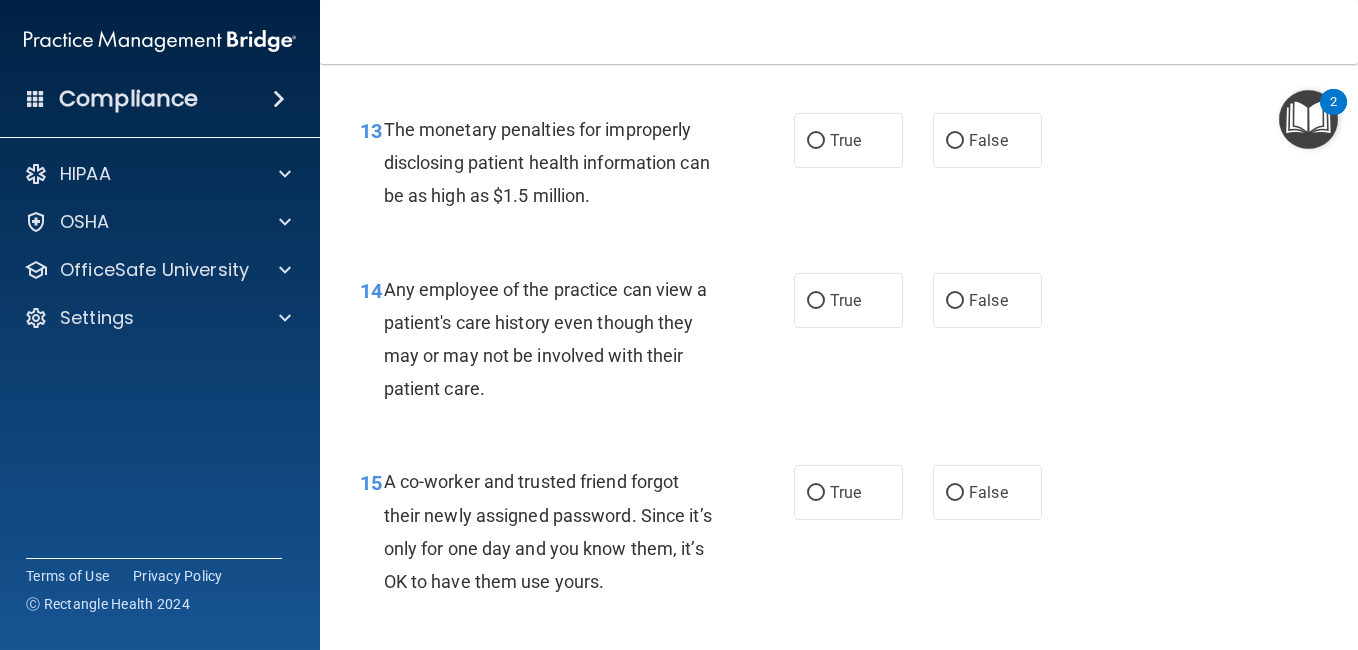 scroll, scrollTop: 2363, scrollLeft: 0, axis: vertical 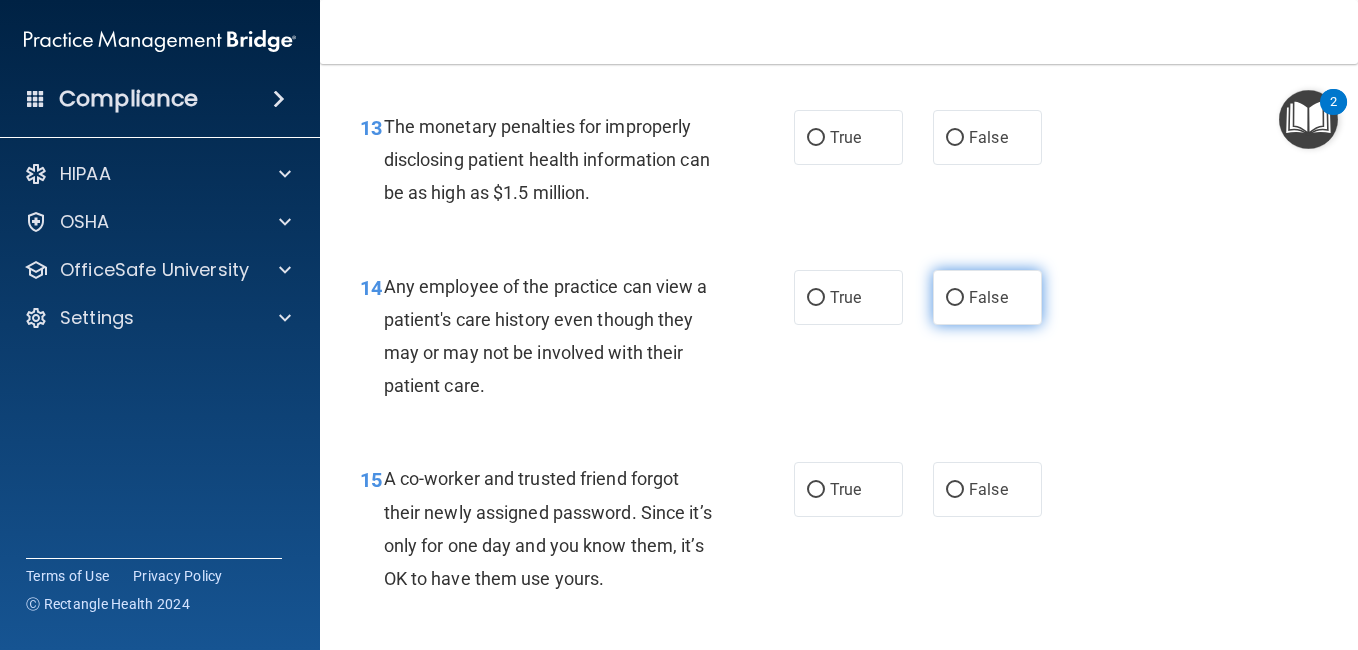 click on "False" at bounding box center (955, 298) 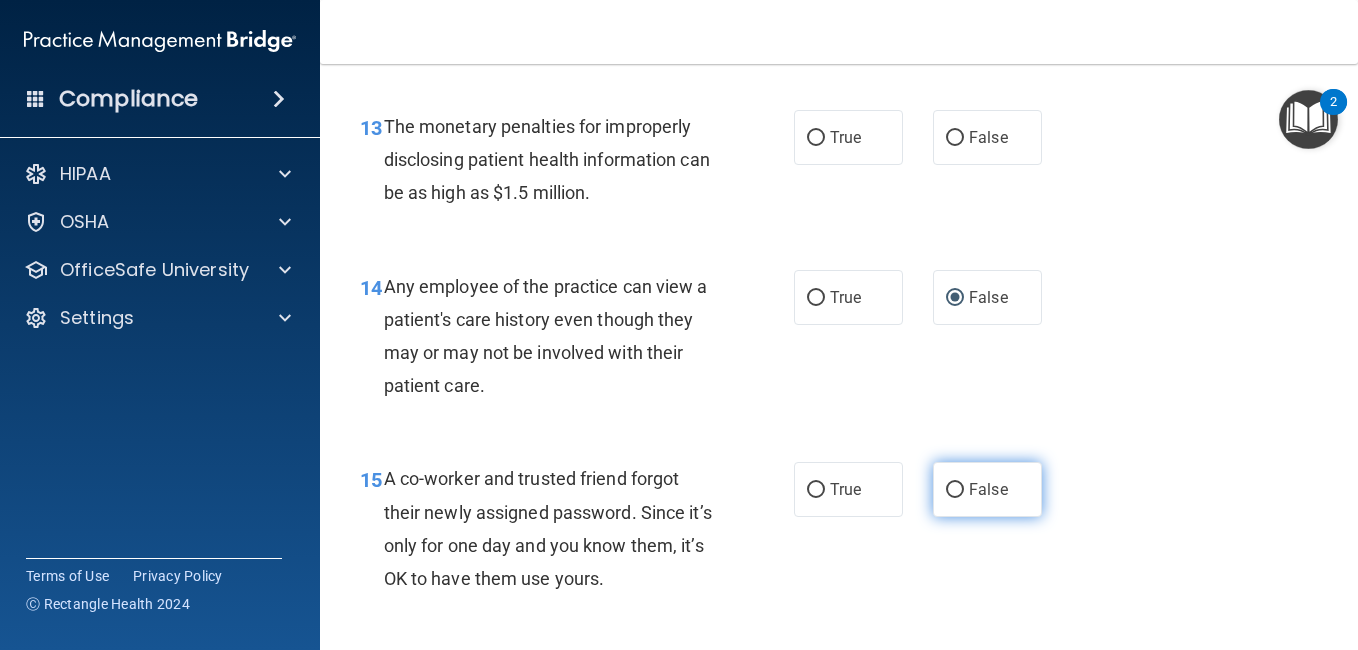 click on "False" at bounding box center [987, 489] 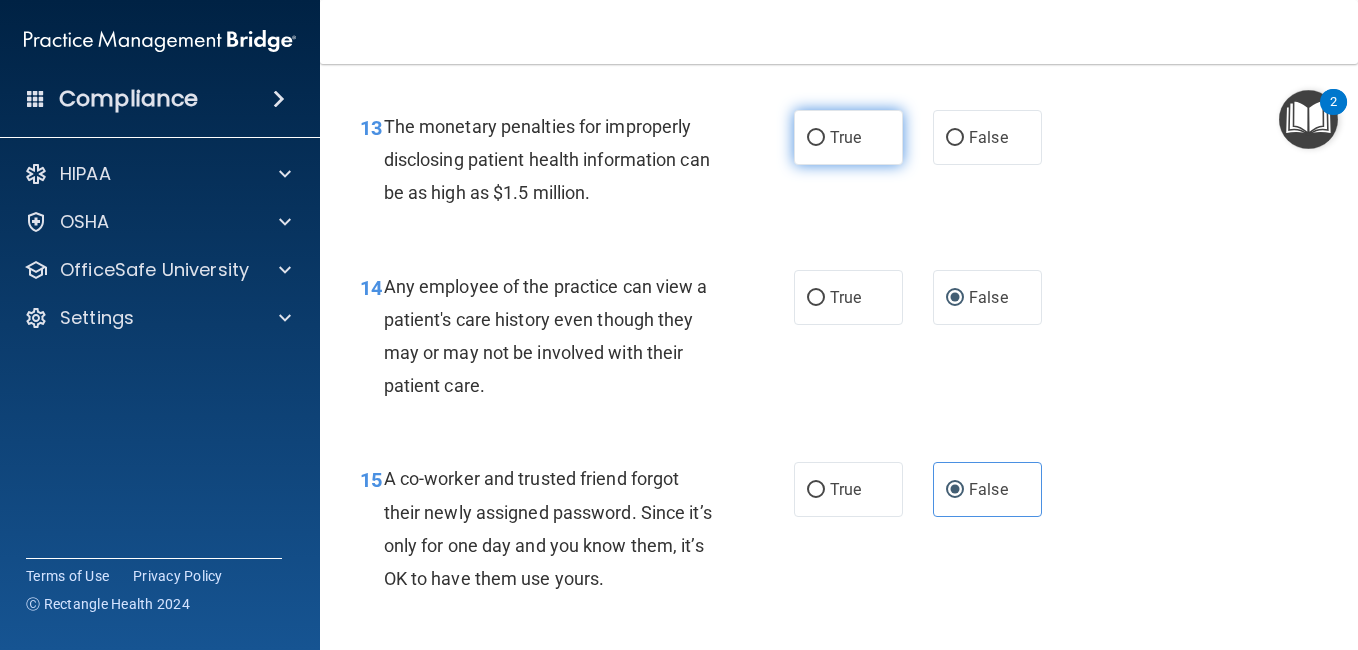 click on "True" at bounding box center (848, 137) 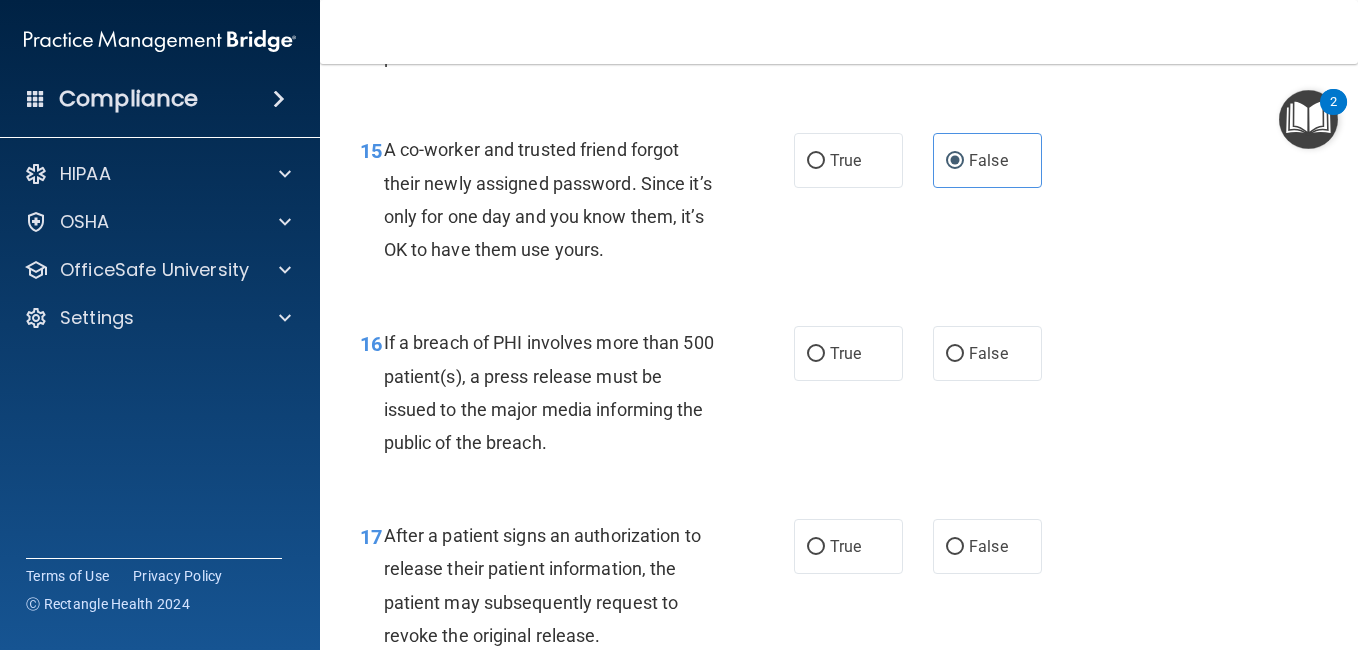 click on "15       A co-worker and trusted friend forgot their newly assigned password. Since it’s only for one day and you know them, it’s OK to have them use yours.                 True           False" at bounding box center [839, 204] 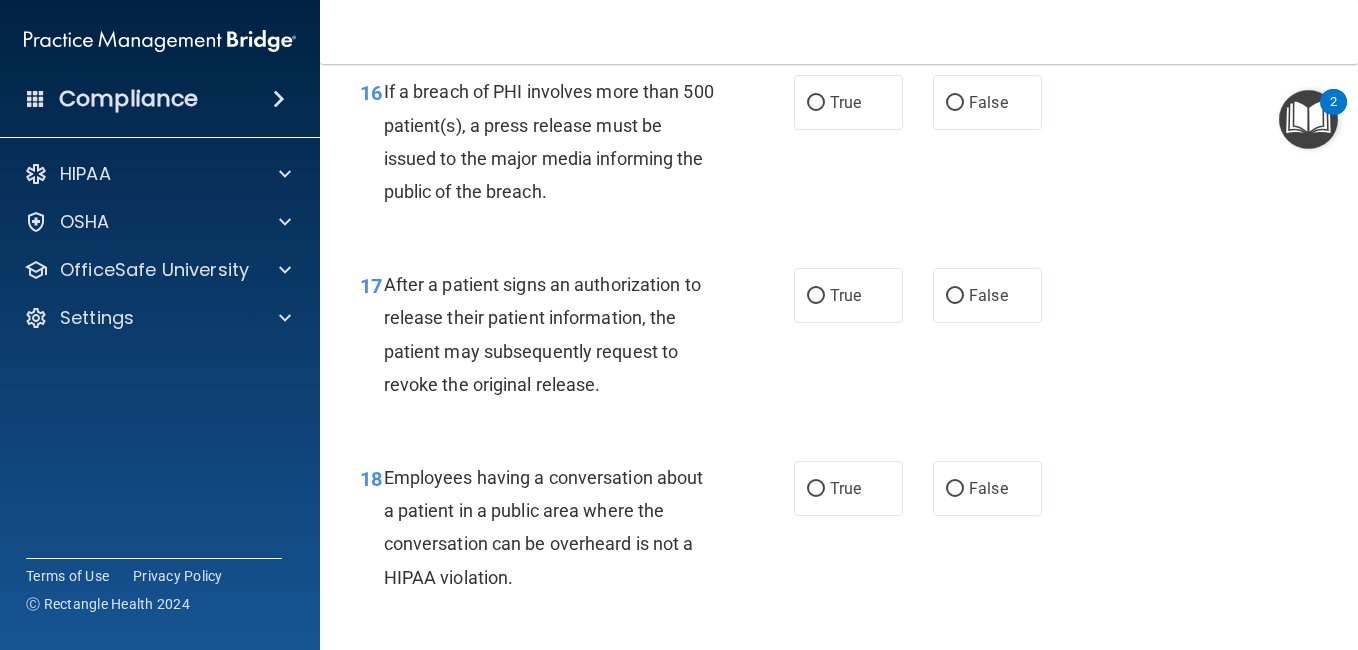 scroll, scrollTop: 2948, scrollLeft: 0, axis: vertical 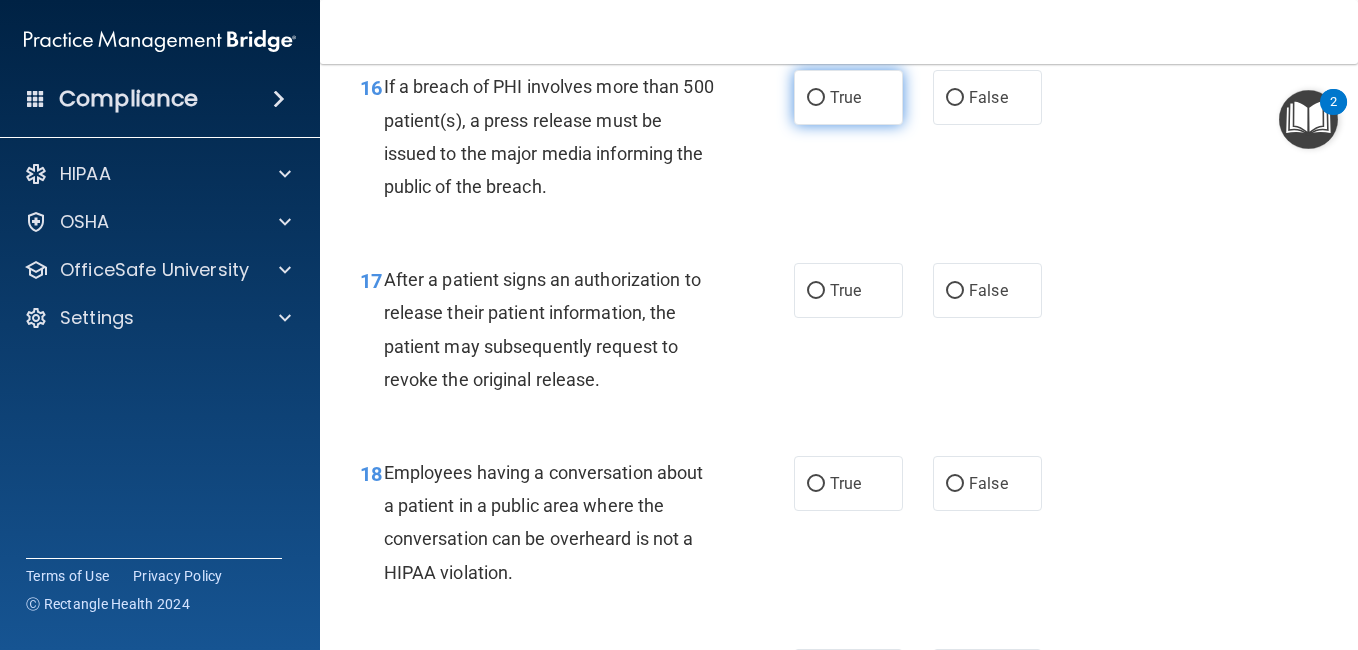 click on "True" at bounding box center [848, 97] 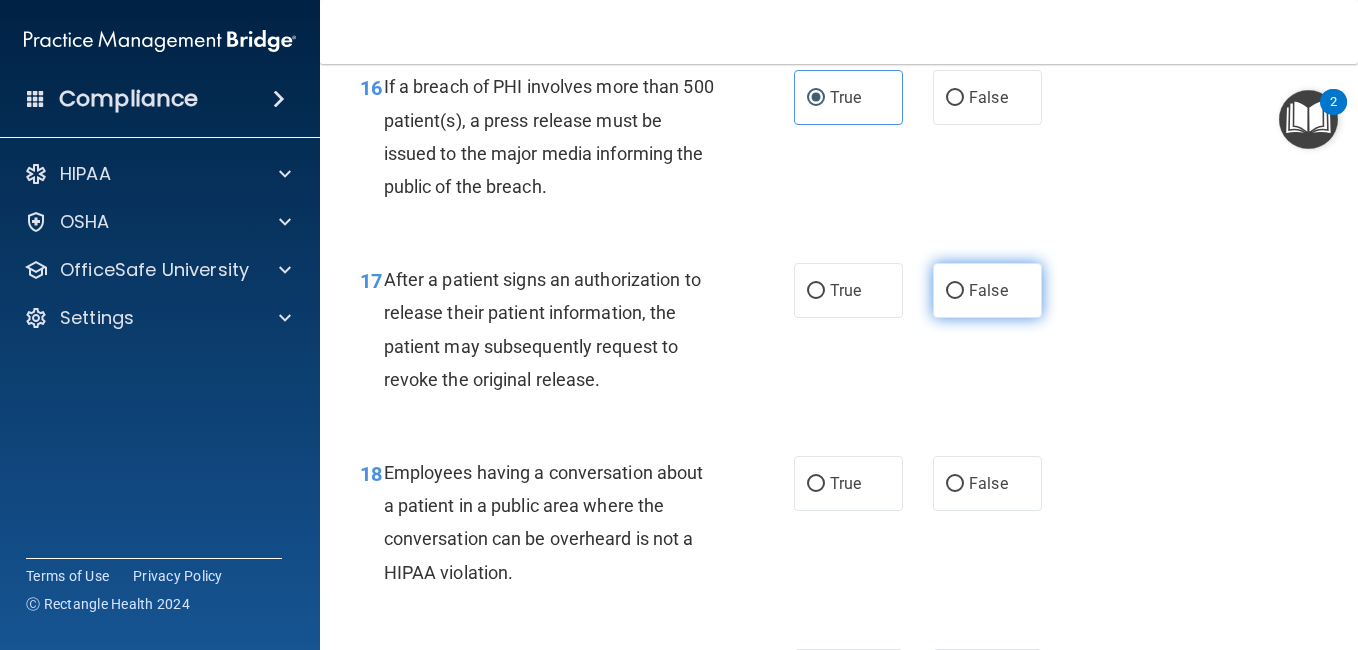 click on "False" at bounding box center (988, 290) 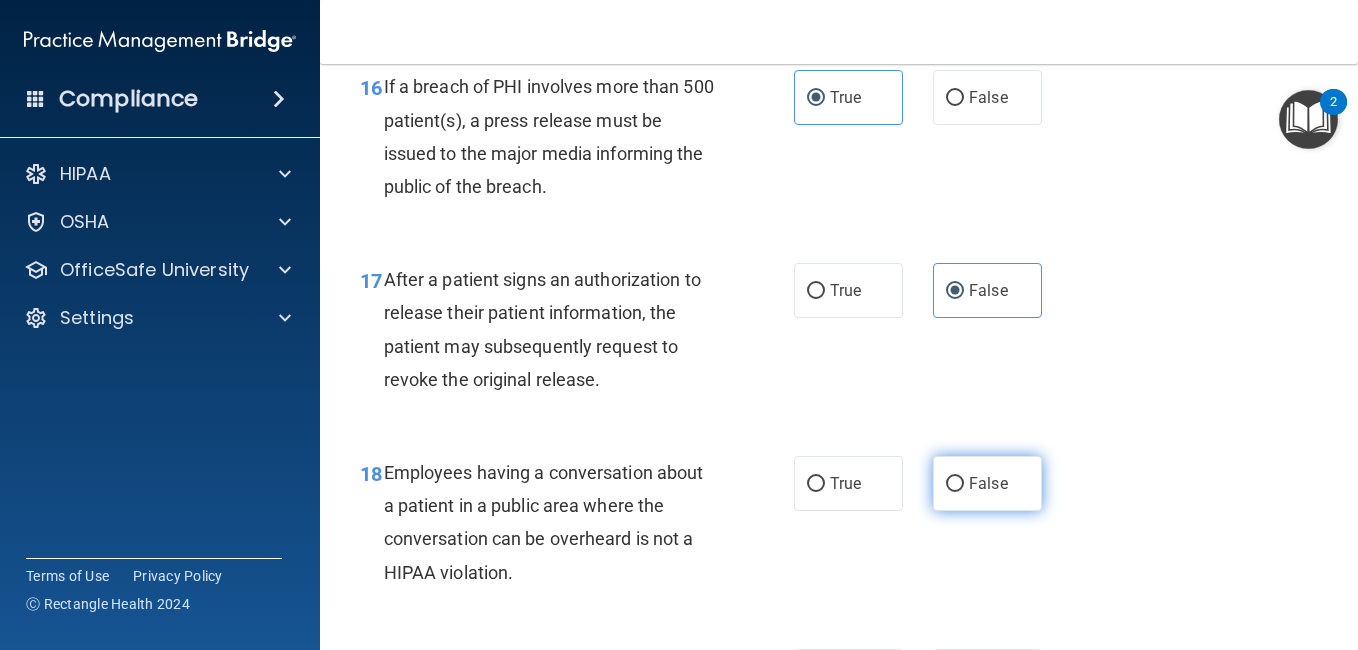 click on "False" at bounding box center [955, 484] 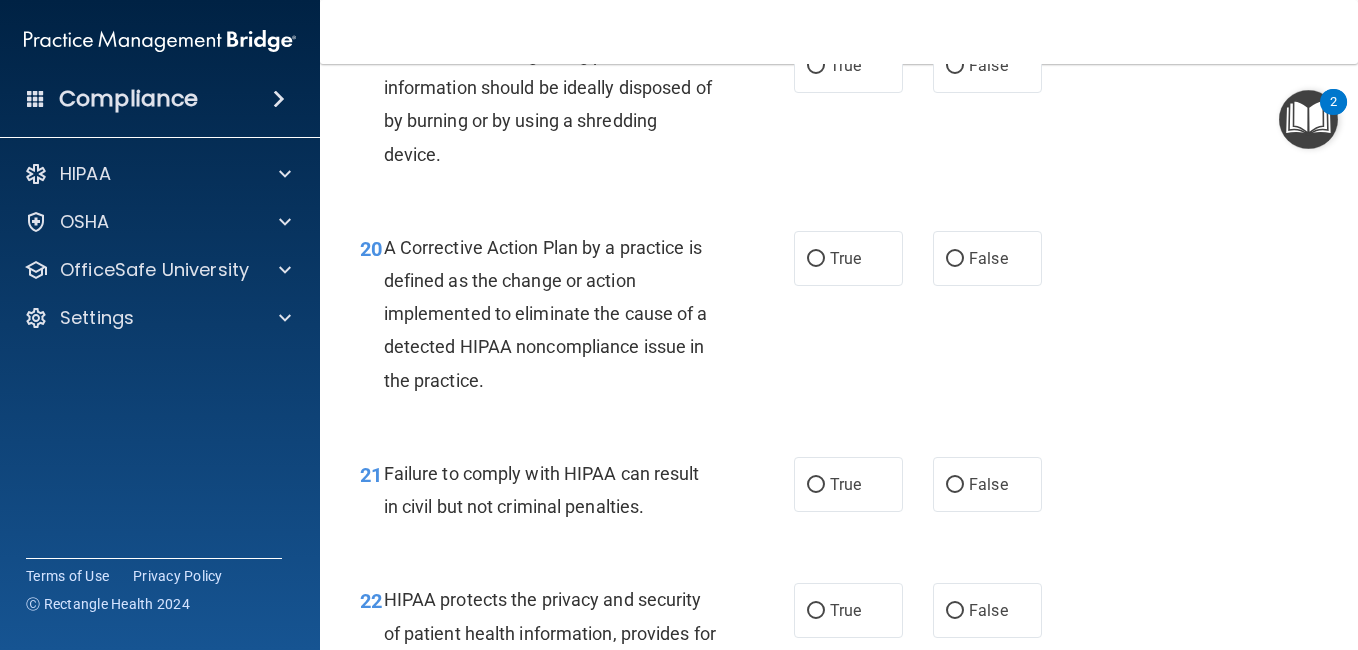 scroll, scrollTop: 3562, scrollLeft: 0, axis: vertical 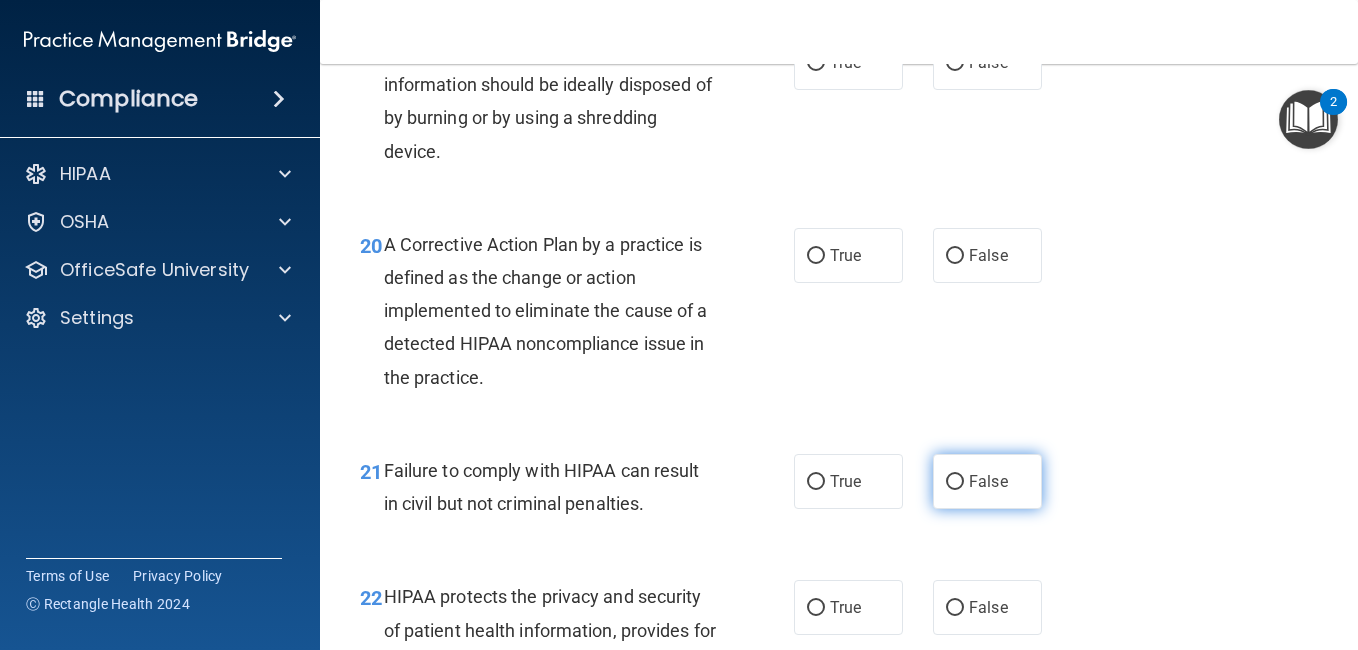 click on "False" at bounding box center (955, 482) 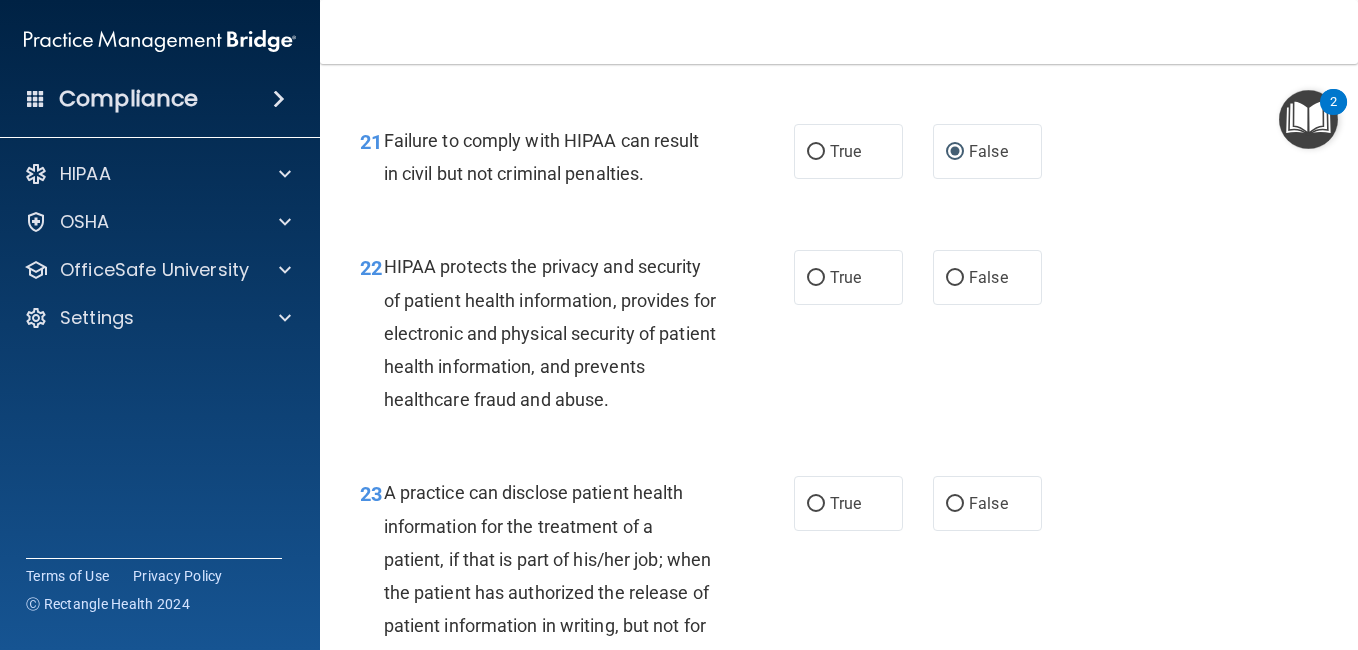 scroll, scrollTop: 3897, scrollLeft: 0, axis: vertical 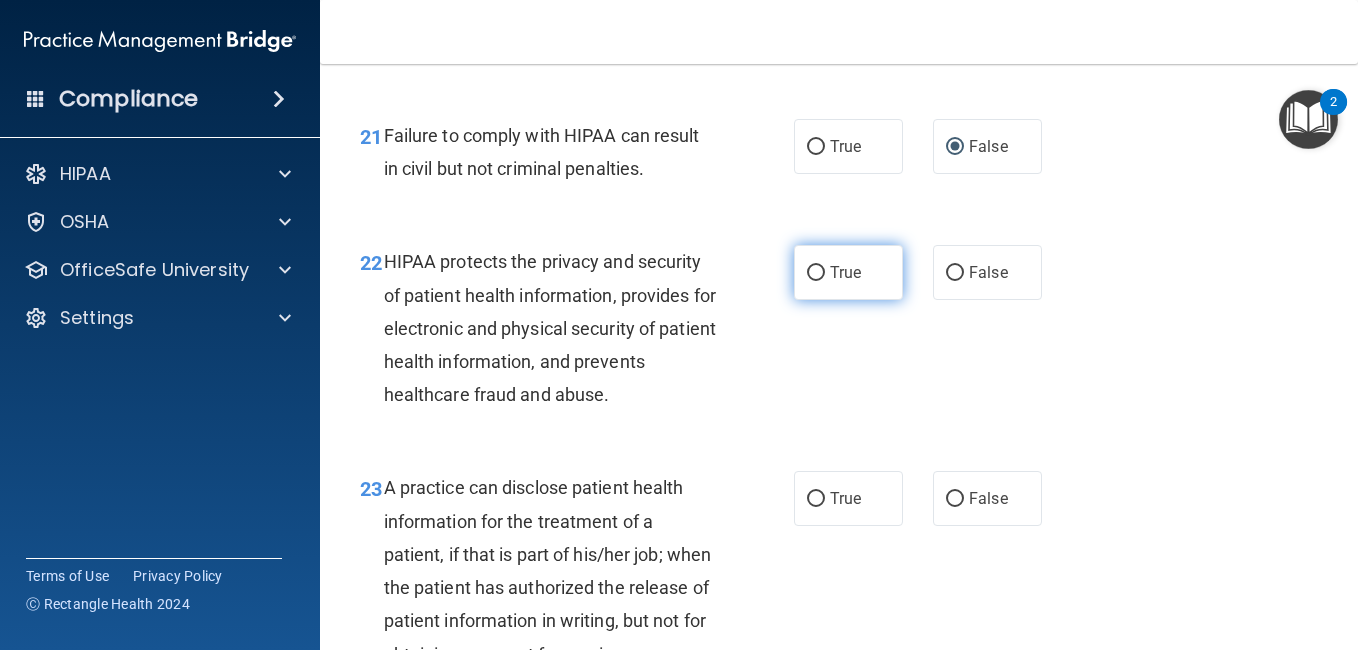 click on "True" at bounding box center (845, 272) 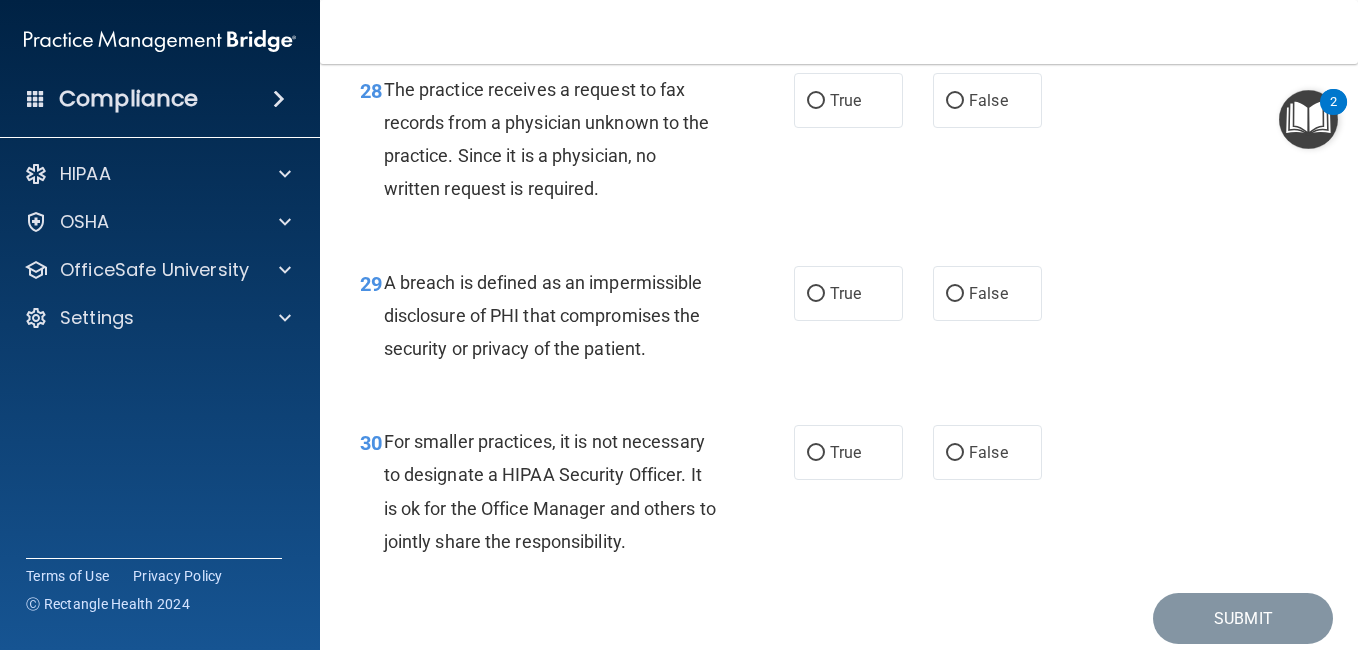 scroll, scrollTop: 5500, scrollLeft: 0, axis: vertical 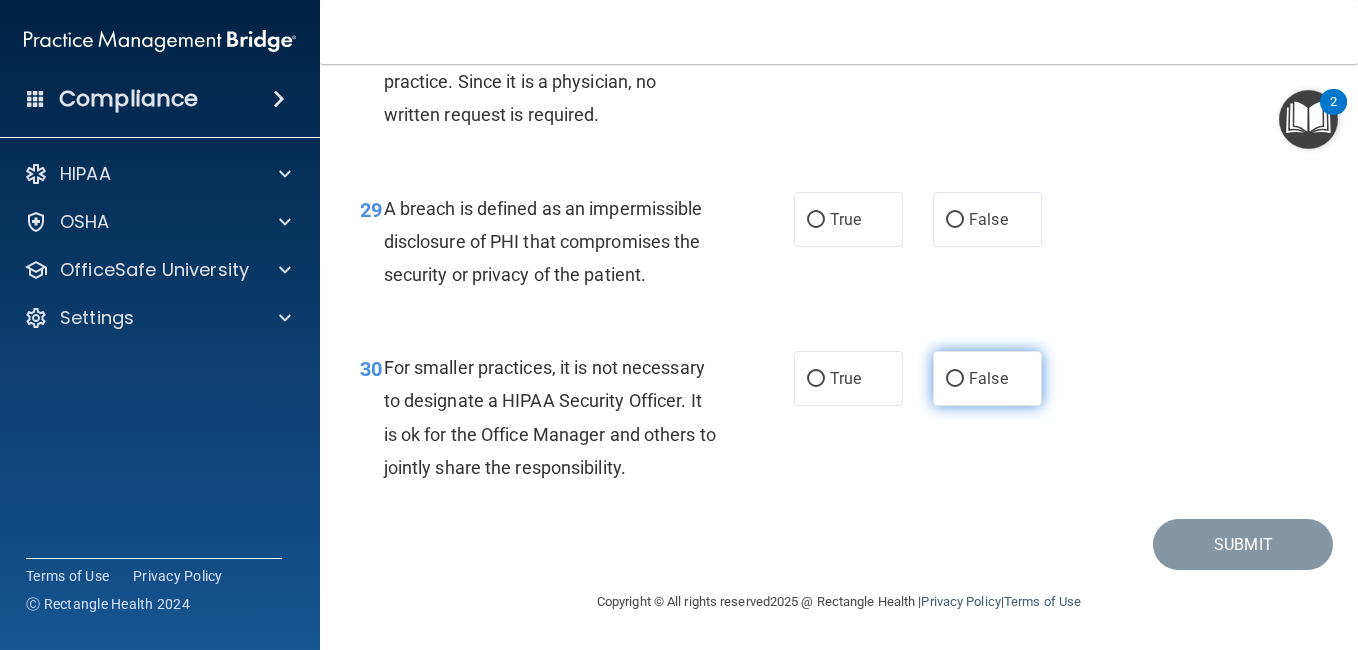 click on "False" at bounding box center (987, 378) 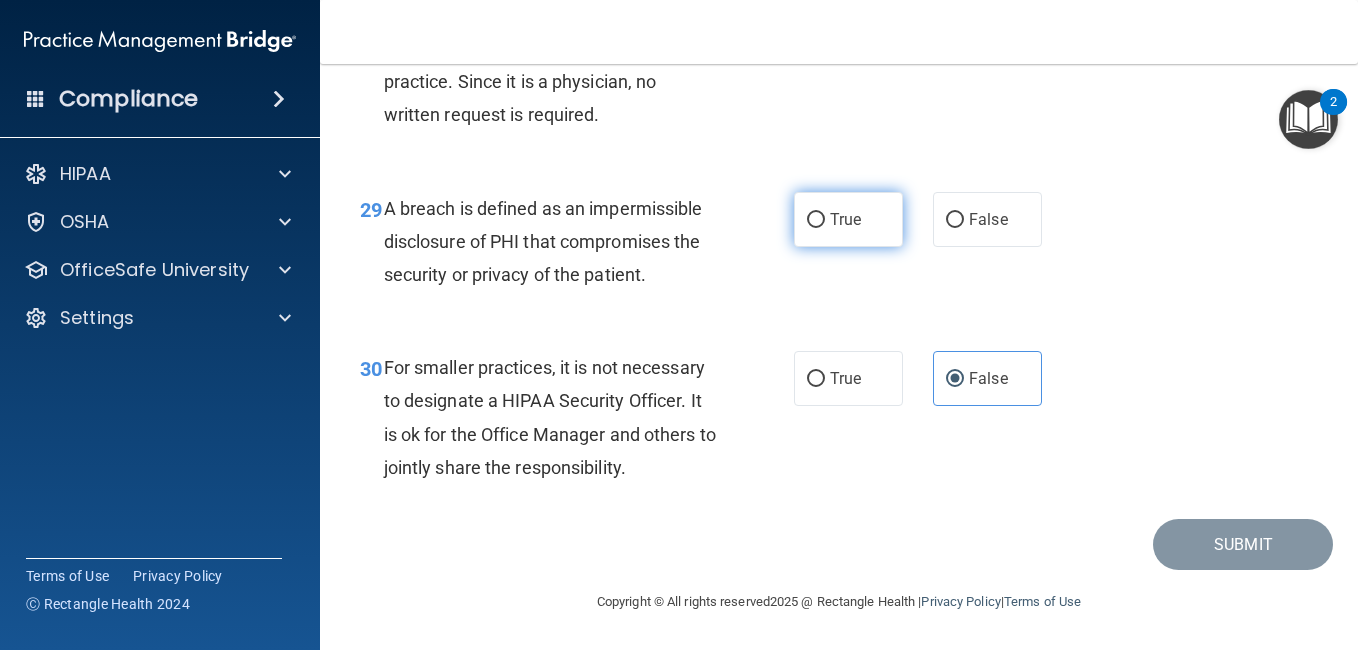 click on "True" at bounding box center (848, 219) 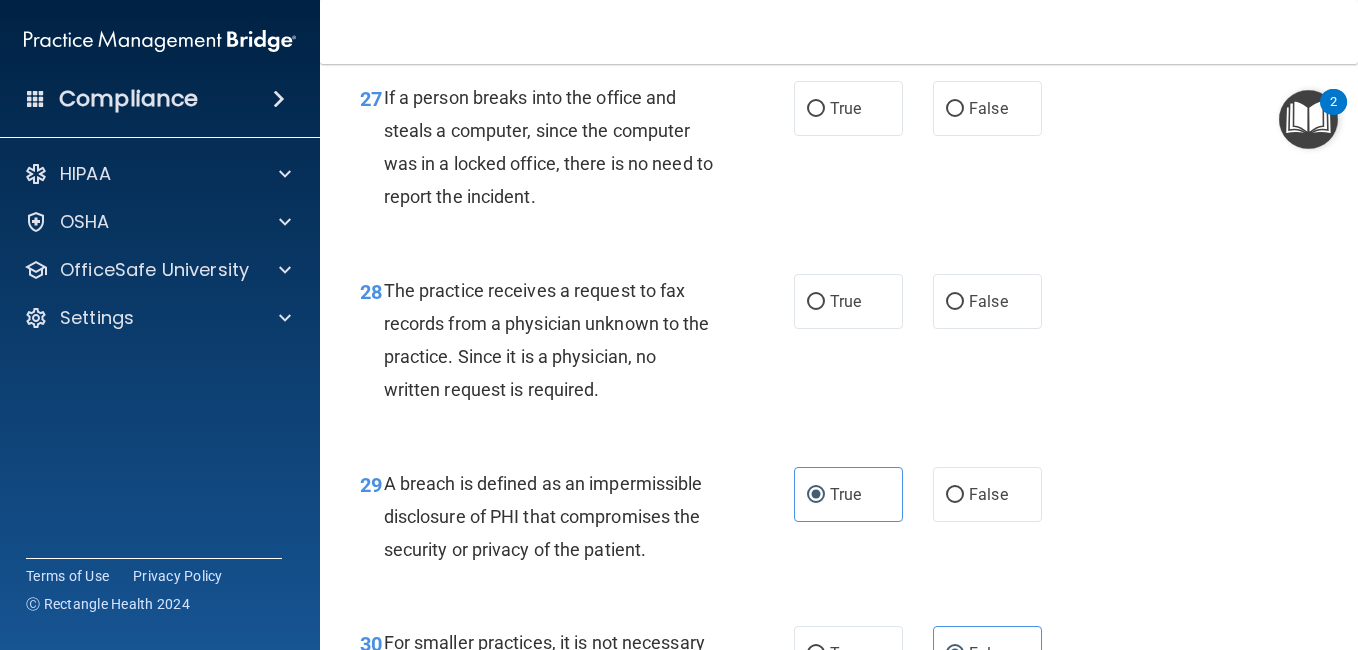 scroll, scrollTop: 5189, scrollLeft: 0, axis: vertical 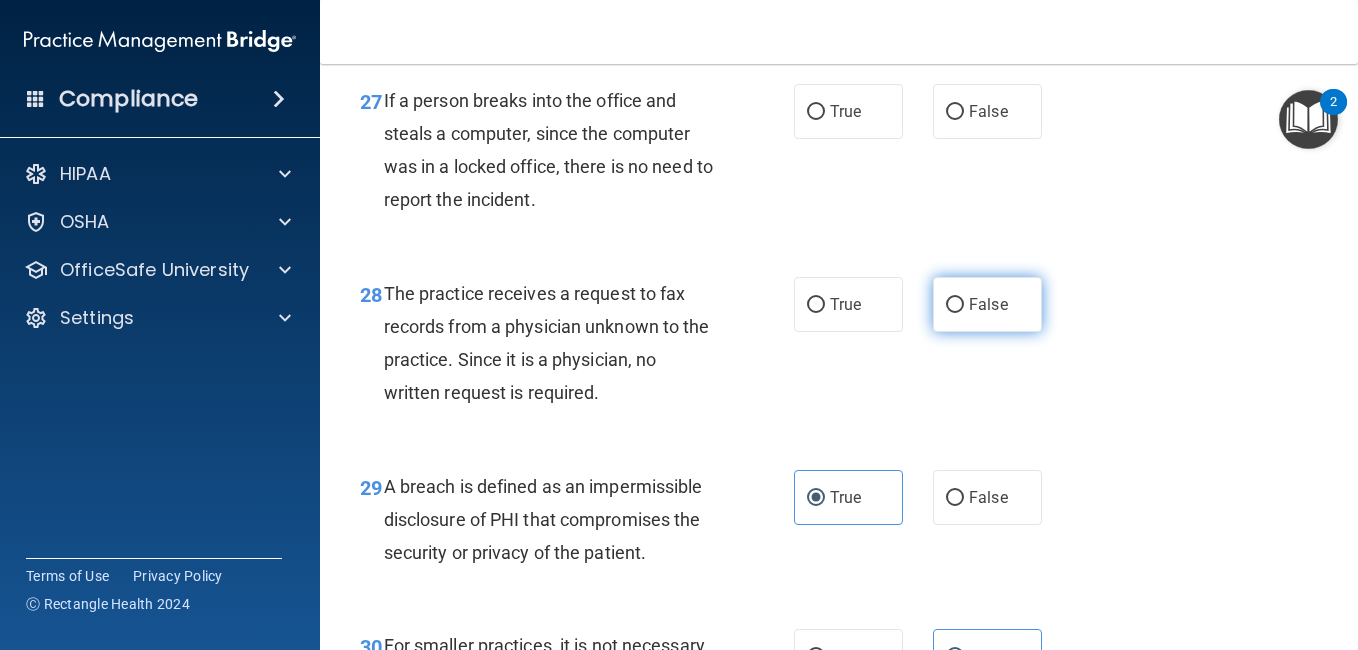 click on "False" at bounding box center [955, 305] 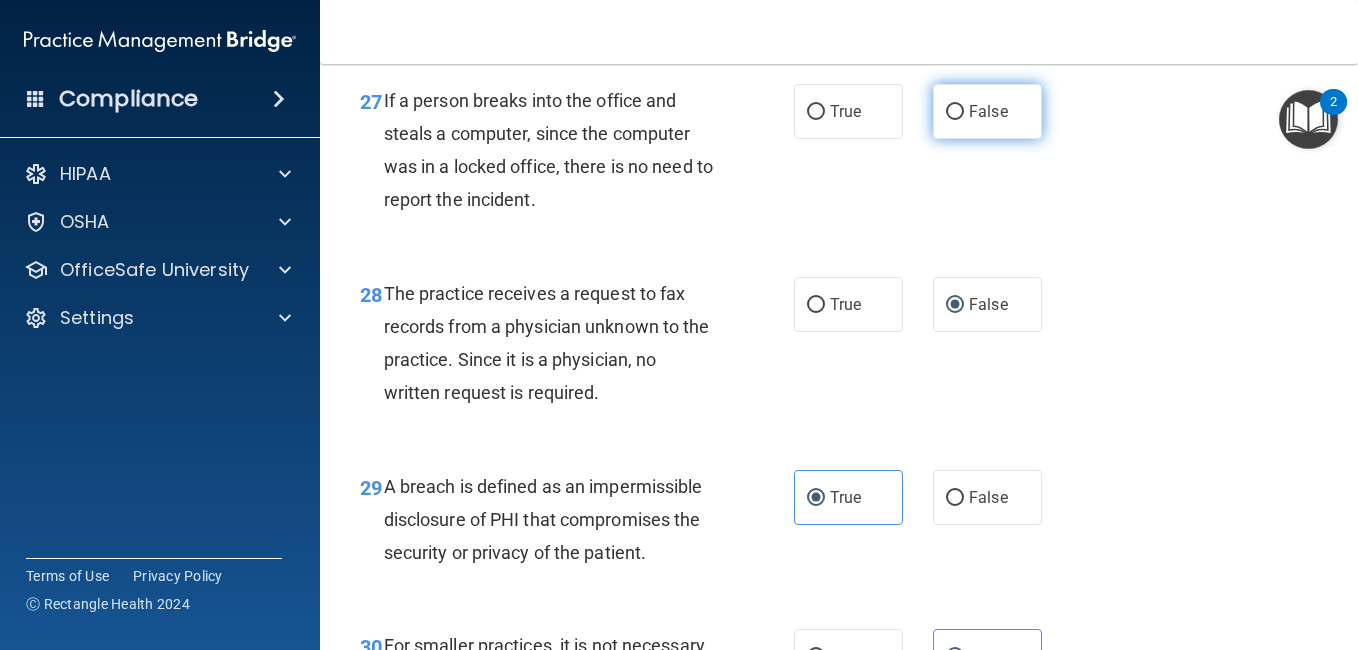 click on "False" at bounding box center (987, 111) 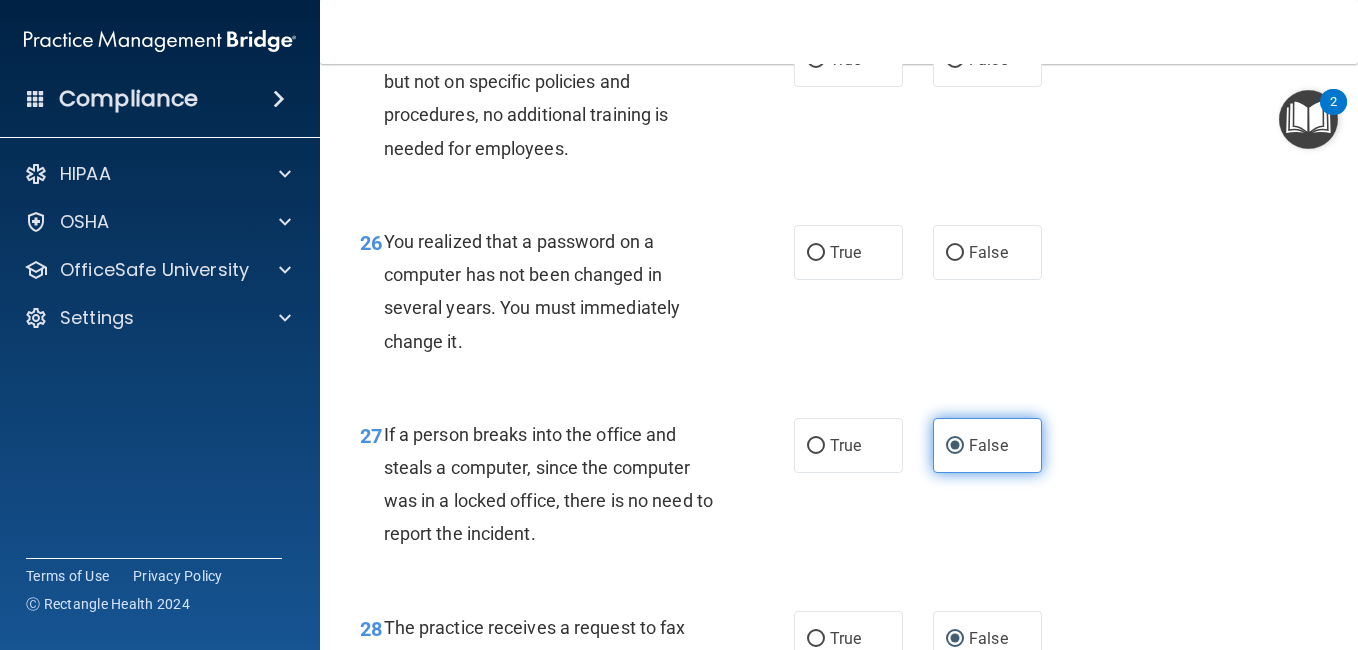 scroll, scrollTop: 4854, scrollLeft: 0, axis: vertical 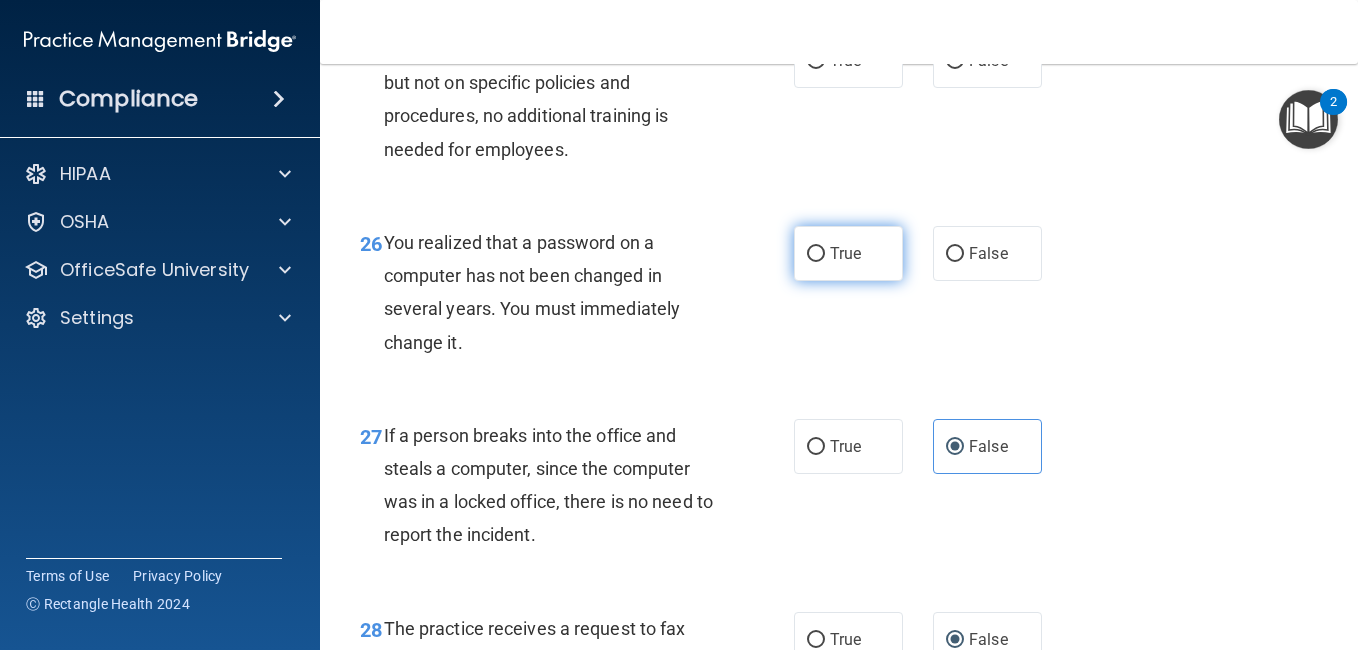 click on "True" at bounding box center [848, 253] 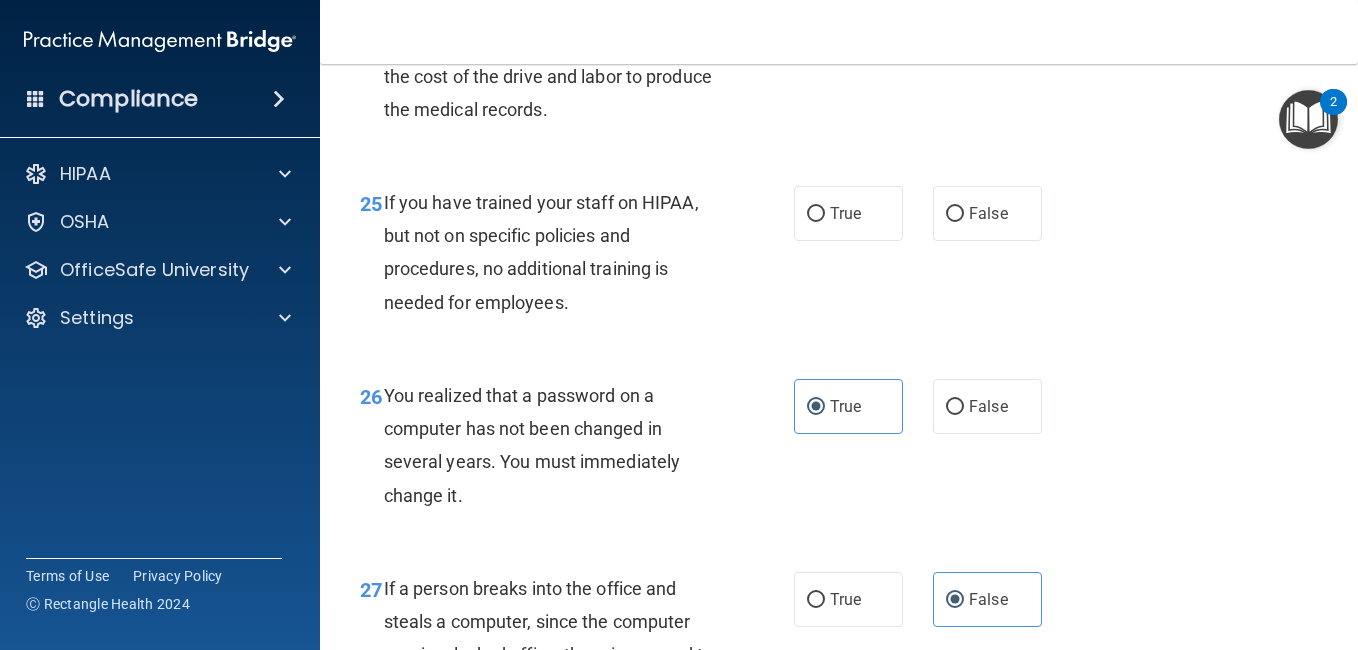 scroll, scrollTop: 4699, scrollLeft: 0, axis: vertical 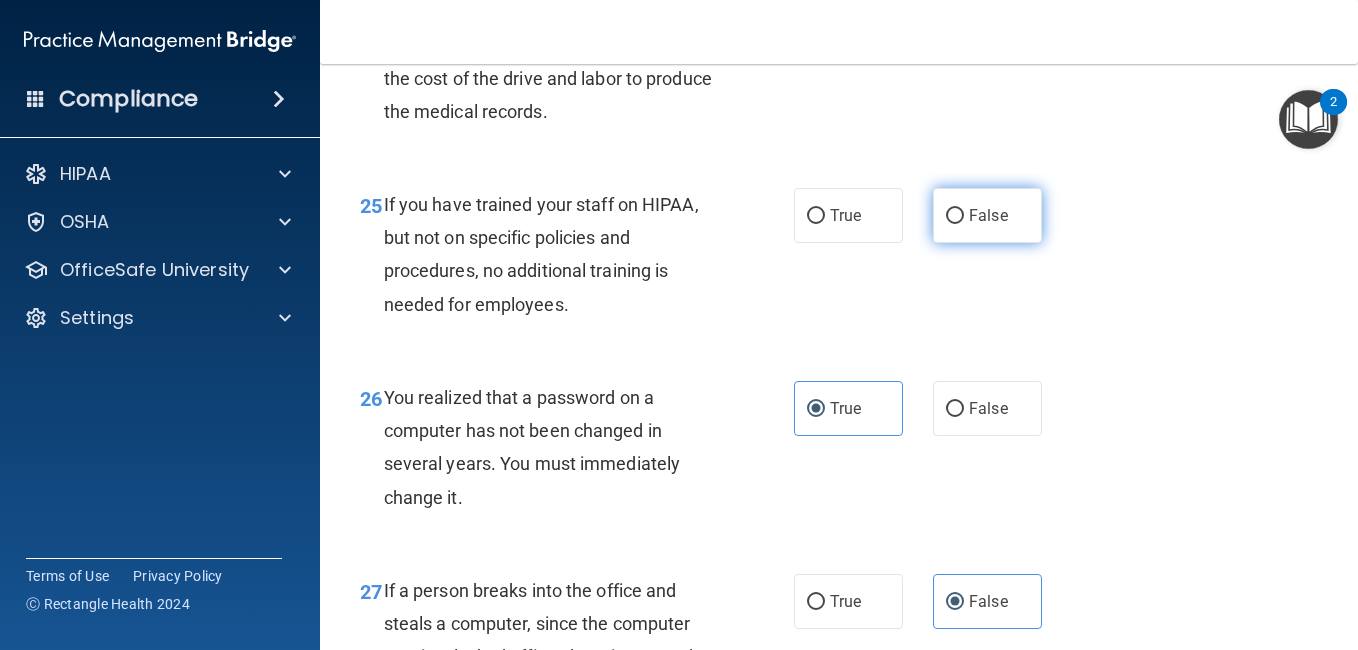 click on "False" at bounding box center [987, 215] 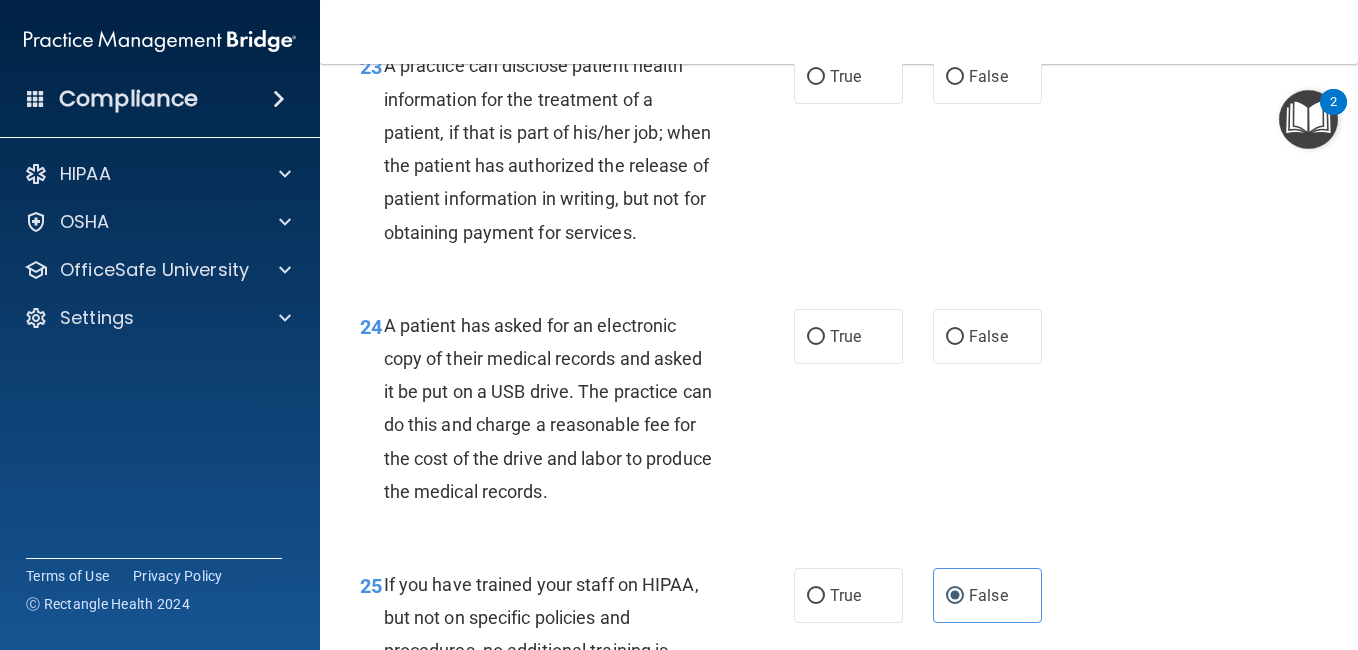 scroll, scrollTop: 4308, scrollLeft: 0, axis: vertical 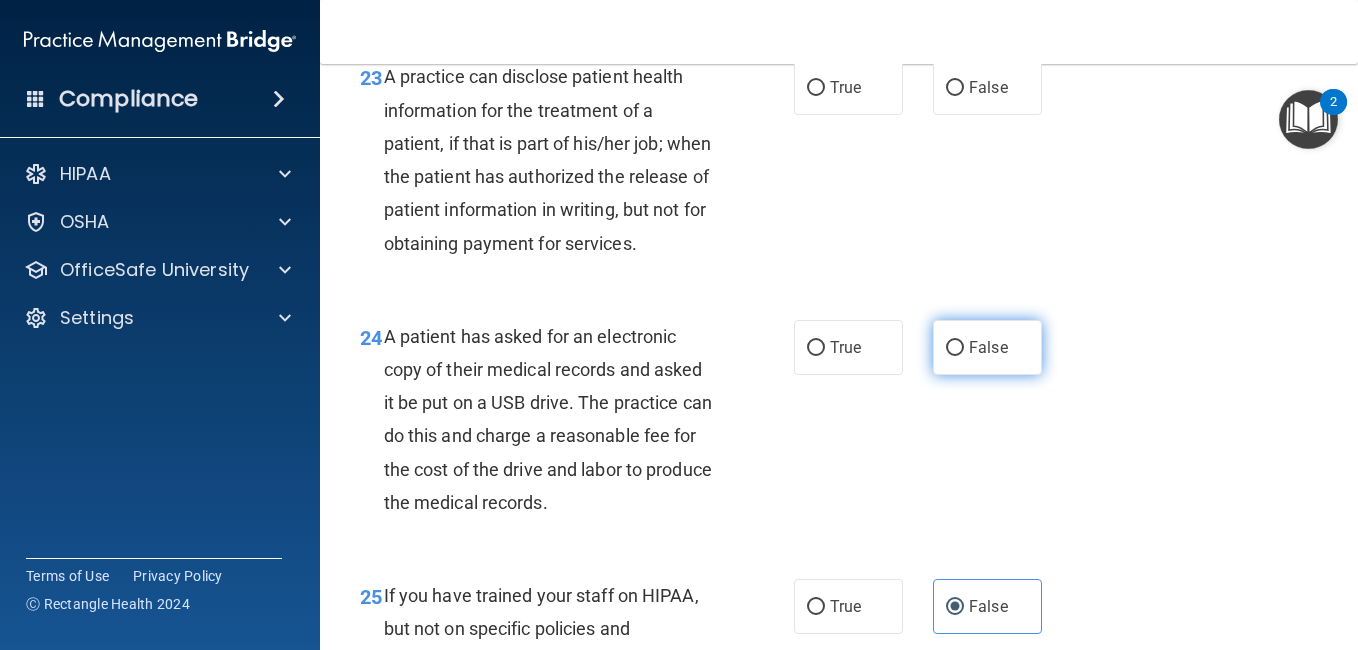click on "False" at bounding box center (987, 347) 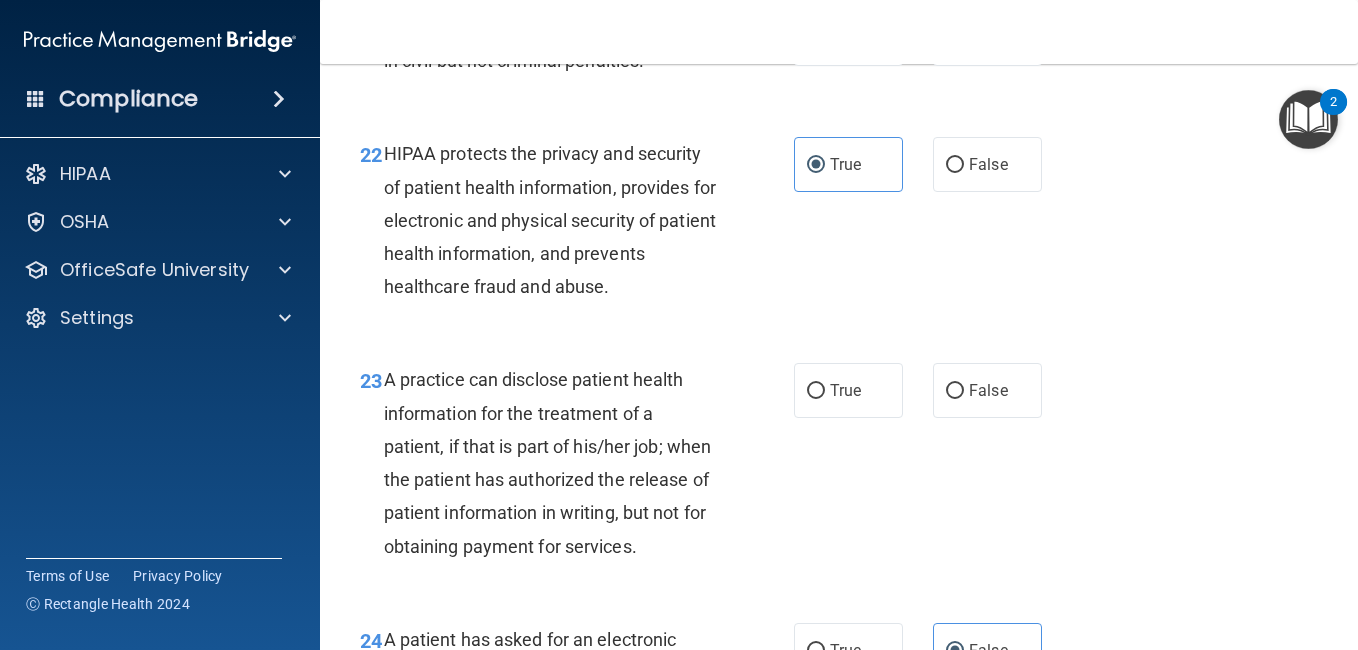 scroll, scrollTop: 4012, scrollLeft: 0, axis: vertical 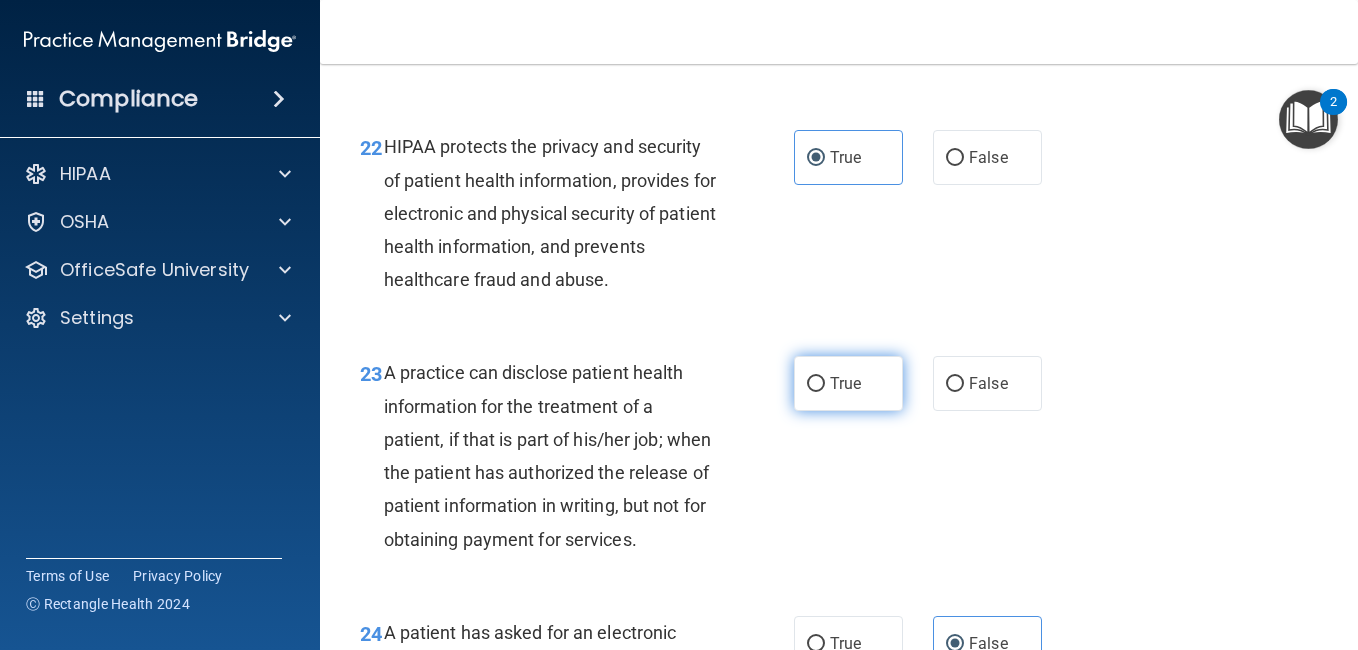 click on "True" at bounding box center (845, 383) 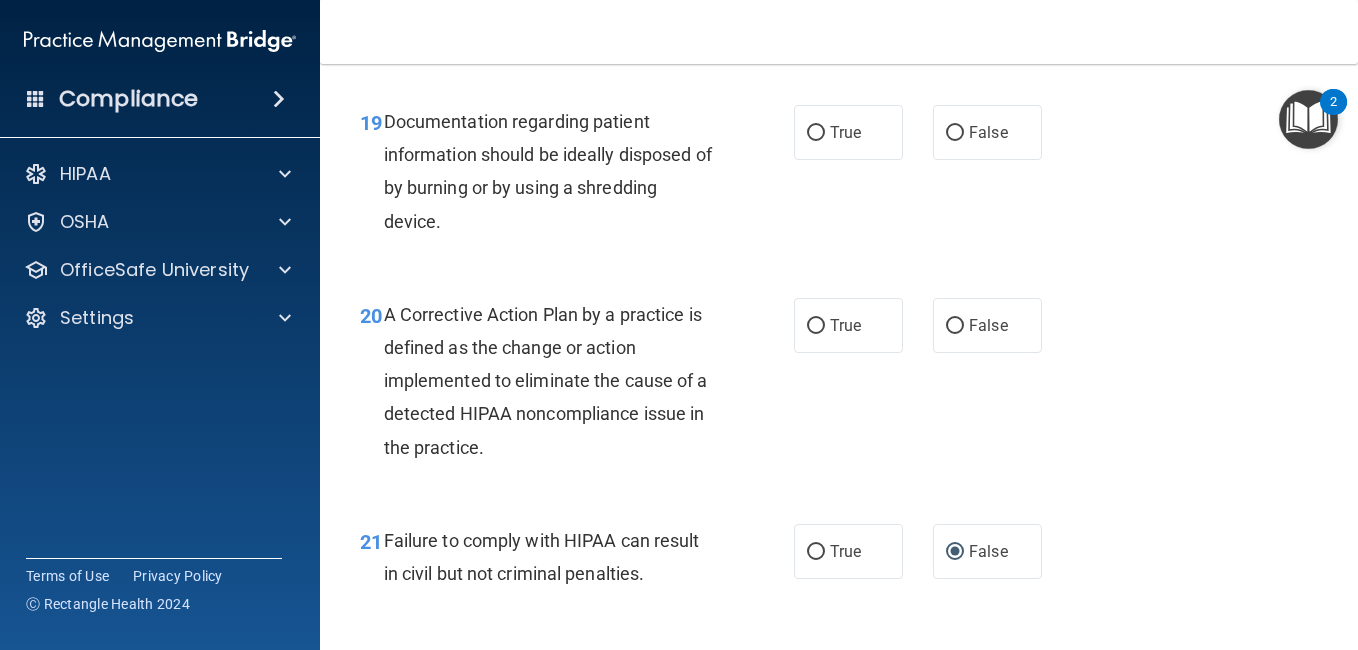 scroll, scrollTop: 3491, scrollLeft: 0, axis: vertical 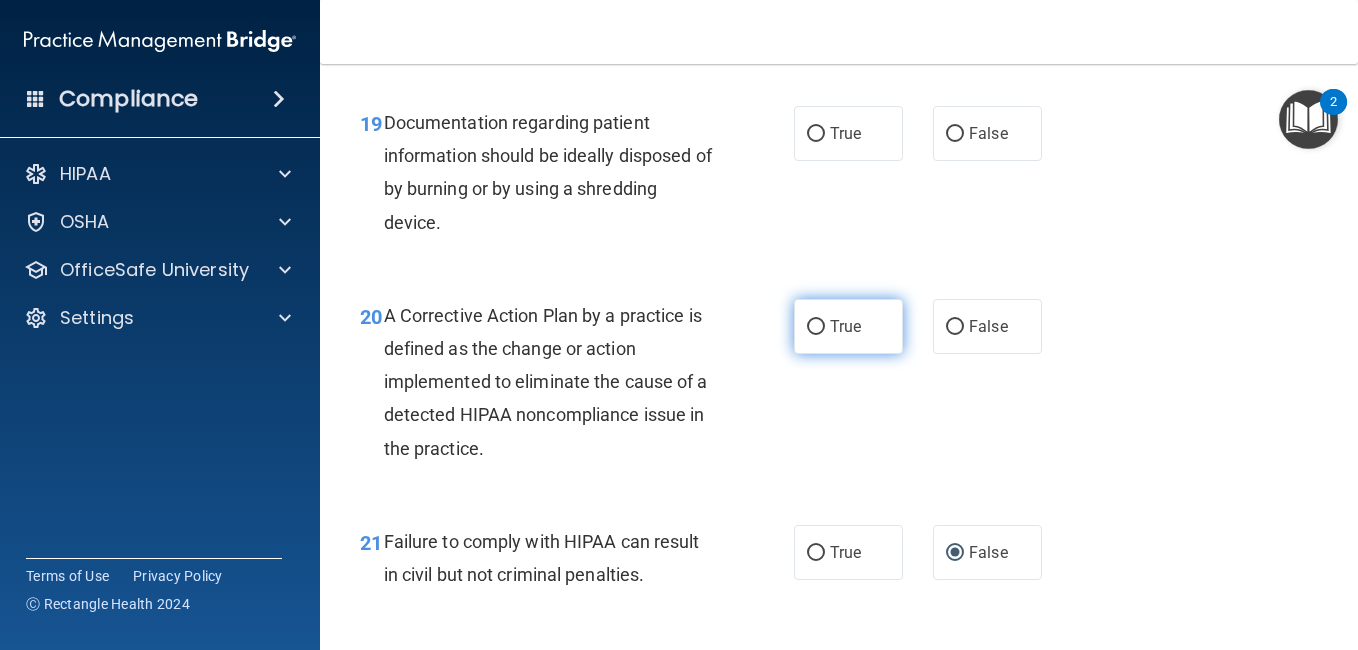 click on "True" at bounding box center [848, 326] 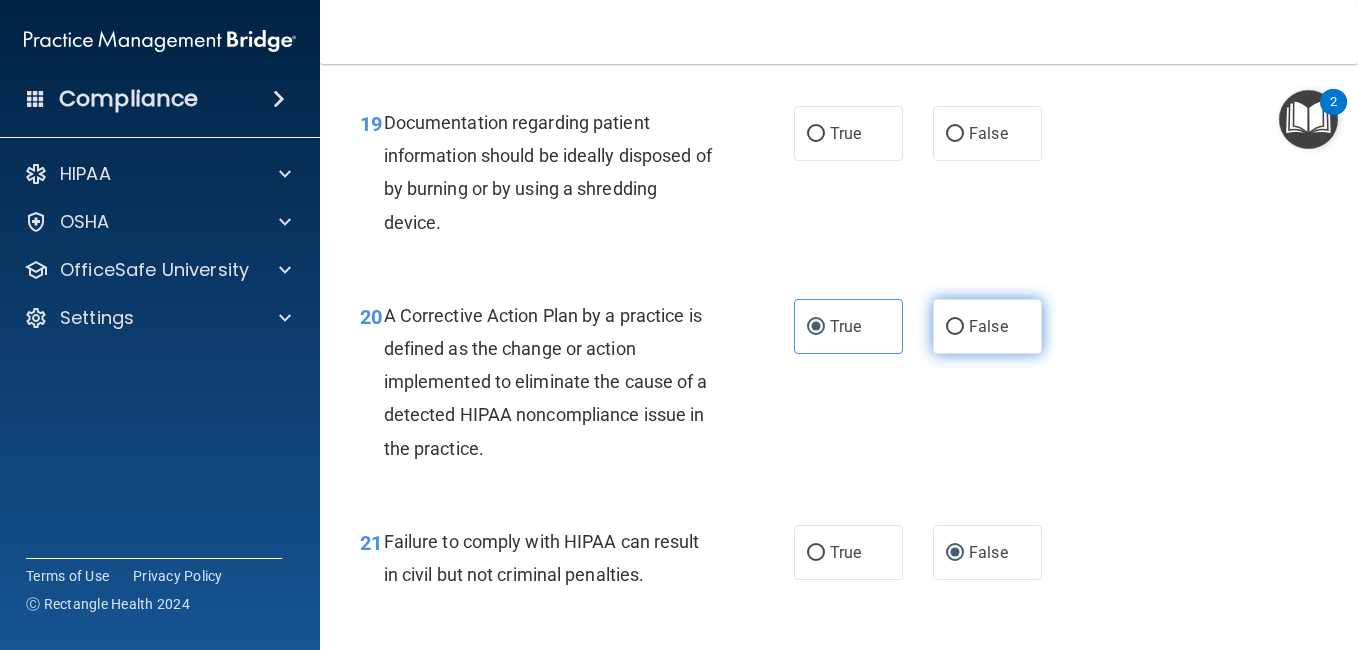 click on "False" at bounding box center [987, 326] 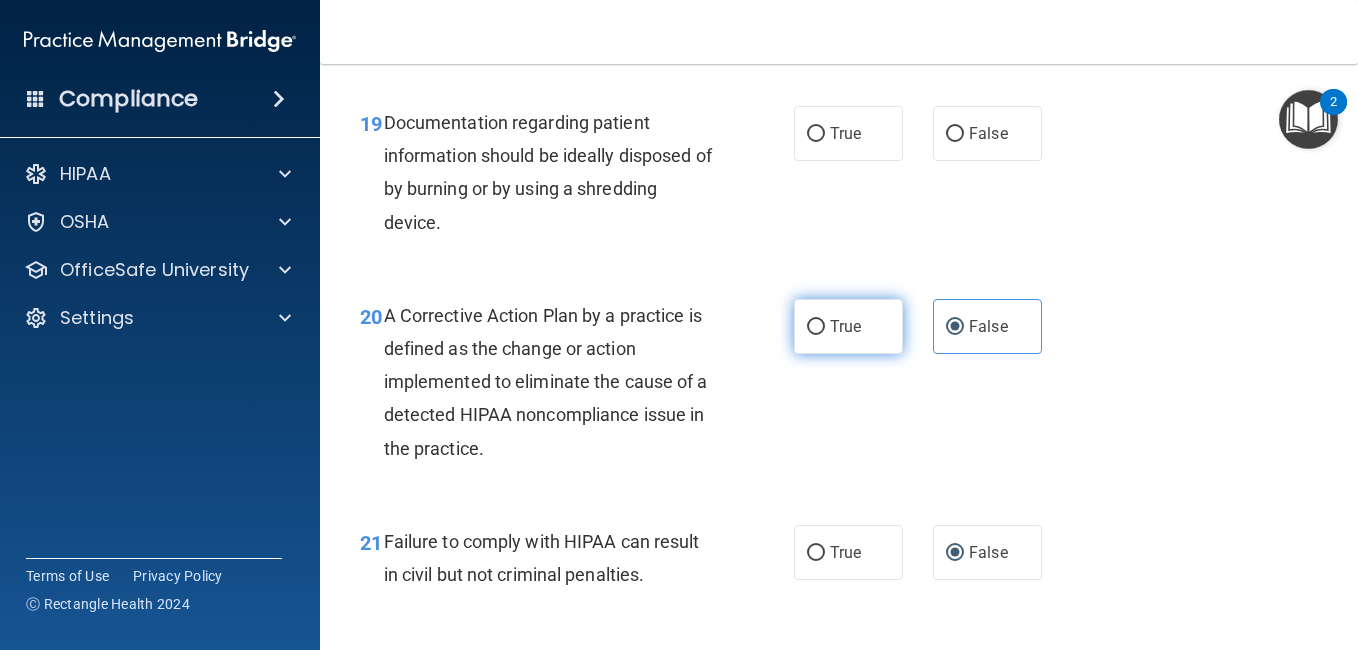 click on "True" at bounding box center (848, 326) 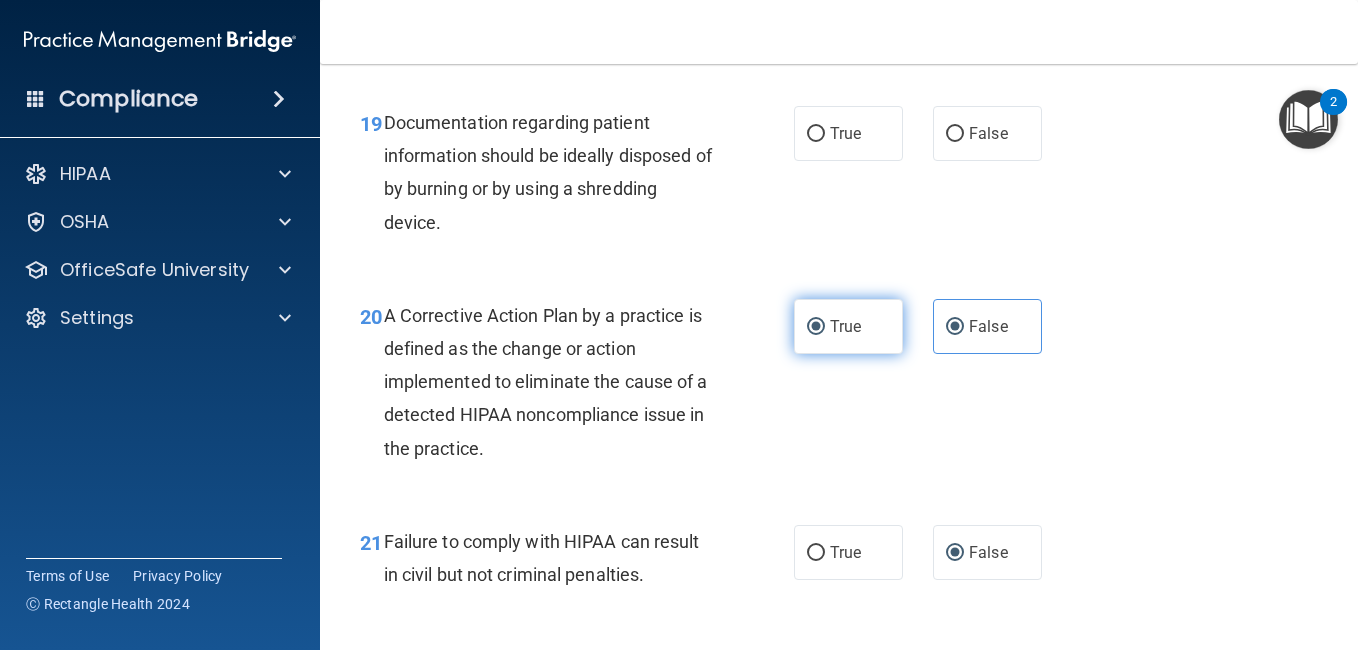 radio on "false" 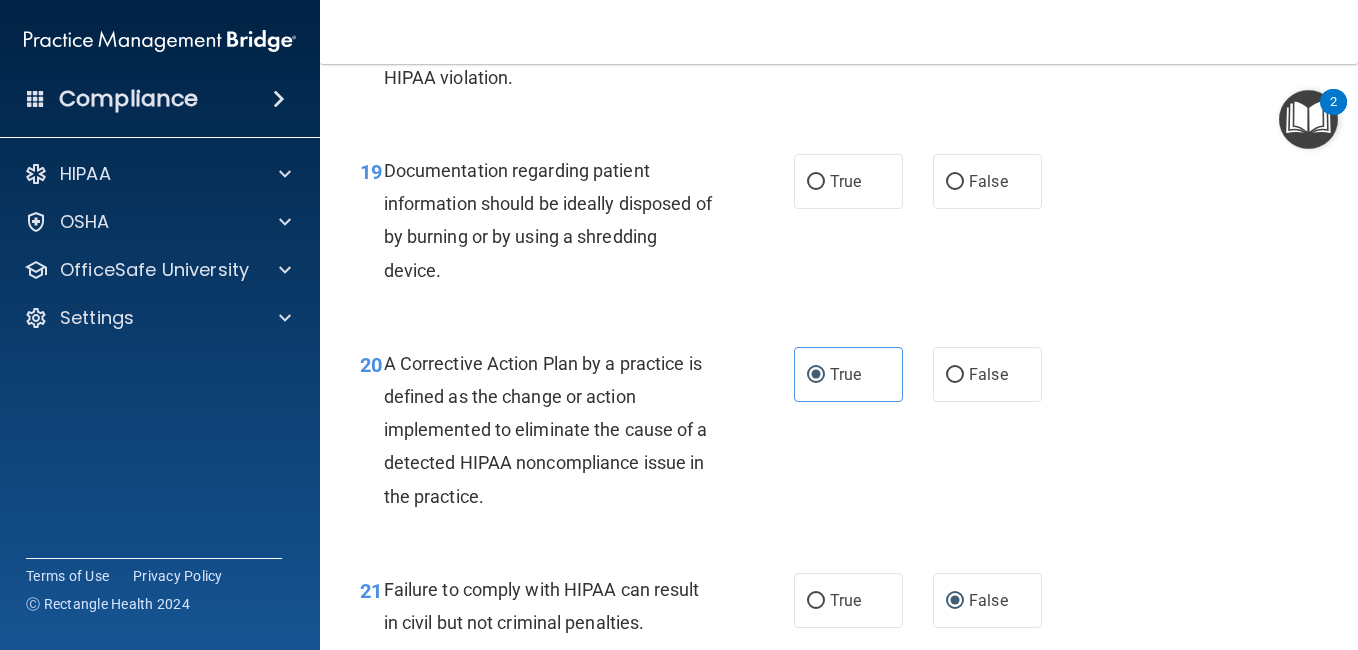 scroll, scrollTop: 3442, scrollLeft: 0, axis: vertical 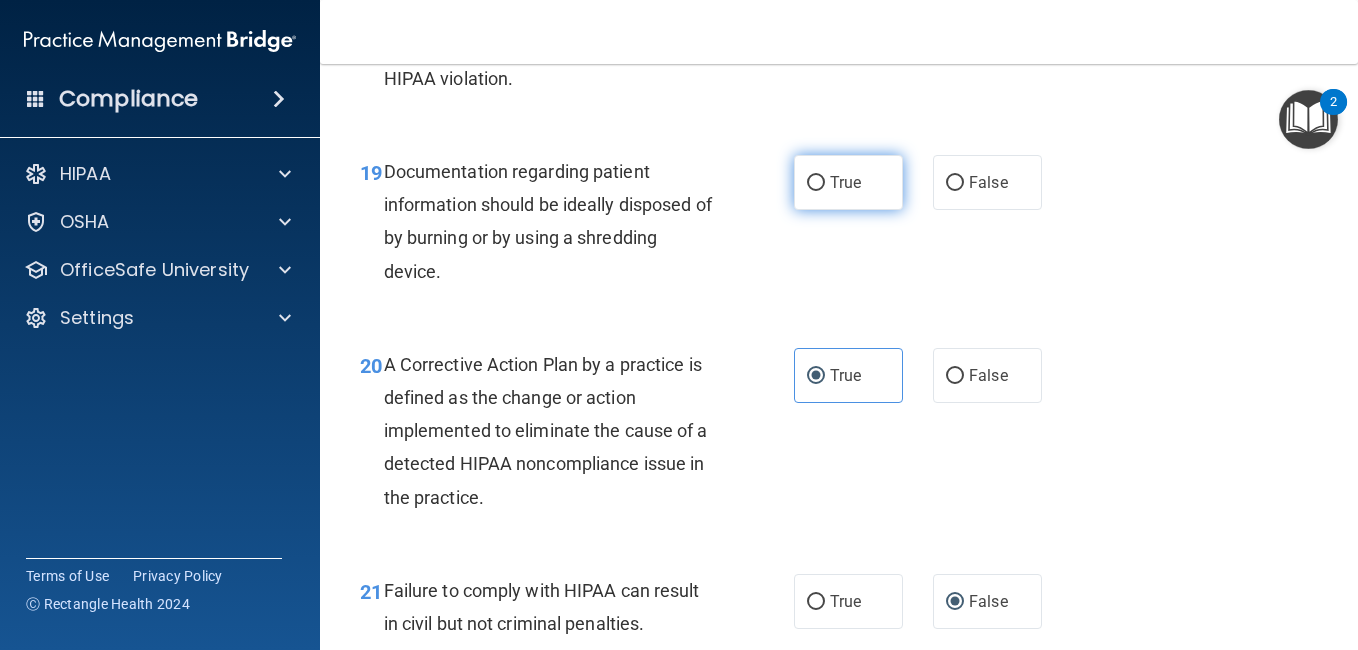 click on "True" at bounding box center (848, 182) 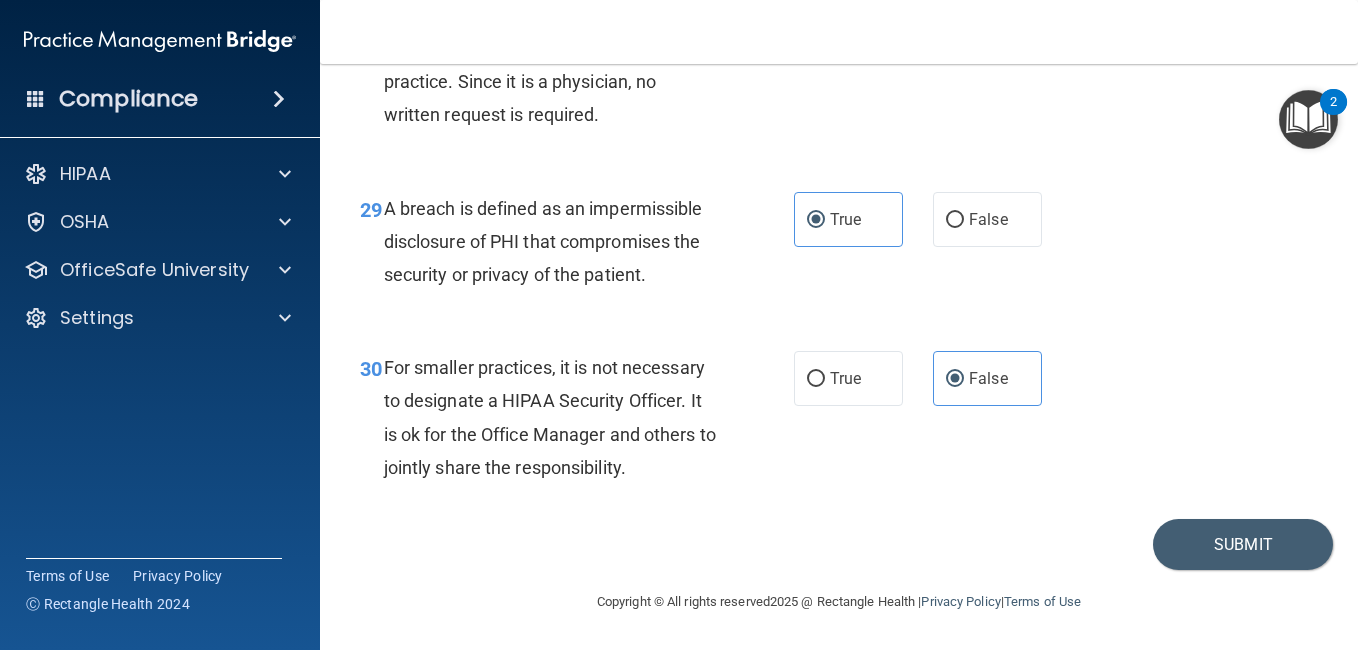 scroll, scrollTop: 5500, scrollLeft: 0, axis: vertical 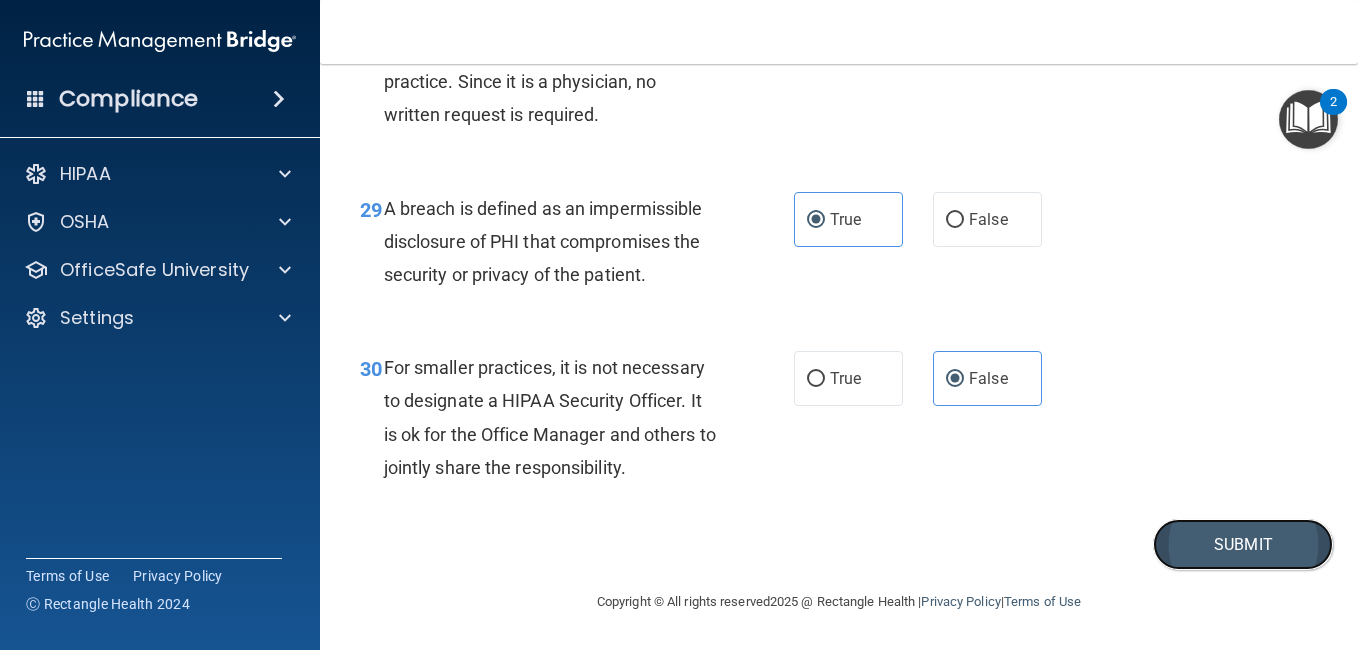 click on "Submit" at bounding box center [1243, 544] 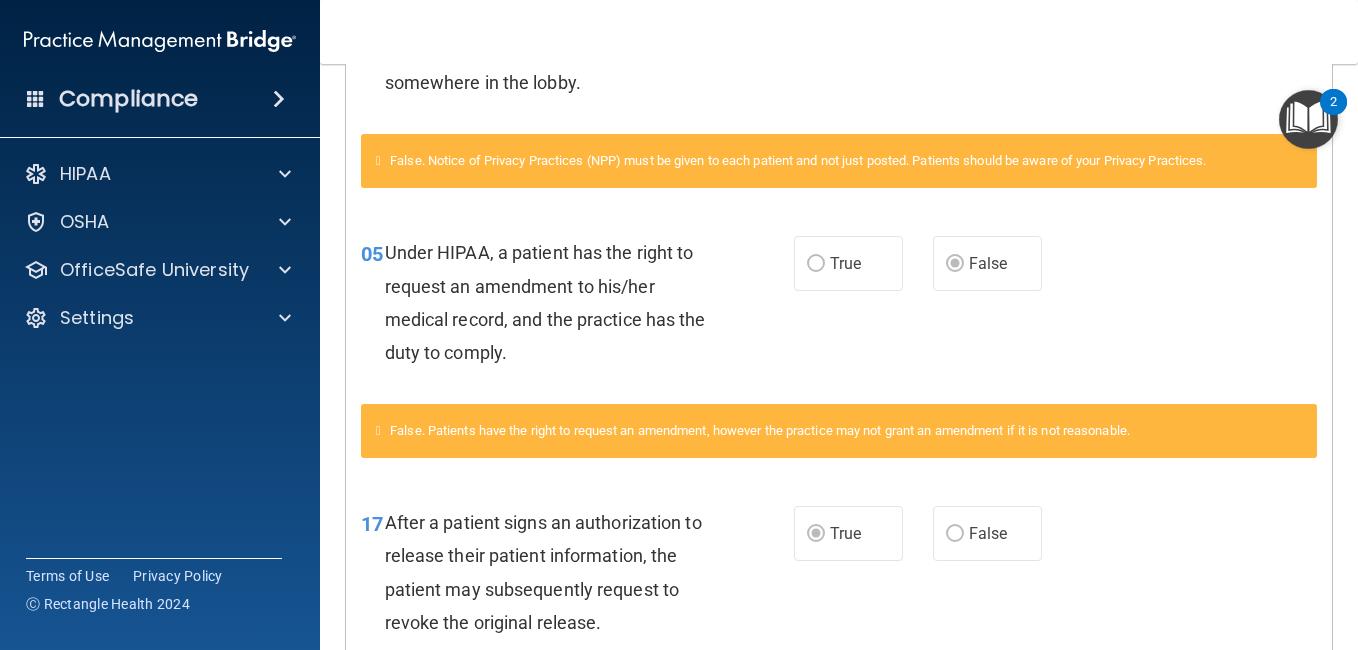 scroll, scrollTop: 0, scrollLeft: 0, axis: both 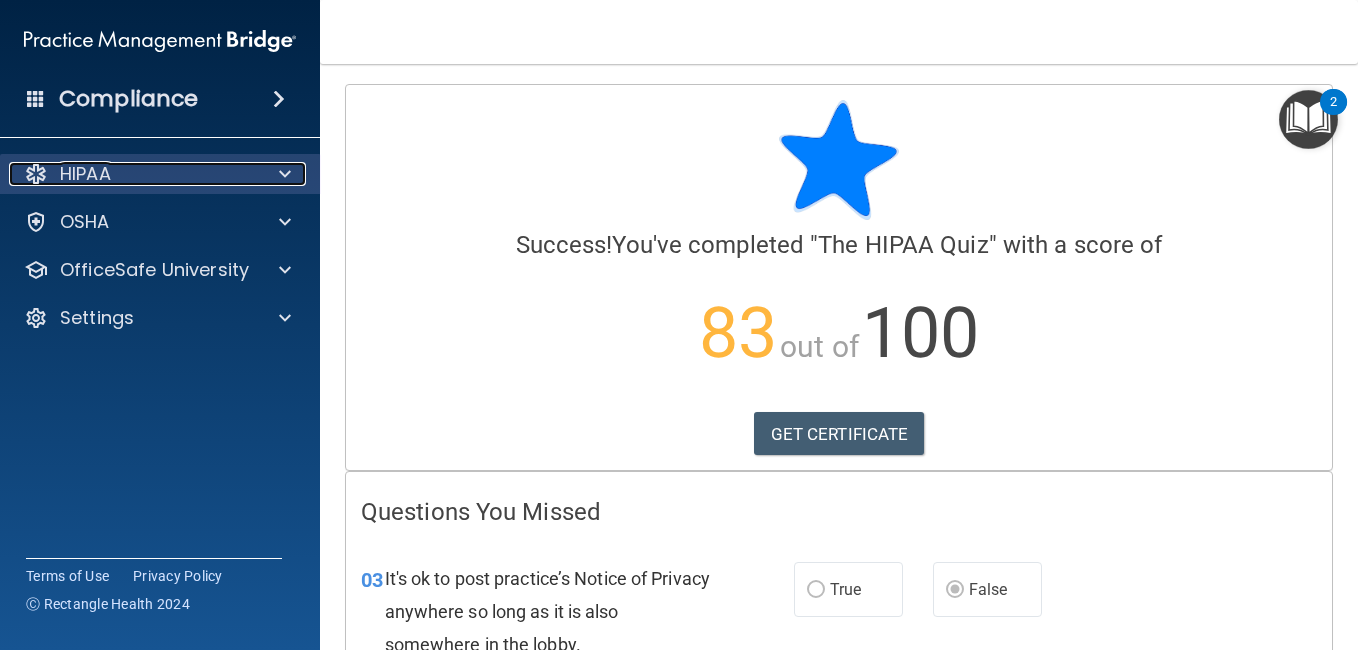 click on "HIPAA" at bounding box center [133, 174] 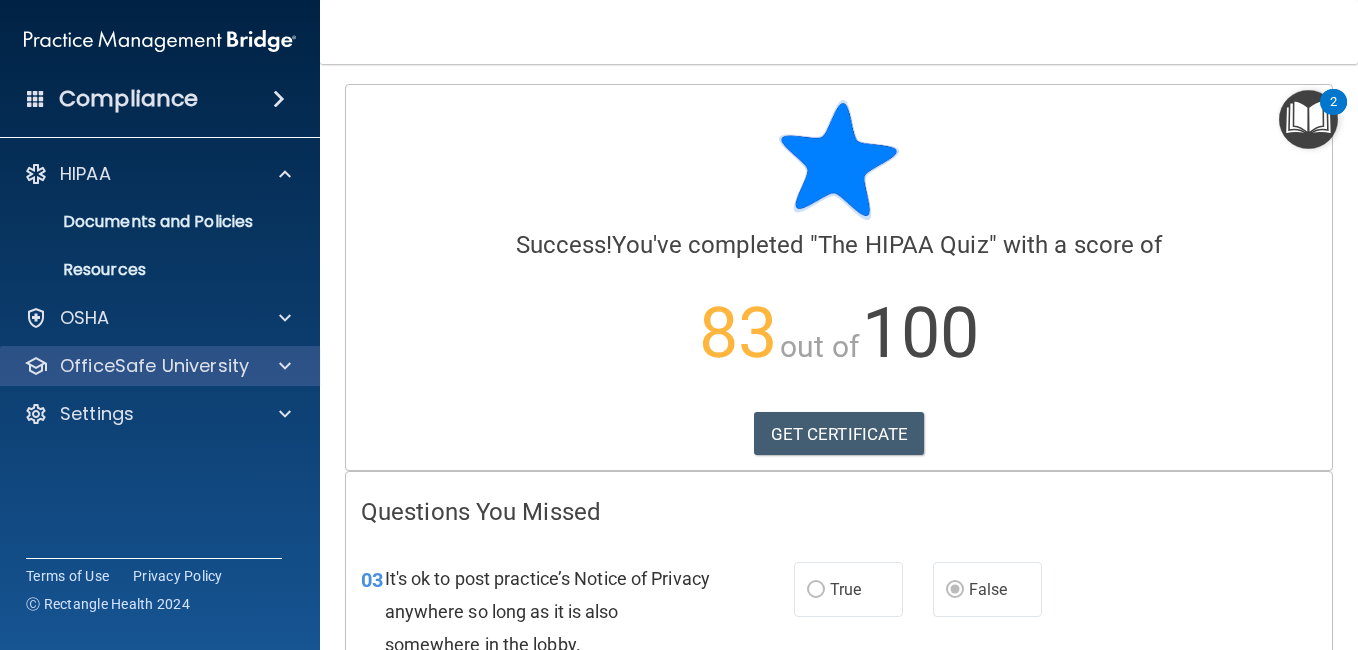 click on "OfficeSafe University" at bounding box center [160, 366] 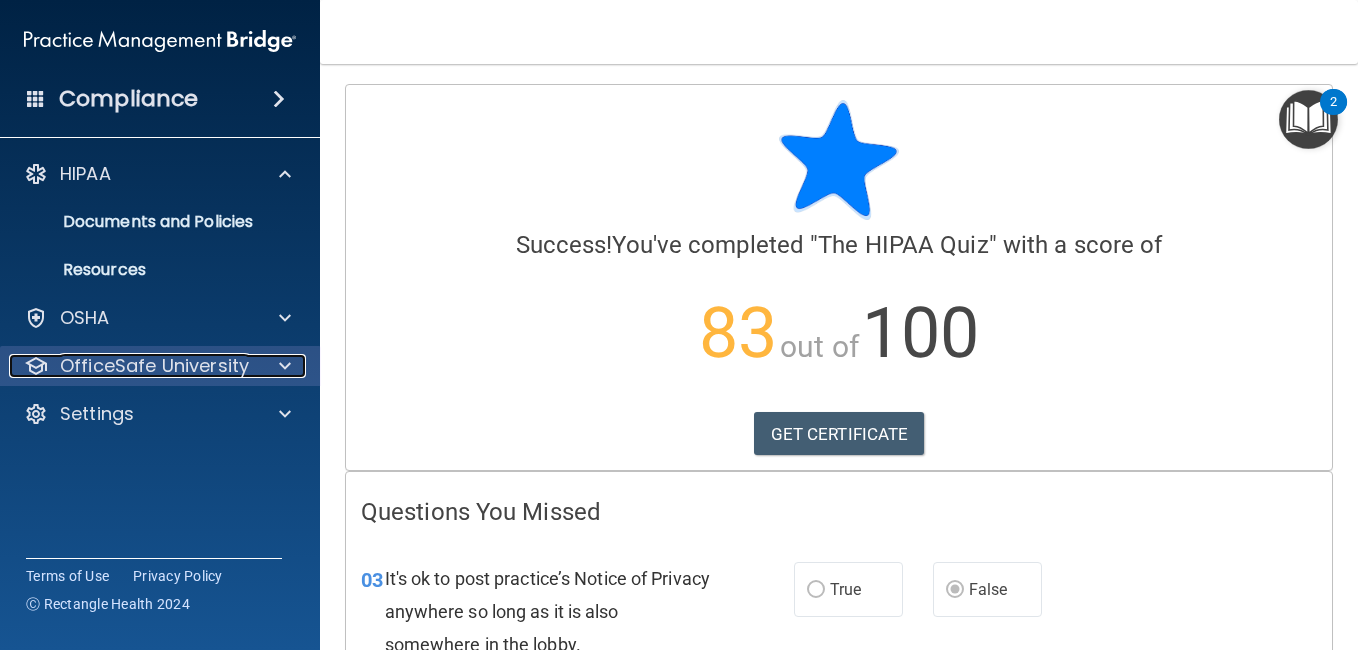 click at bounding box center (282, 366) 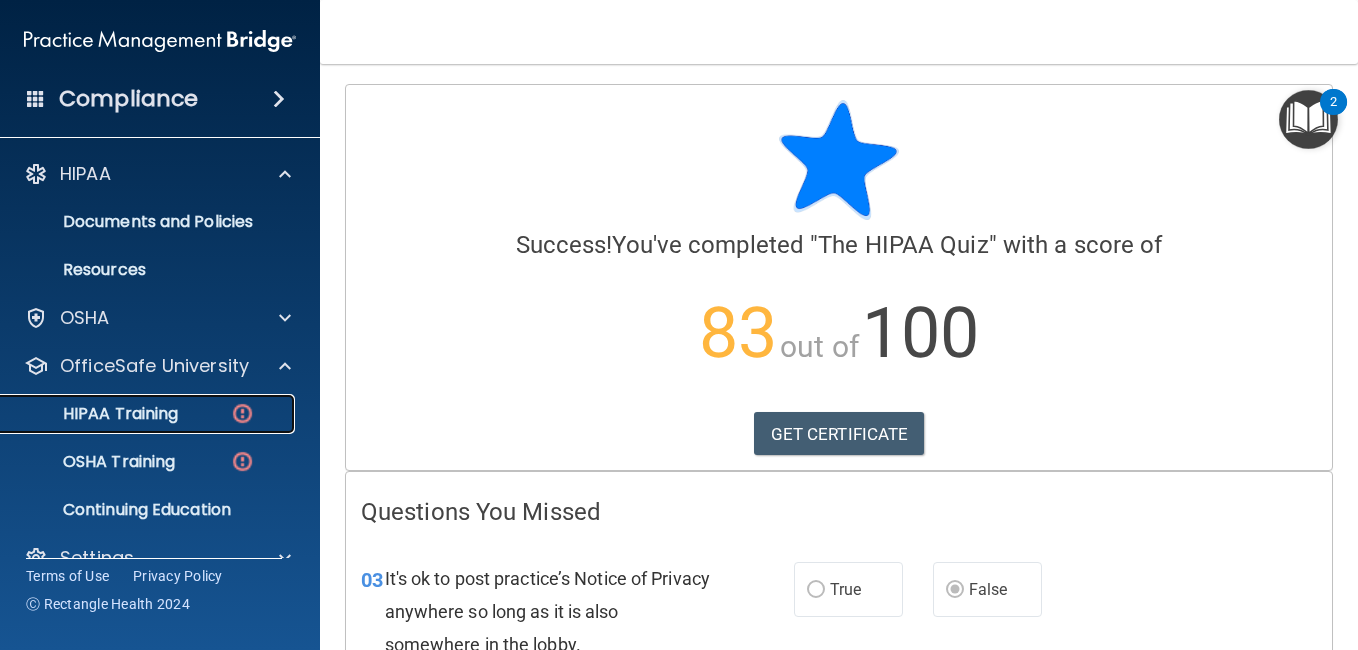 click at bounding box center [242, 413] 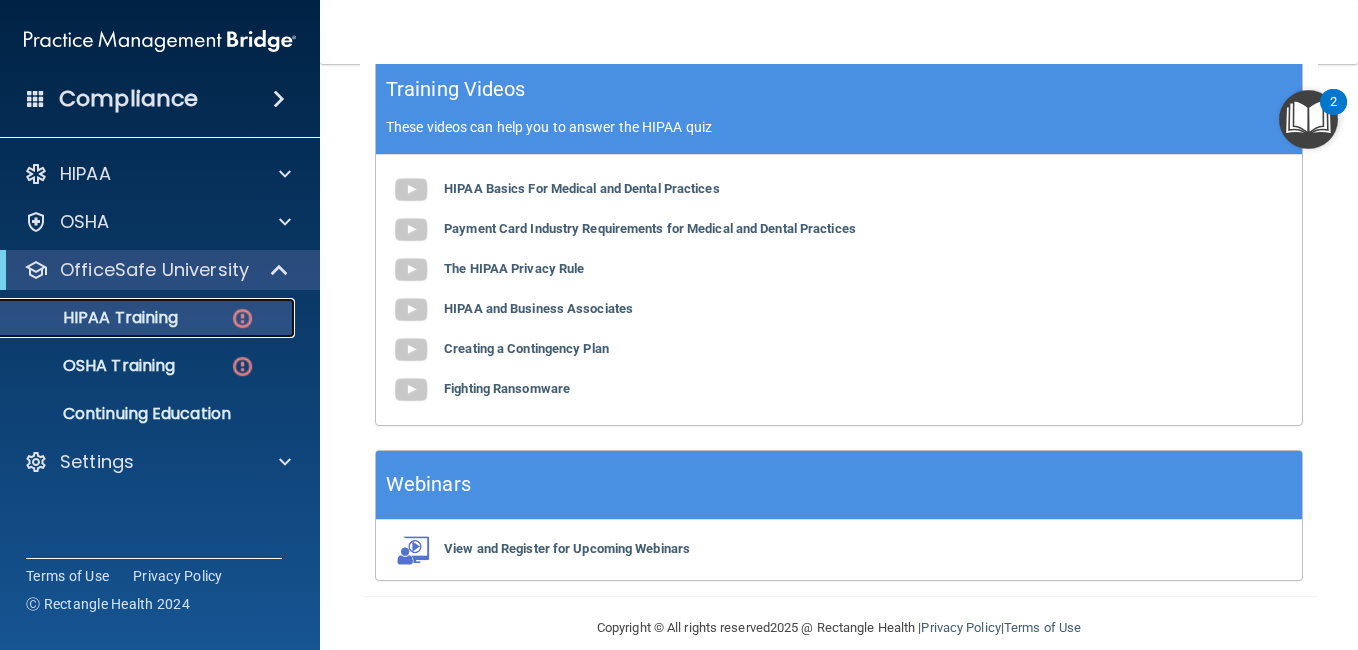 scroll, scrollTop: 928, scrollLeft: 0, axis: vertical 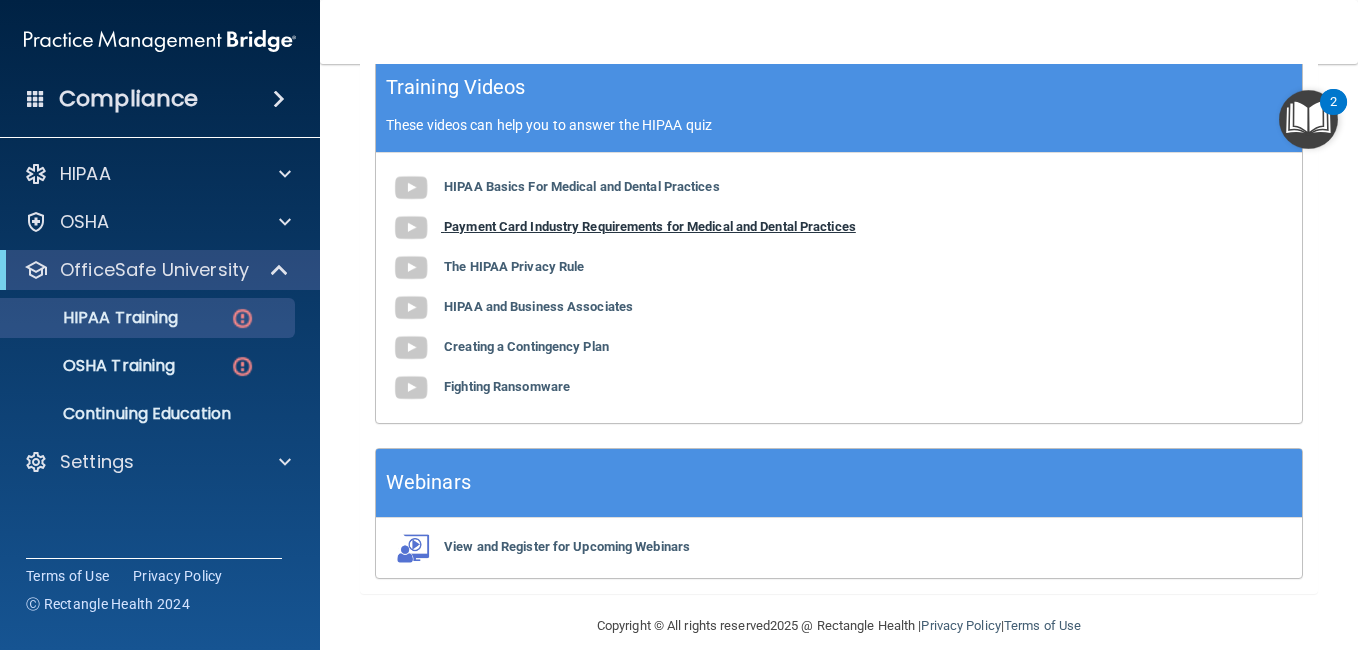 click on "Payment Card Industry Requirements for Medical and Dental Practices" at bounding box center (650, 226) 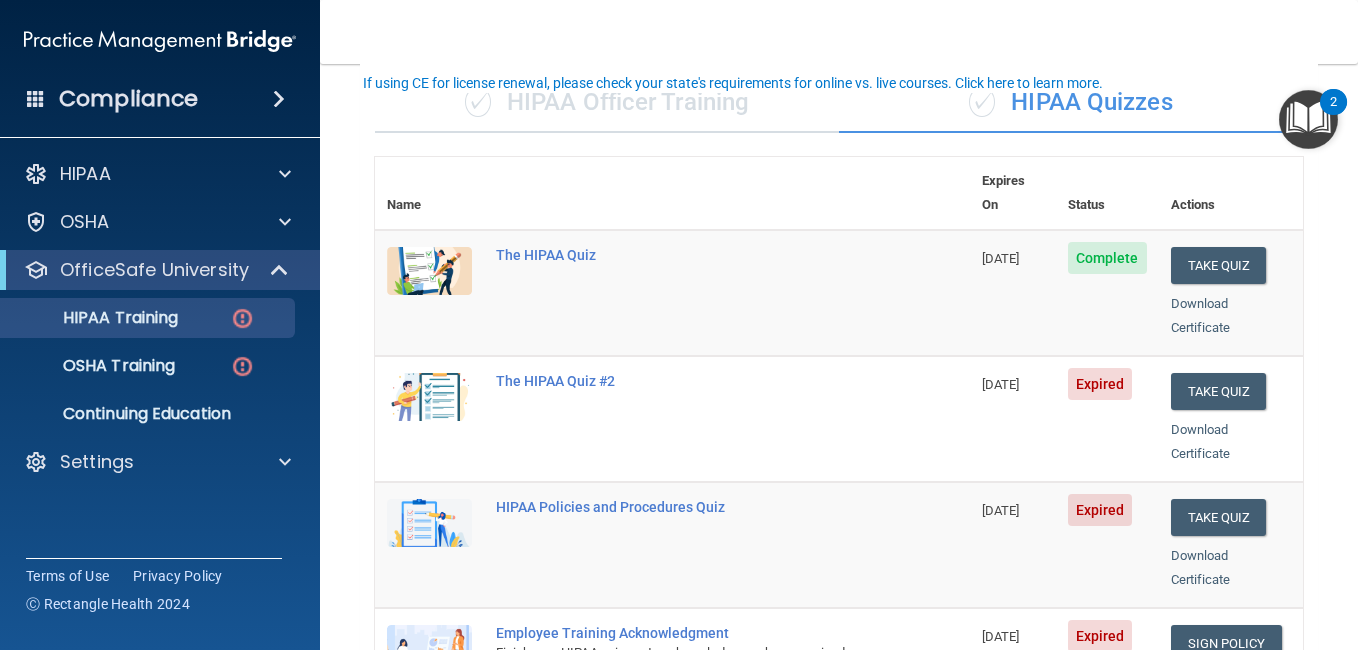 scroll, scrollTop: 119, scrollLeft: 0, axis: vertical 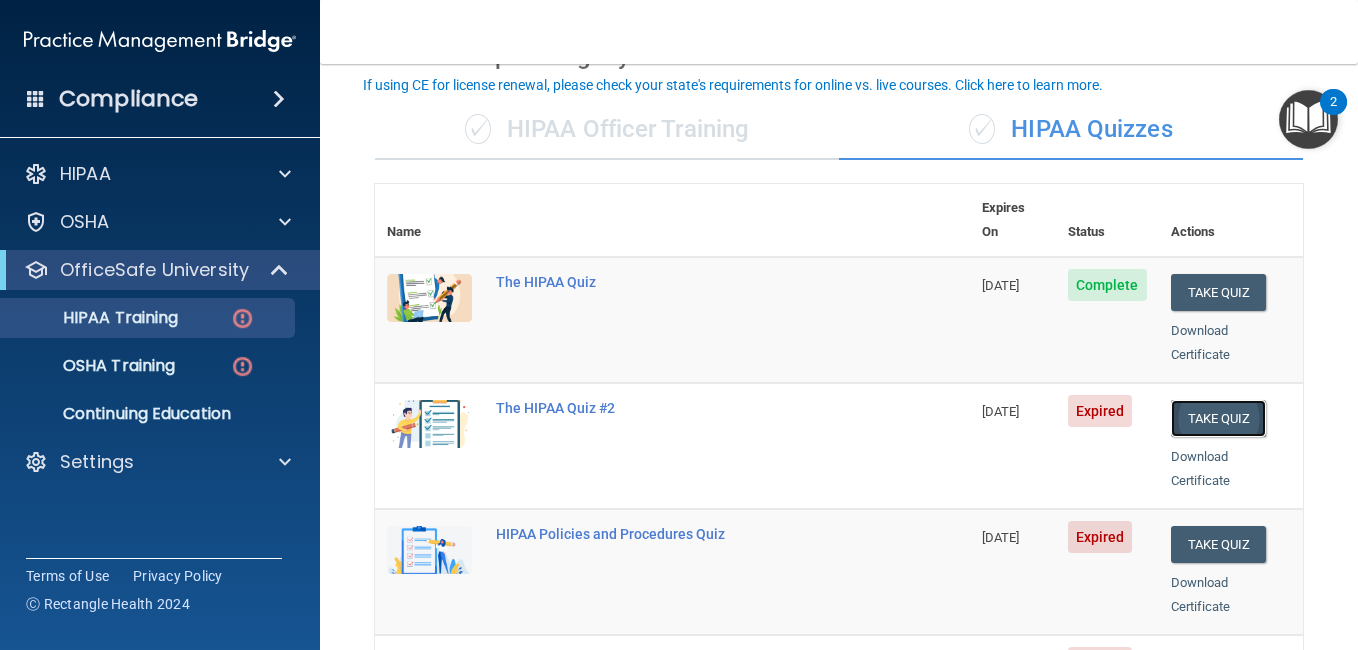 click on "Take Quiz" at bounding box center [1219, 418] 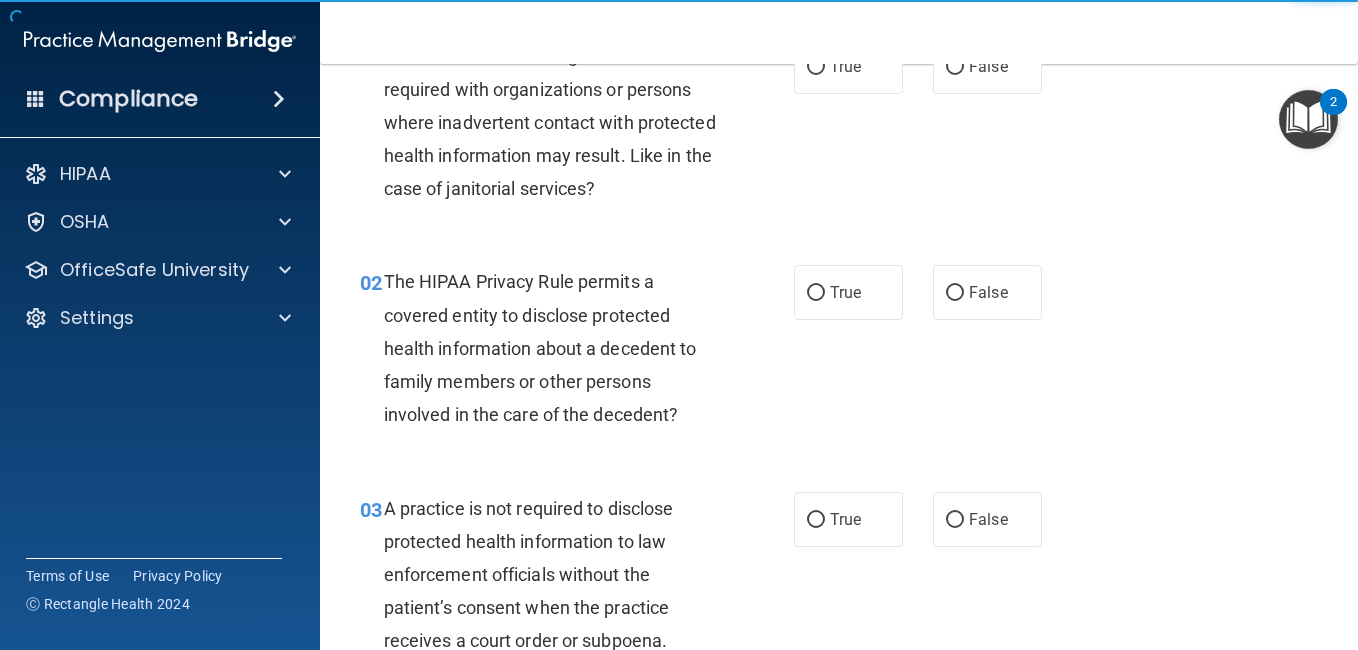 scroll, scrollTop: 0, scrollLeft: 0, axis: both 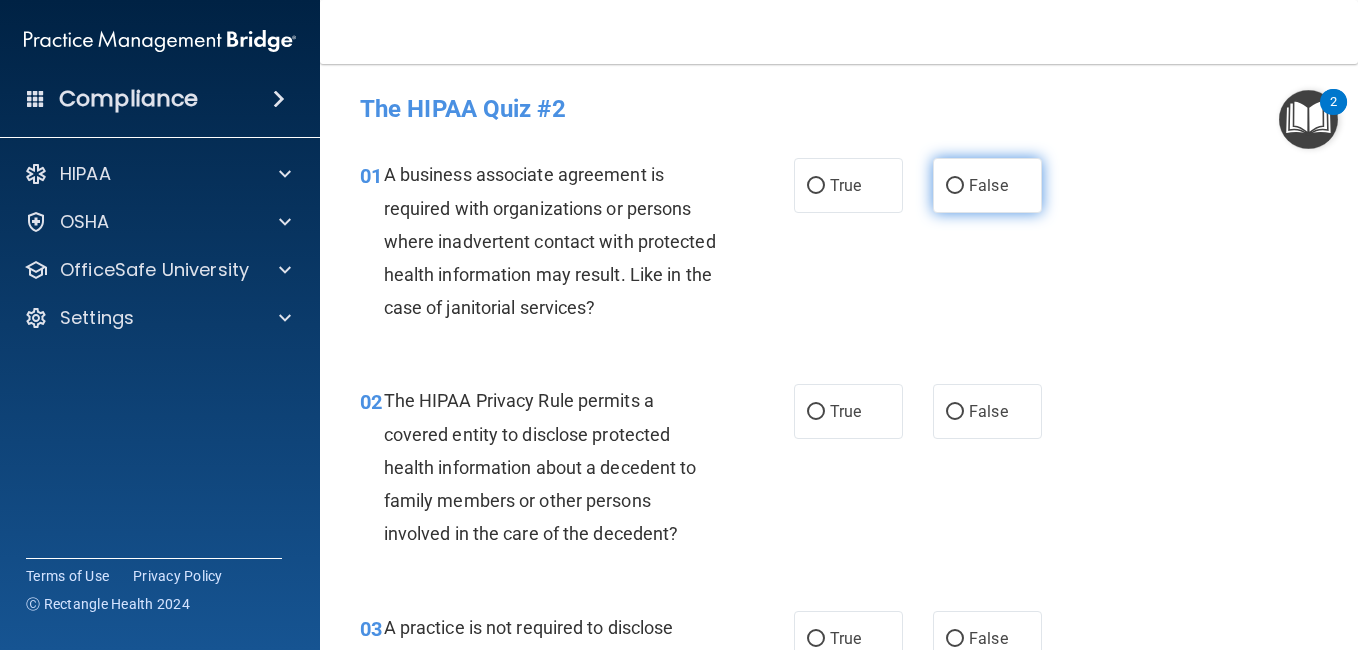 click on "False" at bounding box center [987, 185] 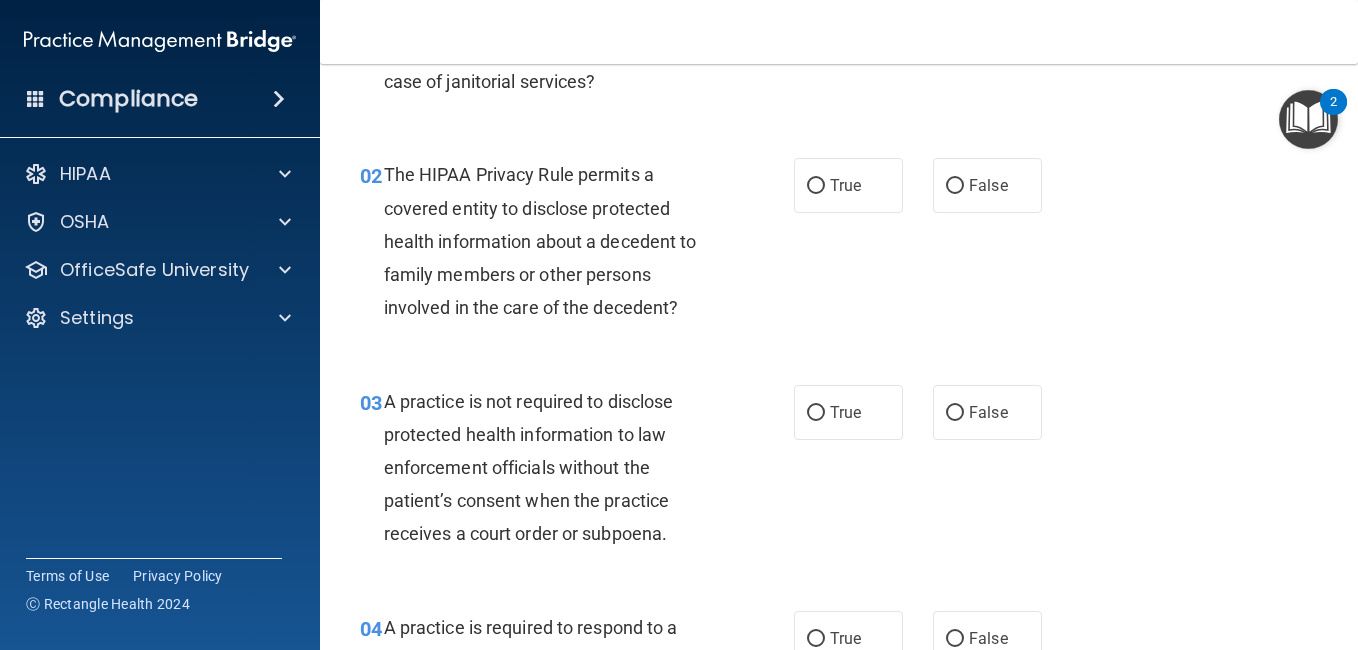 scroll, scrollTop: 233, scrollLeft: 0, axis: vertical 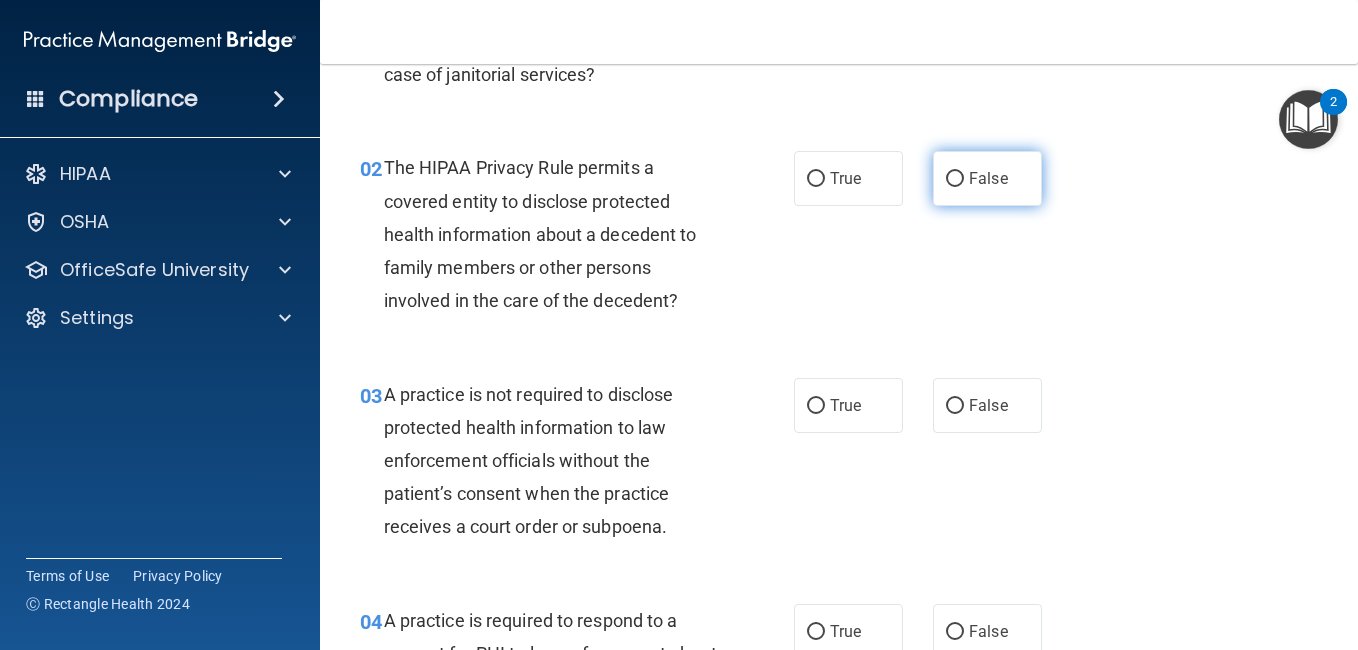 click on "False" at bounding box center [987, 178] 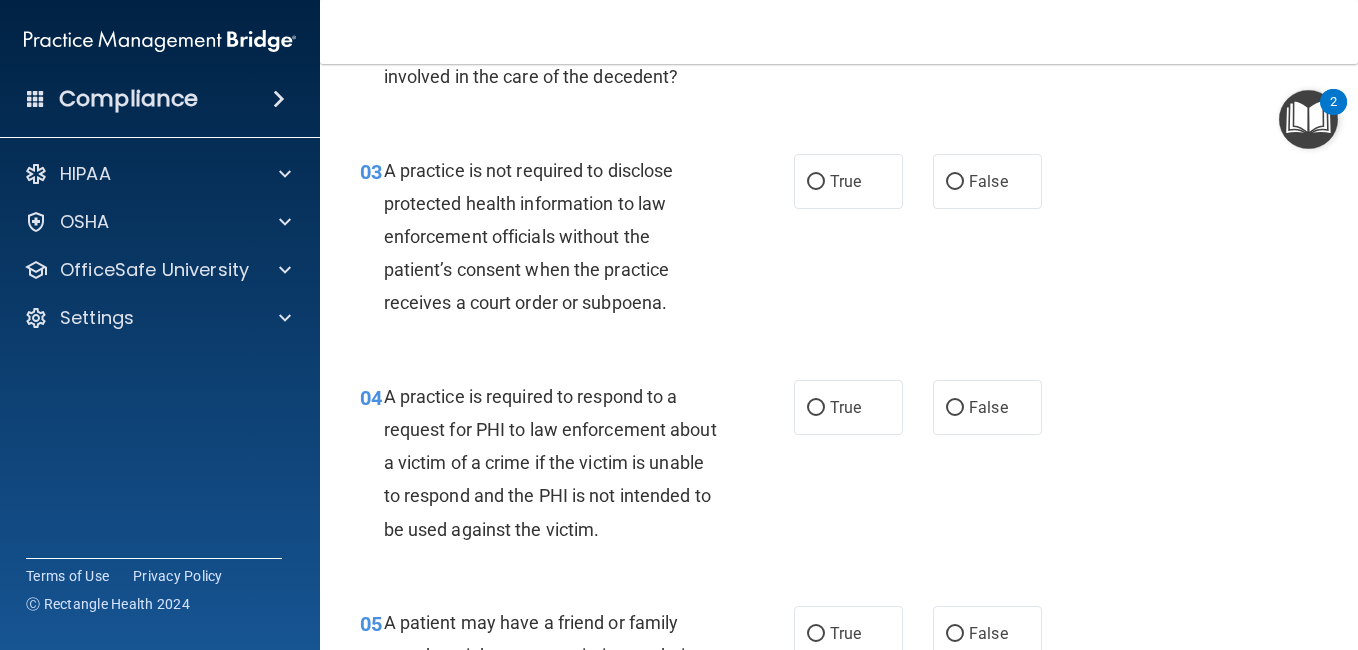 scroll, scrollTop: 459, scrollLeft: 0, axis: vertical 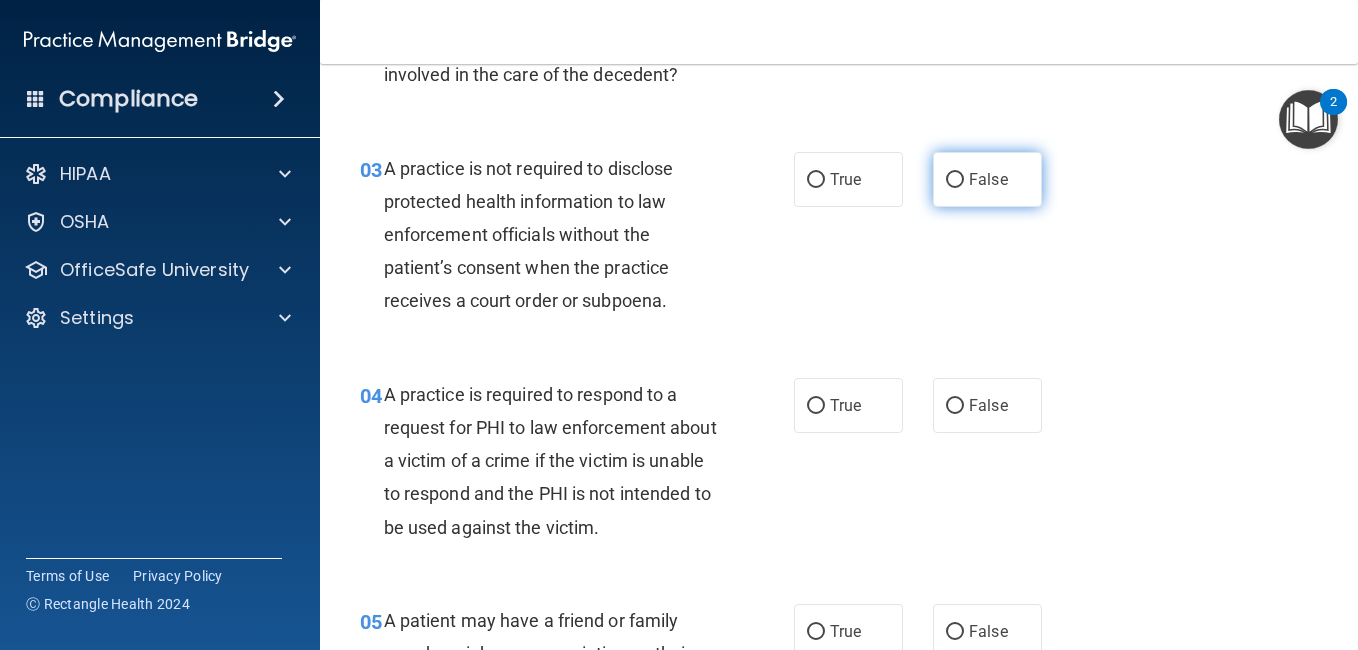 click on "False" at bounding box center [987, 179] 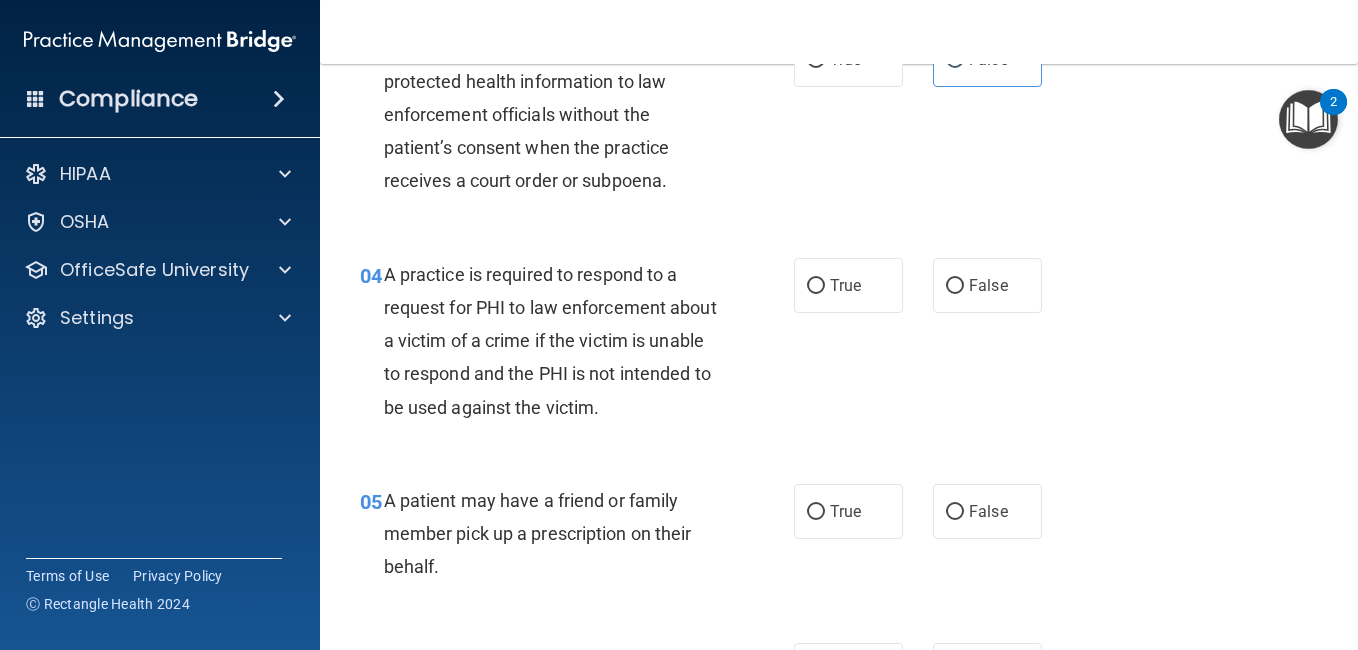 scroll, scrollTop: 591, scrollLeft: 0, axis: vertical 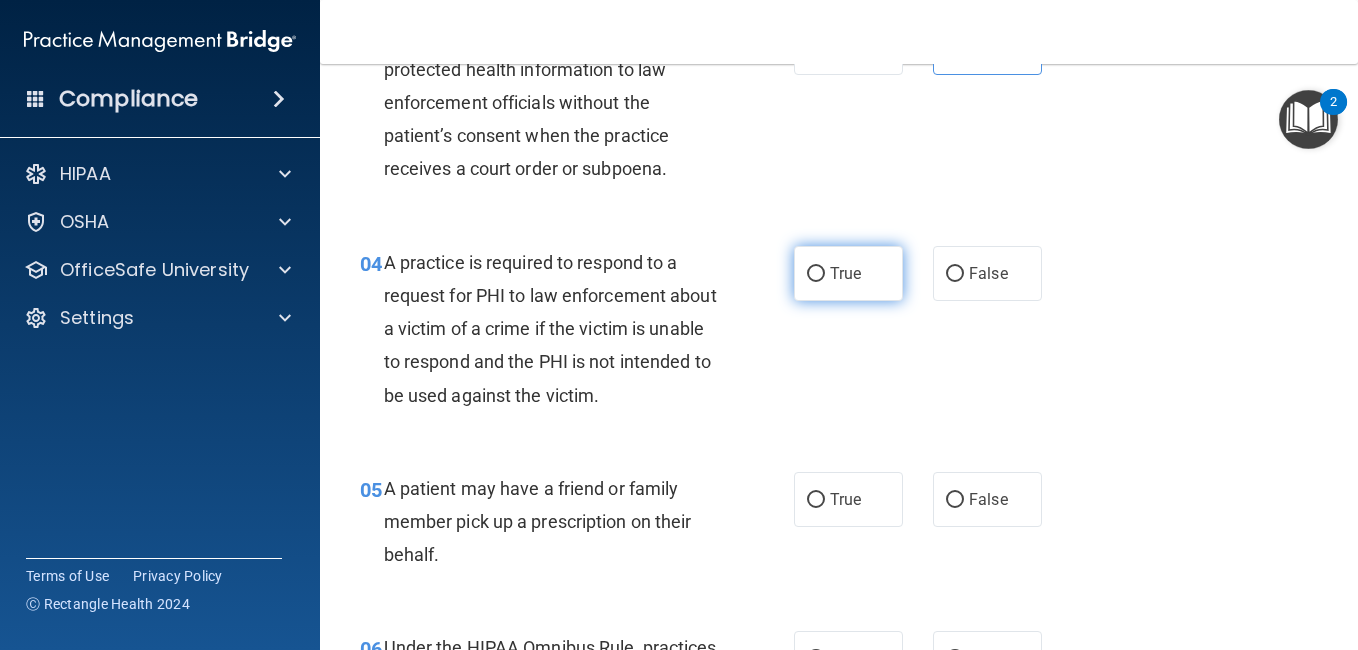 click on "True" at bounding box center [848, 273] 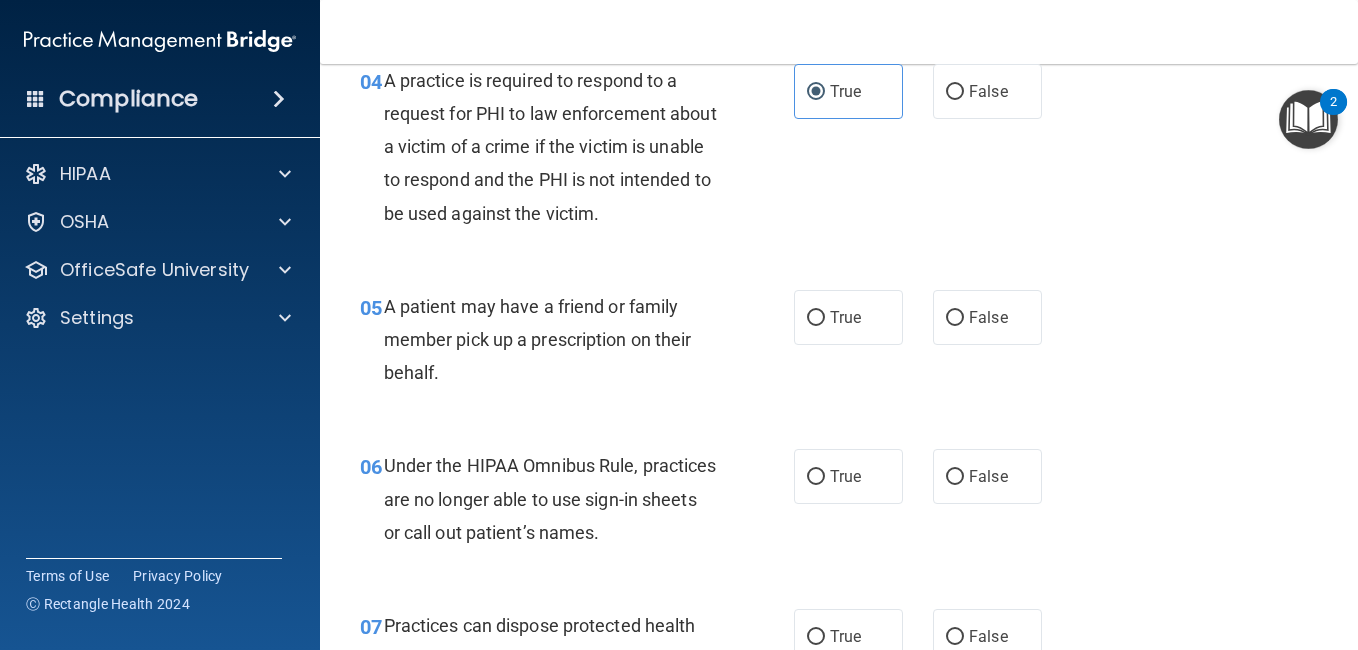 scroll, scrollTop: 780, scrollLeft: 0, axis: vertical 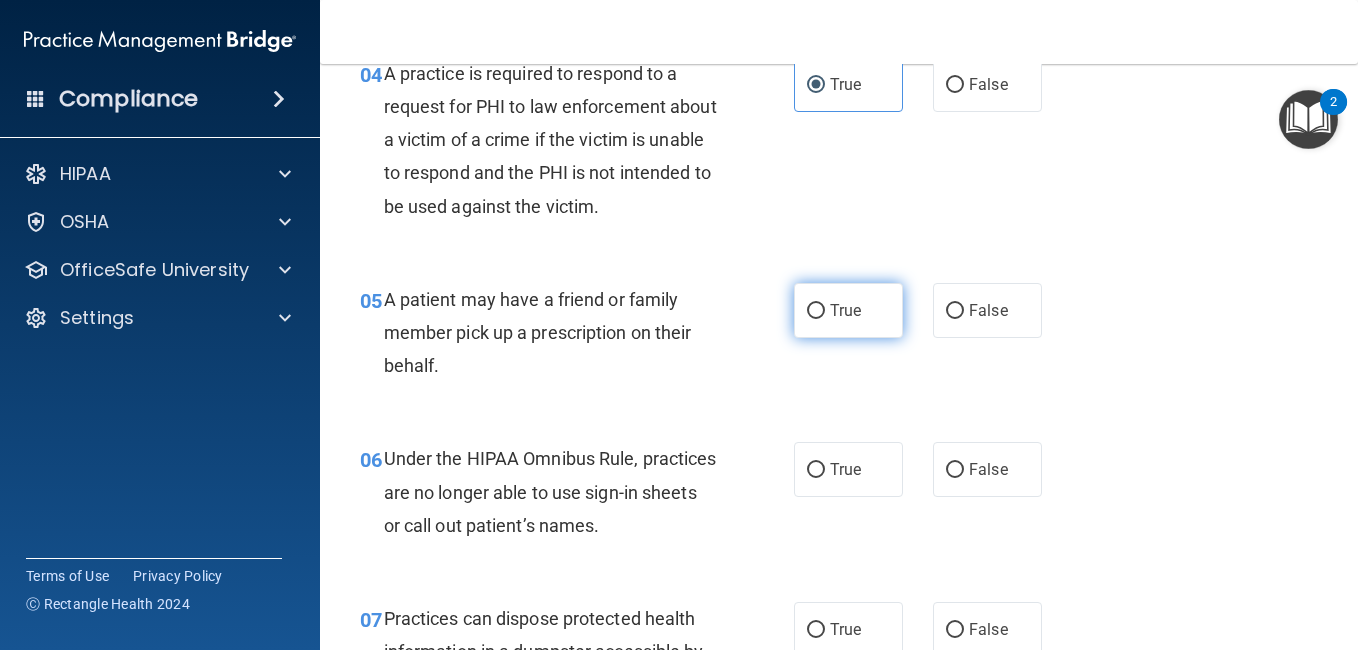 click on "True" at bounding box center (845, 310) 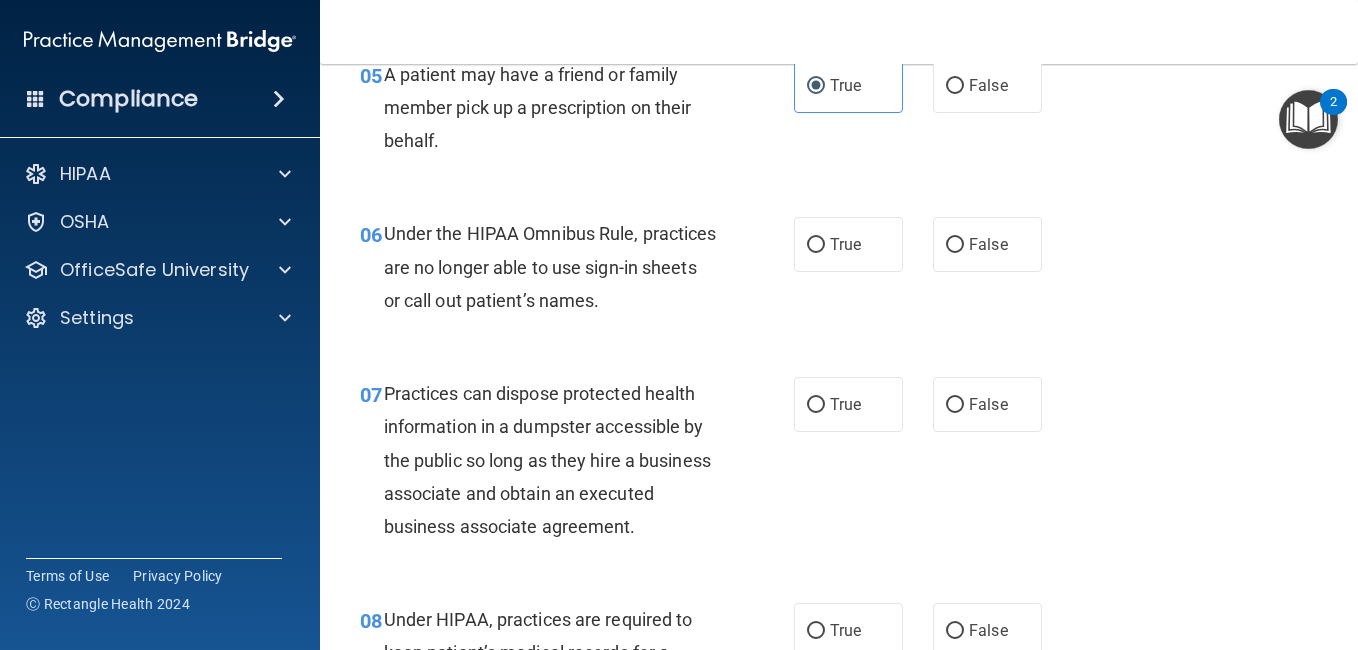 scroll, scrollTop: 1013, scrollLeft: 0, axis: vertical 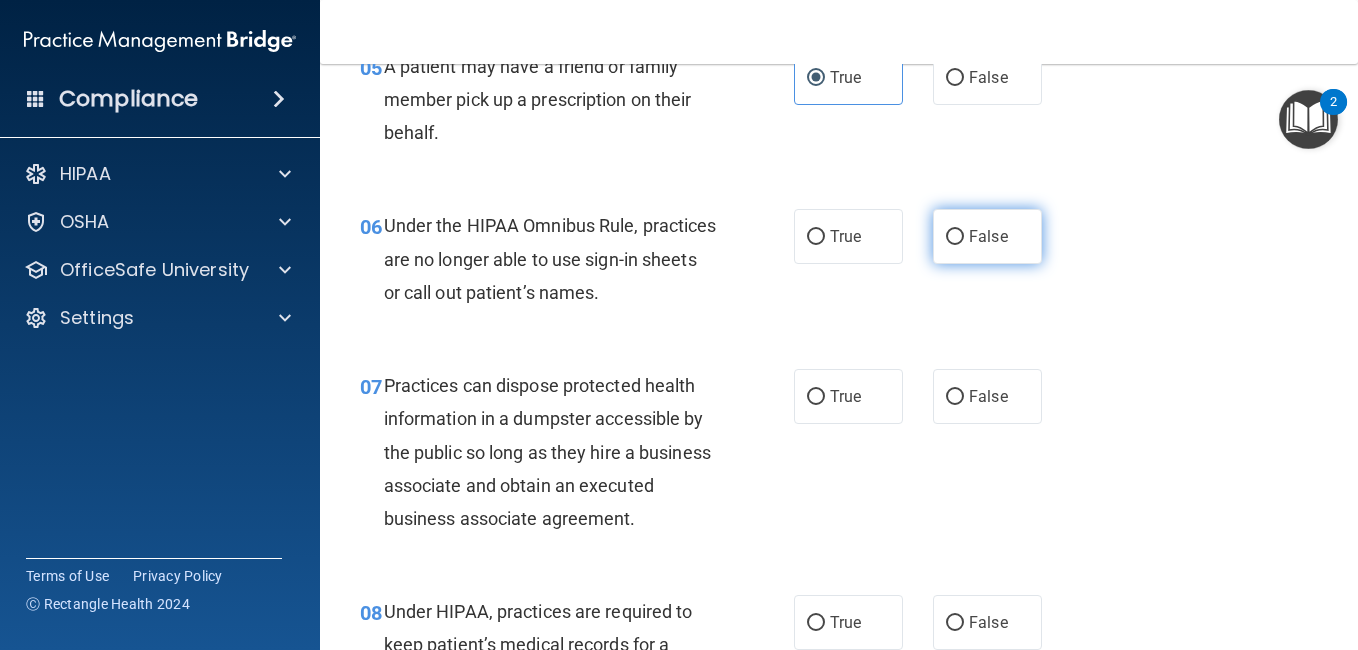 click on "False" at bounding box center (987, 236) 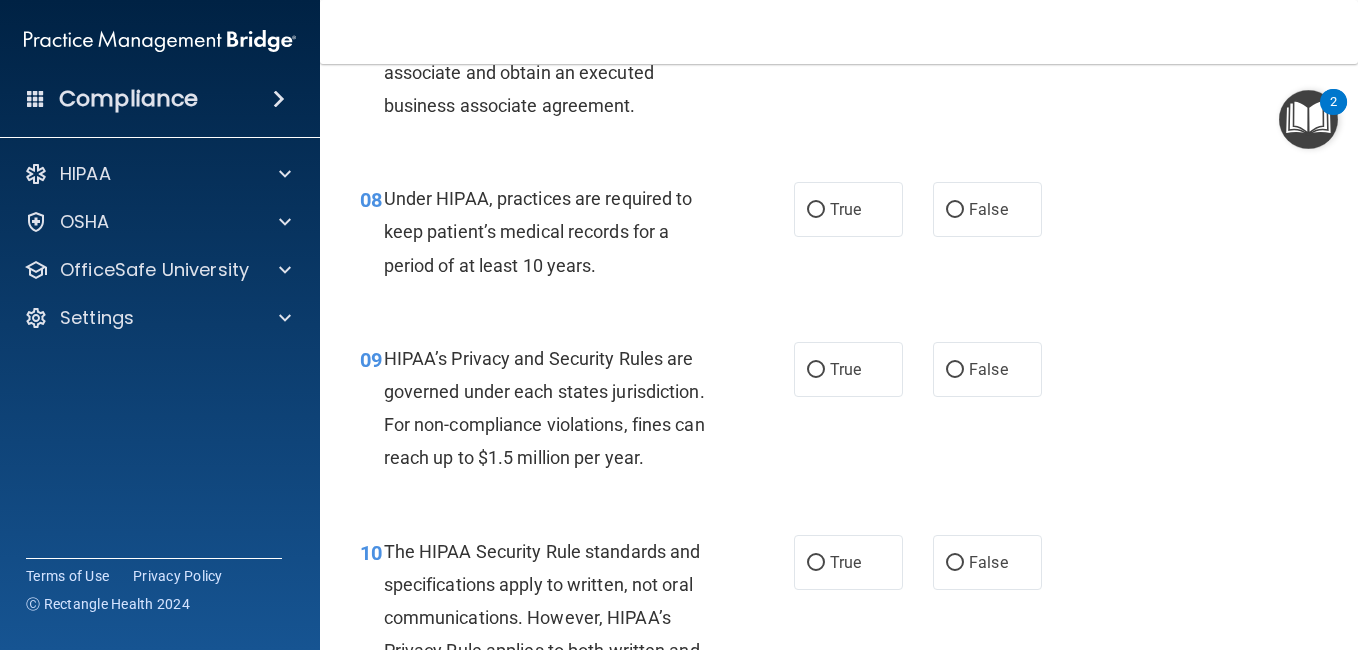 scroll, scrollTop: 1320, scrollLeft: 0, axis: vertical 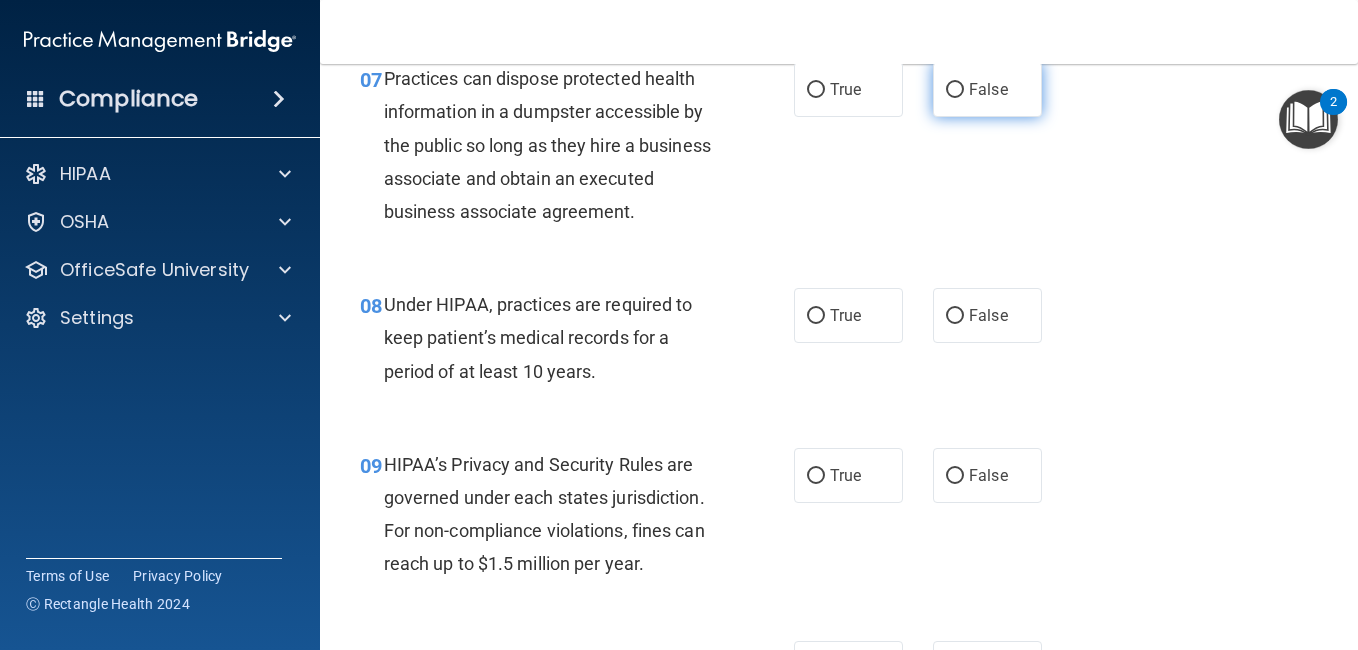 click on "False" at bounding box center (988, 89) 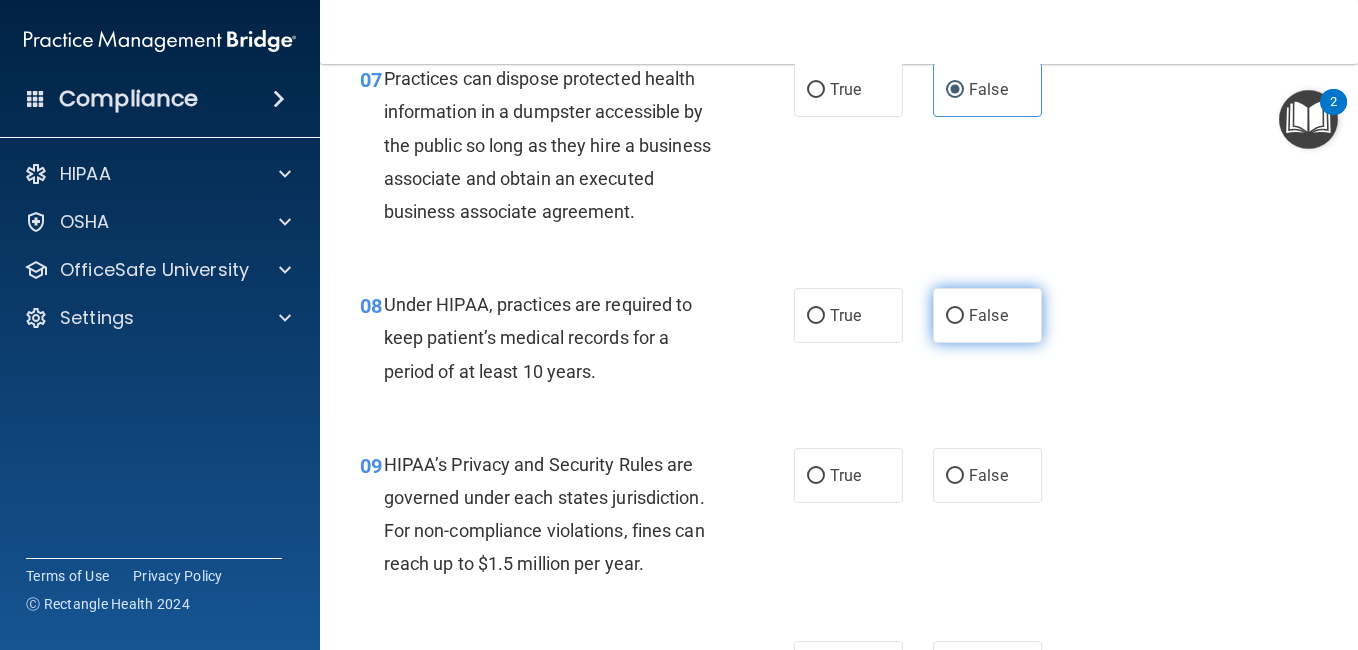 click on "False" at bounding box center (987, 315) 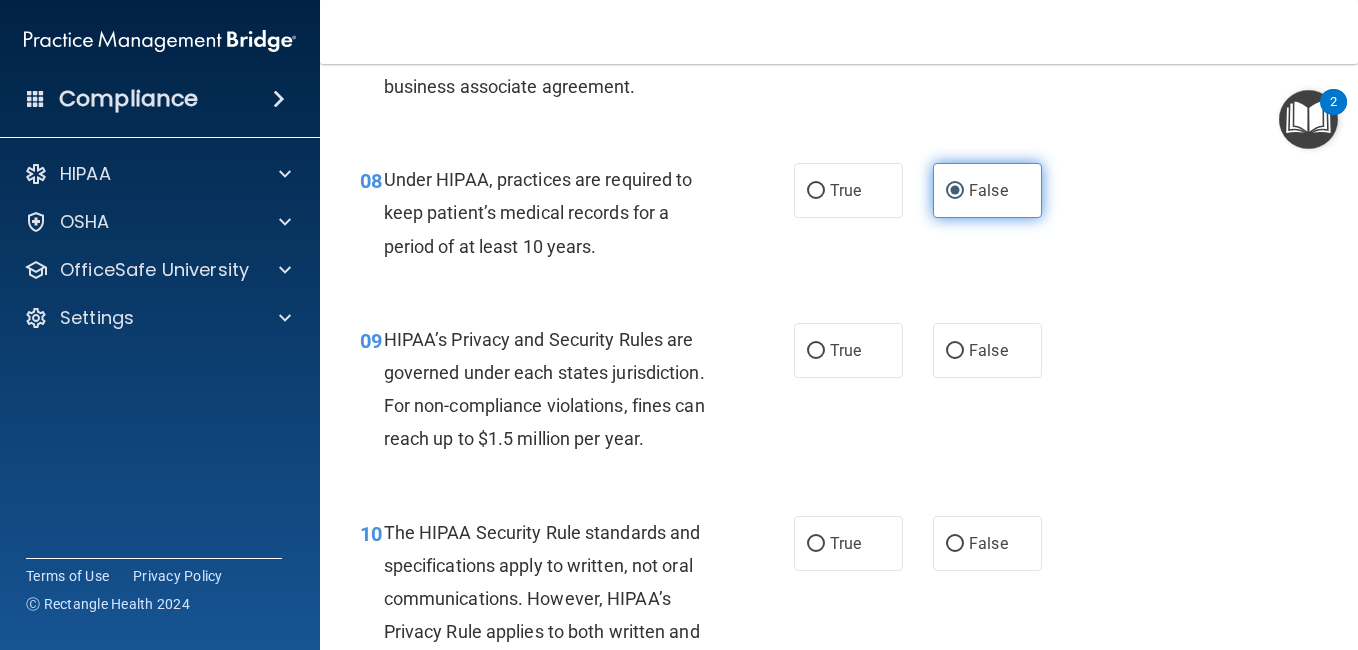 scroll, scrollTop: 1452, scrollLeft: 0, axis: vertical 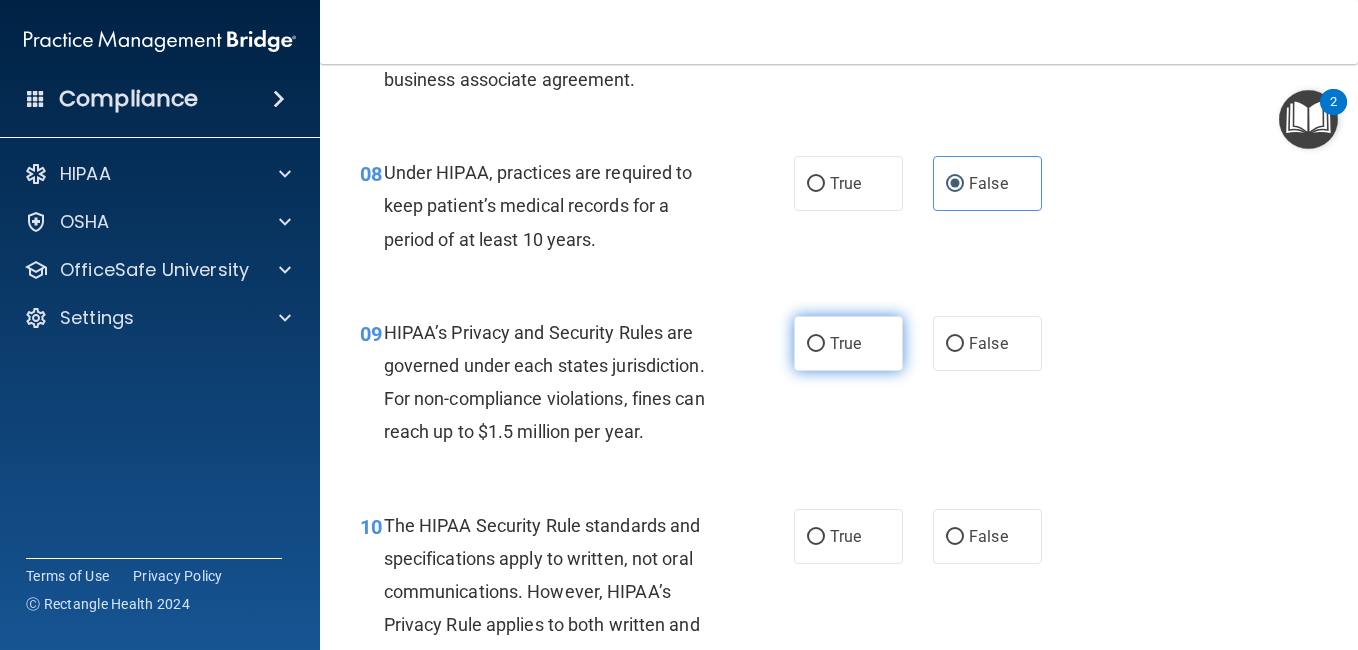 click on "True" at bounding box center [845, 343] 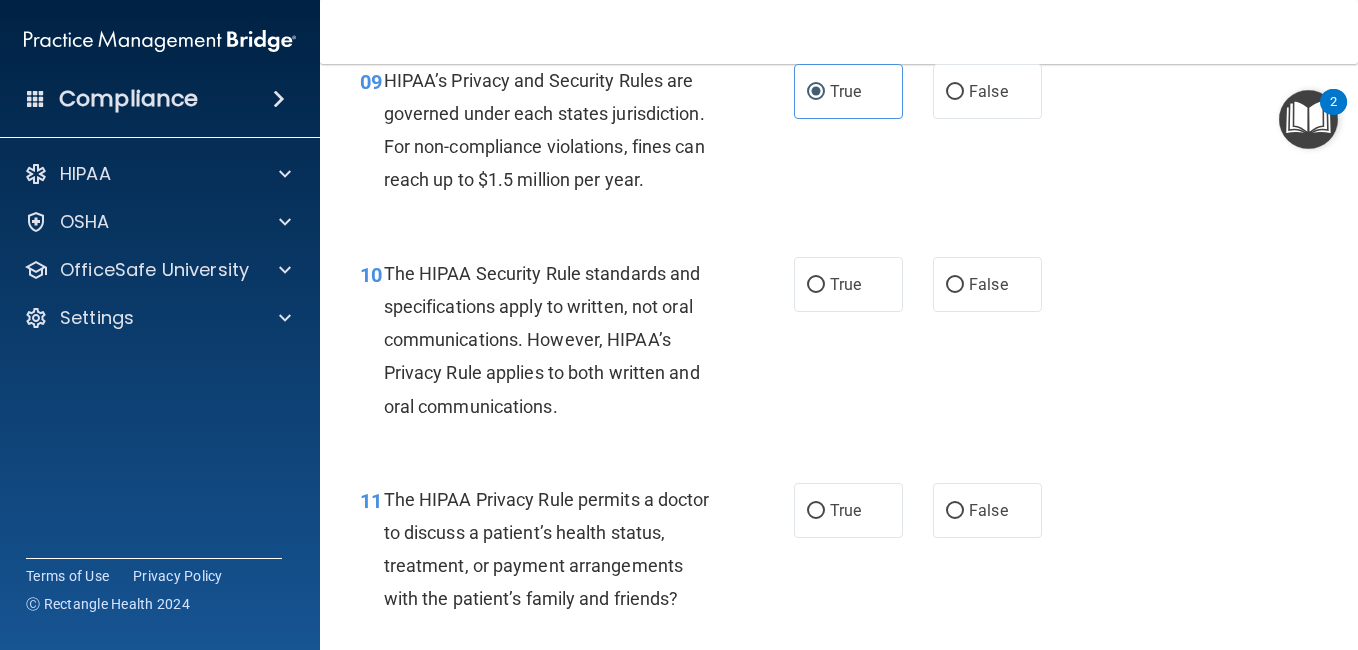 scroll, scrollTop: 1709, scrollLeft: 0, axis: vertical 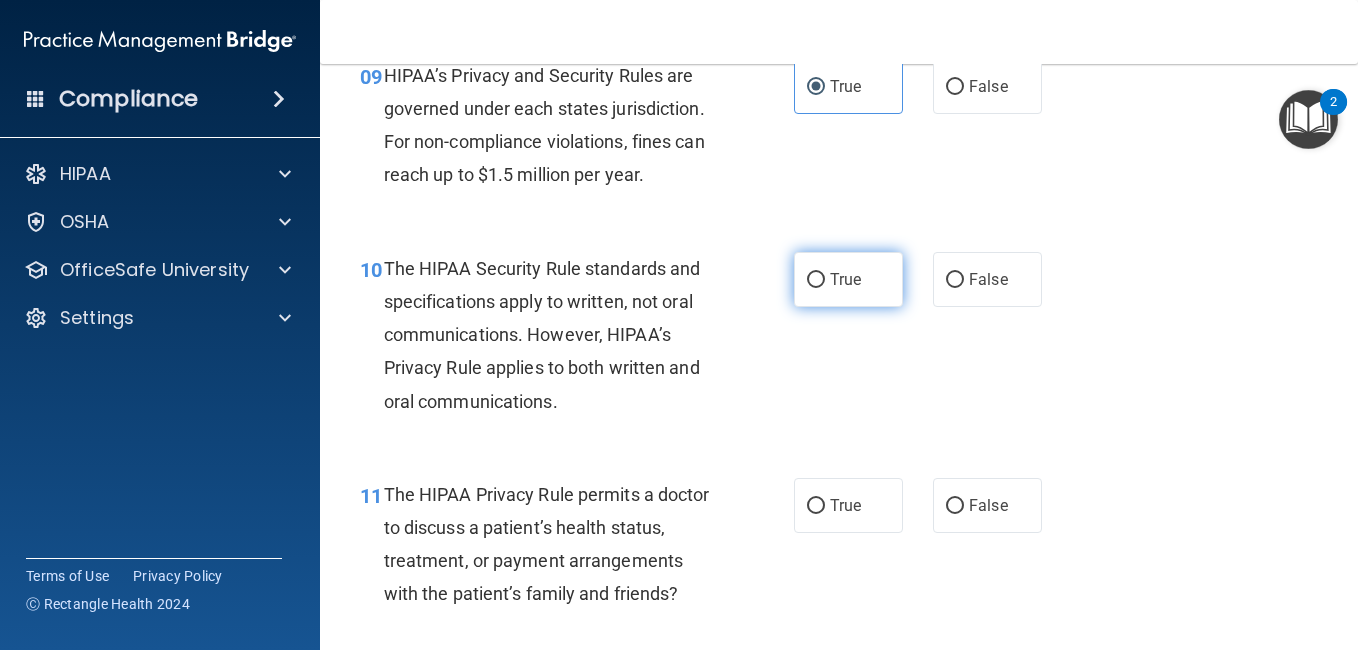 click on "True" at bounding box center [845, 279] 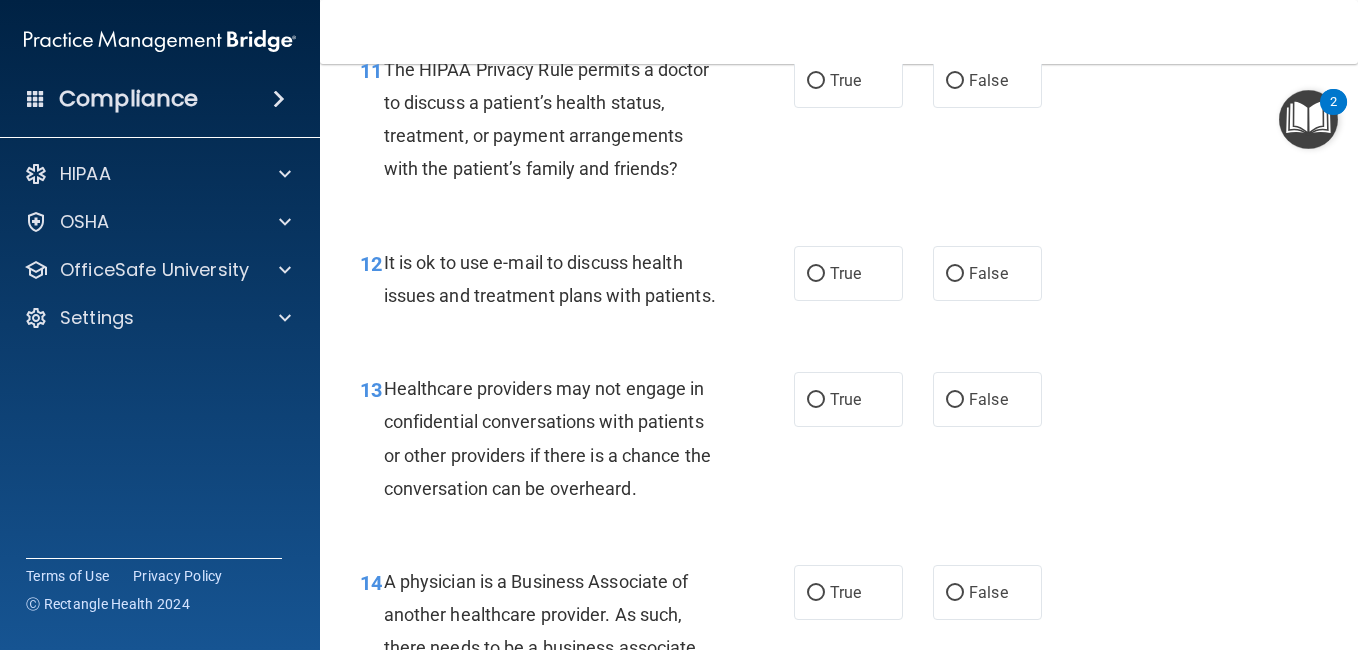 scroll, scrollTop: 2131, scrollLeft: 0, axis: vertical 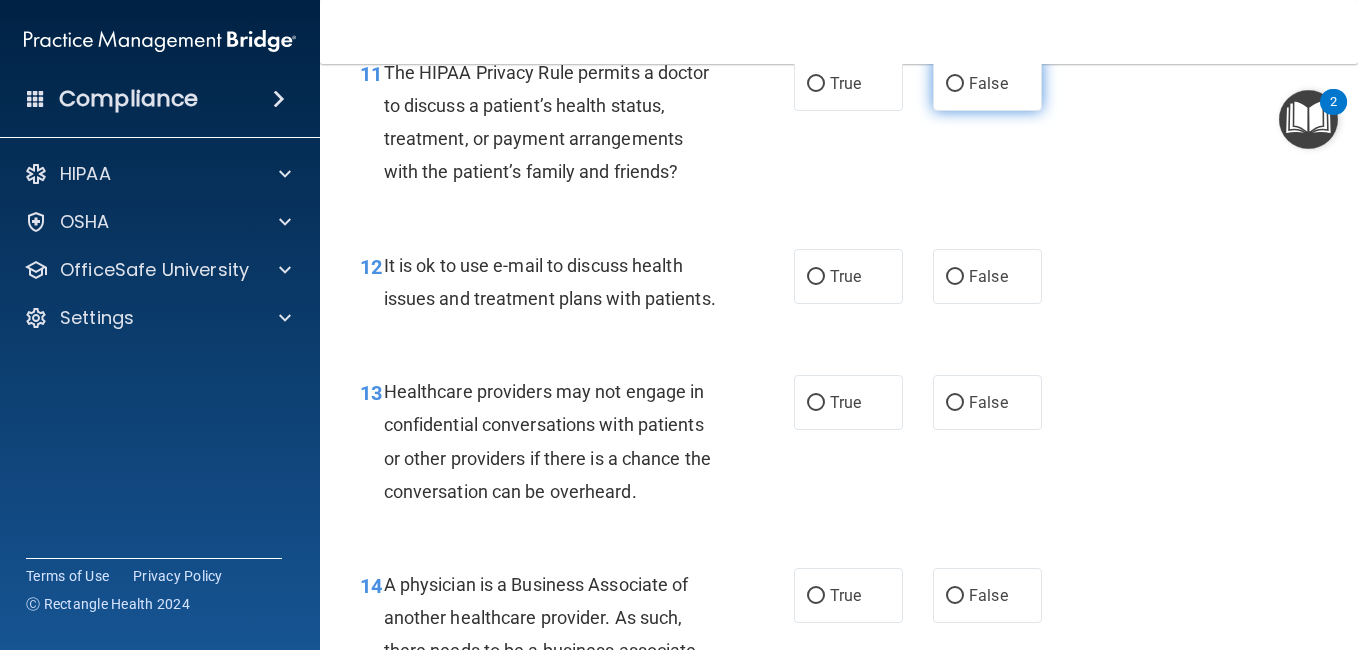 click on "False" at bounding box center (987, 83) 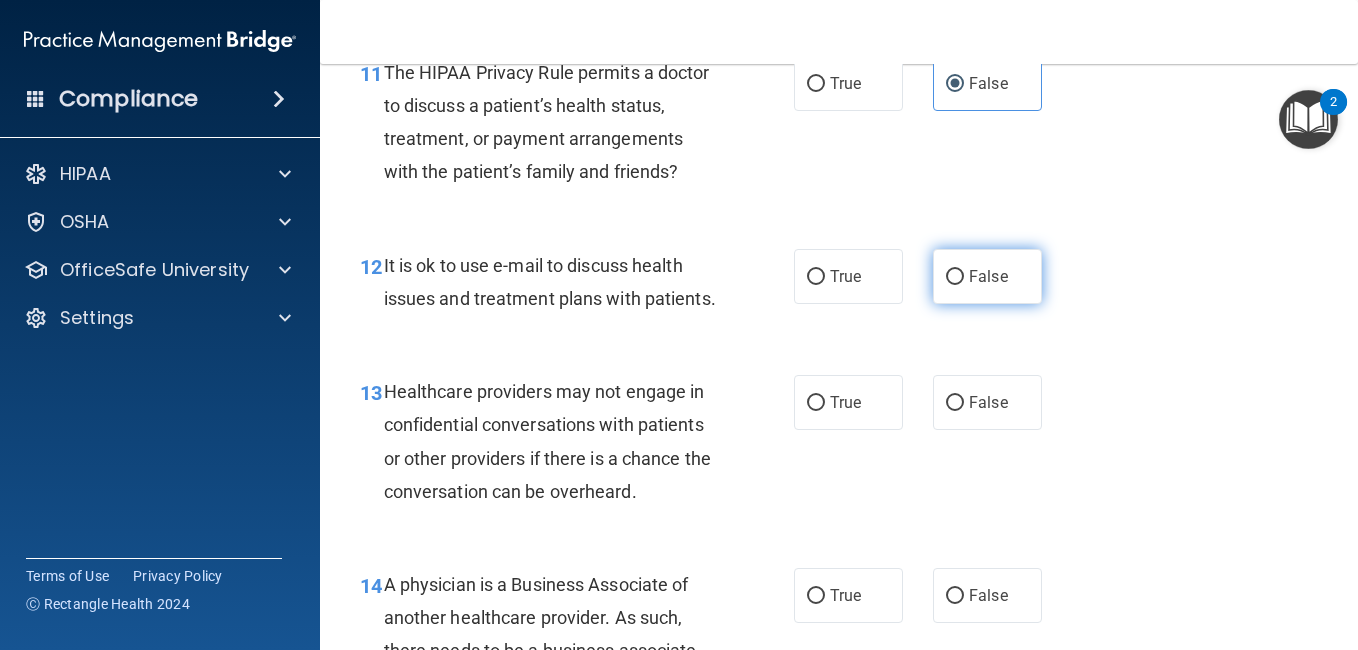 click on "False" at bounding box center [987, 276] 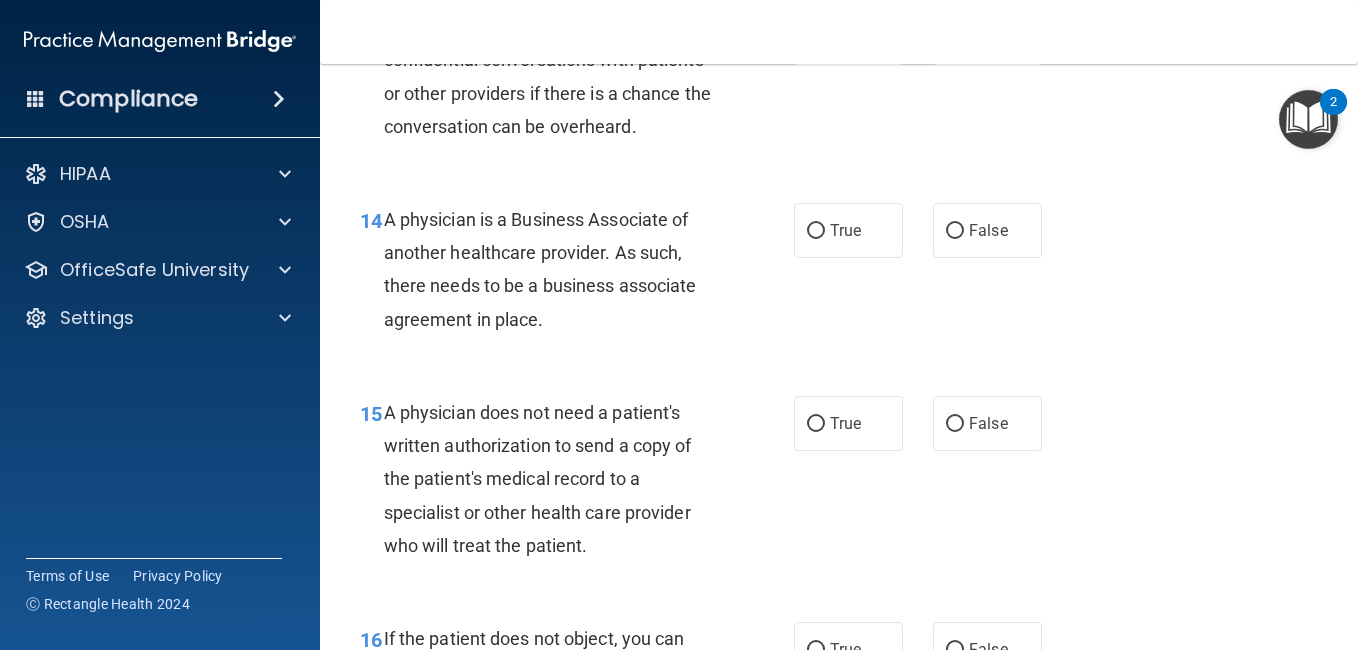scroll, scrollTop: 2504, scrollLeft: 0, axis: vertical 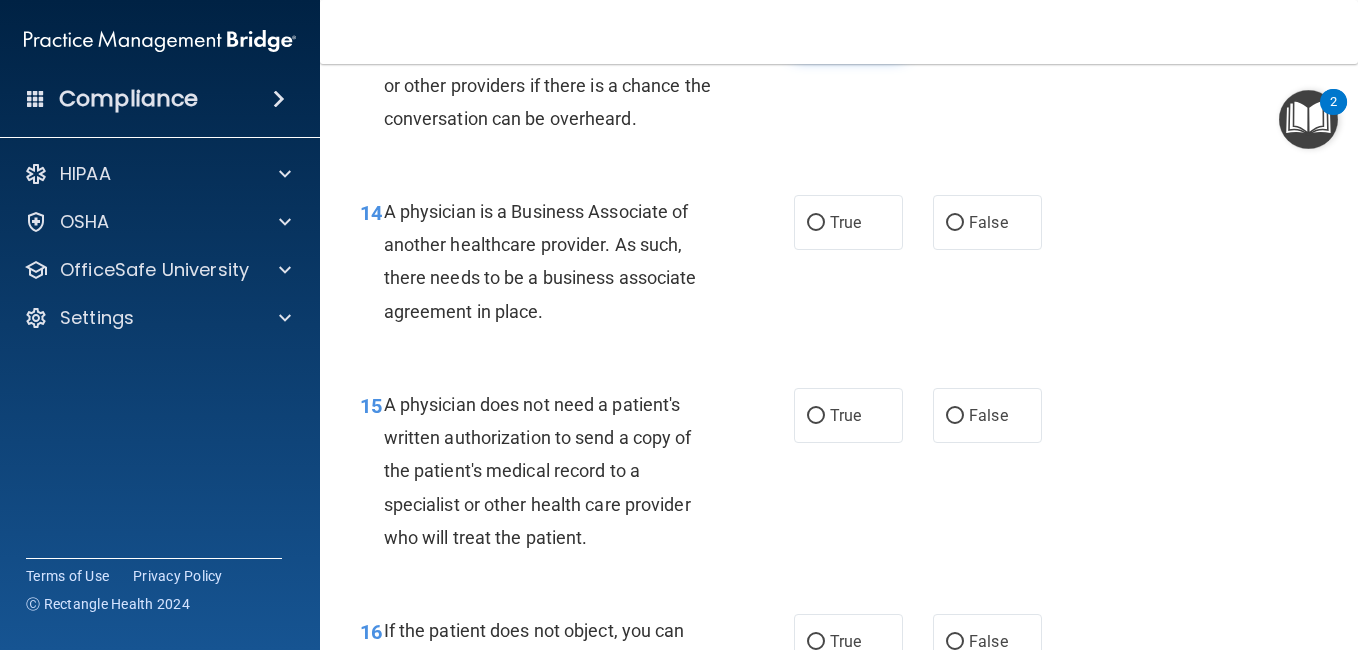 click on "True" at bounding box center (848, 29) 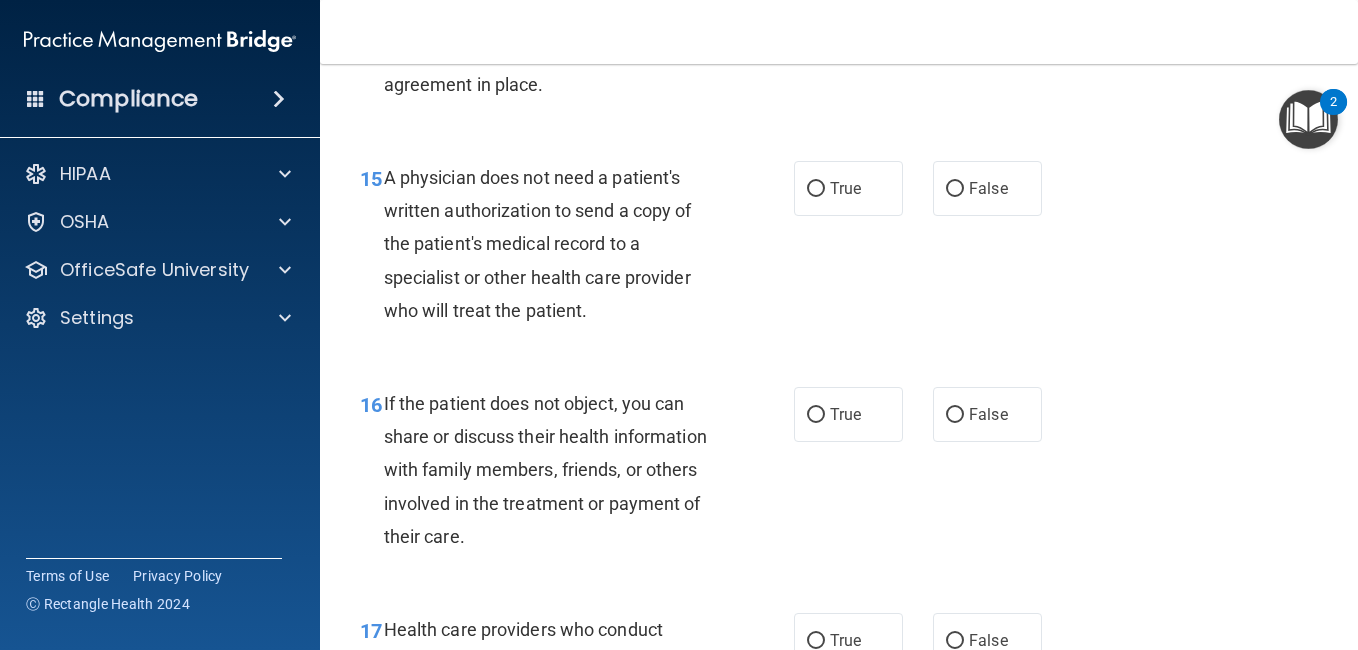 scroll, scrollTop: 2722, scrollLeft: 0, axis: vertical 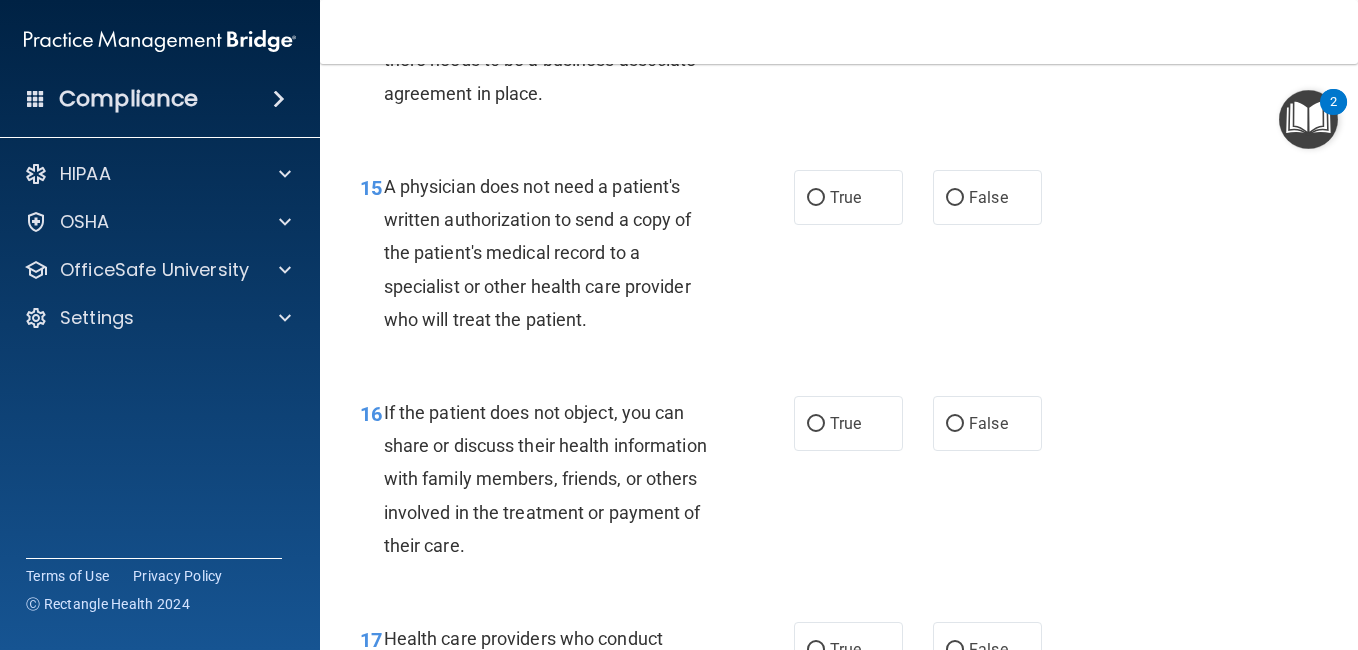 click on "True" at bounding box center (848, 4) 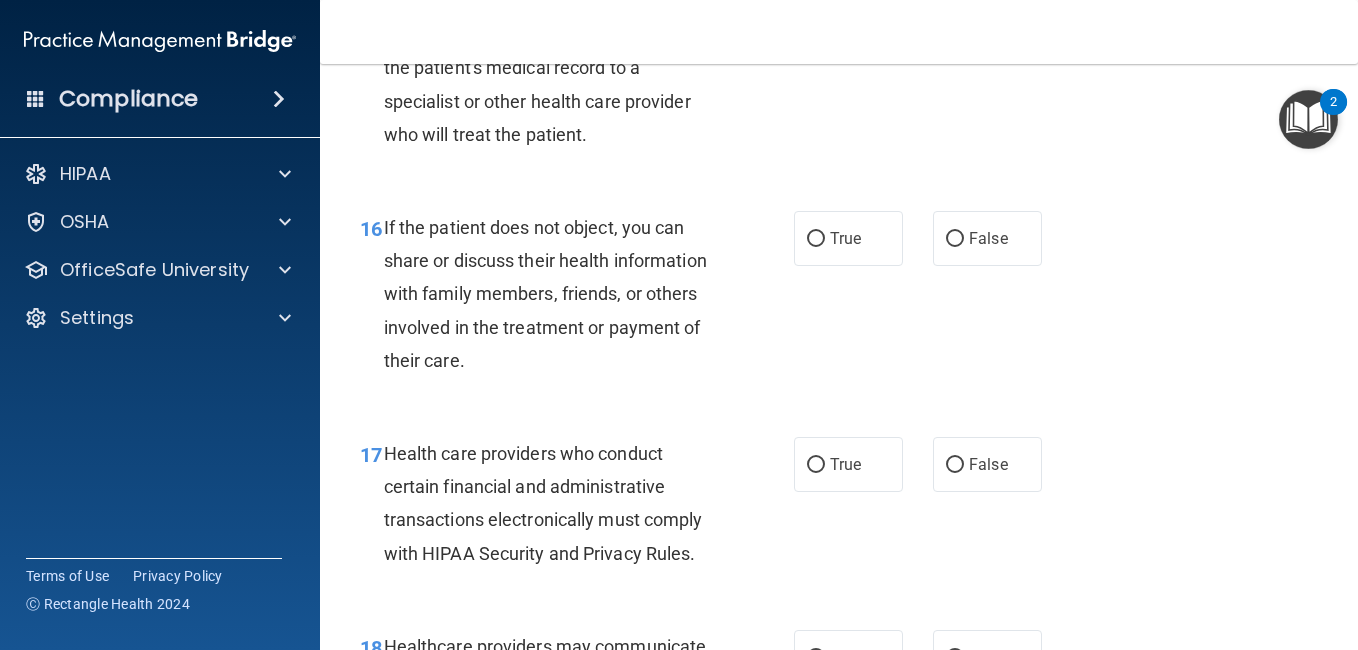 scroll, scrollTop: 2909, scrollLeft: 0, axis: vertical 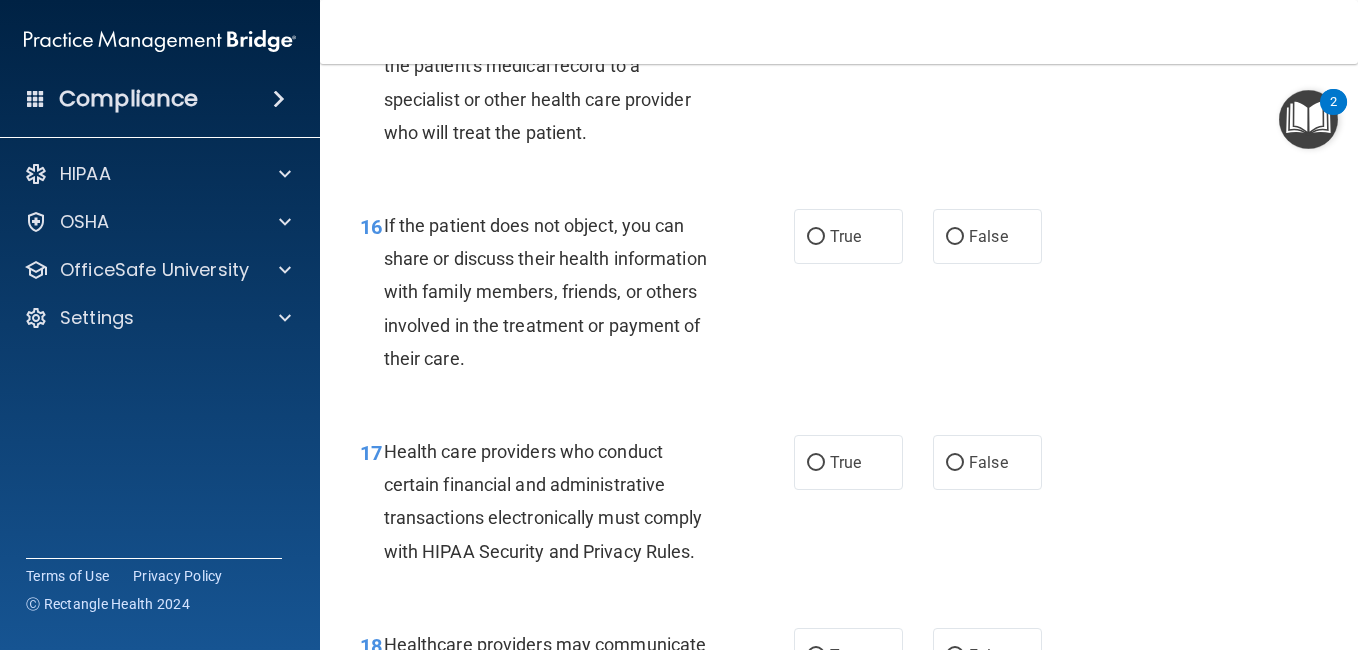 click on "False" at bounding box center (987, 10) 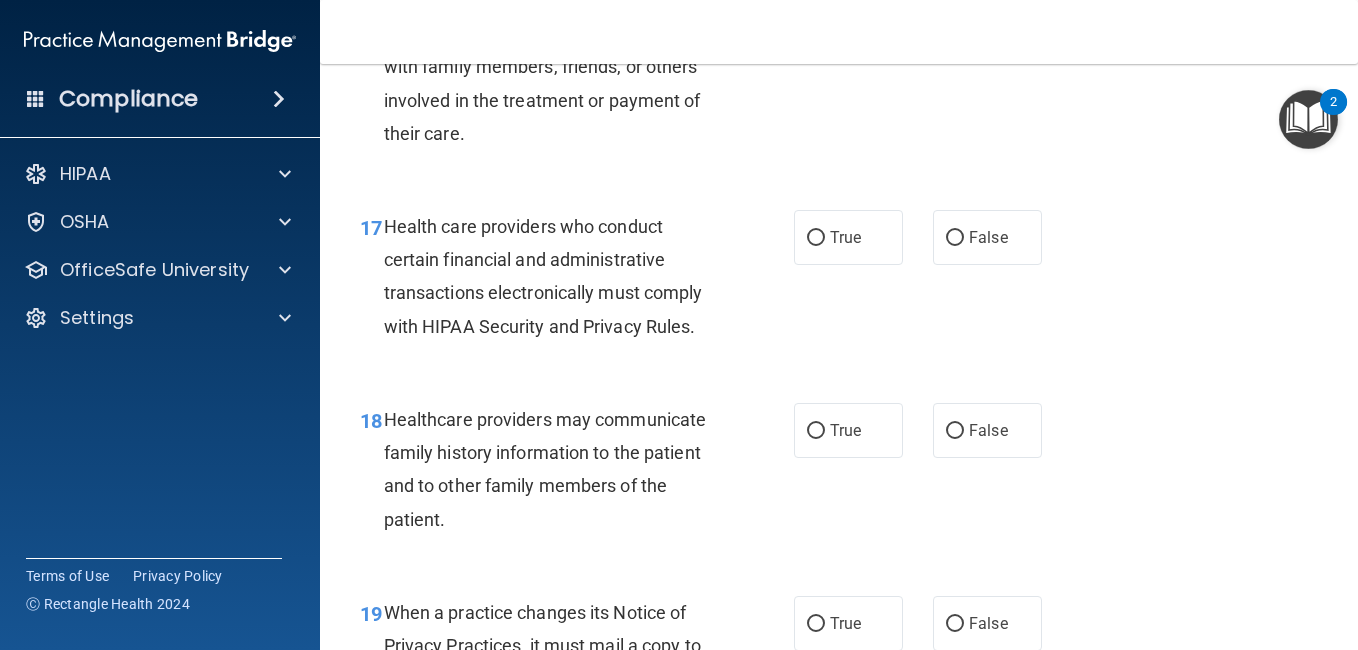 scroll, scrollTop: 3119, scrollLeft: 0, axis: vertical 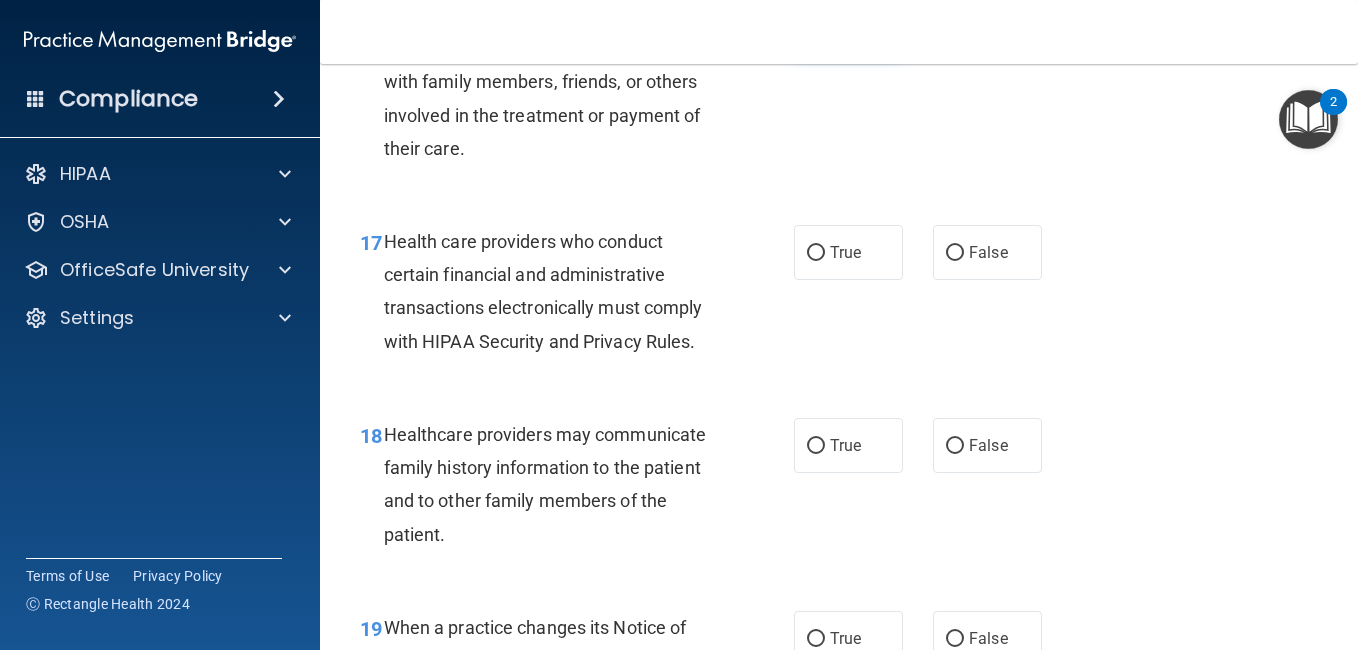 click on "True" at bounding box center (848, 26) 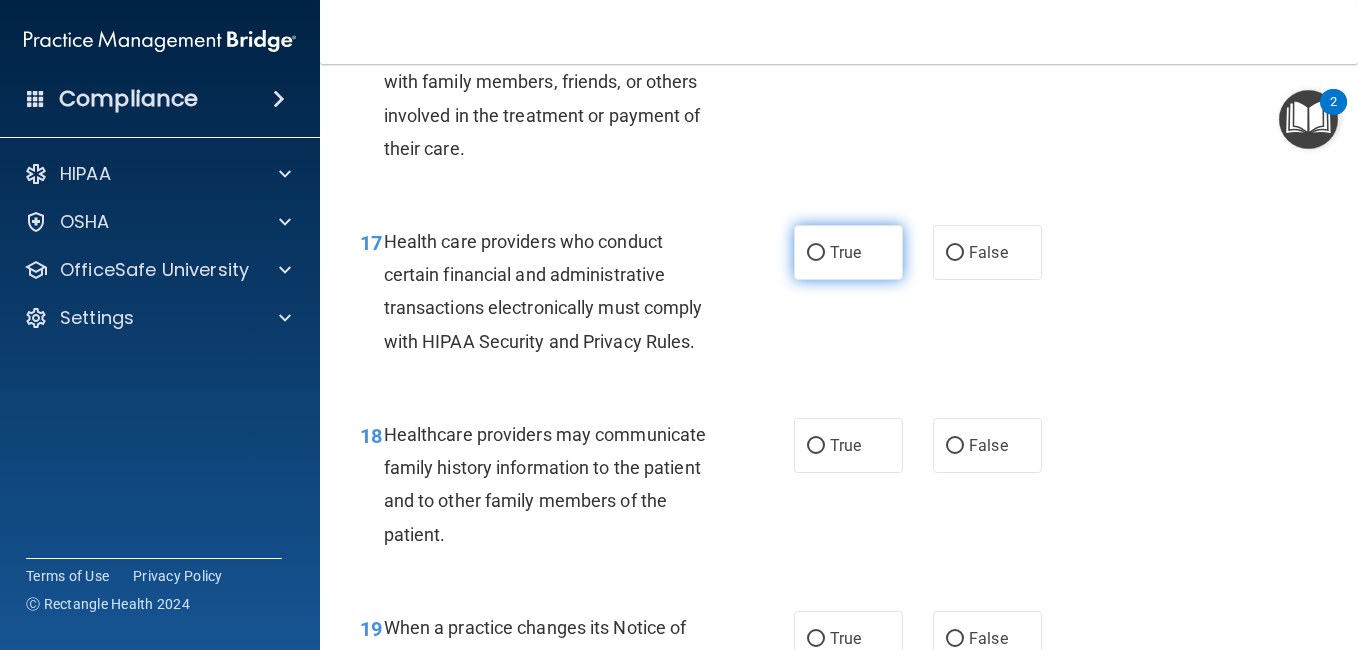 click on "True" at bounding box center [848, 252] 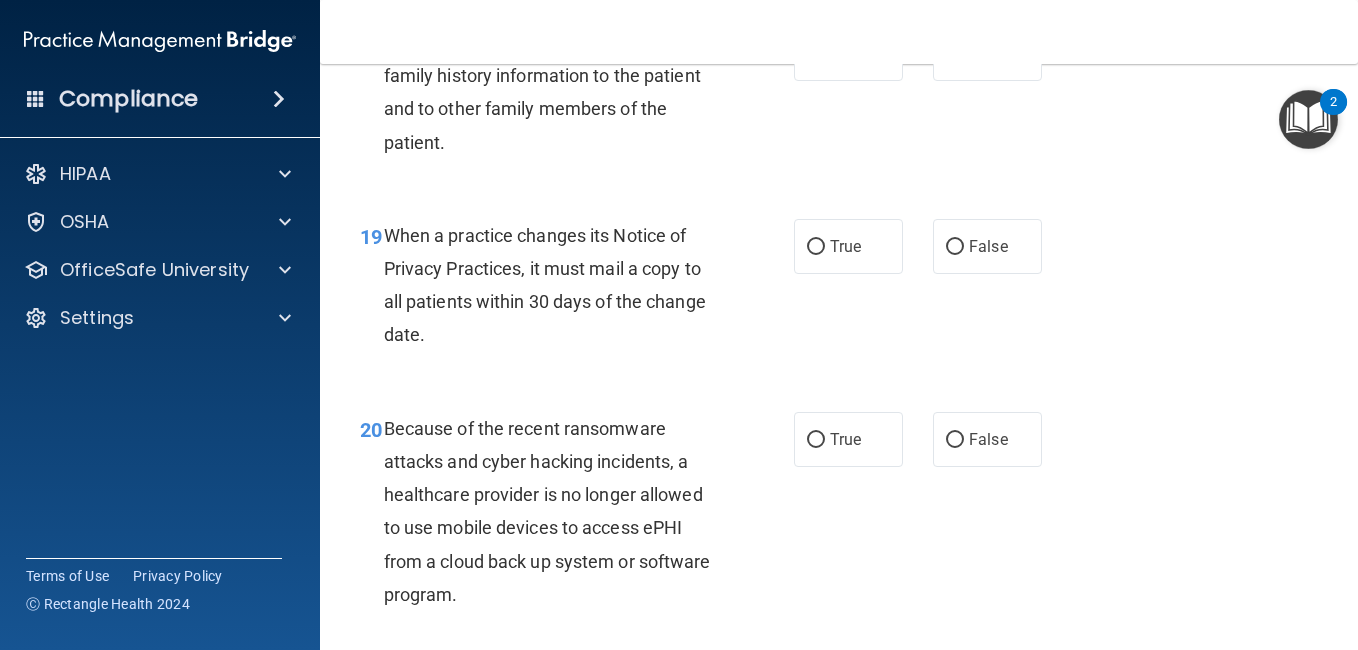 scroll, scrollTop: 3516, scrollLeft: 0, axis: vertical 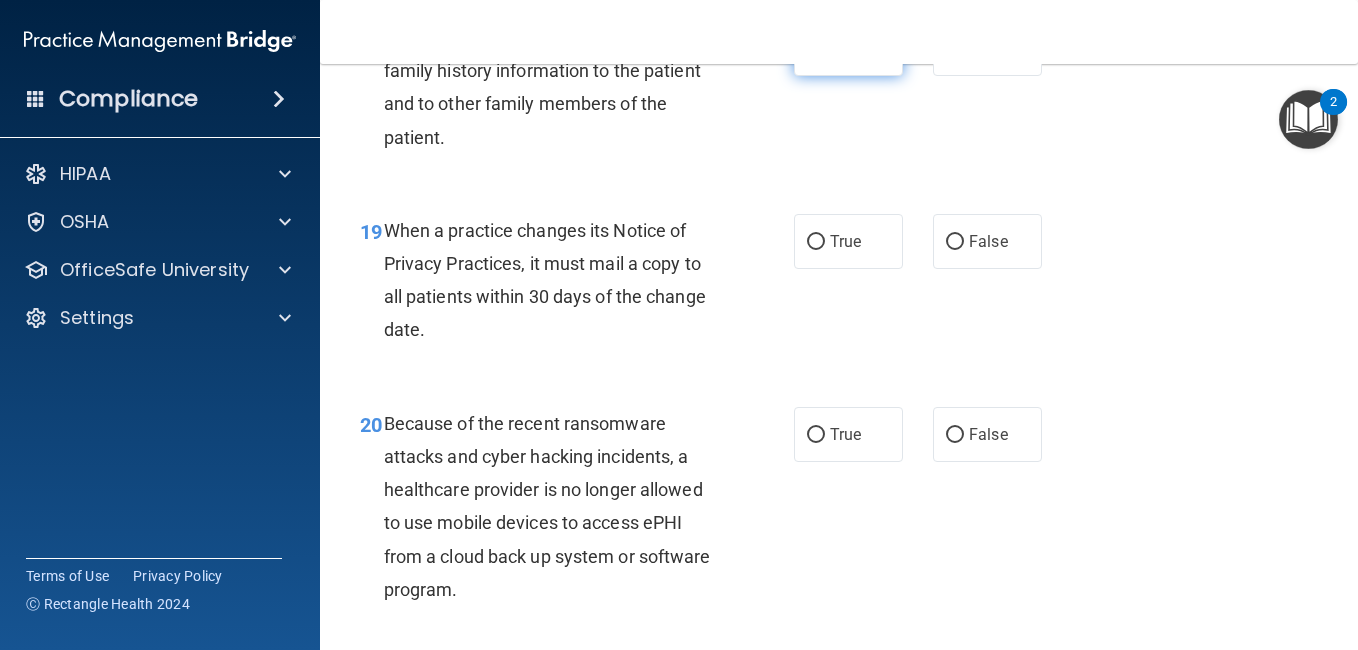 click on "True" at bounding box center [848, 48] 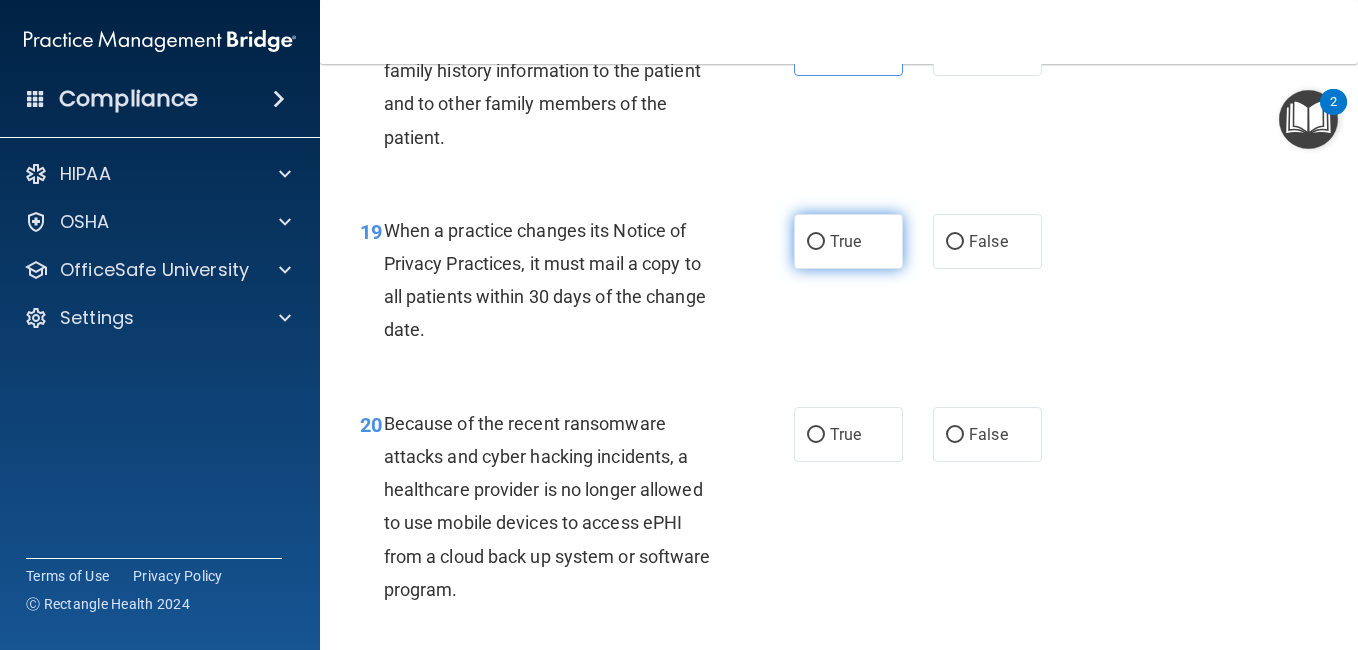 click on "True" at bounding box center (816, 242) 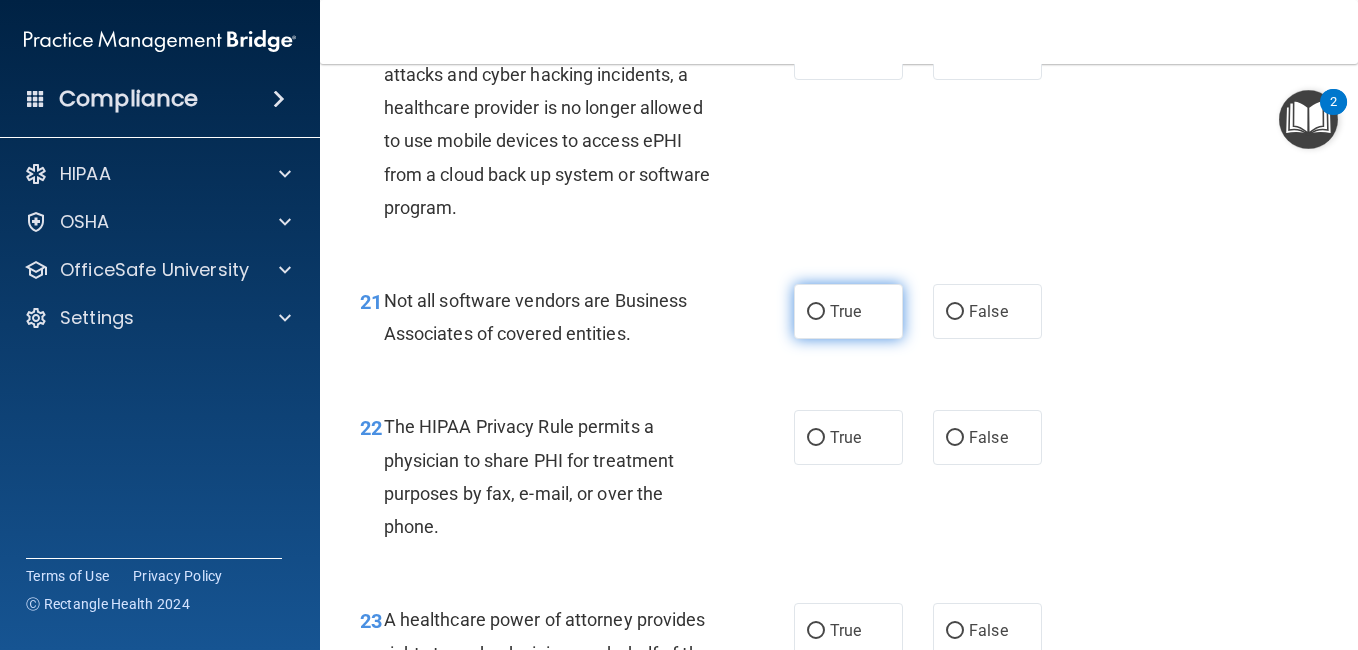 scroll, scrollTop: 3912, scrollLeft: 0, axis: vertical 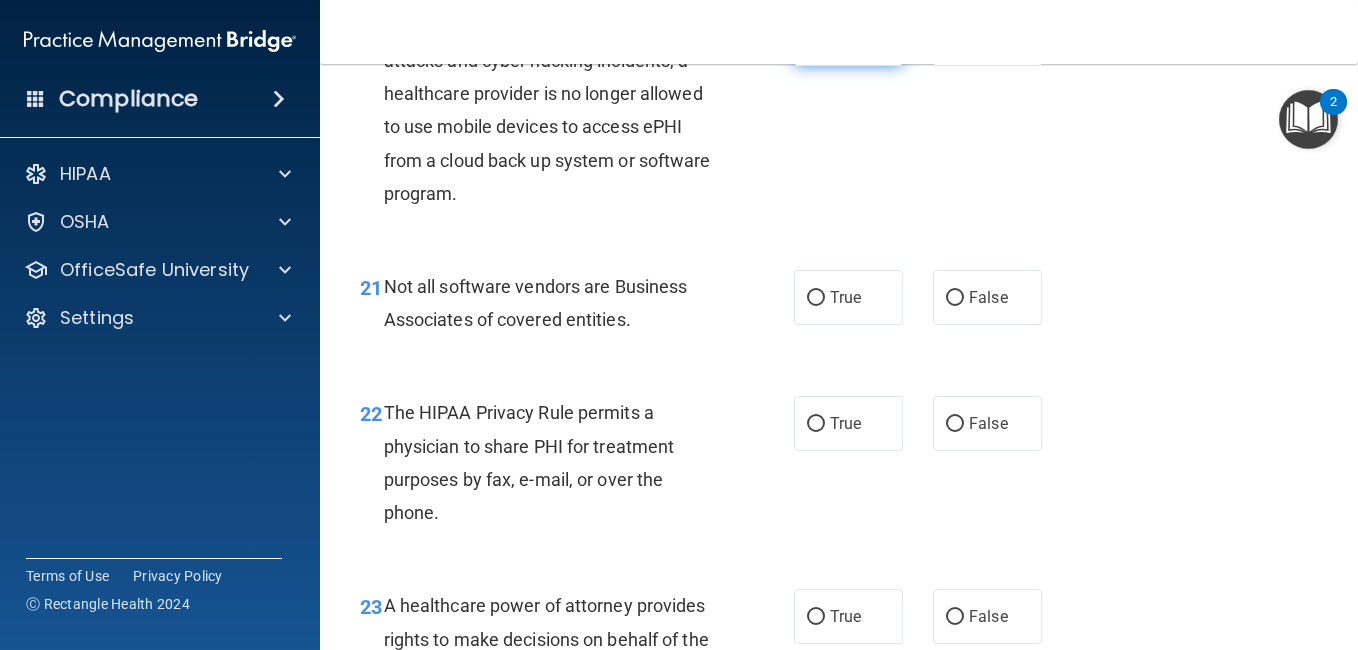 click on "True" at bounding box center [848, 38] 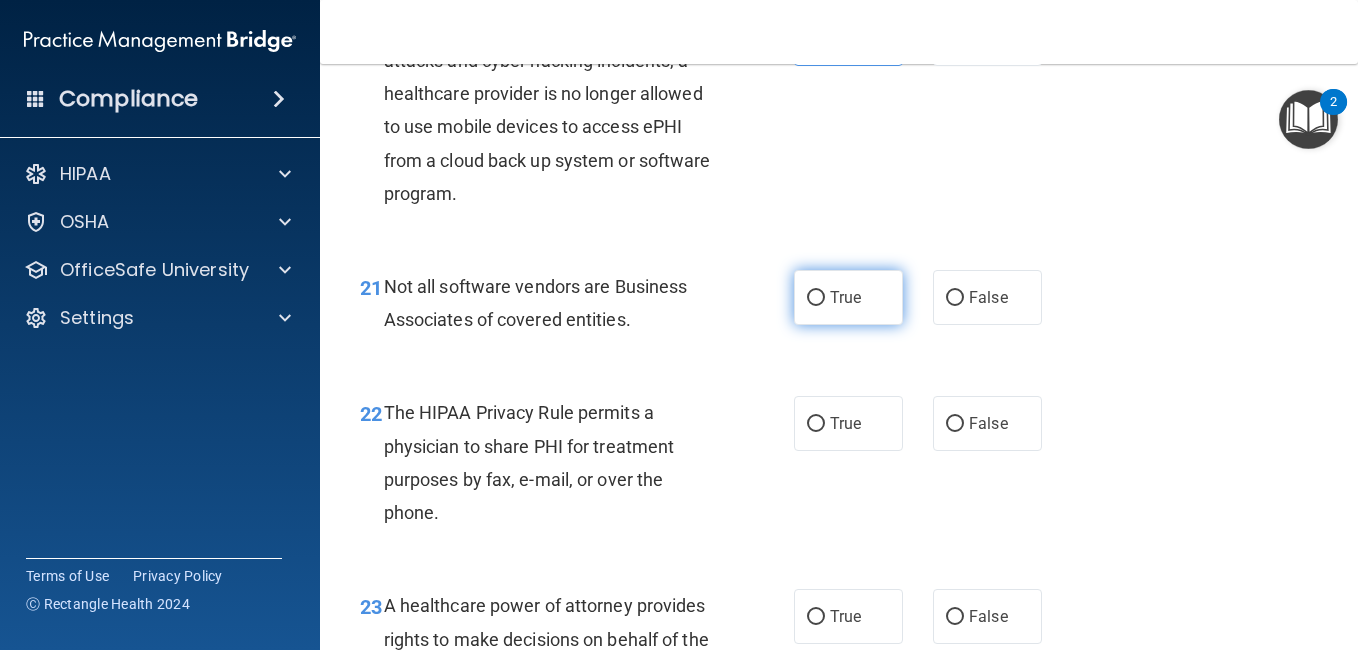 click on "True" at bounding box center (845, 297) 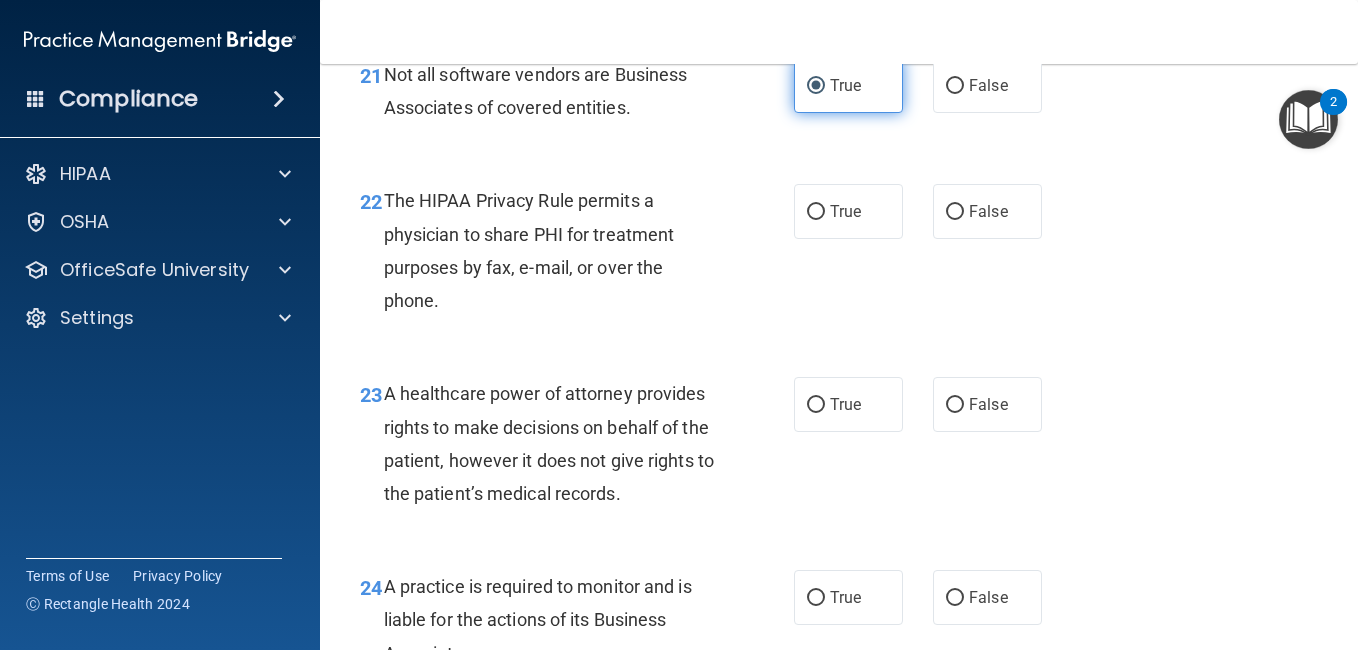 scroll, scrollTop: 4146, scrollLeft: 0, axis: vertical 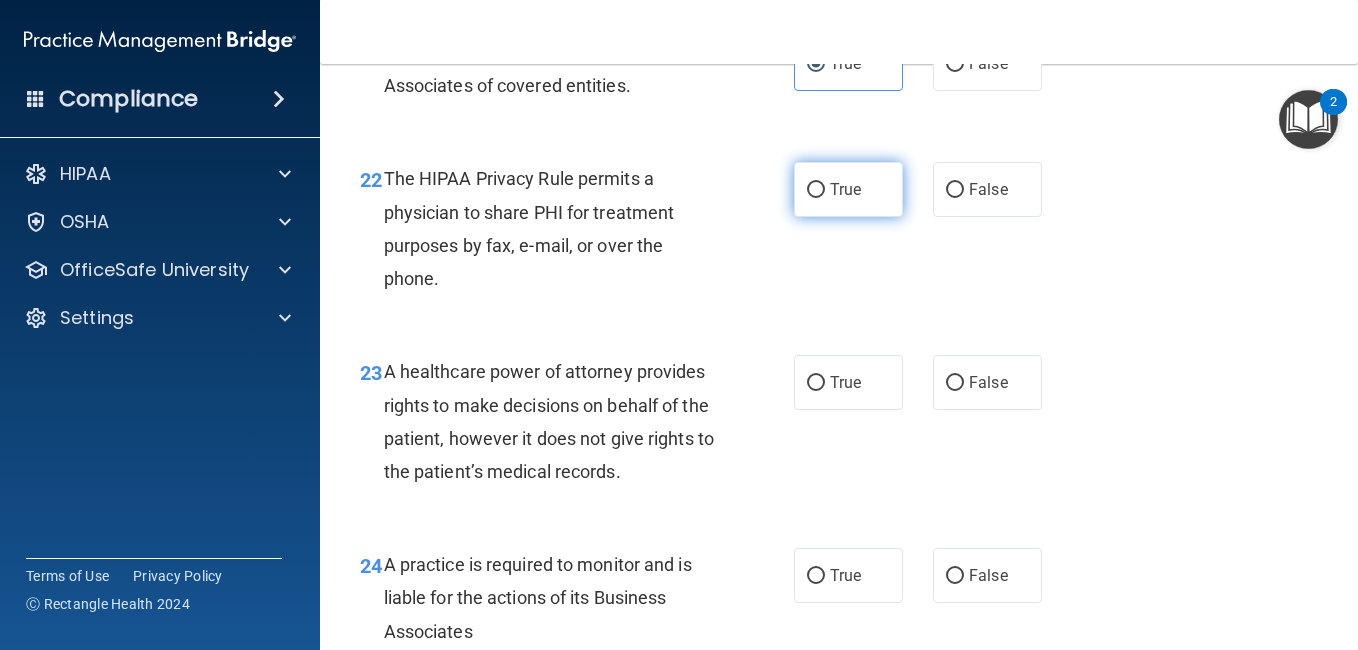 click on "True" at bounding box center [845, 189] 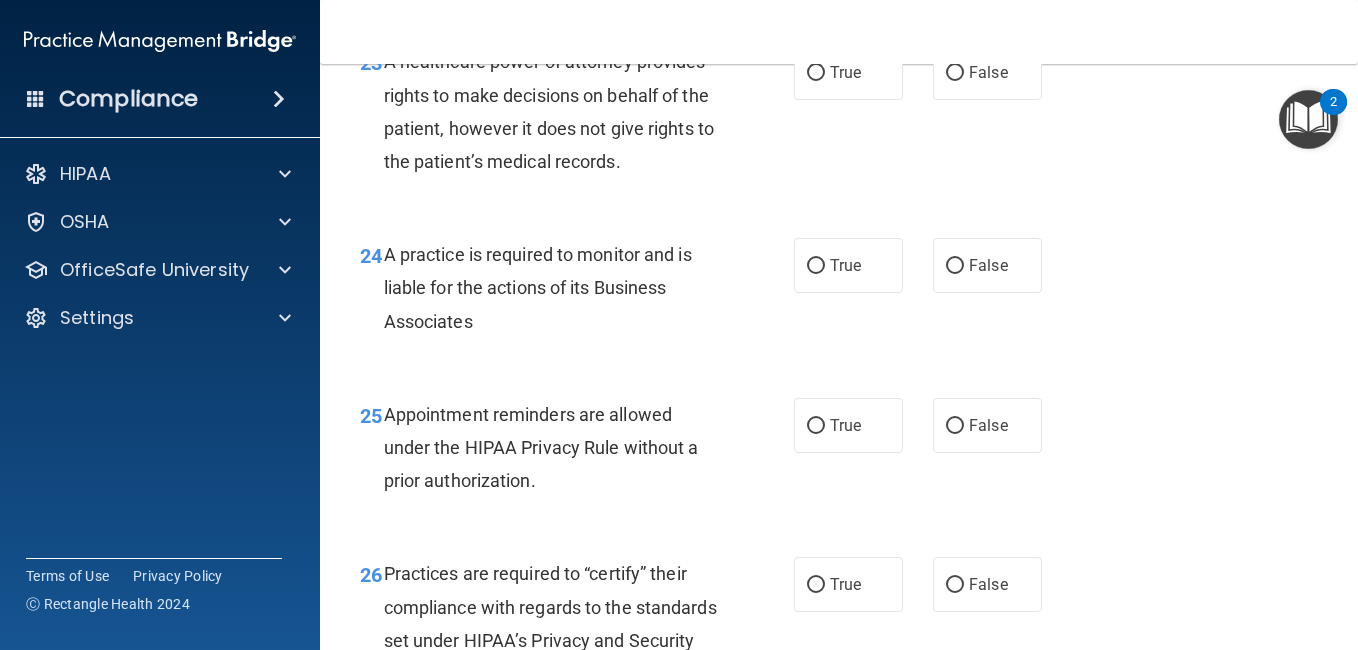scroll, scrollTop: 4464, scrollLeft: 0, axis: vertical 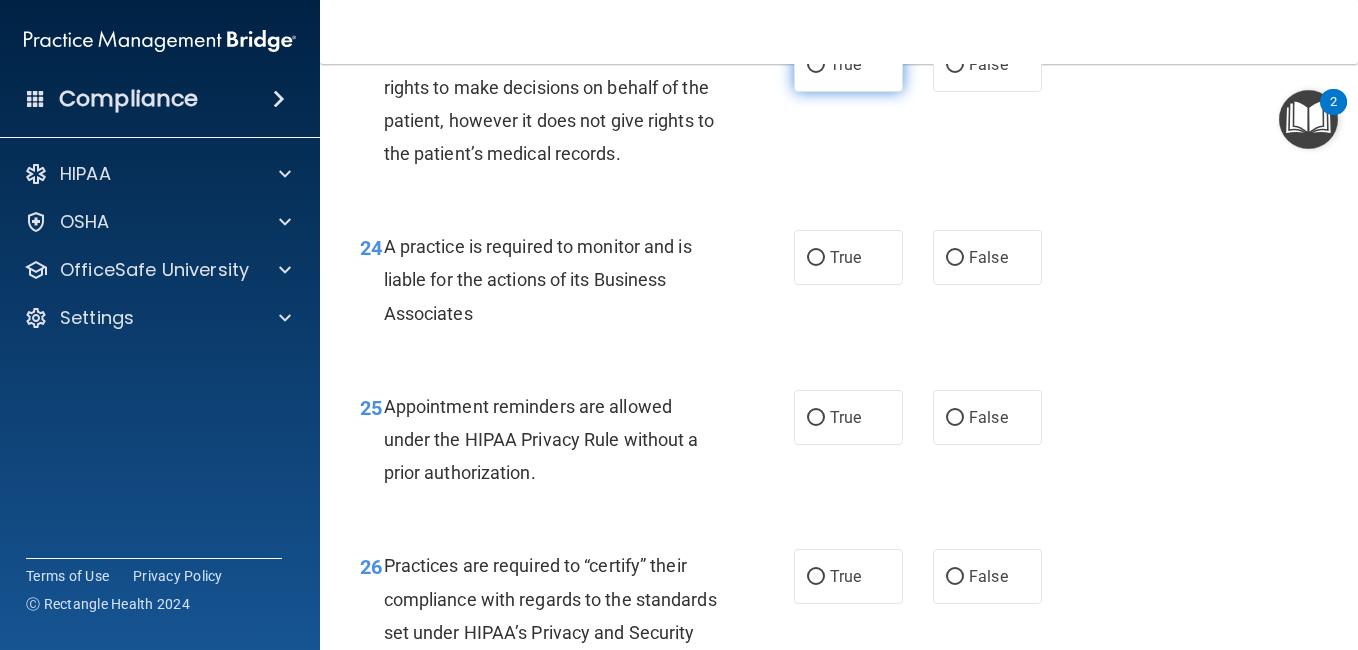 click on "True" at bounding box center (848, 64) 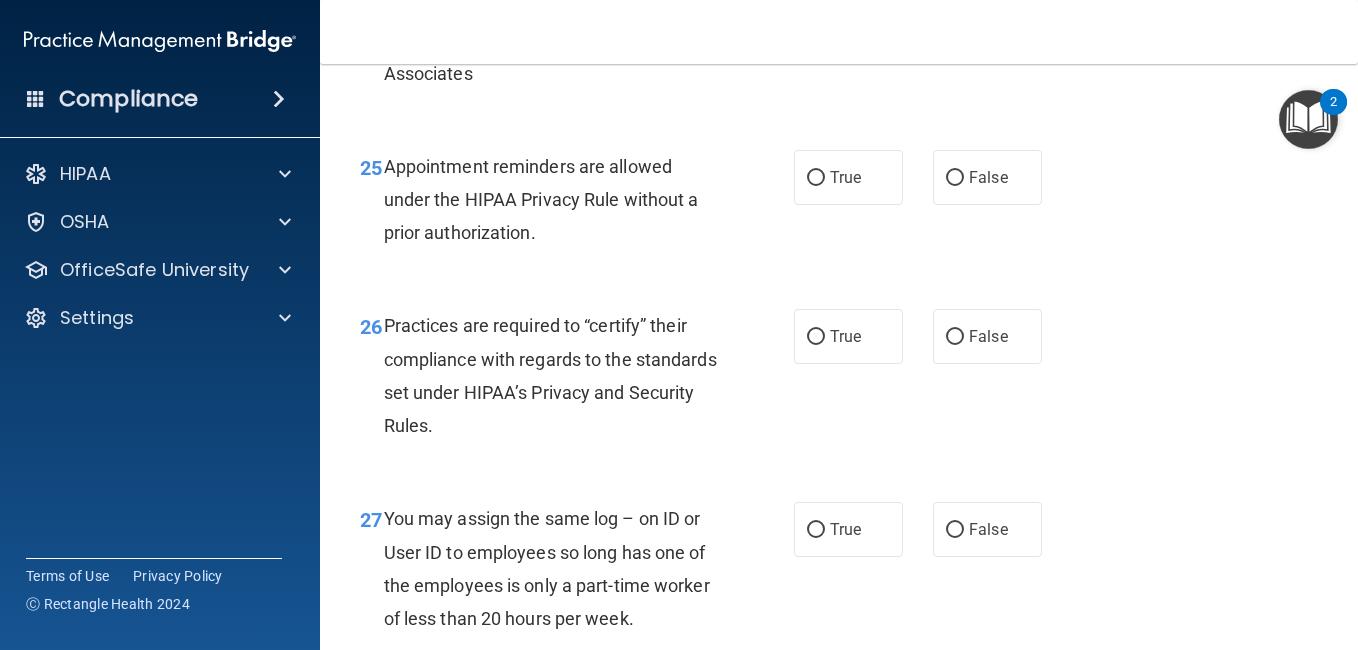scroll, scrollTop: 4713, scrollLeft: 0, axis: vertical 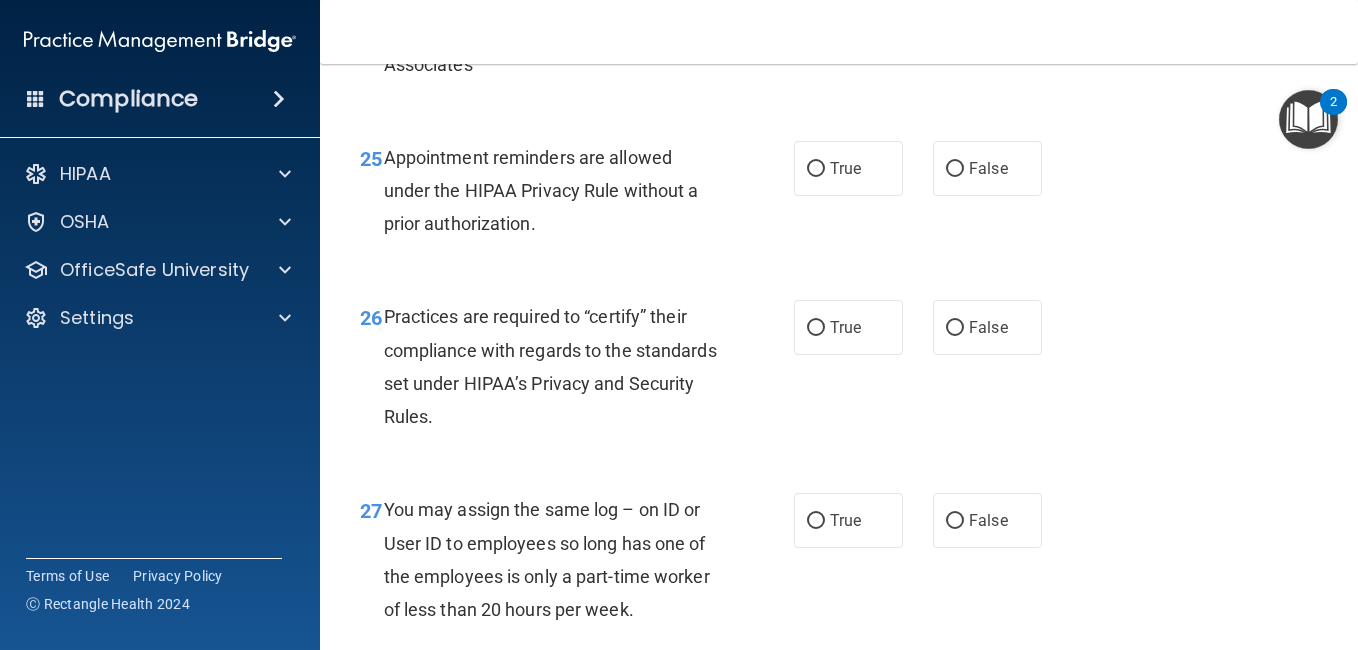 click on "False" at bounding box center [955, 9] 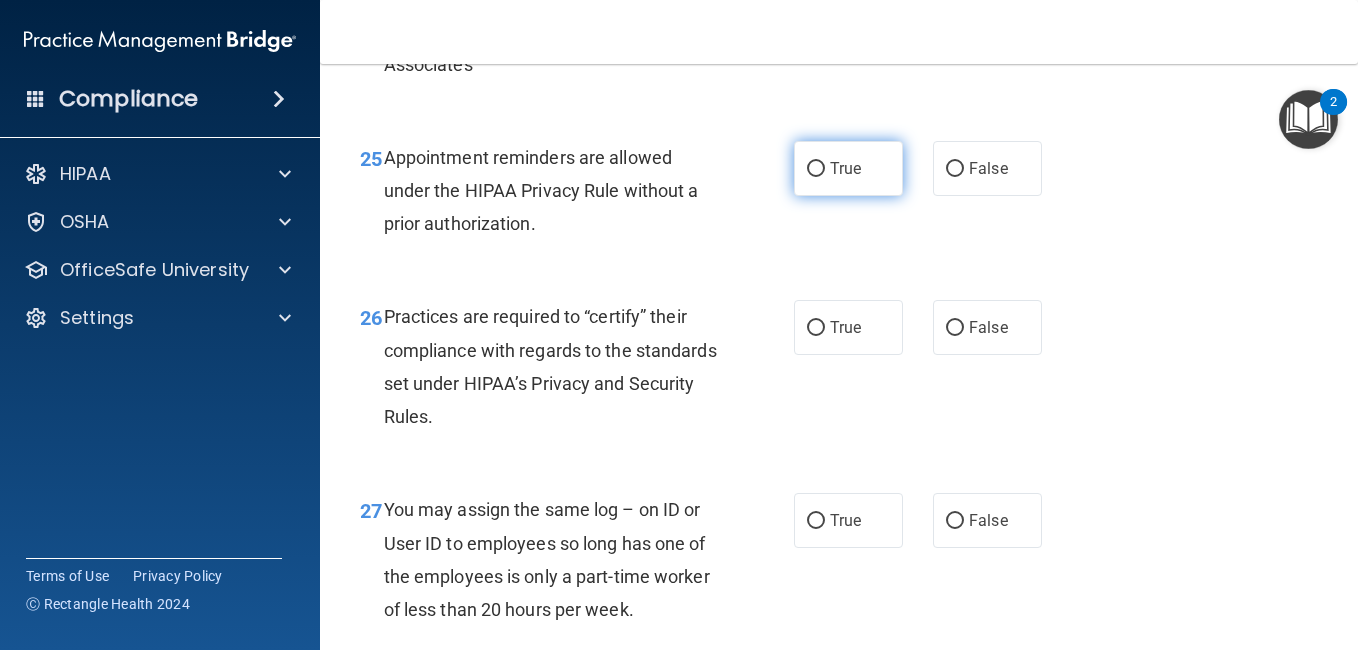 click on "True" at bounding box center [845, 168] 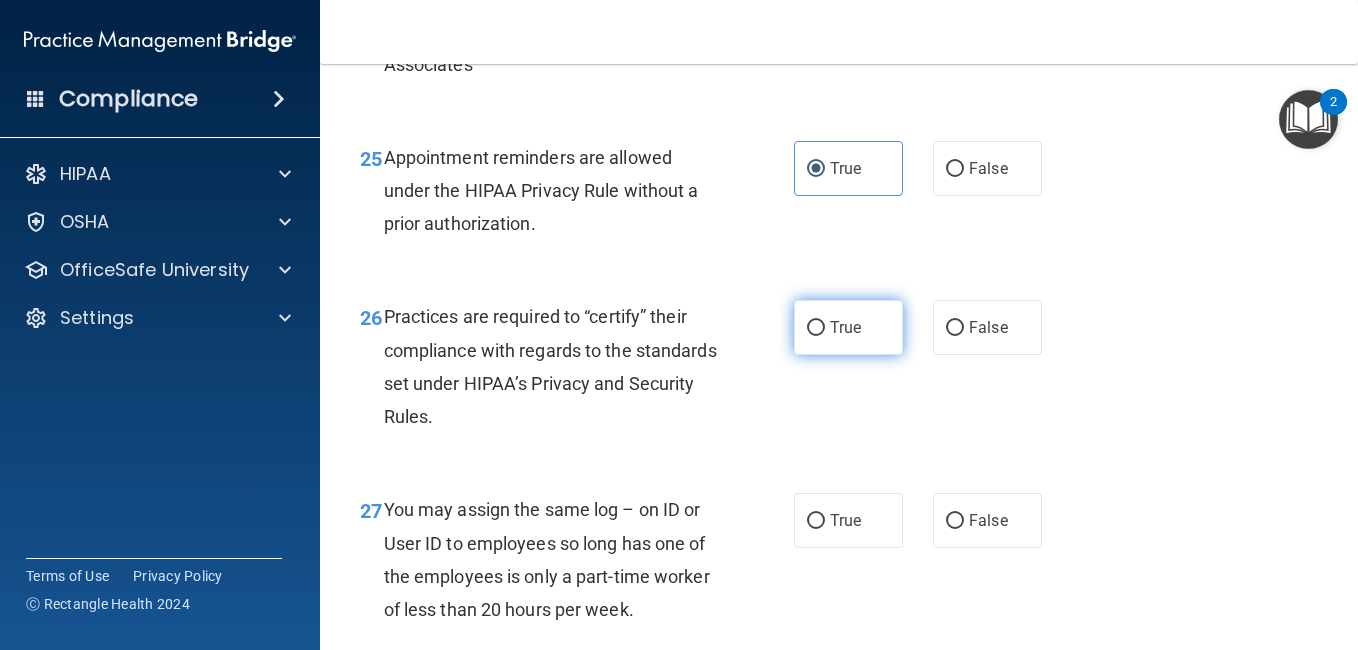 click on "True" at bounding box center [848, 327] 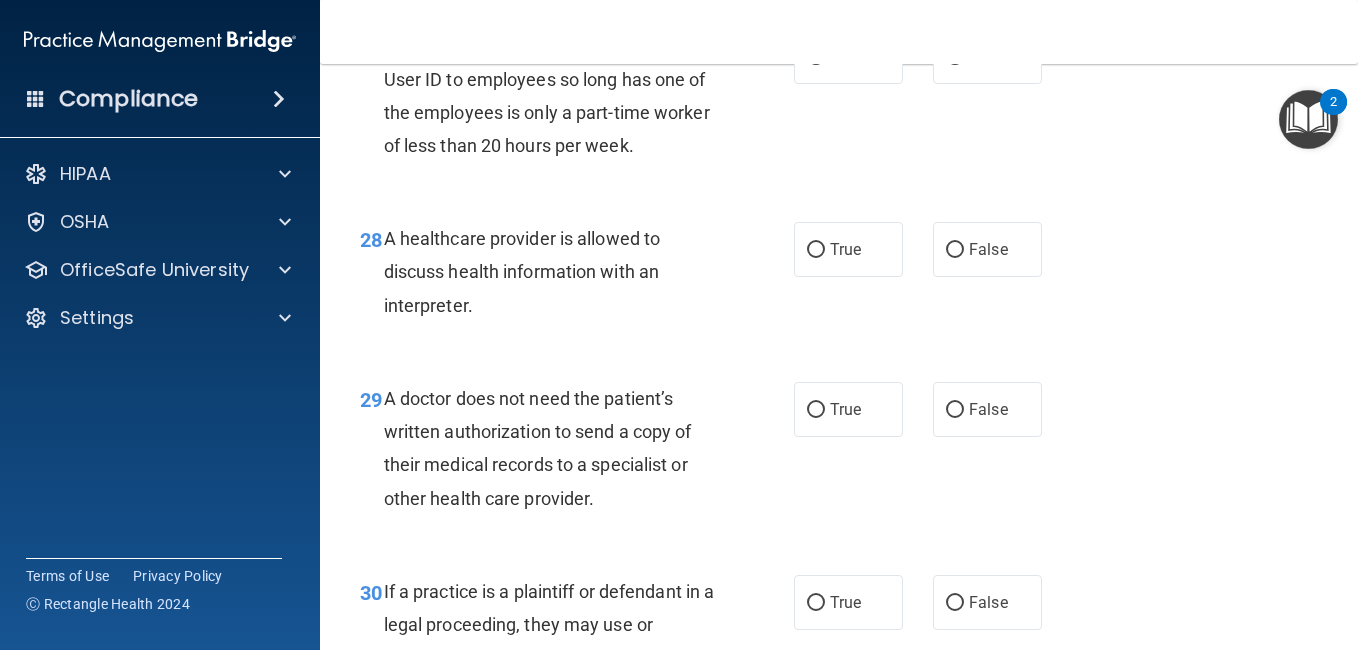 scroll, scrollTop: 5203, scrollLeft: 0, axis: vertical 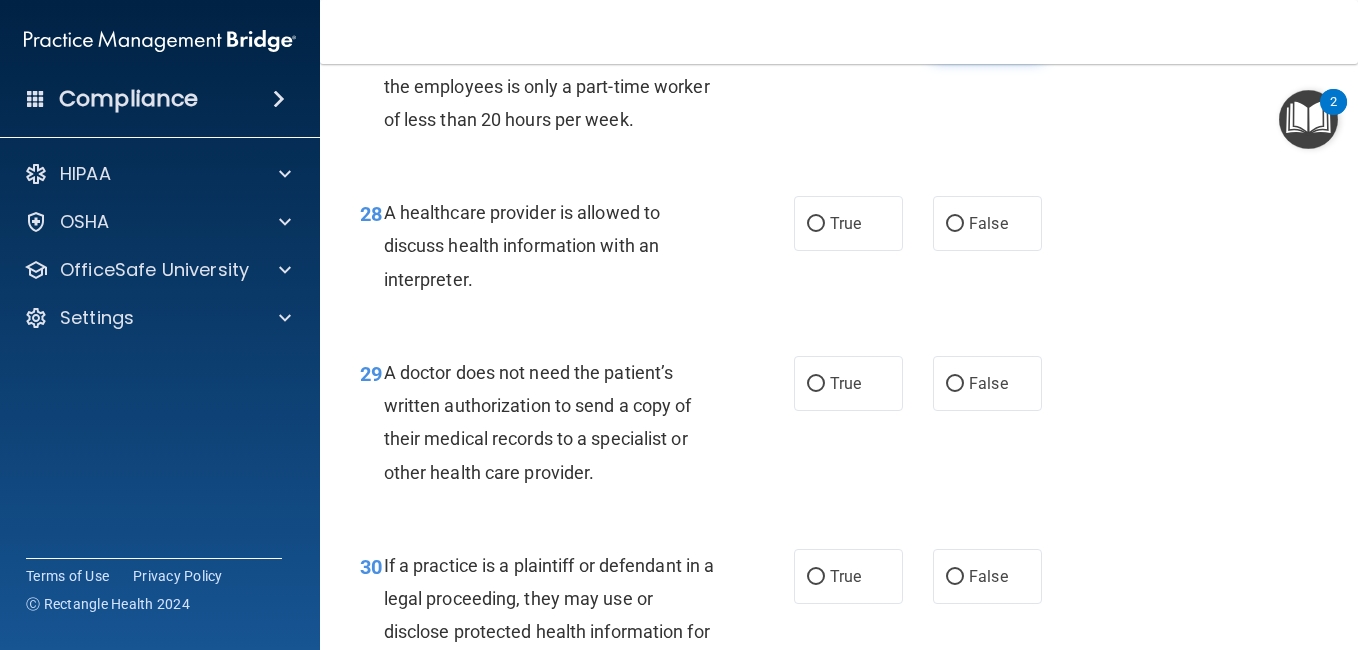 click on "False" at bounding box center [988, 30] 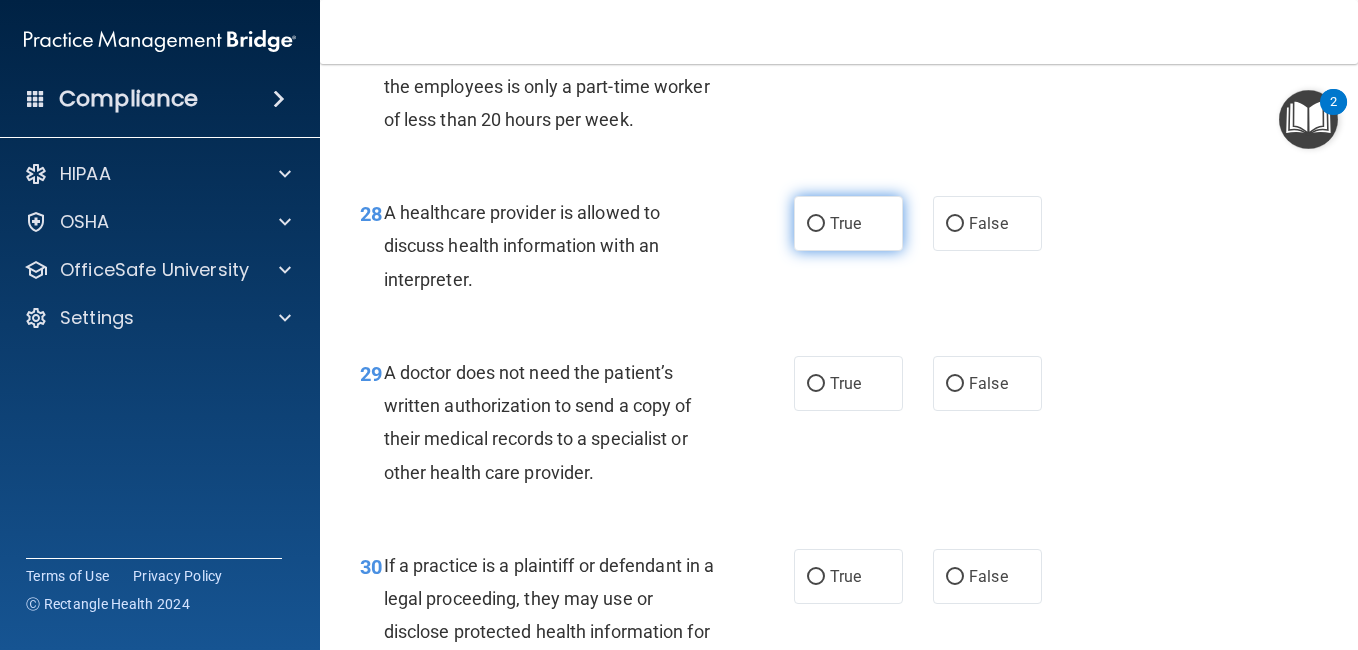 click on "True" at bounding box center (848, 223) 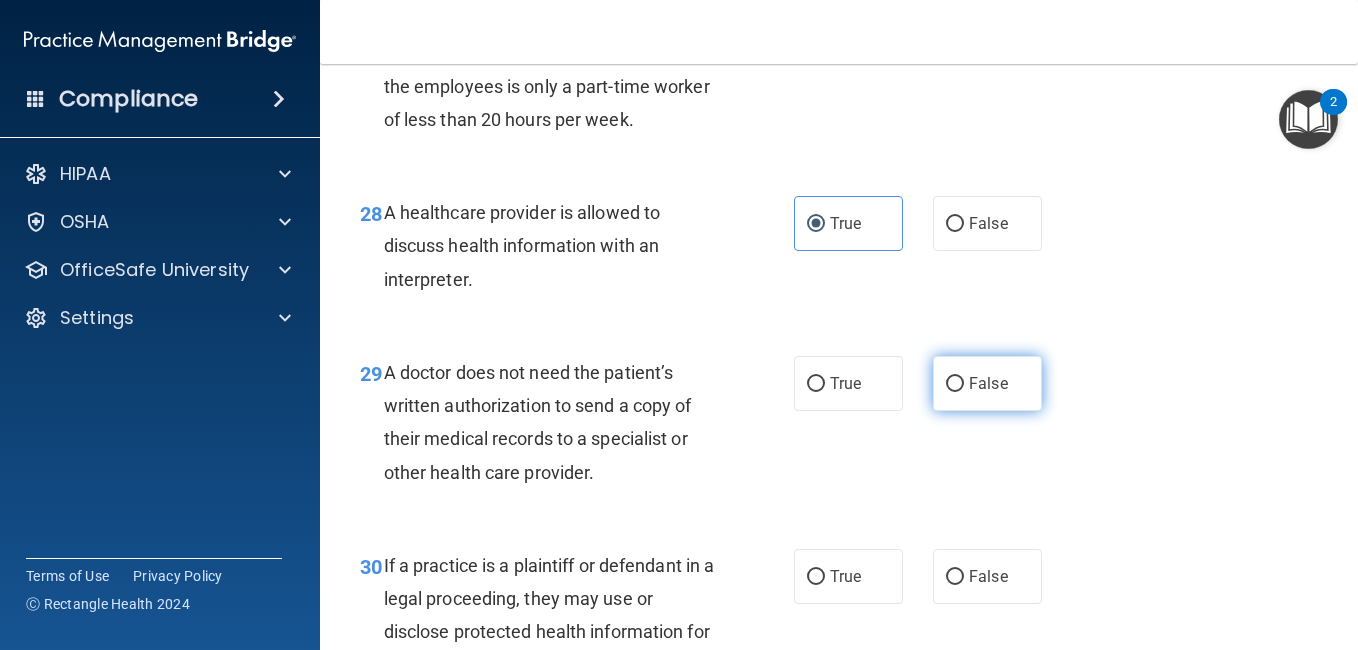click on "False" at bounding box center (987, 383) 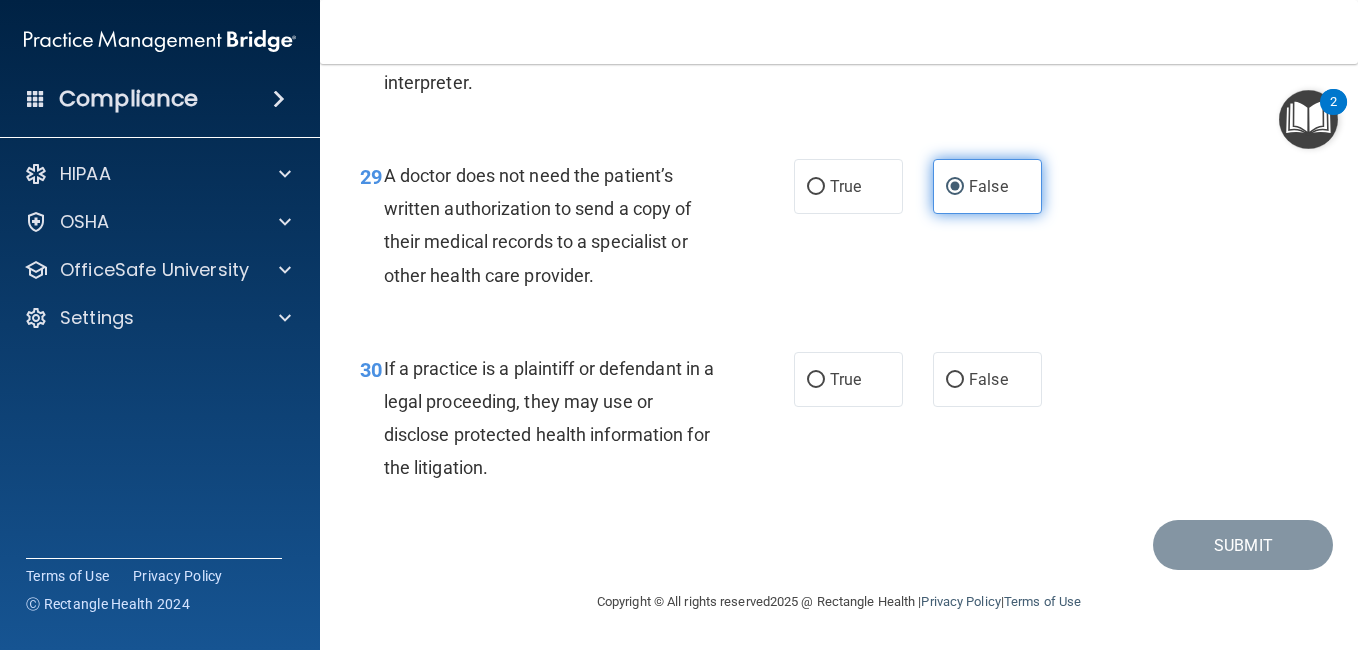 scroll, scrollTop: 5444, scrollLeft: 0, axis: vertical 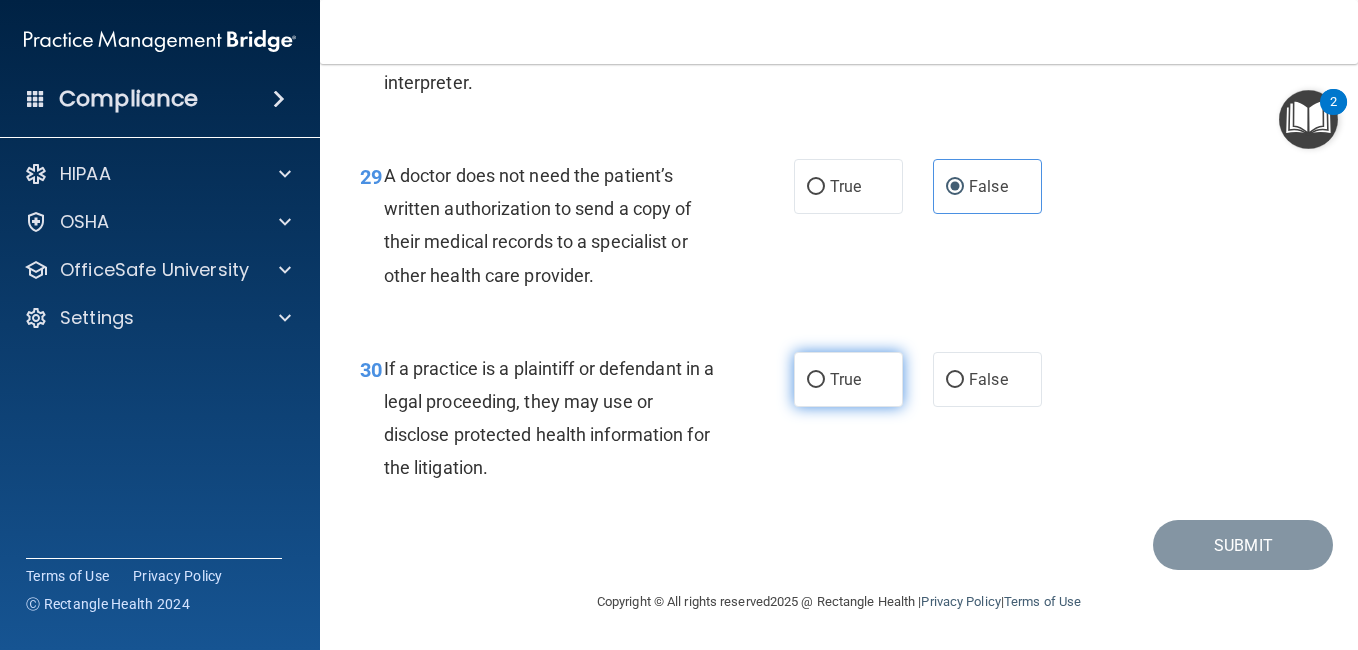 click on "True" at bounding box center (816, 380) 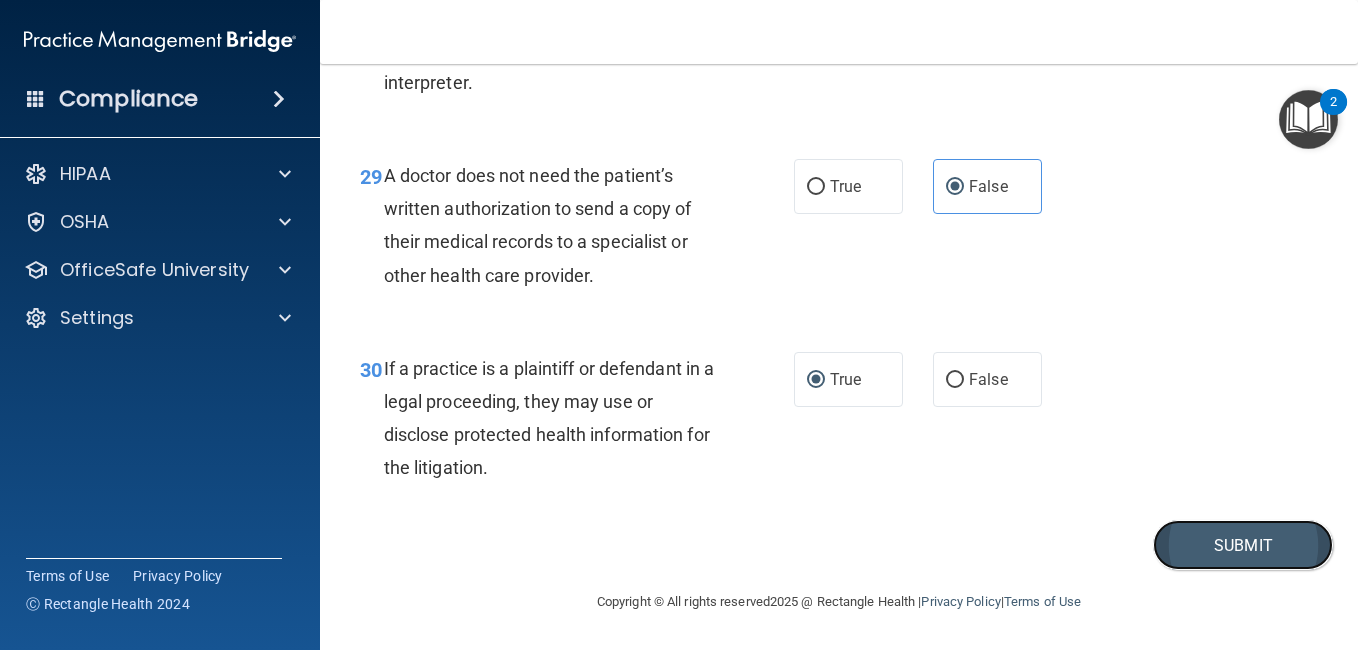 click on "Submit" at bounding box center [1243, 545] 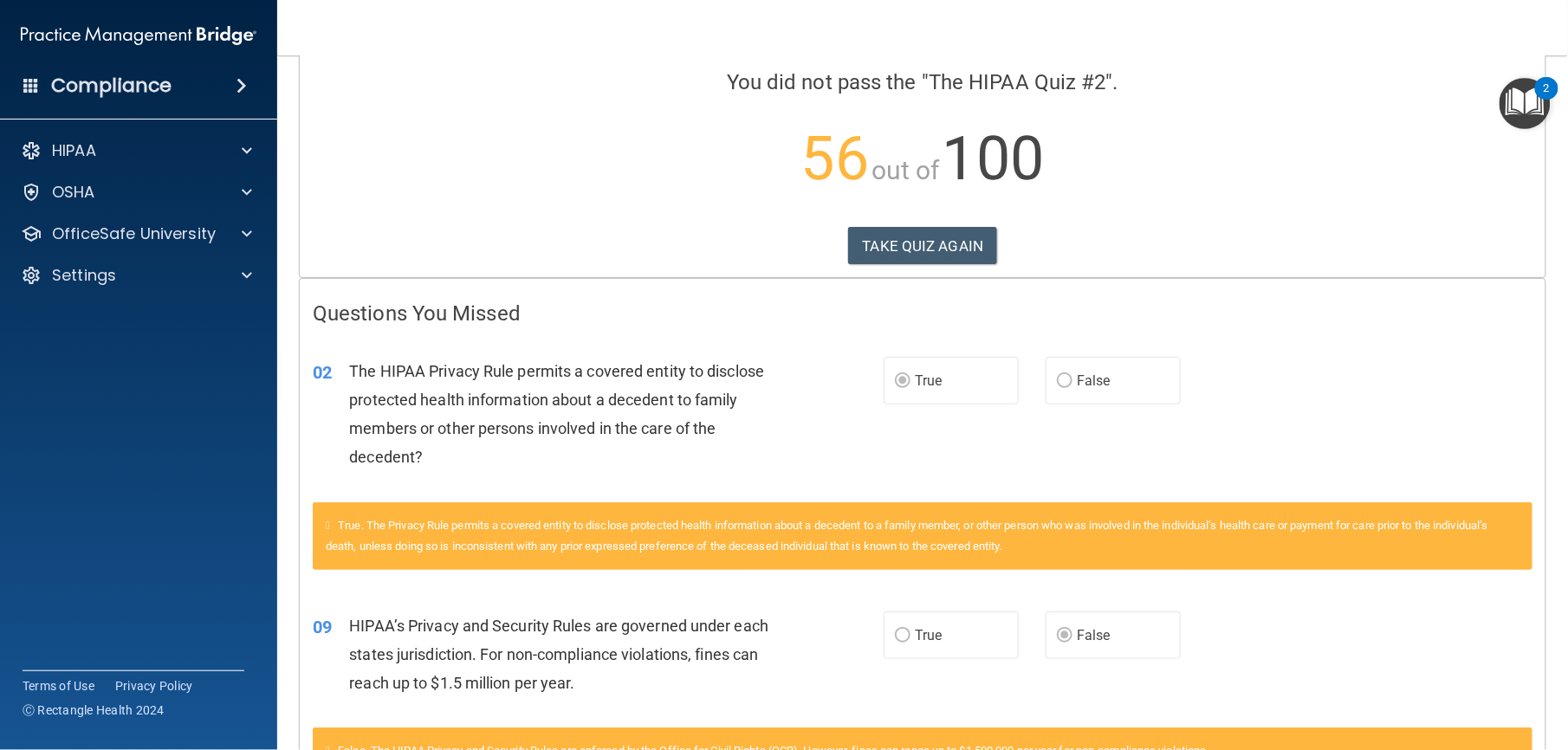 scroll, scrollTop: 0, scrollLeft: 0, axis: both 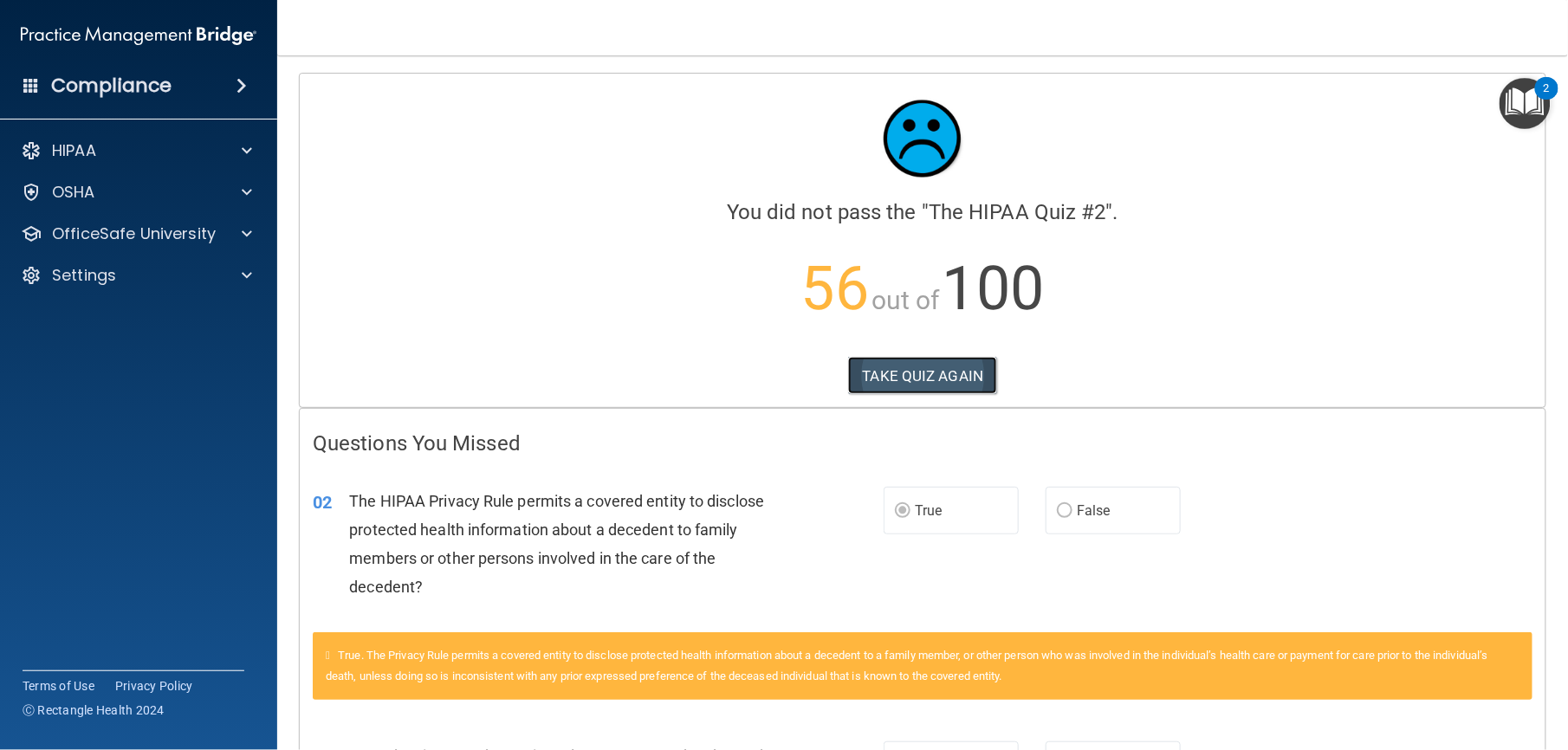 click on "TAKE QUIZ AGAIN" at bounding box center [923, 376] 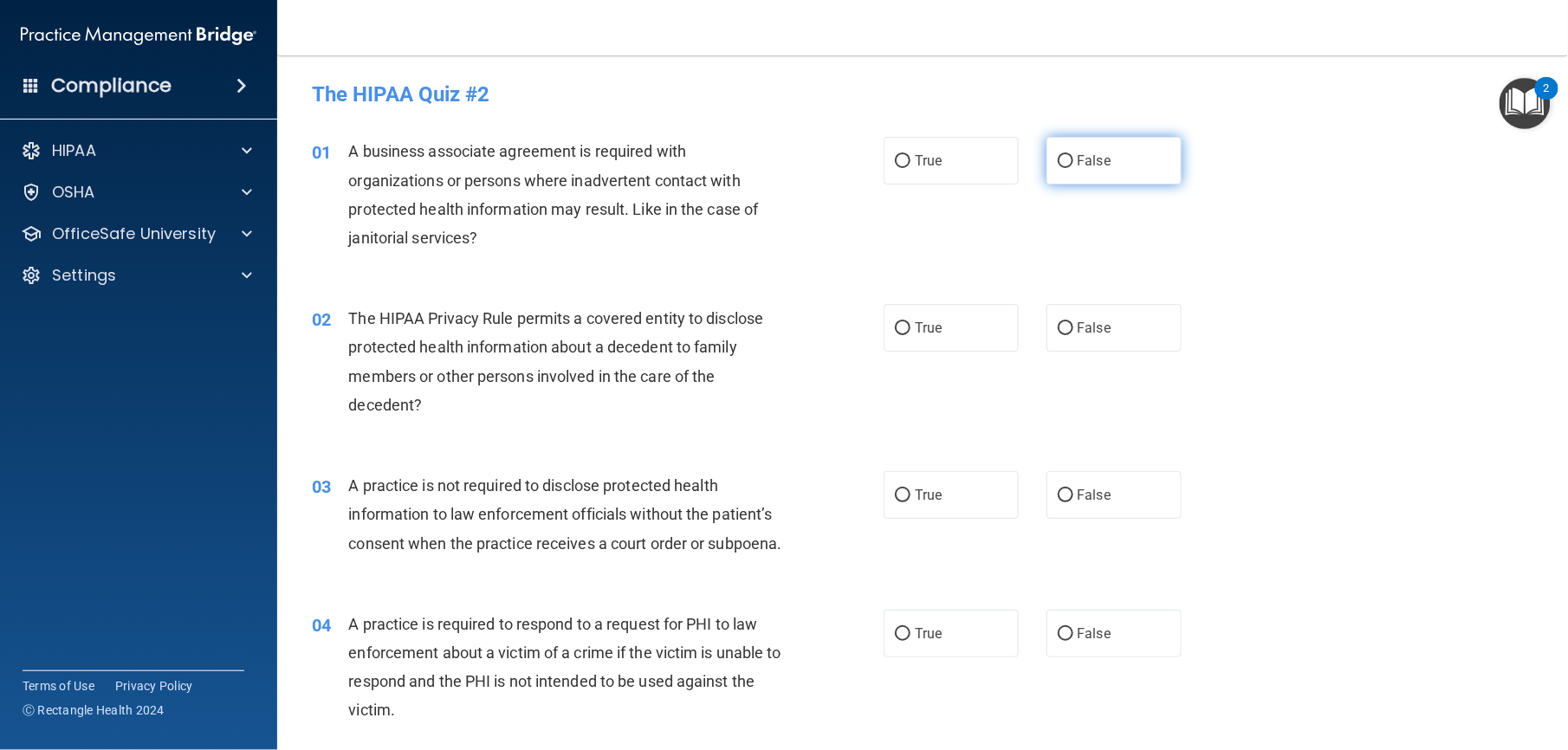 click on "False" at bounding box center [1094, 160] 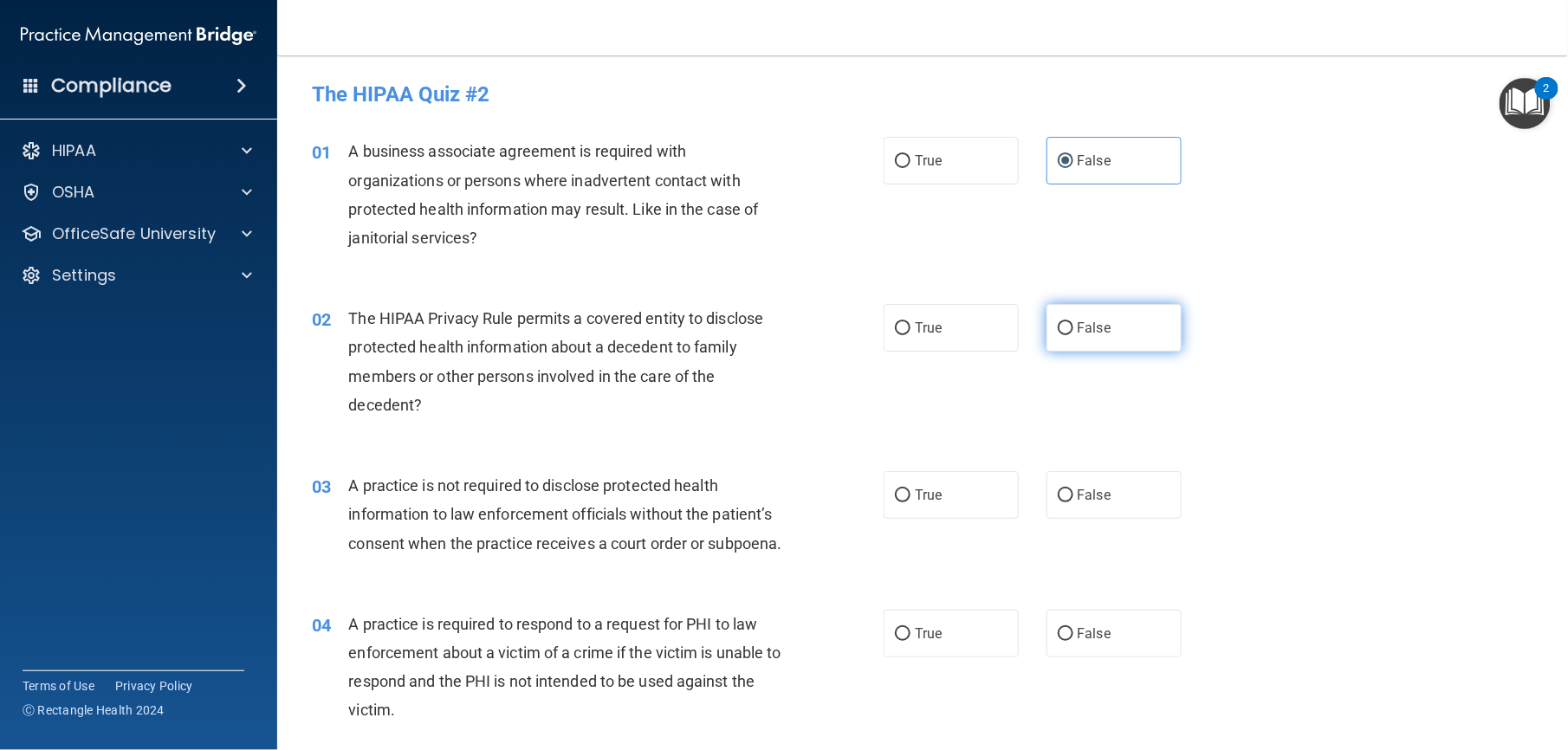 click on "False" at bounding box center [1094, 327] 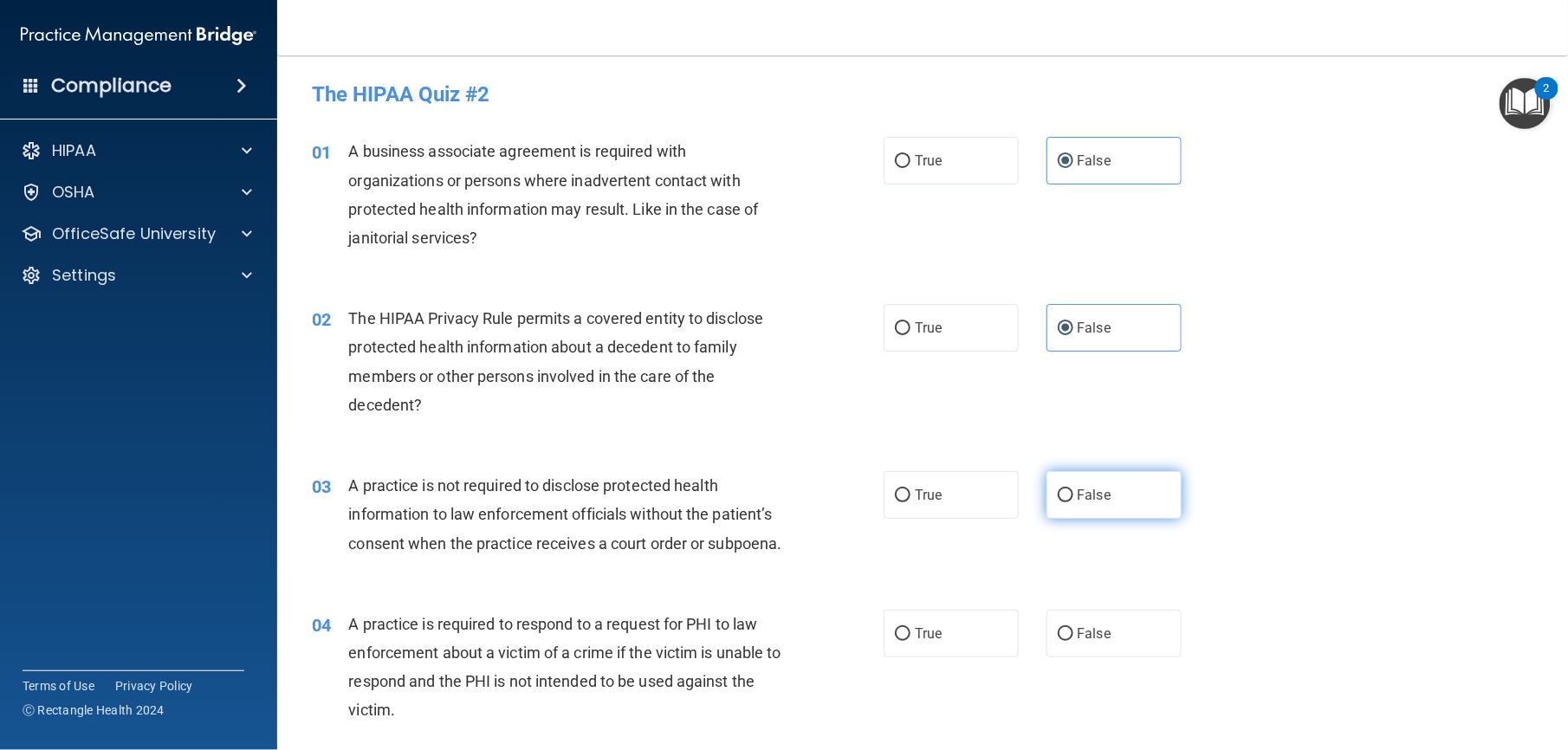 click on "False" at bounding box center (1114, 495) 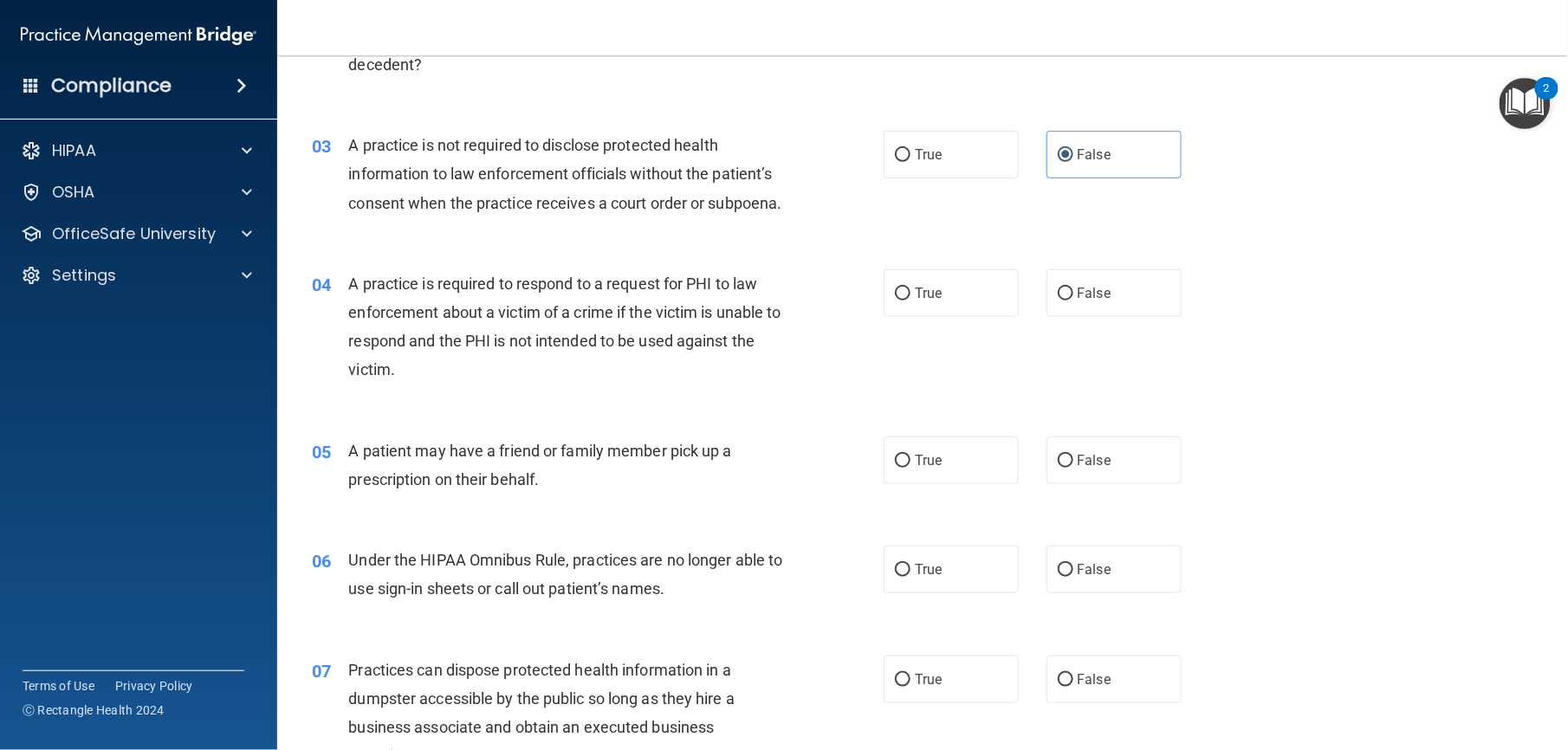 scroll, scrollTop: 341, scrollLeft: 0, axis: vertical 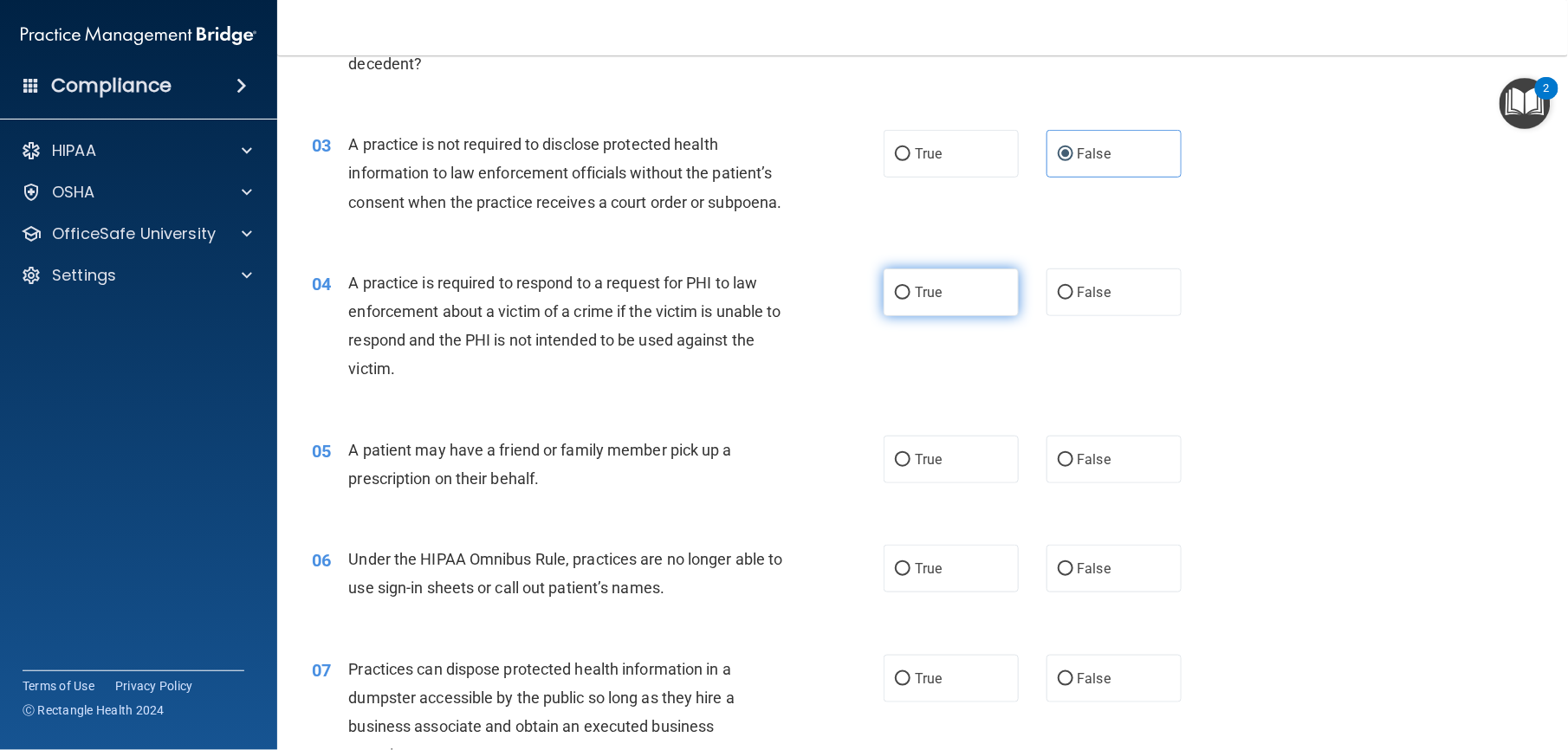 click on "True" at bounding box center (951, 292) 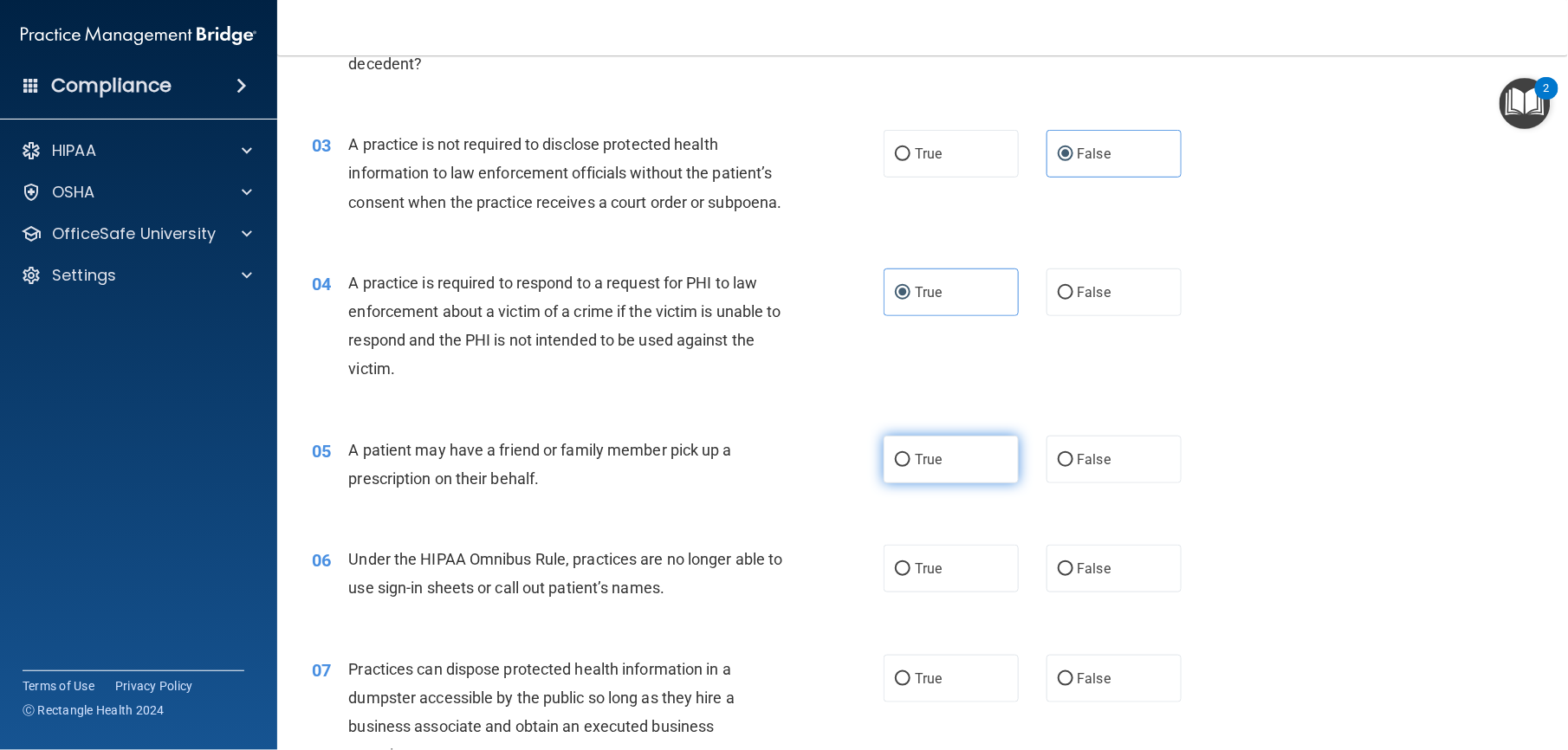 click on "True" at bounding box center [951, 459] 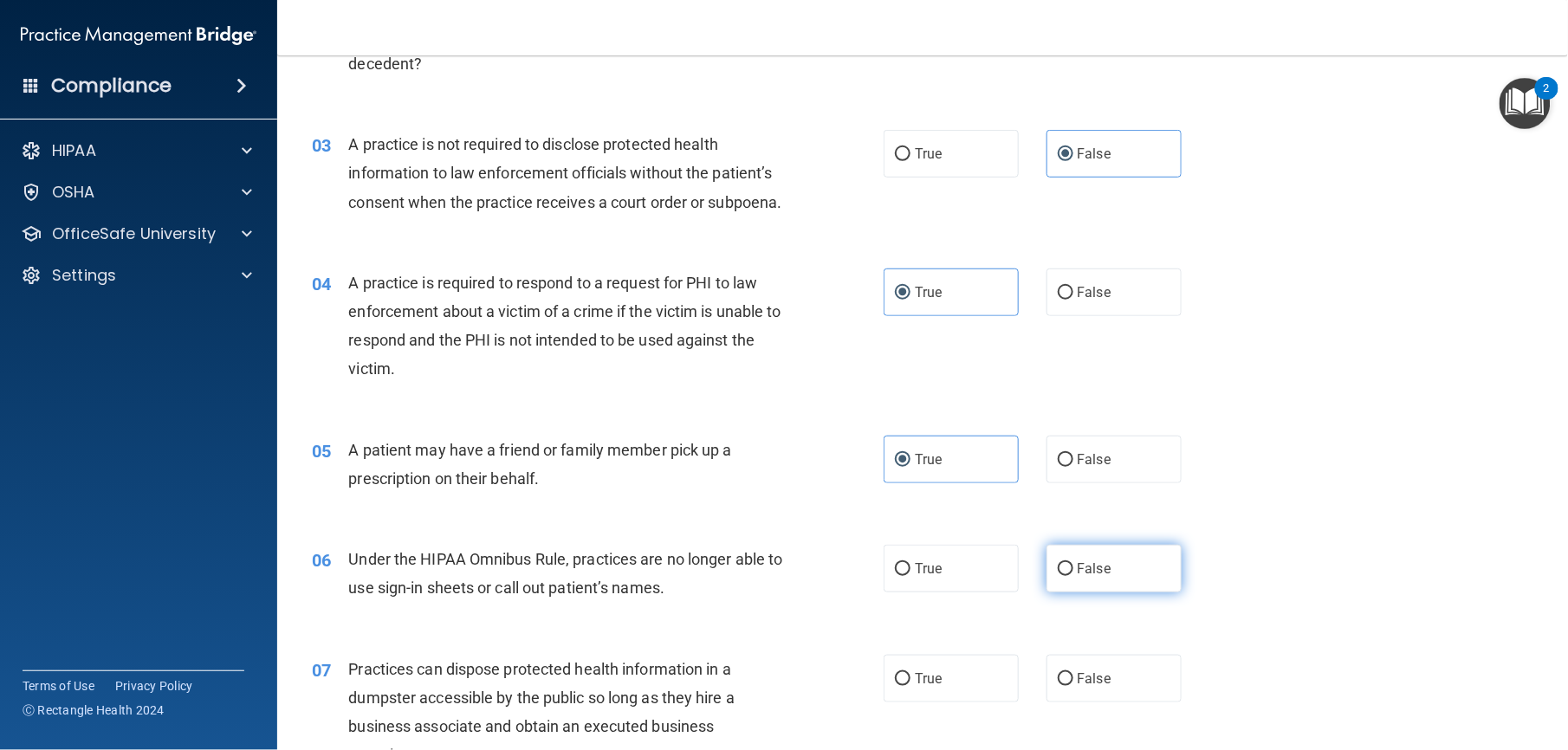 click on "False" at bounding box center [1114, 568] 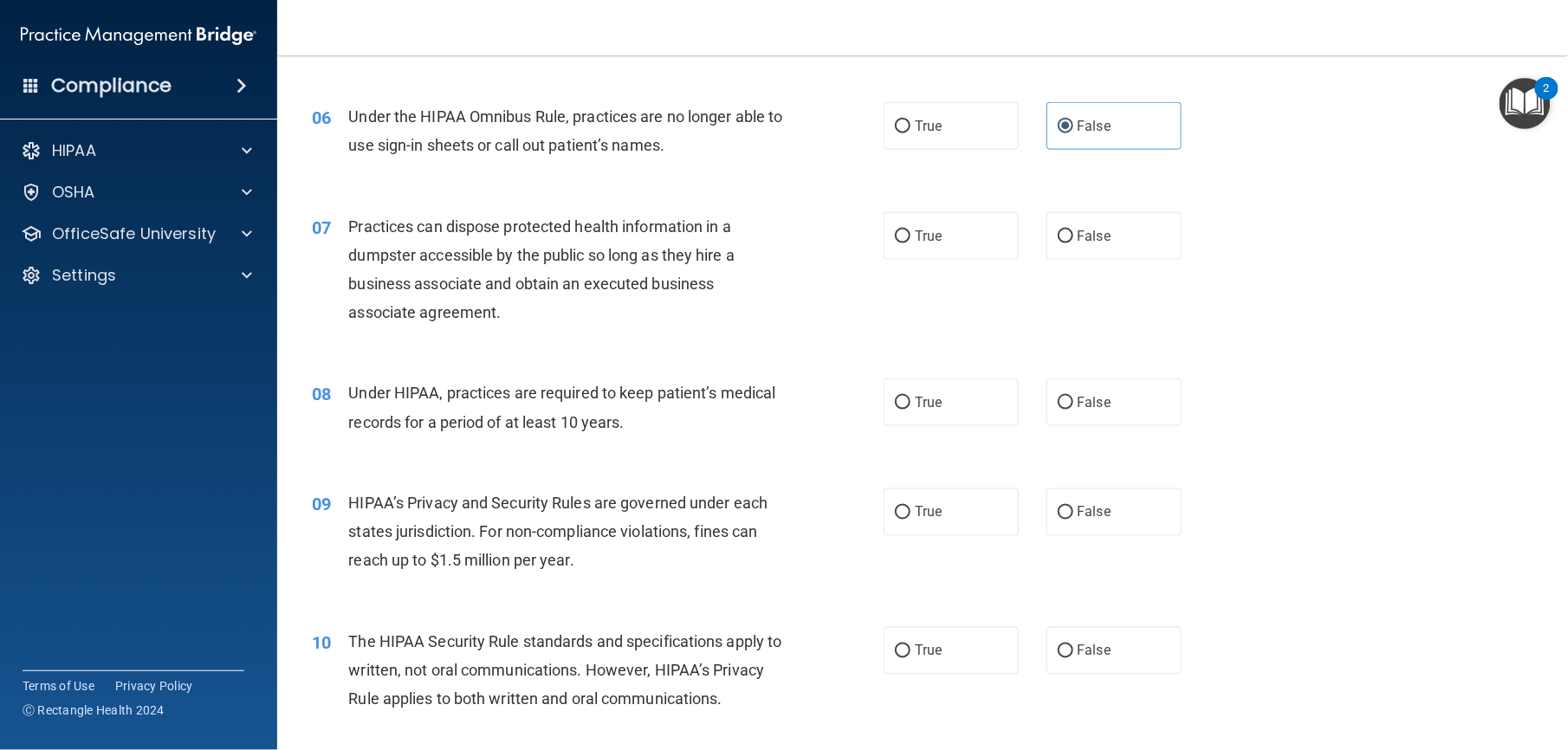 scroll, scrollTop: 790, scrollLeft: 0, axis: vertical 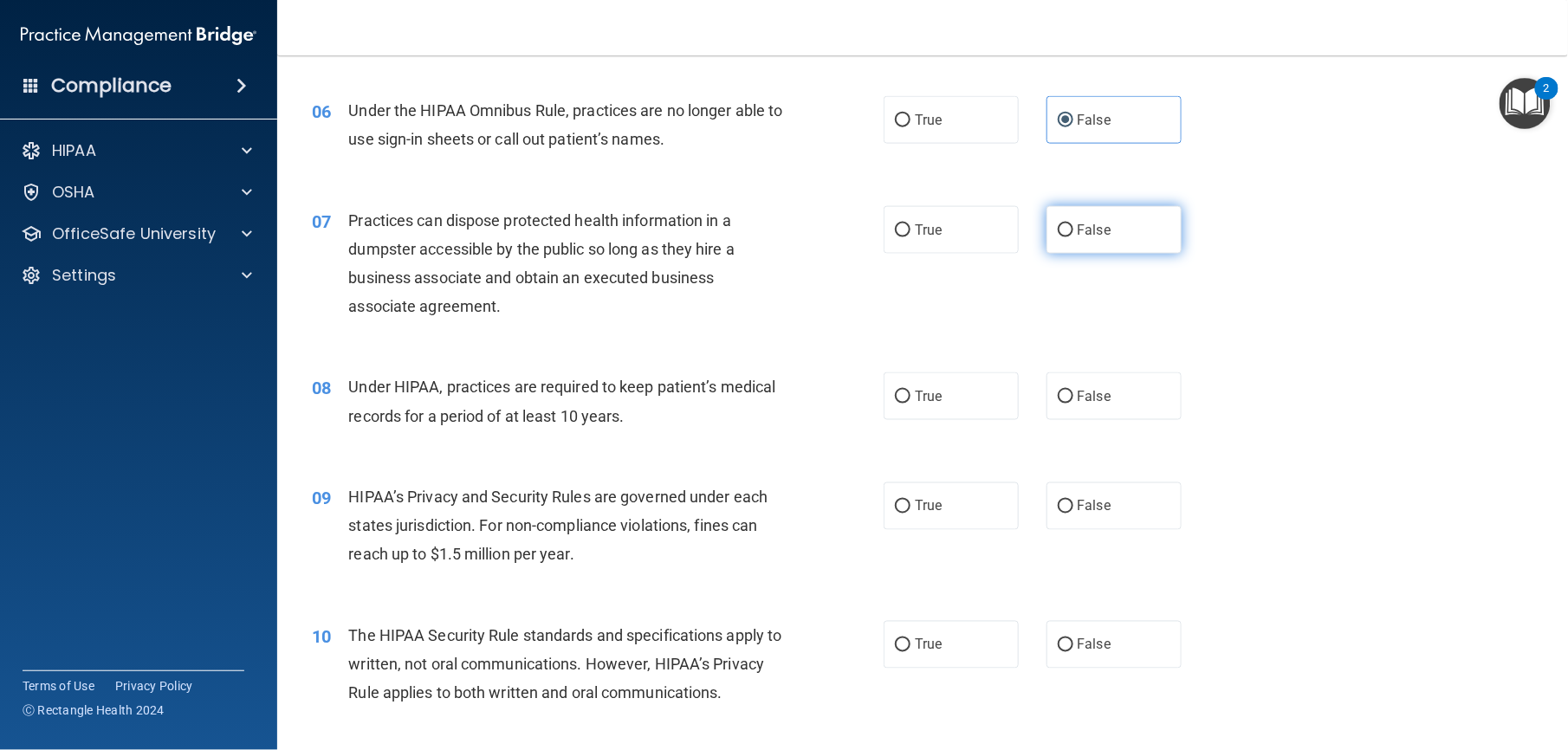click on "False" at bounding box center (1094, 230) 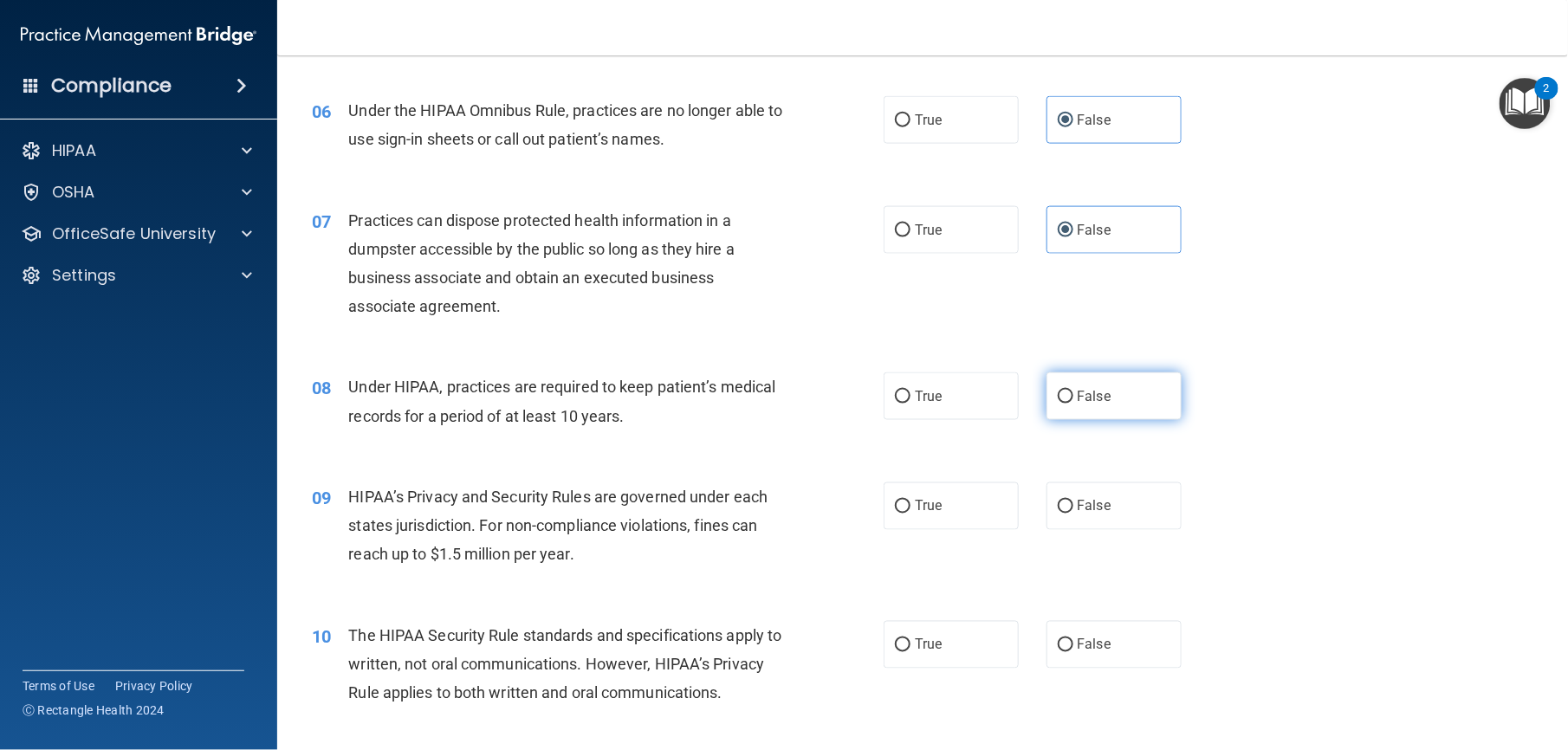 click on "False" at bounding box center [1066, 397] 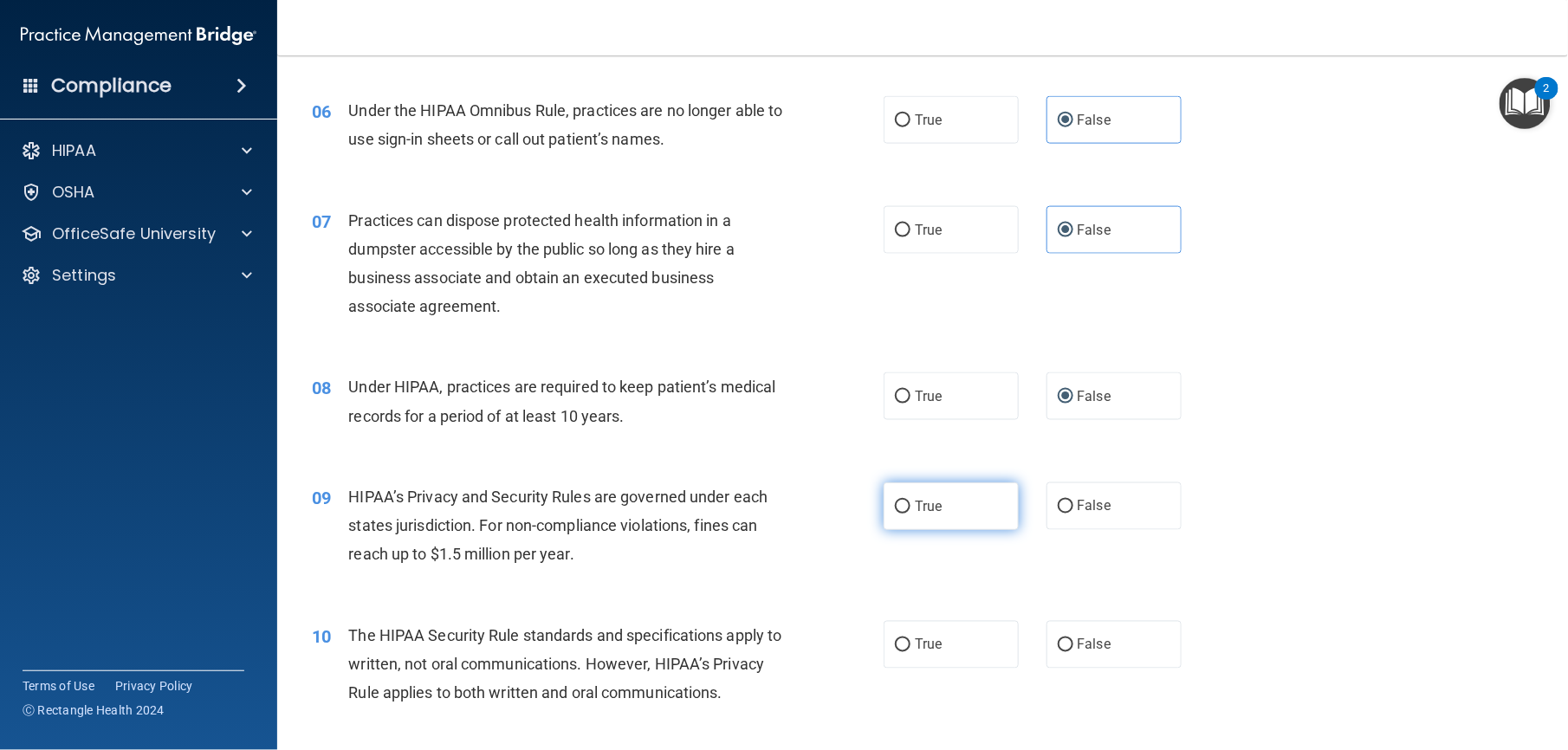 click on "True" at bounding box center (951, 506) 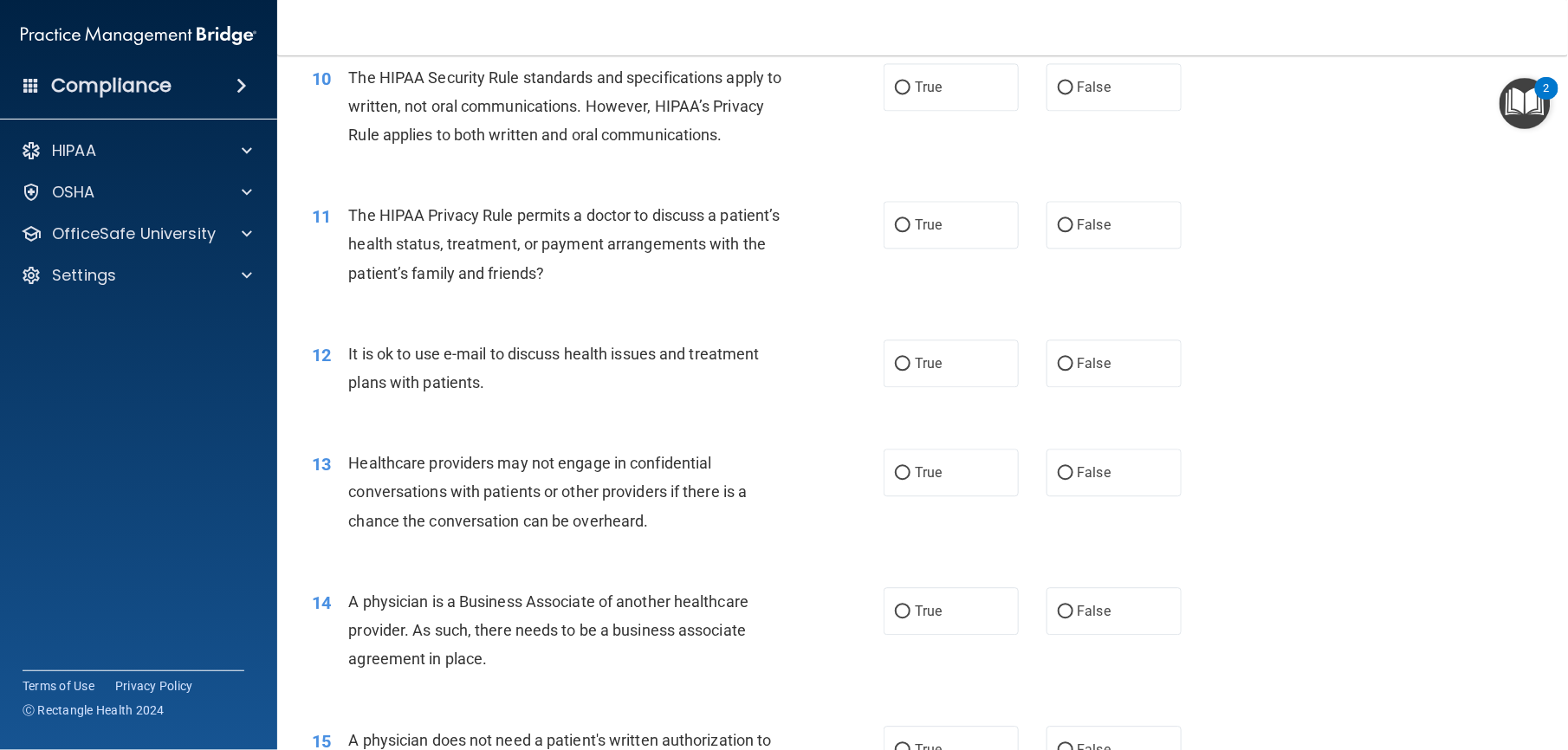 scroll, scrollTop: 1355, scrollLeft: 0, axis: vertical 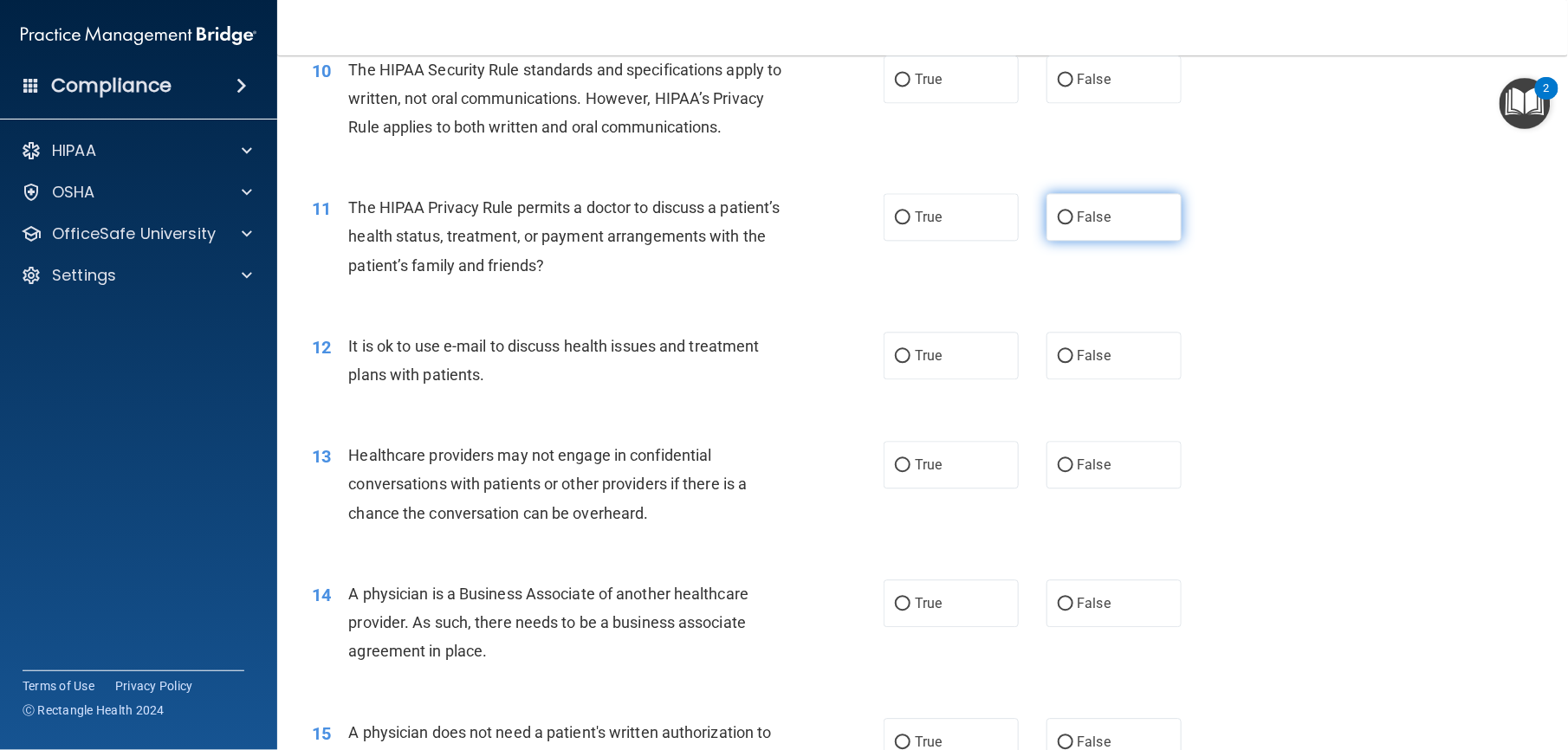 click on "False" at bounding box center (1094, 217) 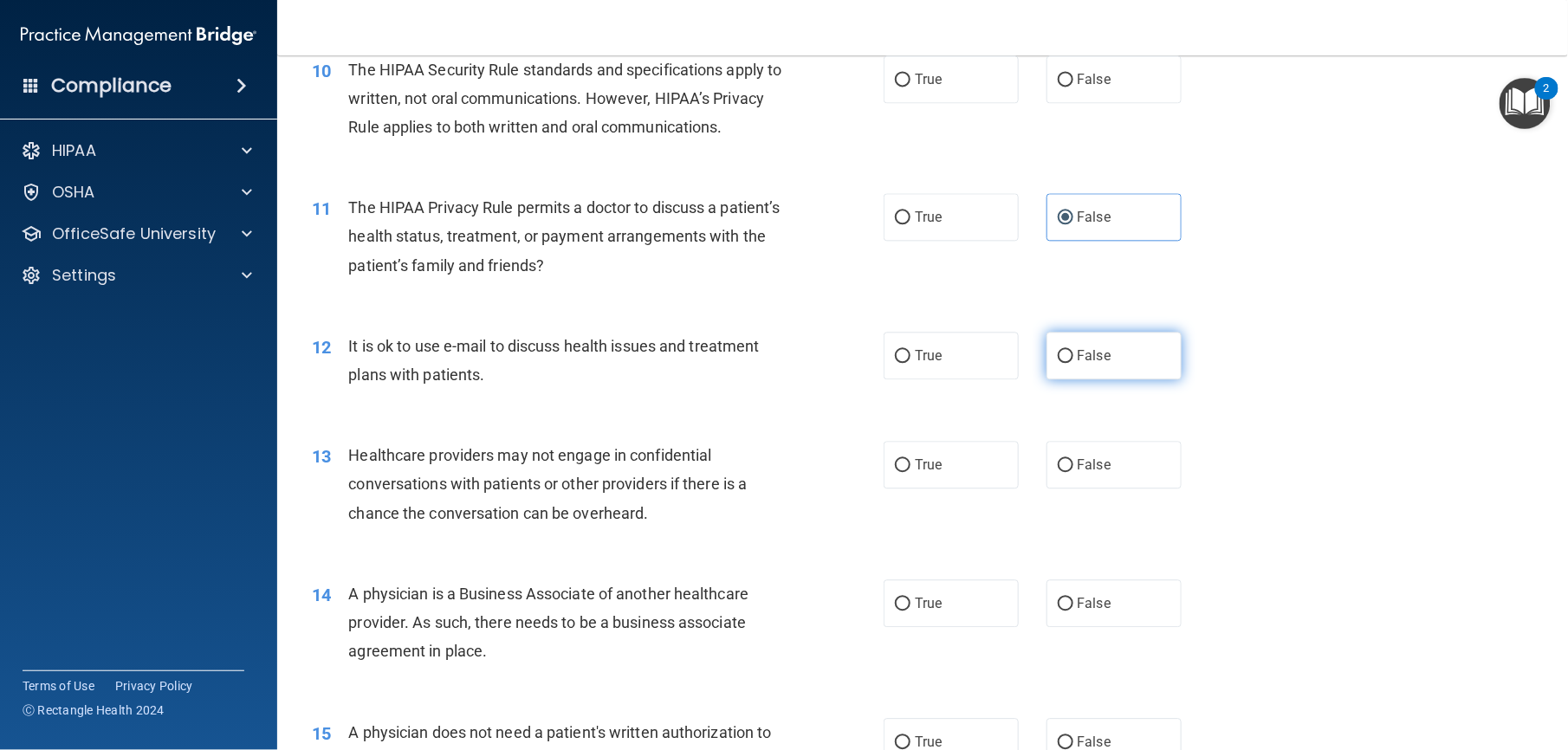 click on "False" at bounding box center (1094, 355) 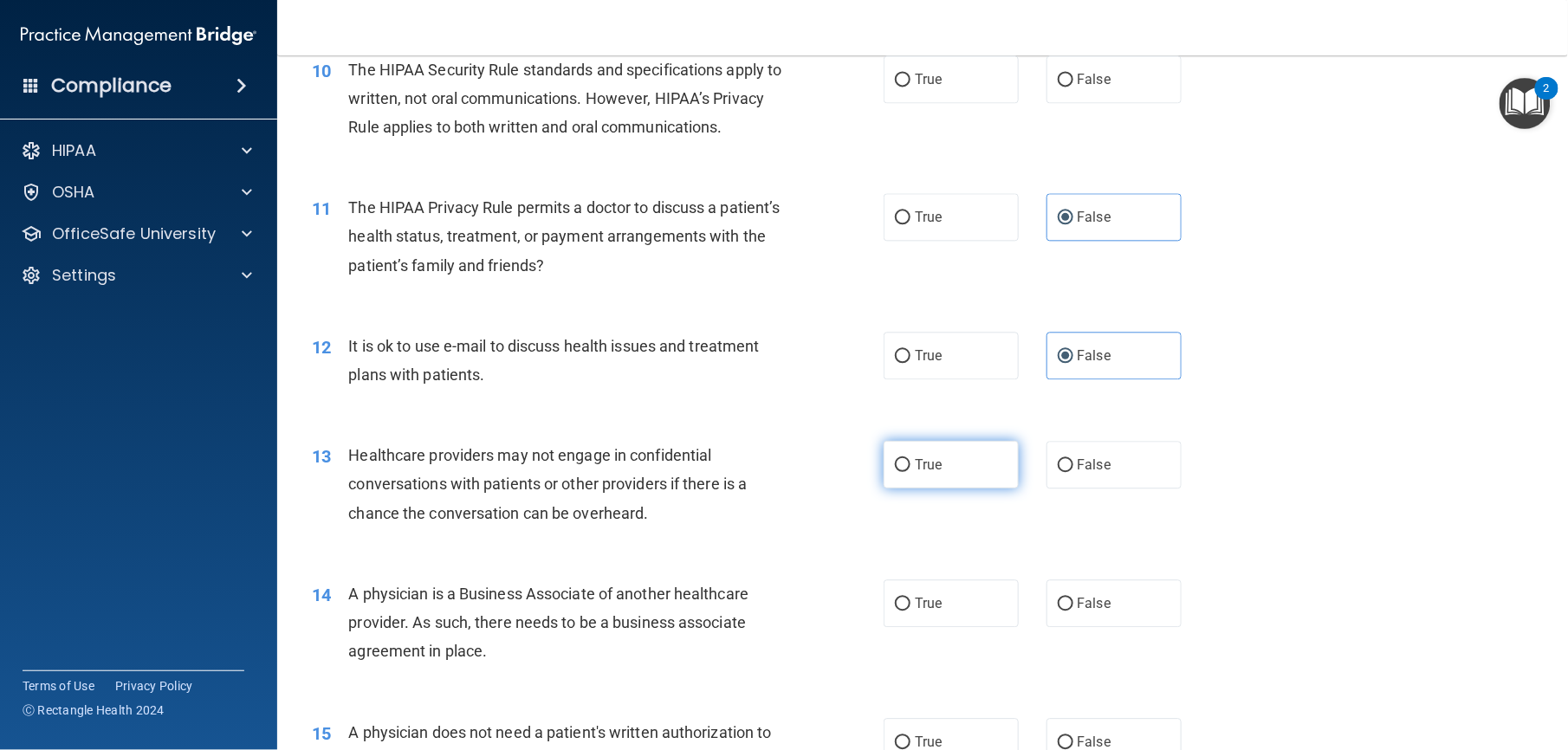 click on "True" at bounding box center (928, 464) 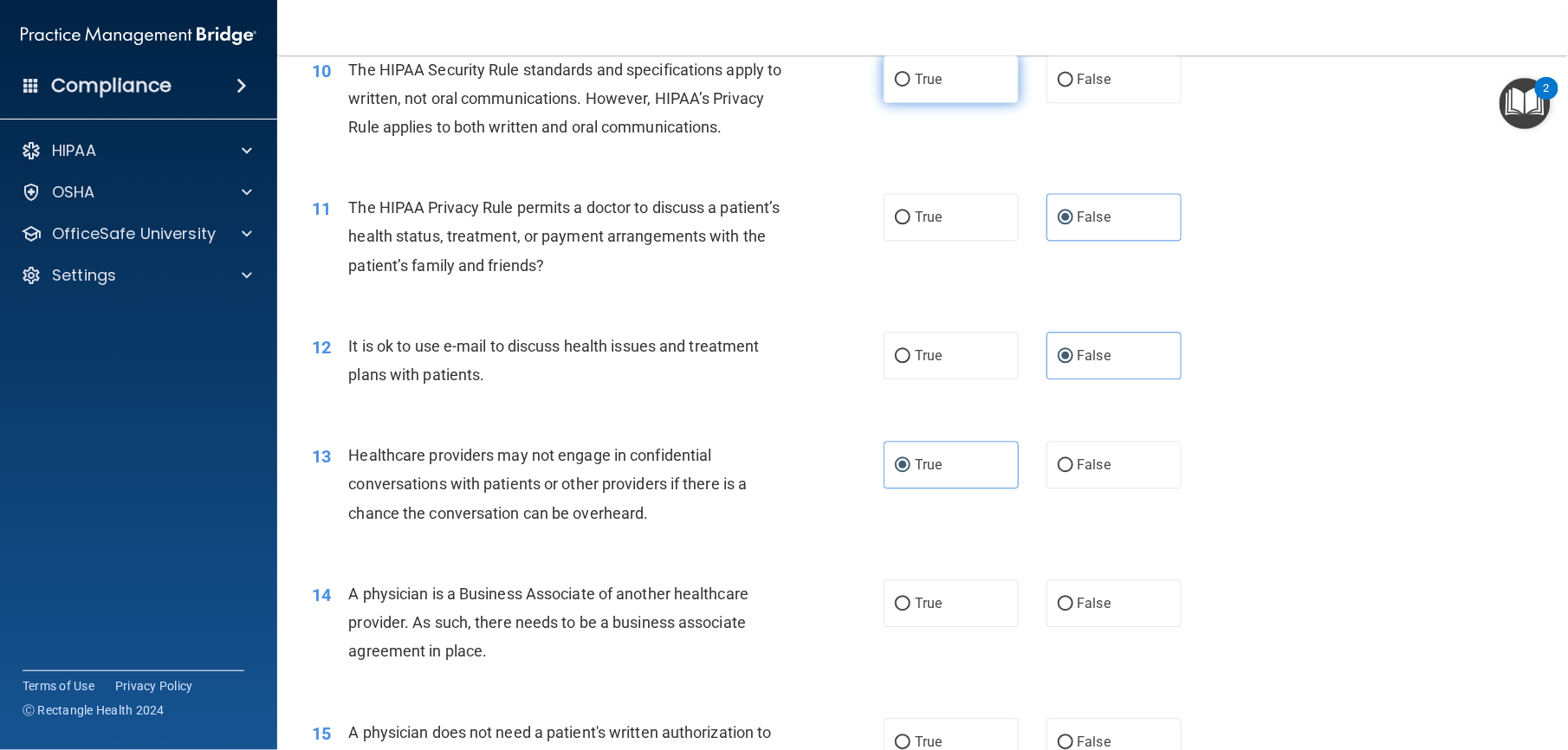 click on "True" at bounding box center [928, 79] 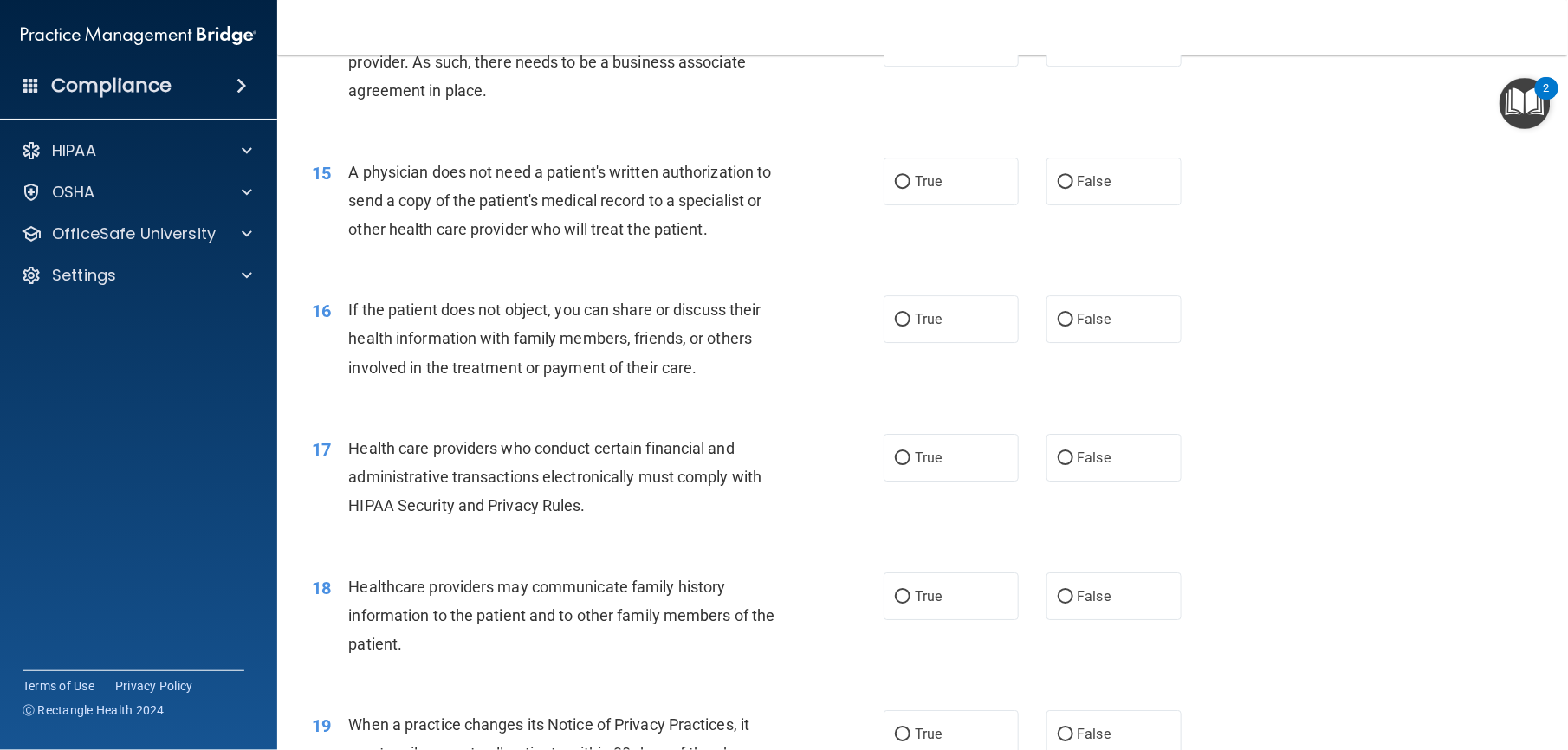scroll, scrollTop: 1940, scrollLeft: 0, axis: vertical 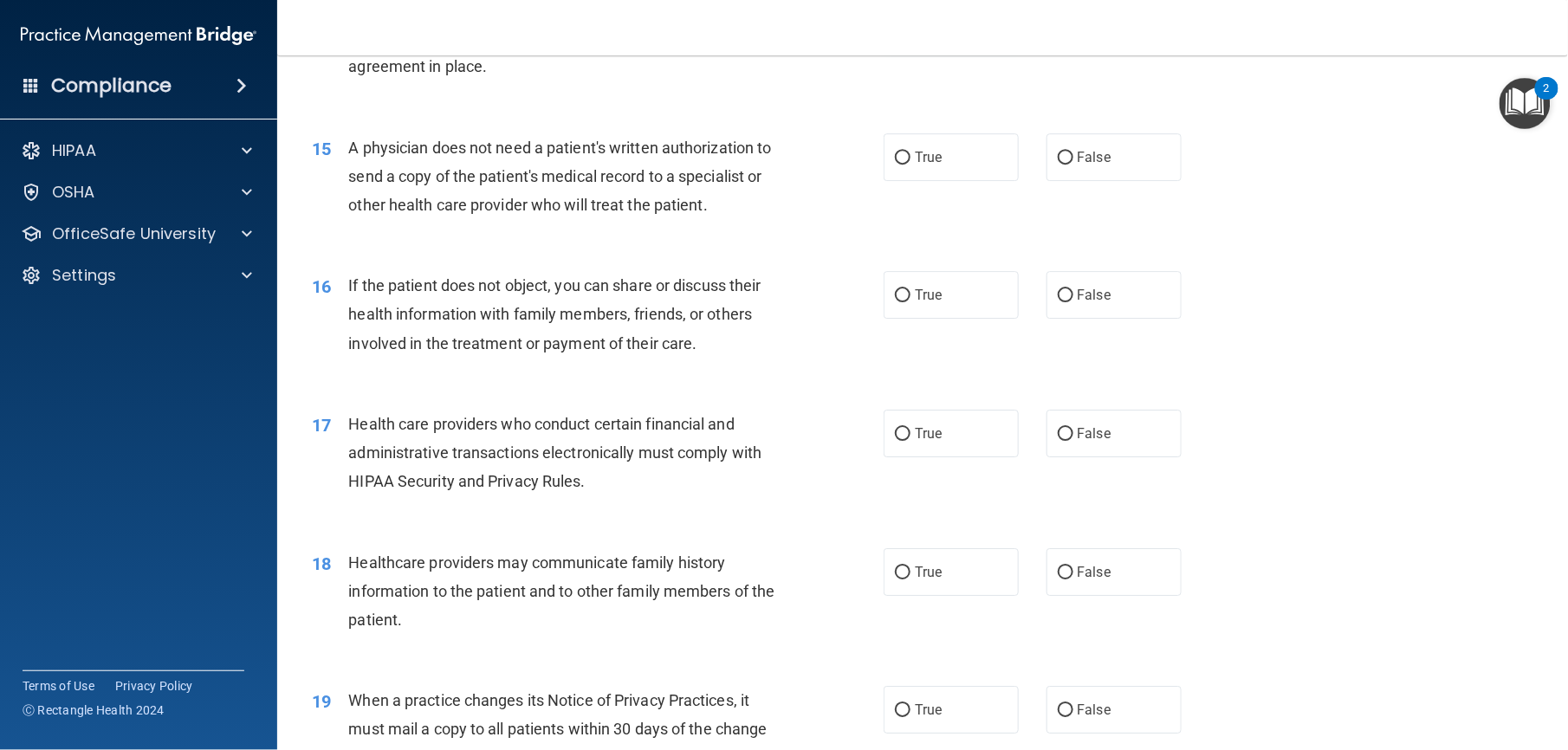 click on "True" at bounding box center [951, 18] 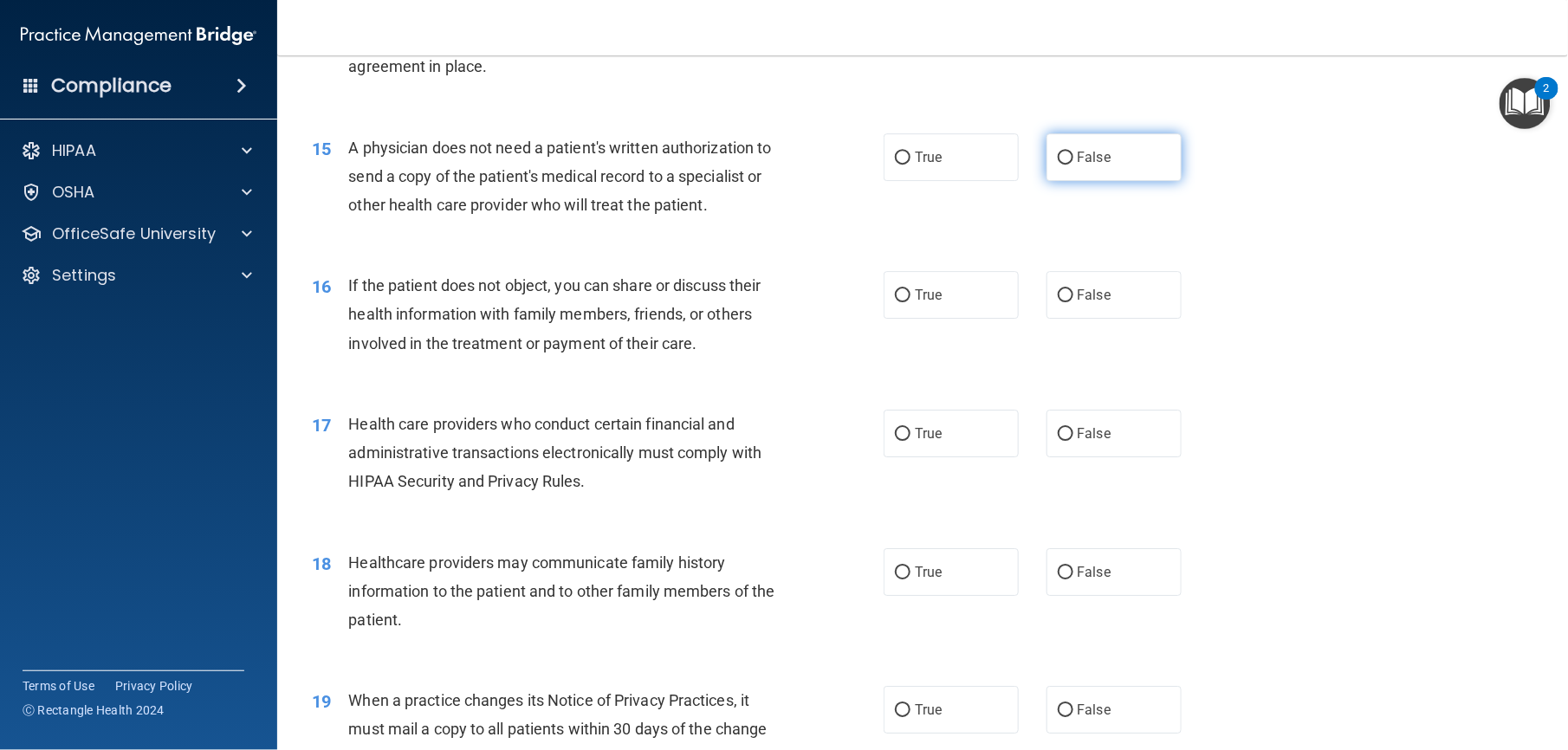 click on "False" at bounding box center (1114, 157) 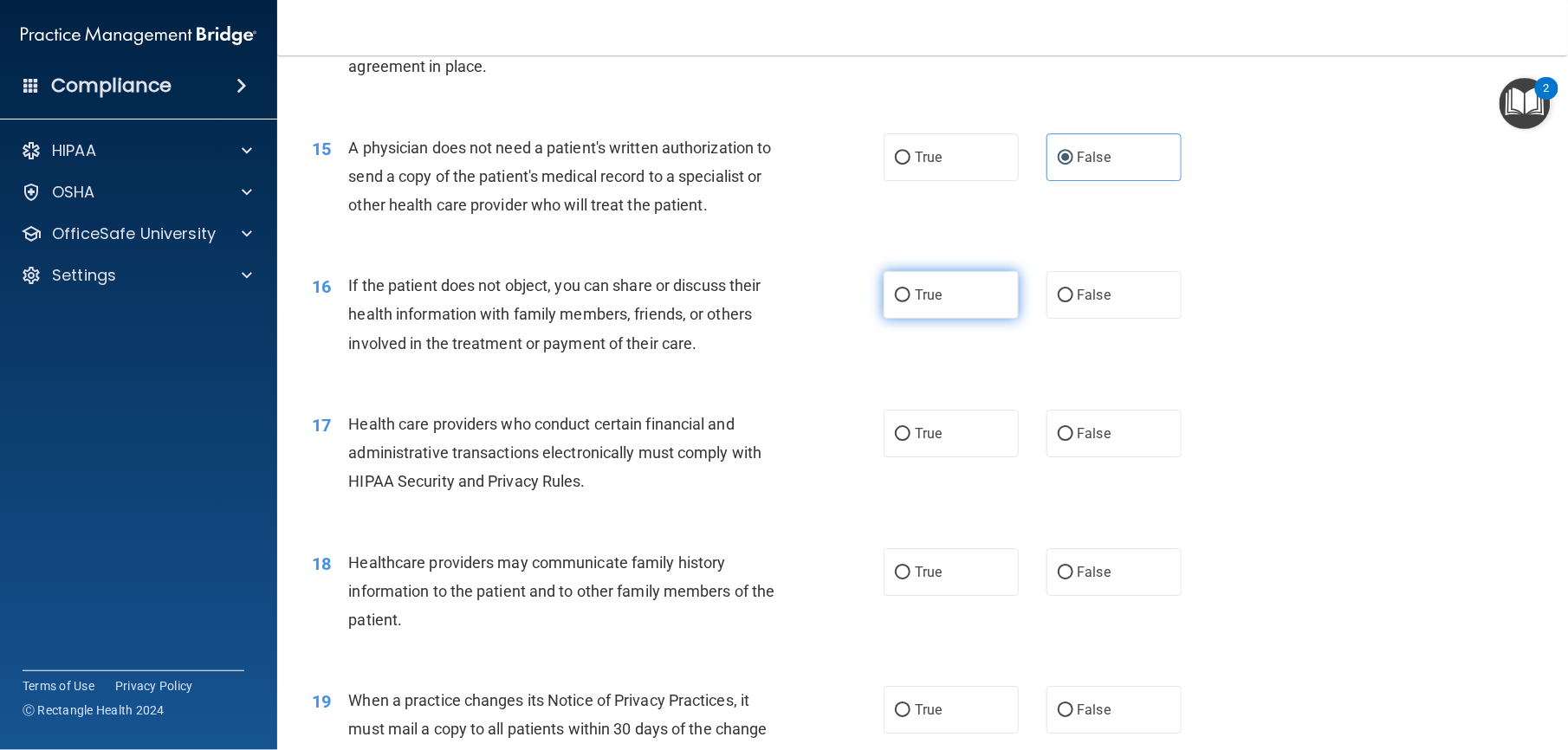 click on "True" at bounding box center [951, 294] 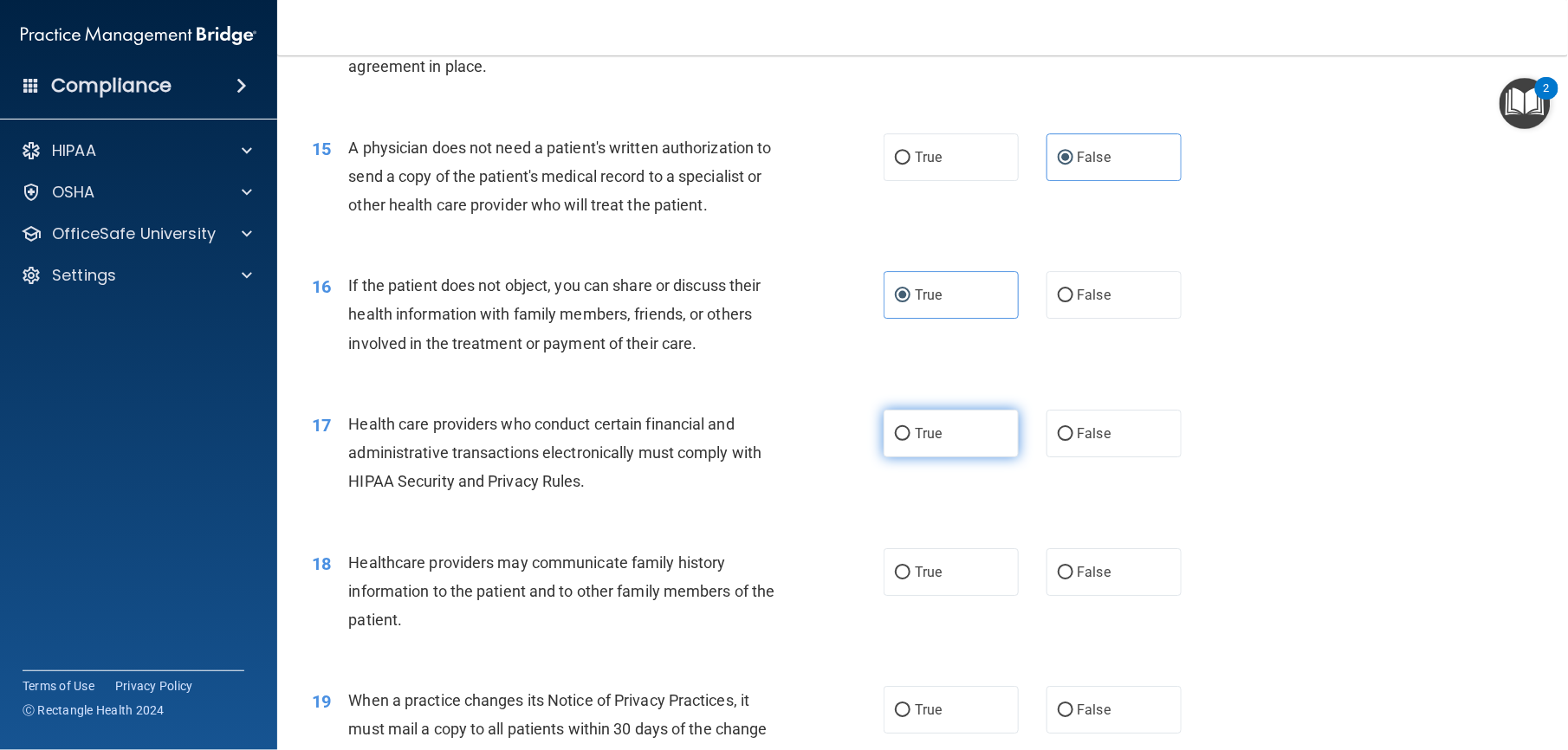 click on "True" at bounding box center [951, 433] 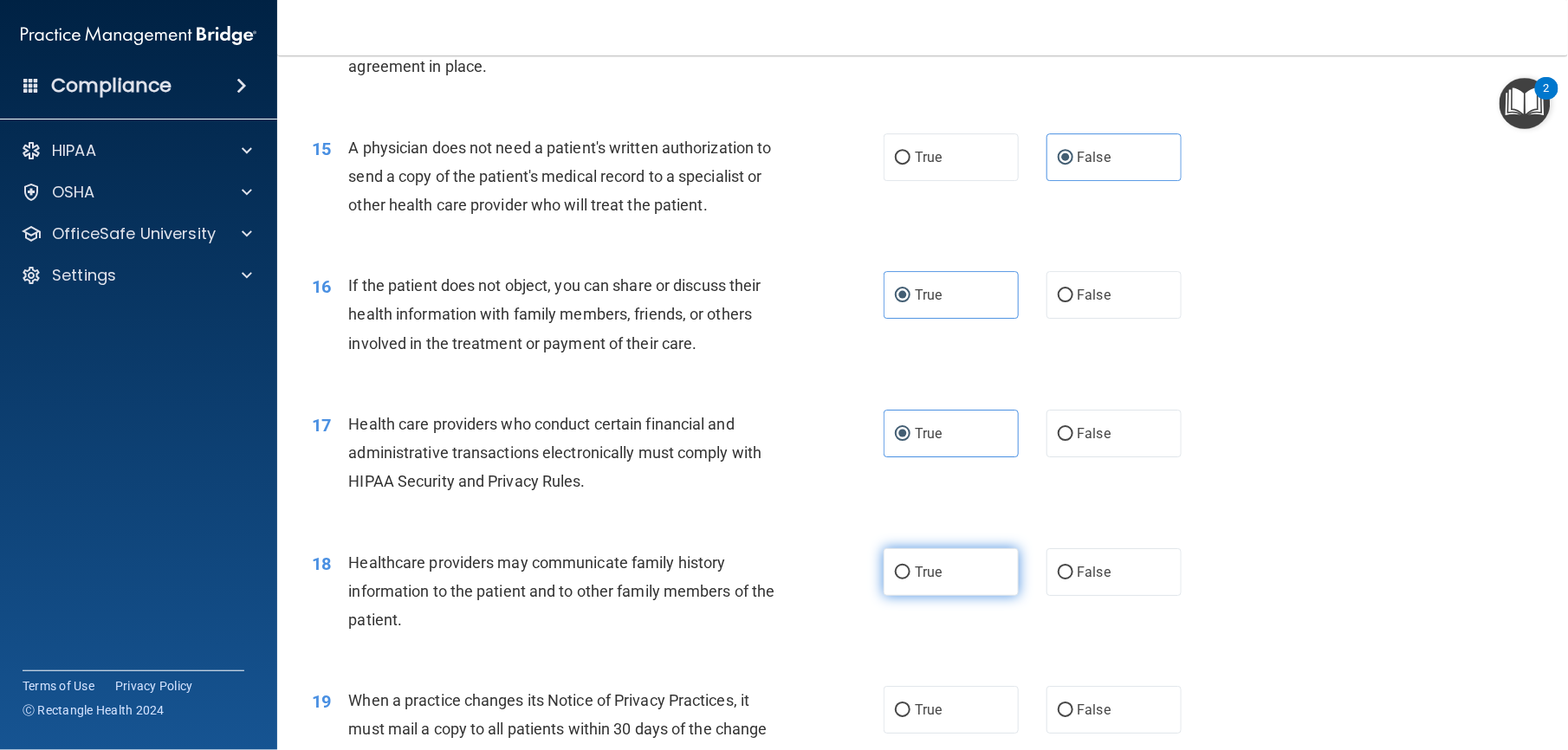 click on "True" at bounding box center [951, 572] 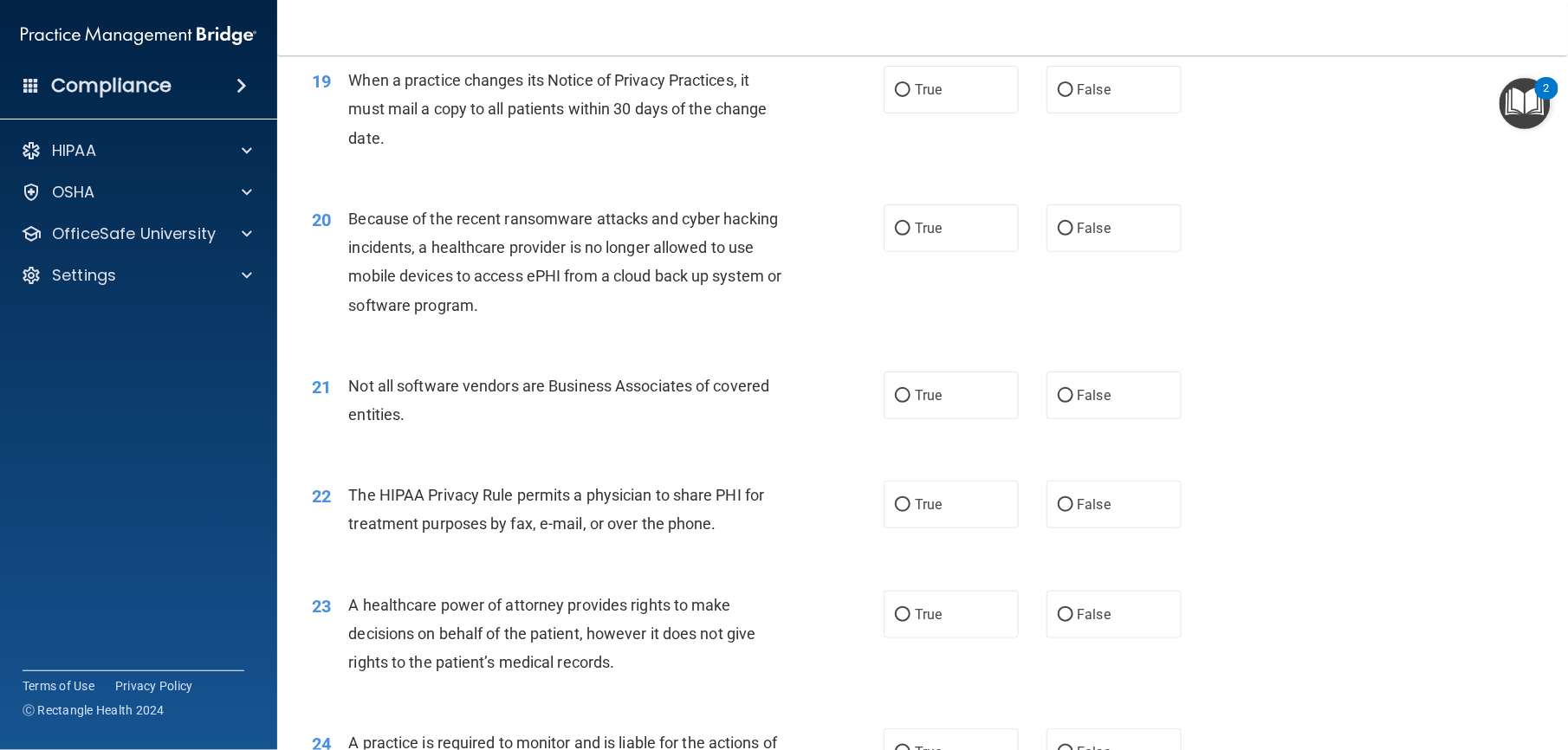 scroll, scrollTop: 2568, scrollLeft: 0, axis: vertical 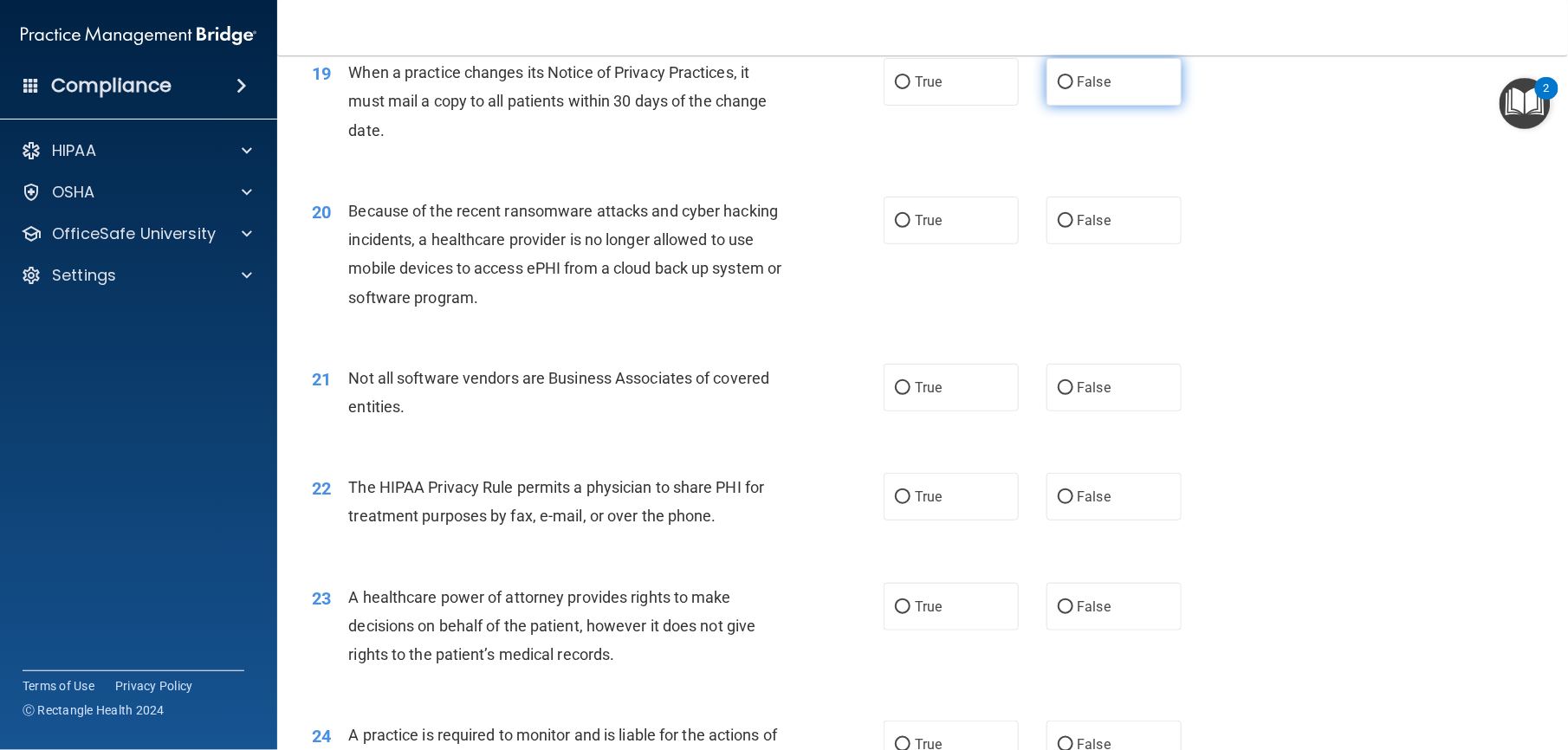 click on "False" at bounding box center [1114, 81] 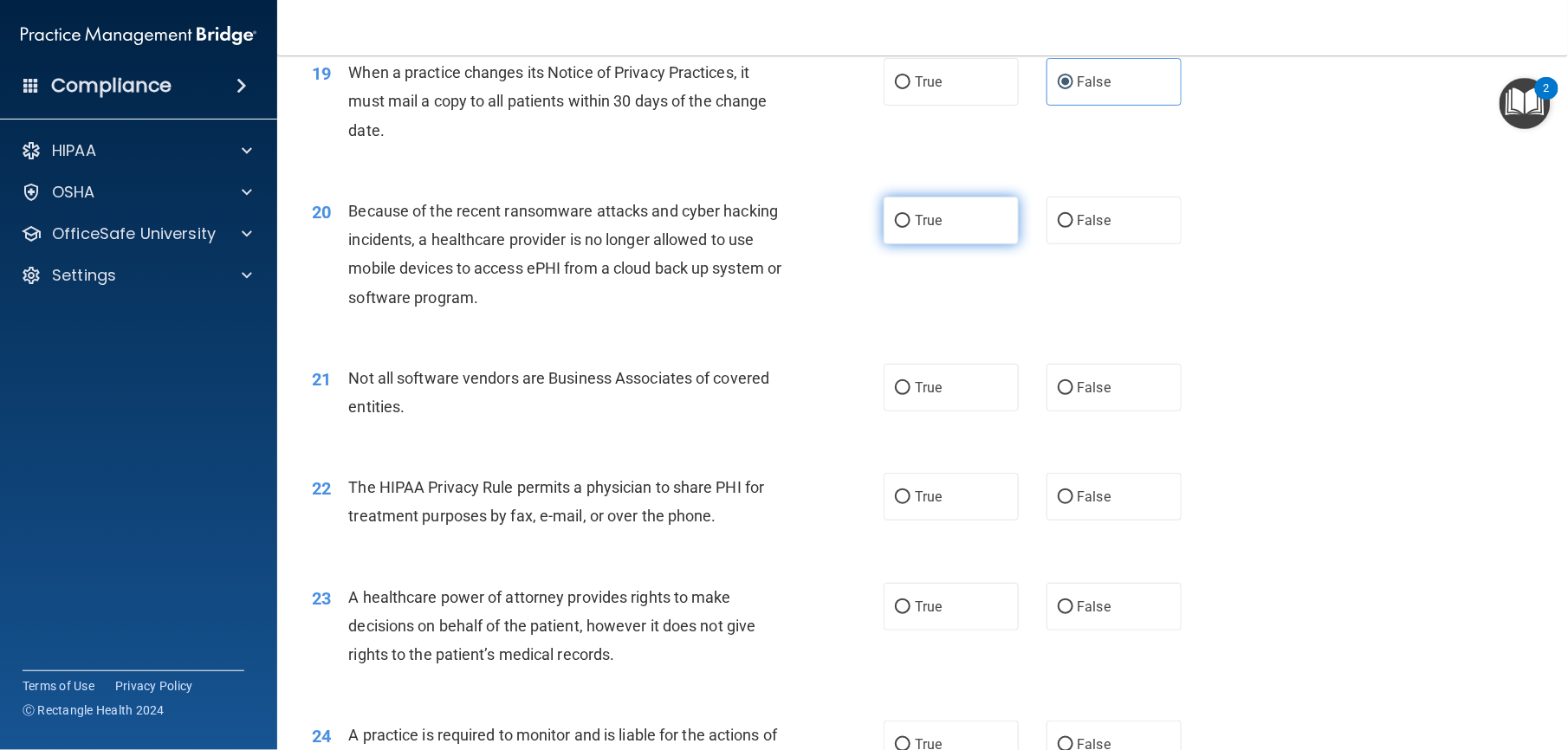 click on "True" at bounding box center [951, 220] 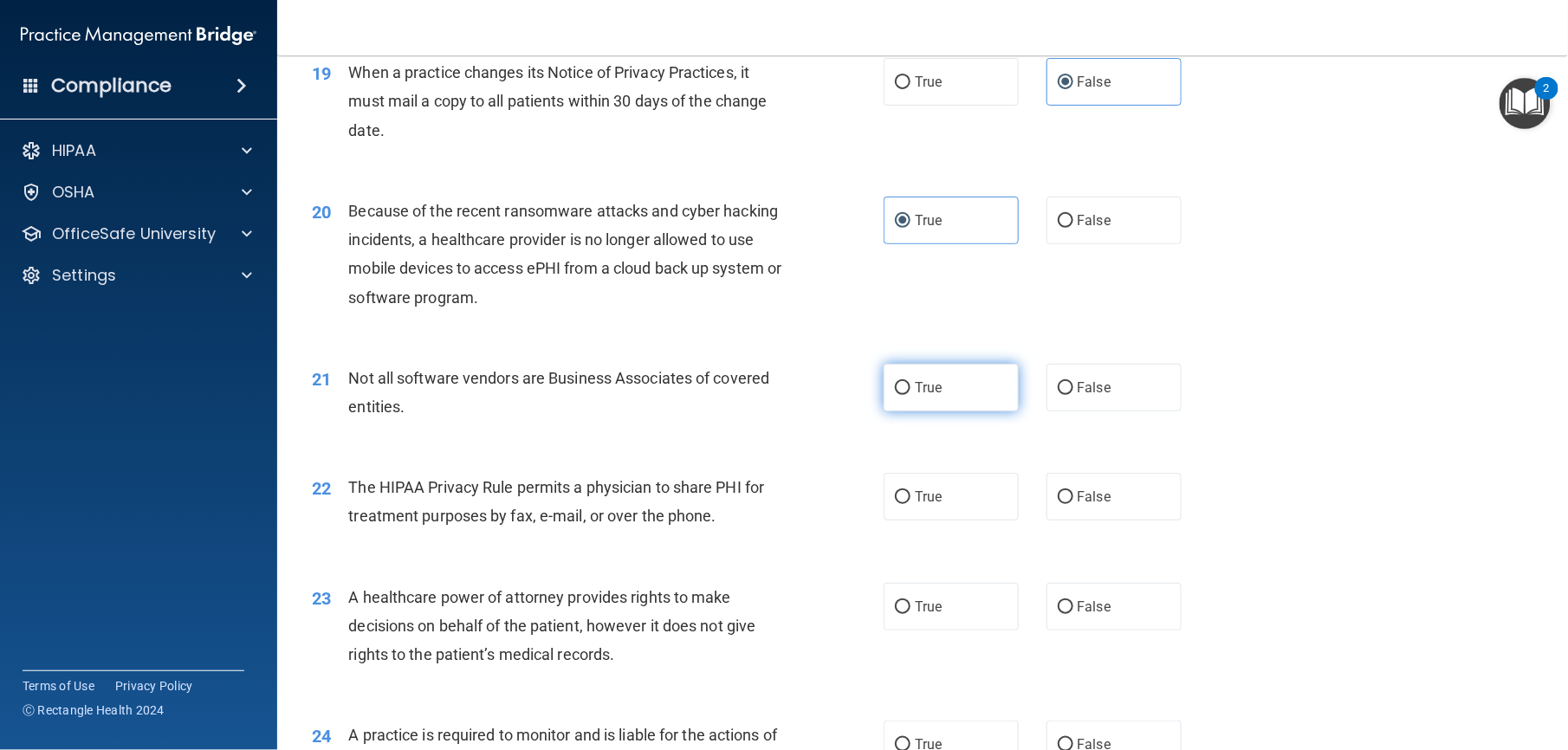 click on "True" at bounding box center (951, 387) 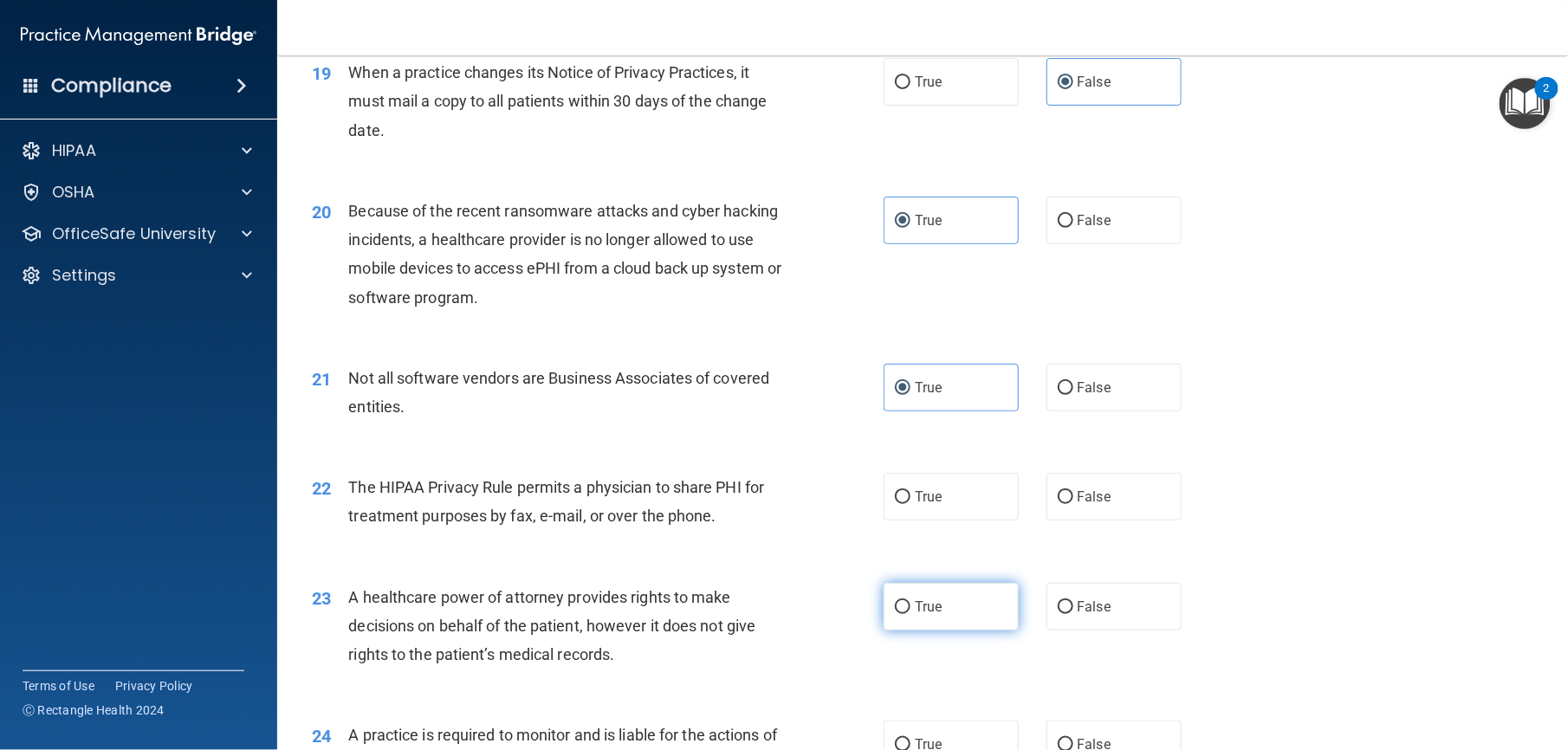 click on "True" at bounding box center (951, 606) 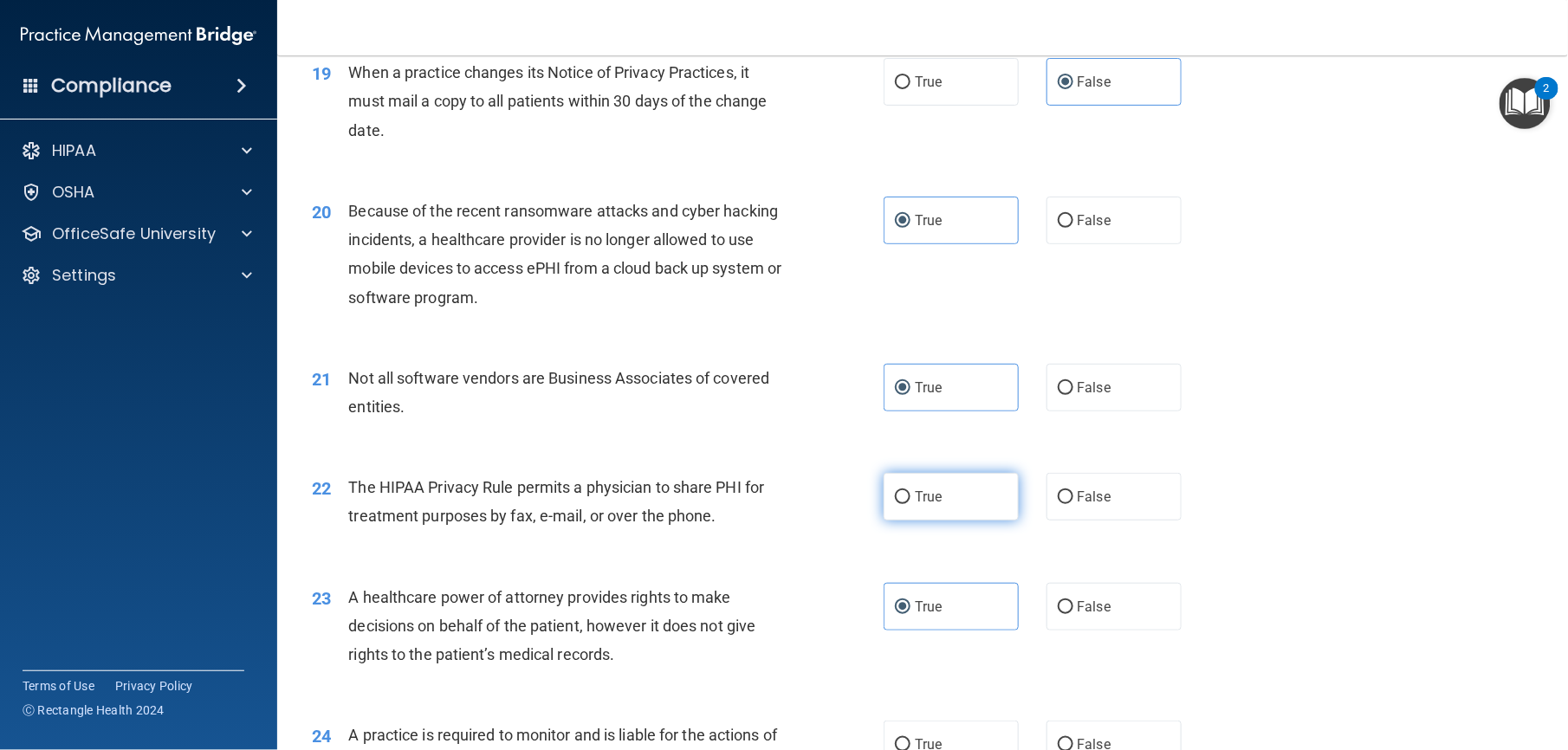 click on "True" at bounding box center (951, 496) 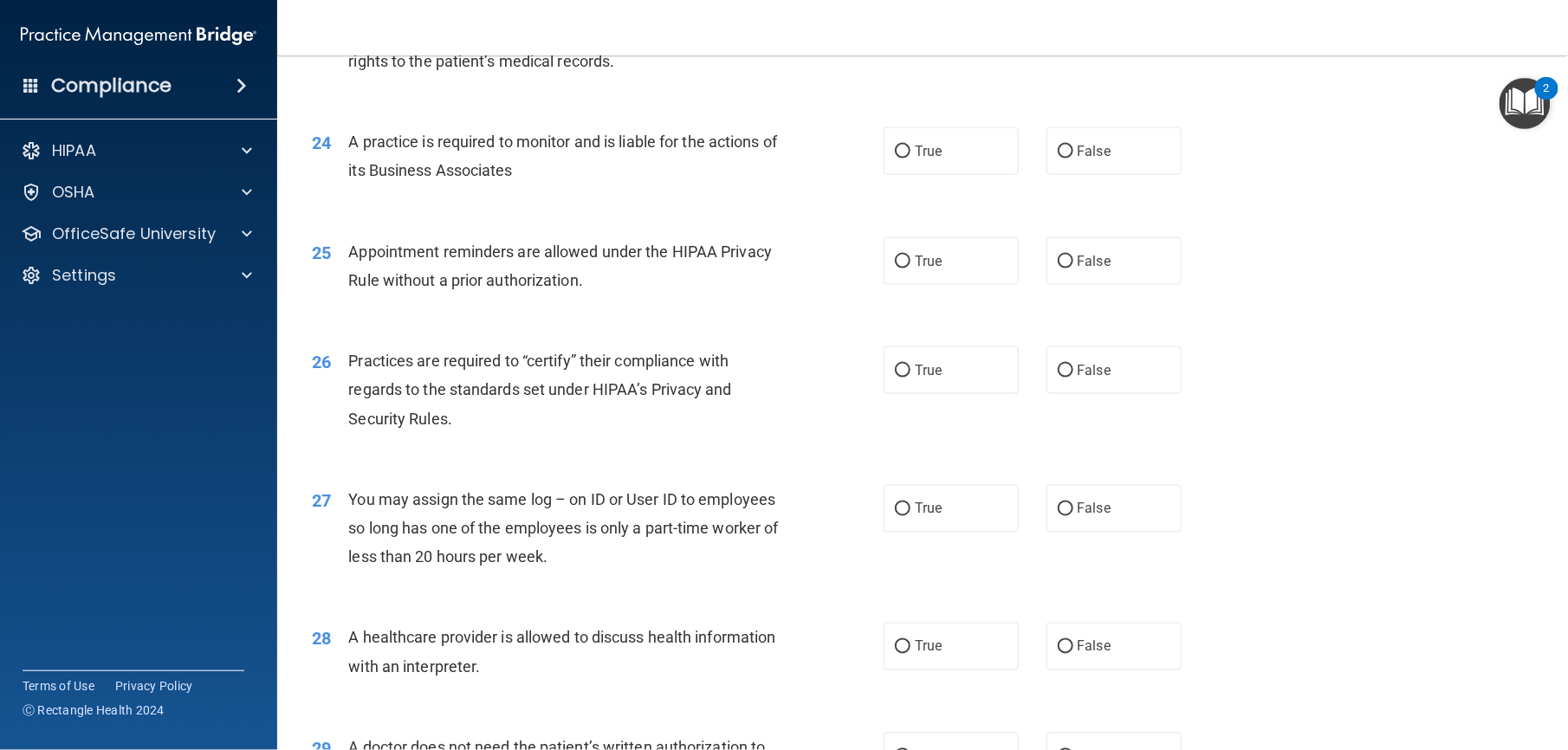 scroll, scrollTop: 3171, scrollLeft: 0, axis: vertical 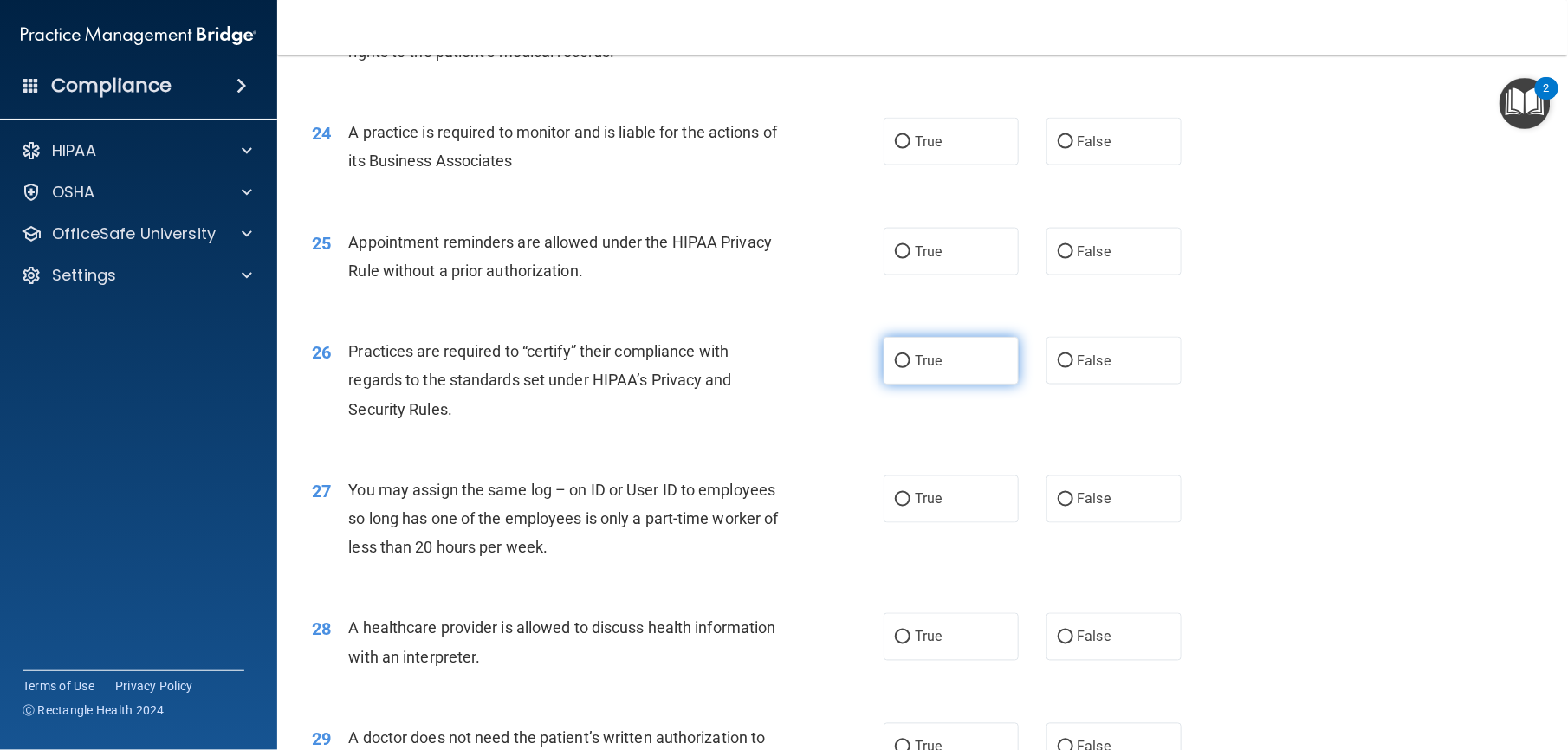 click on "True" at bounding box center [951, 360] 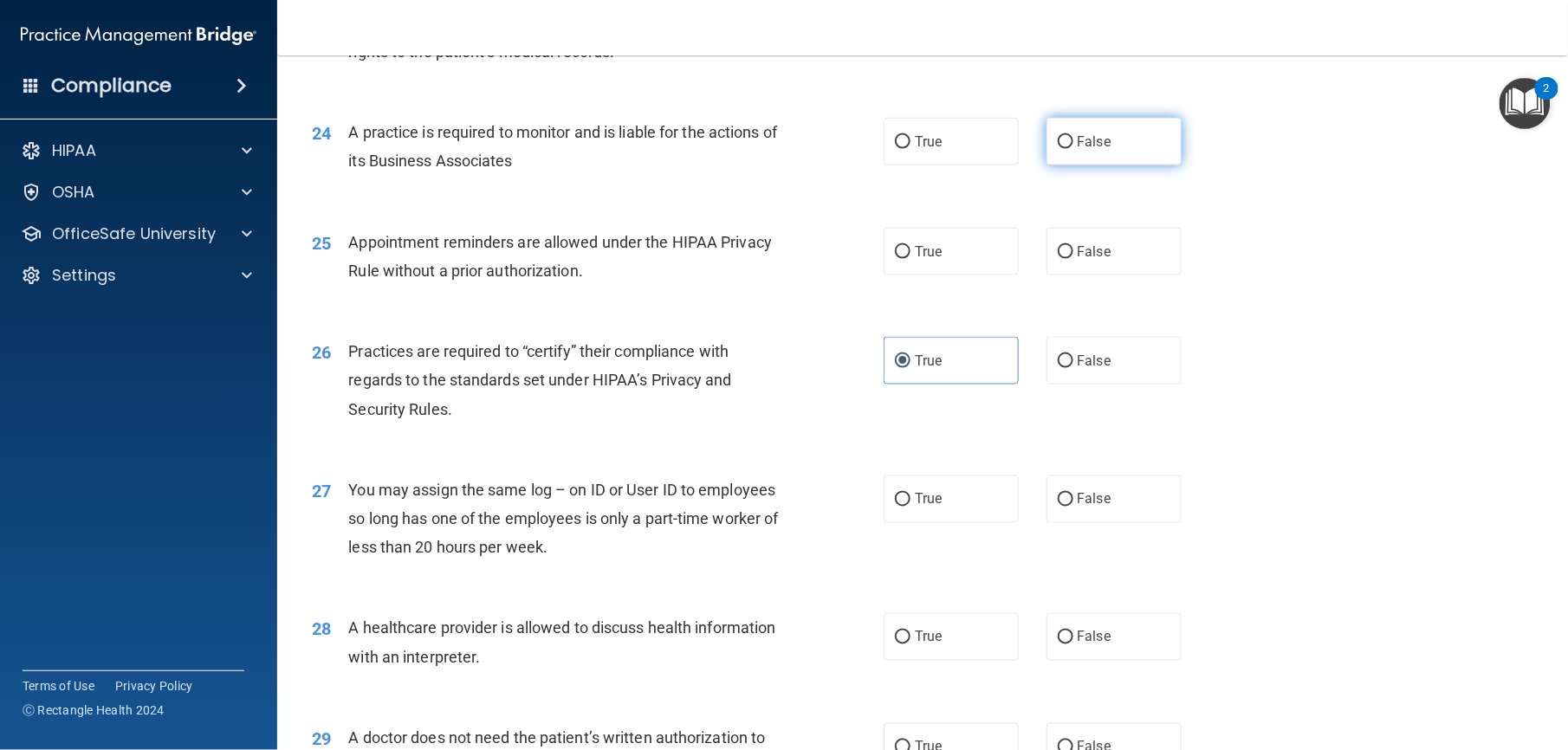 click on "False" at bounding box center (1114, 141) 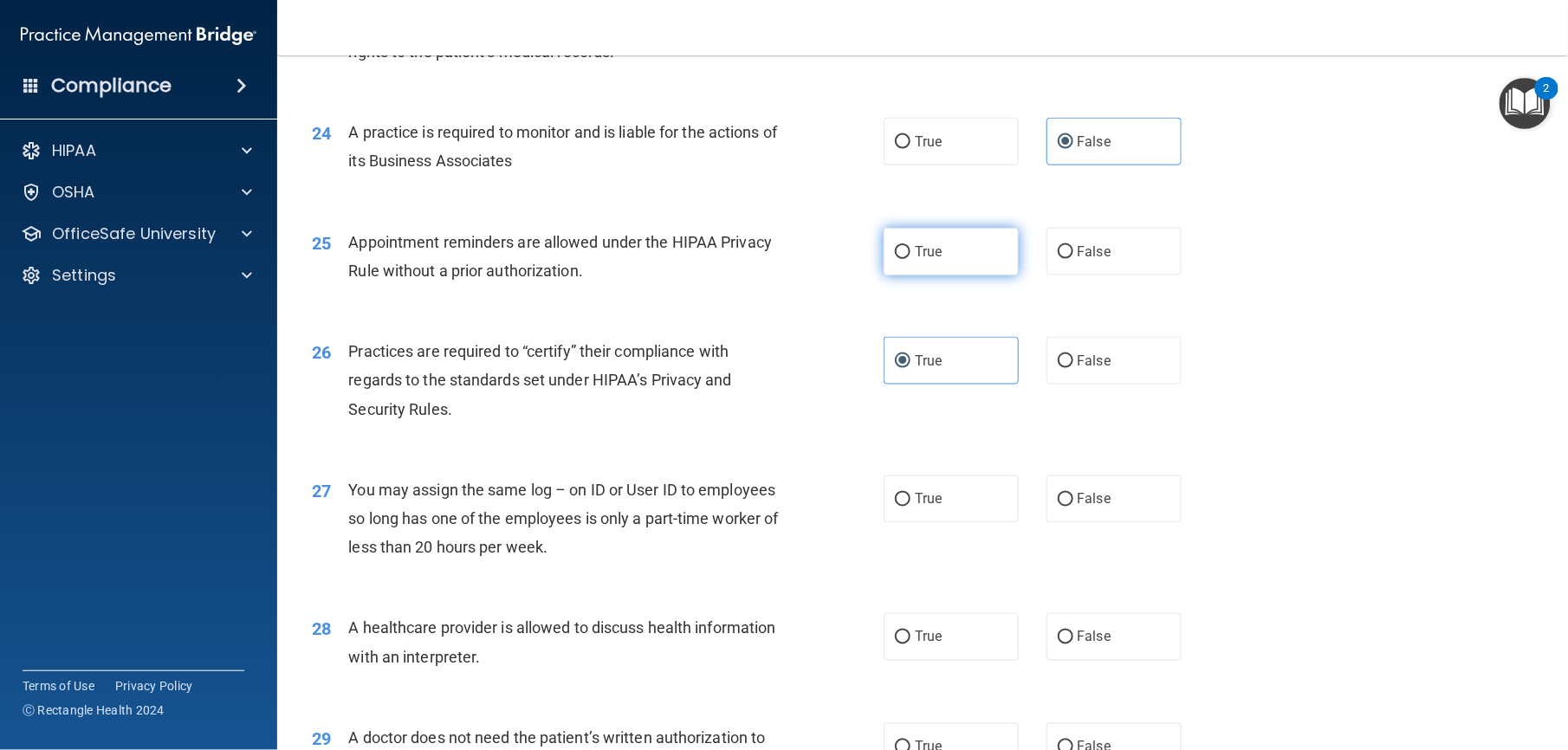 click on "True" at bounding box center (951, 251) 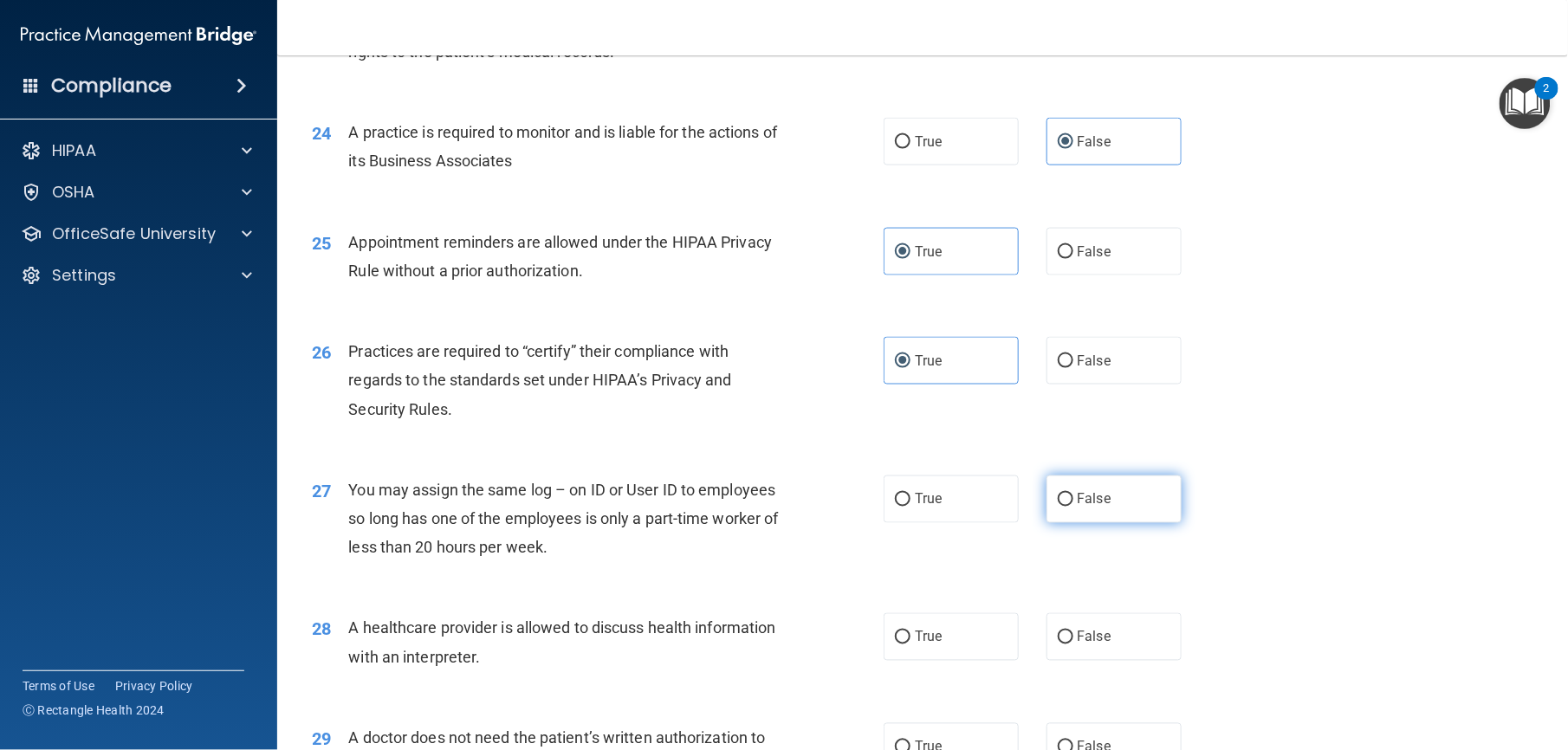 click on "False" at bounding box center (1066, 500) 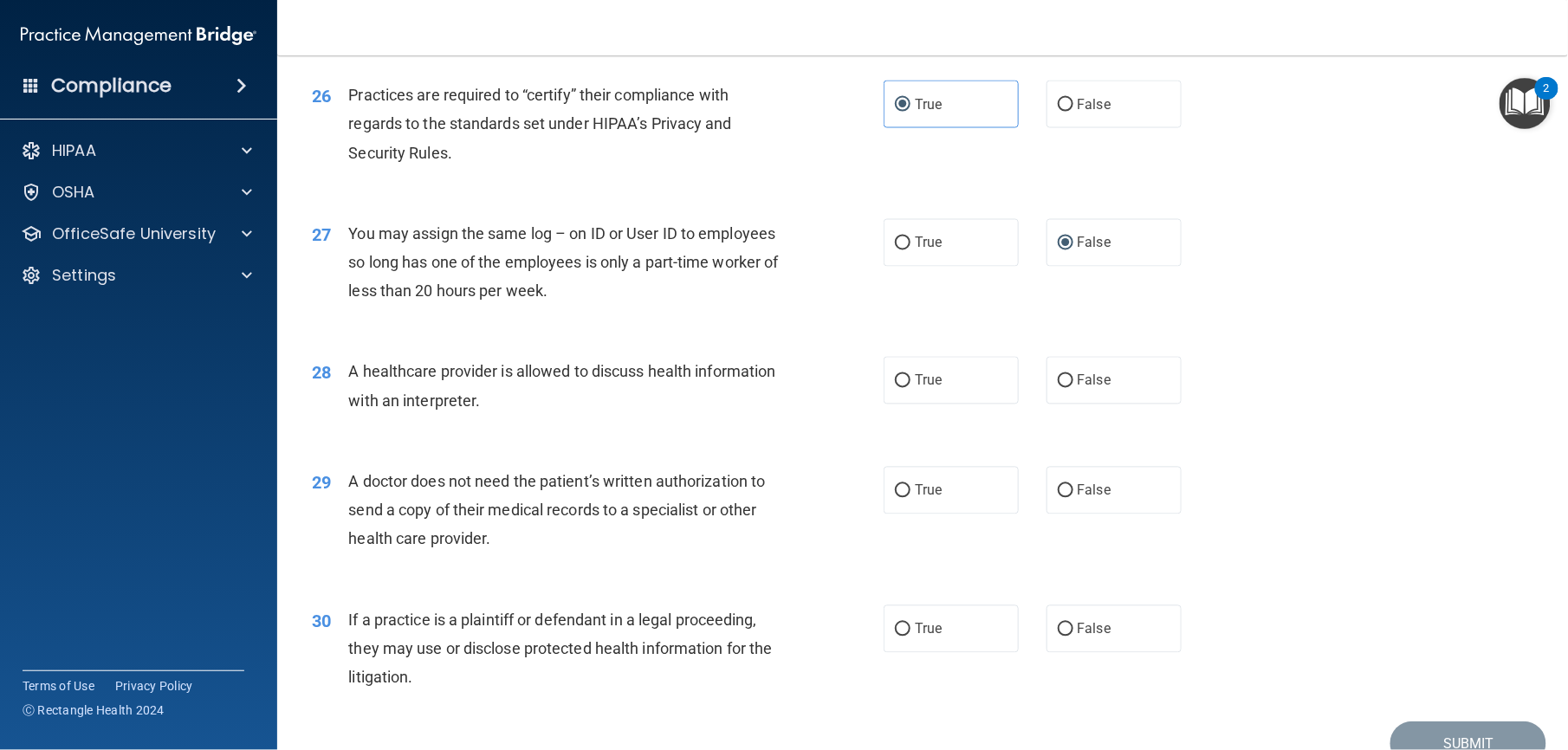 scroll, scrollTop: 3430, scrollLeft: 0, axis: vertical 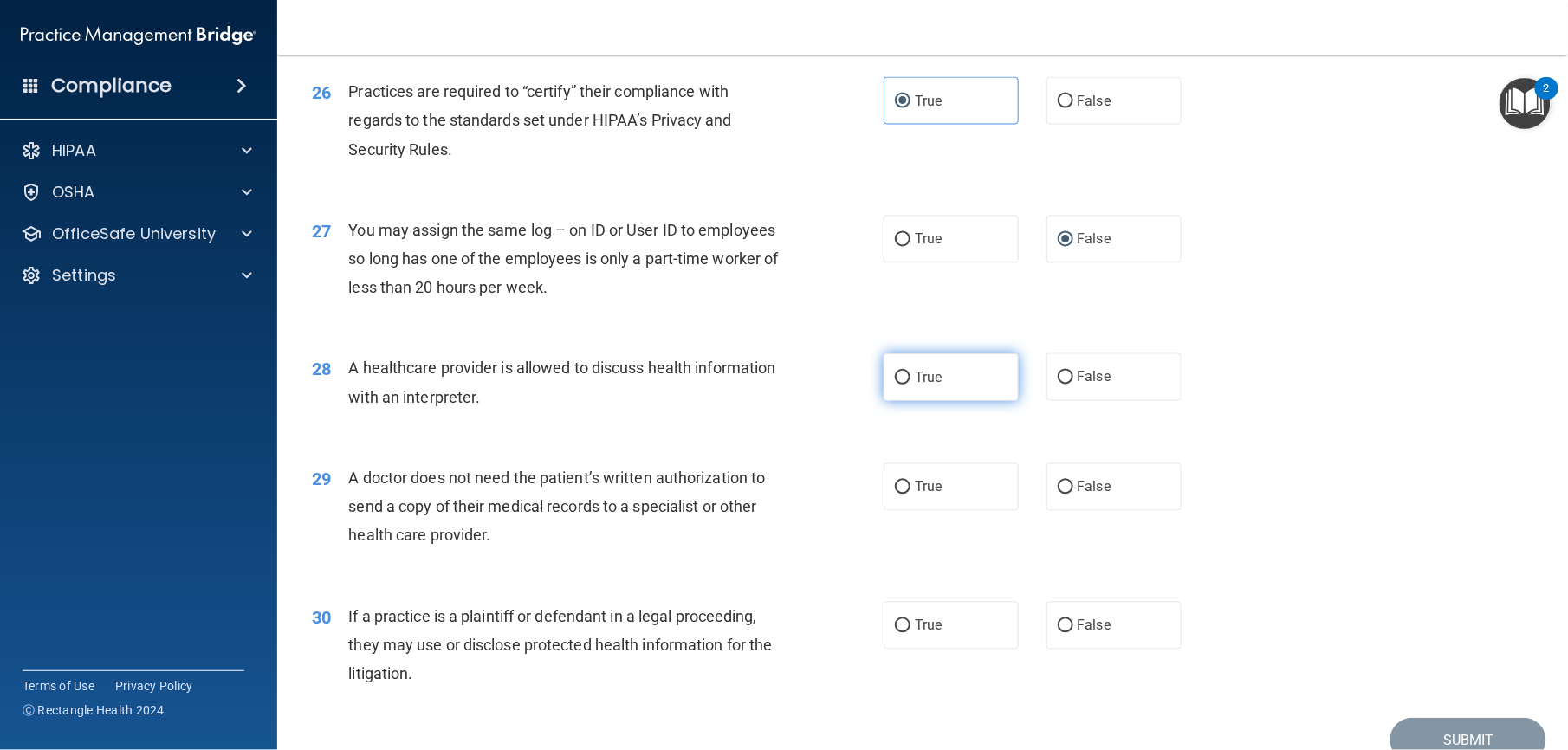 click on "True" at bounding box center [951, 377] 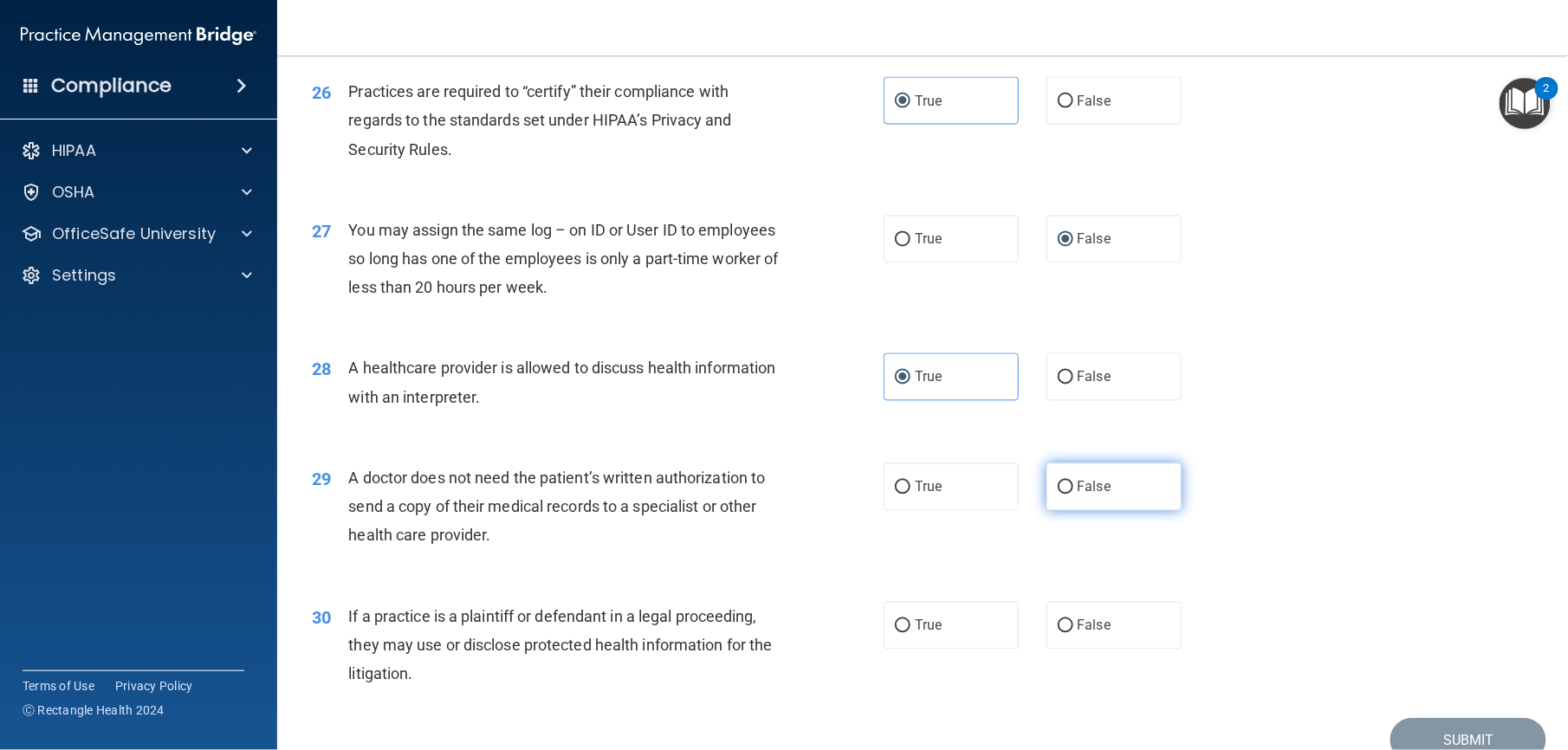 click on "False" at bounding box center (1066, 488) 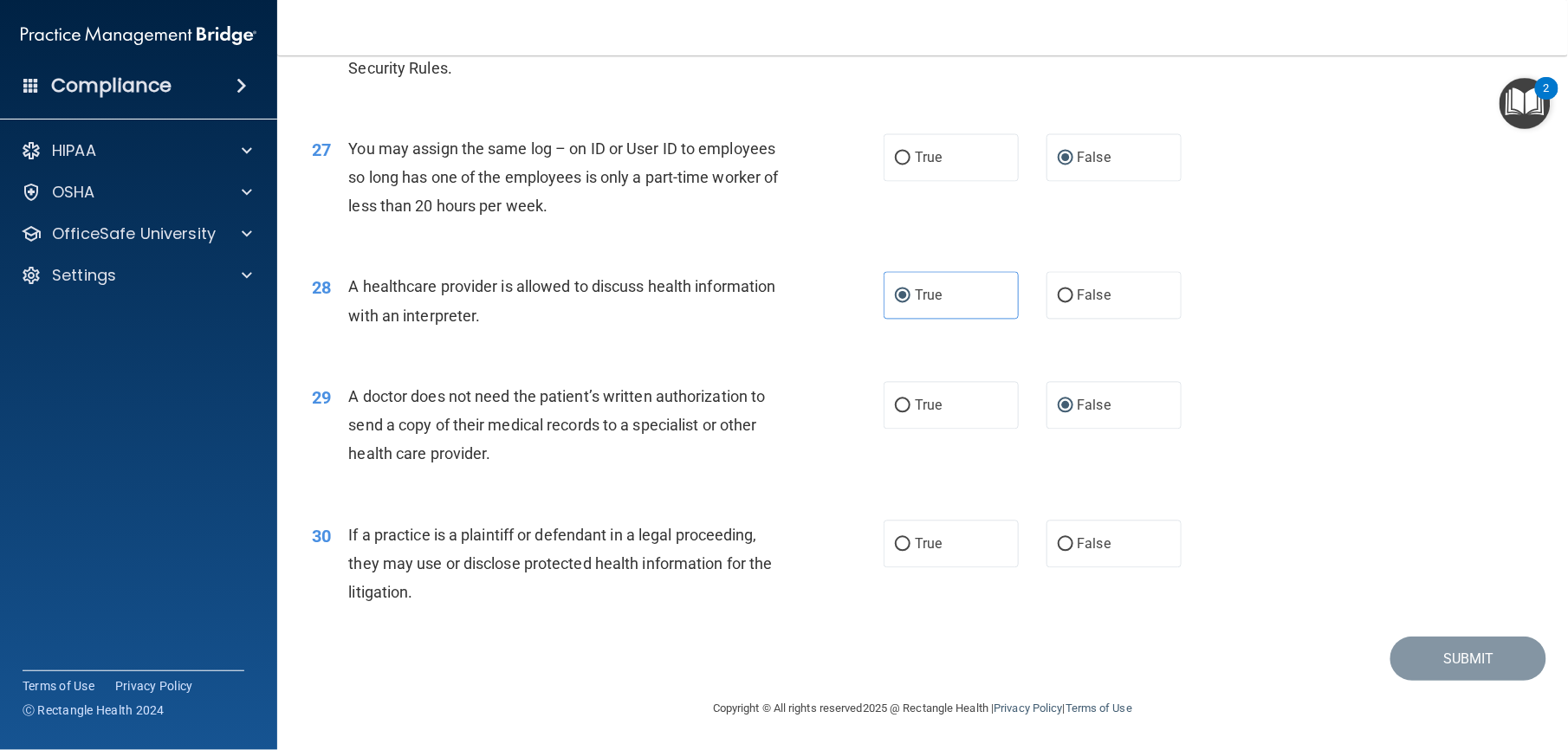 scroll, scrollTop: 3568, scrollLeft: 0, axis: vertical 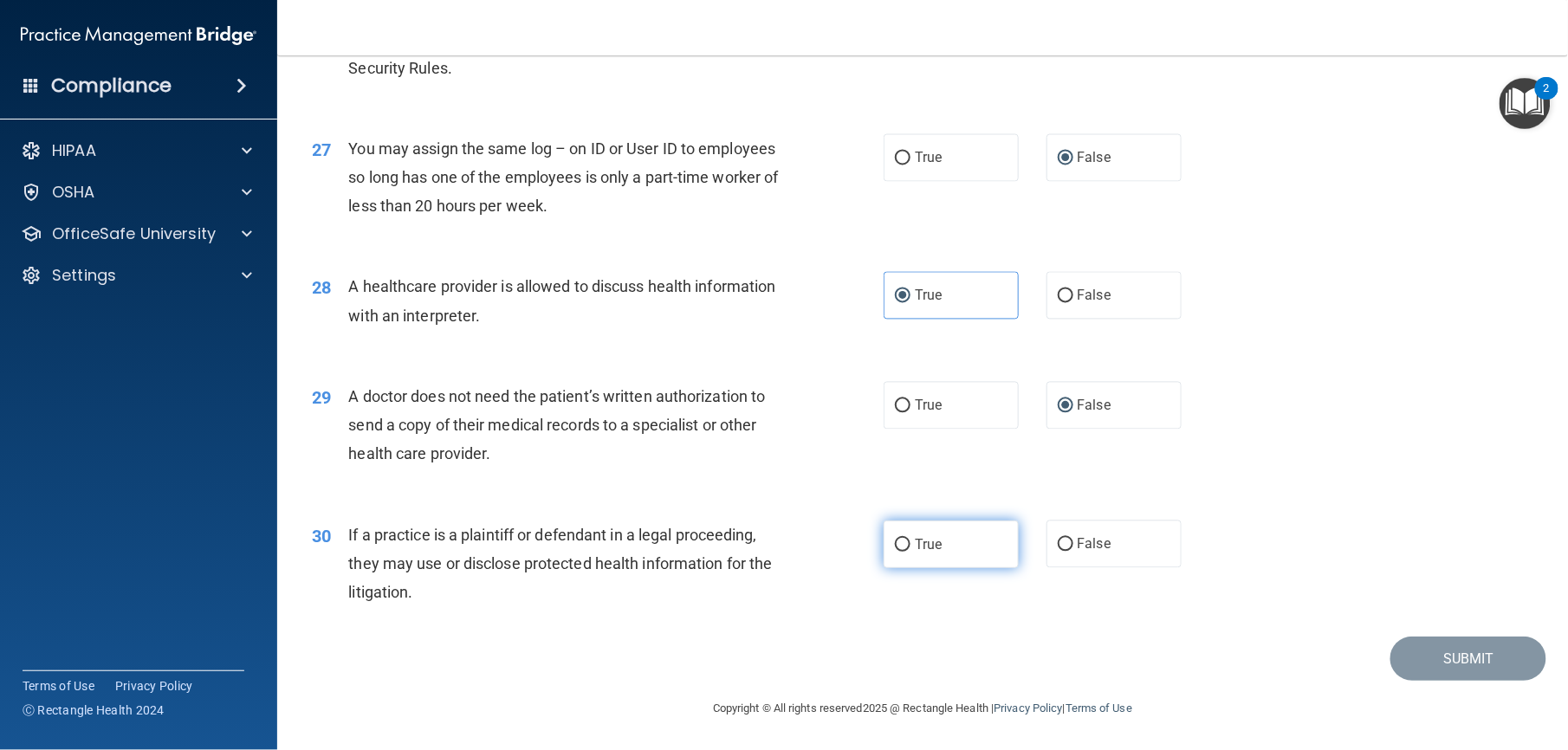 click on "True" at bounding box center (951, 544) 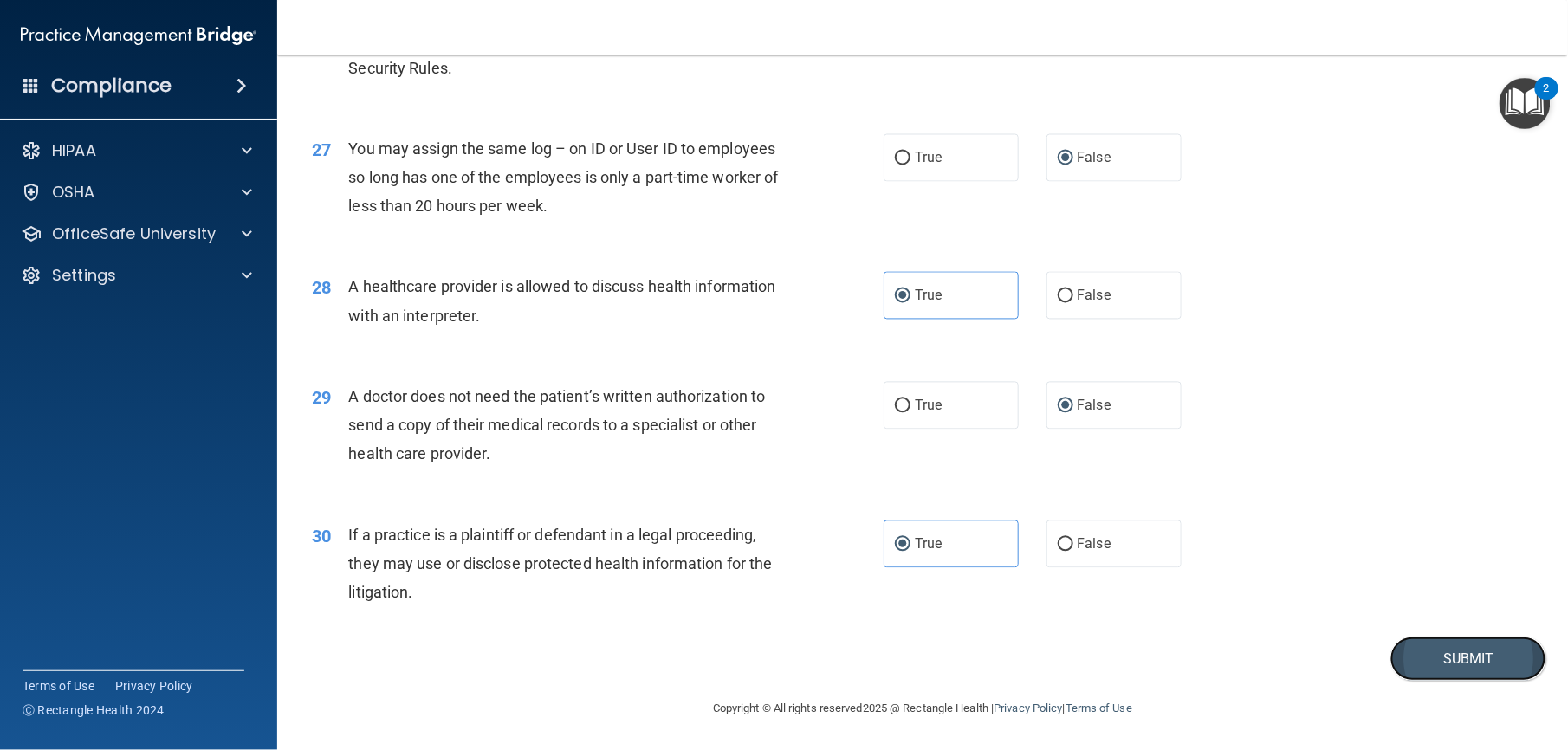 click on "Submit" at bounding box center (1468, 658) 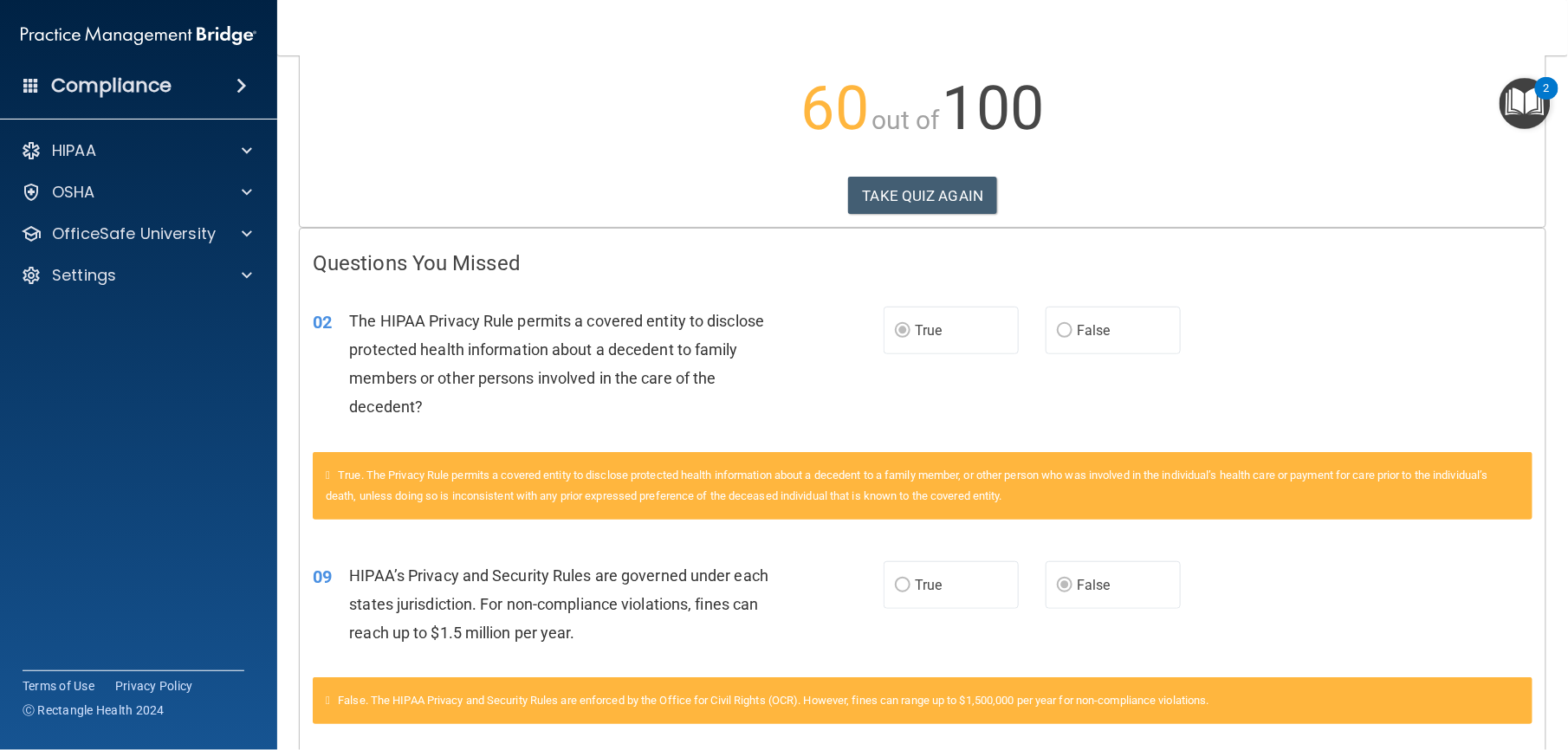 scroll, scrollTop: 0, scrollLeft: 0, axis: both 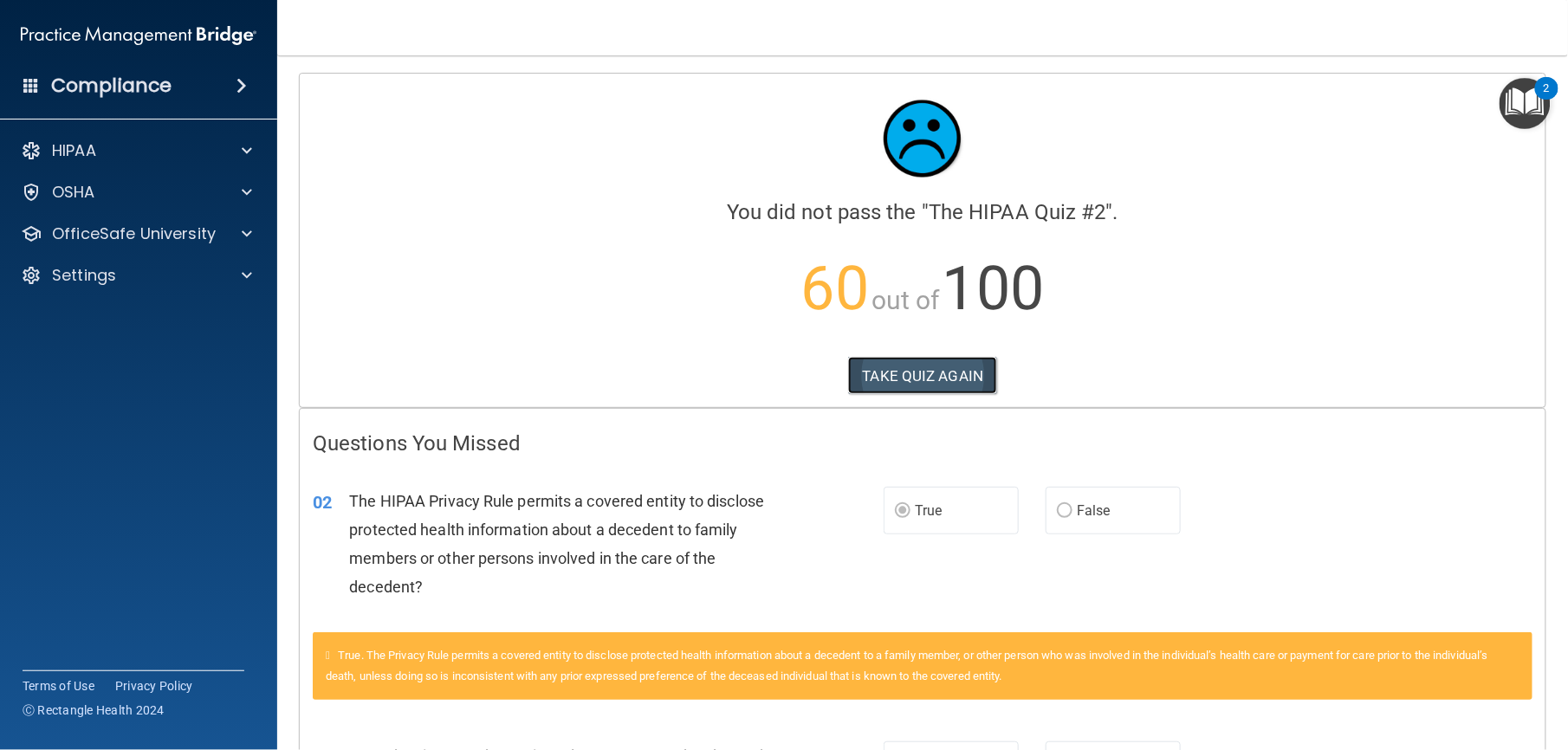 click on "TAKE QUIZ AGAIN" at bounding box center (923, 376) 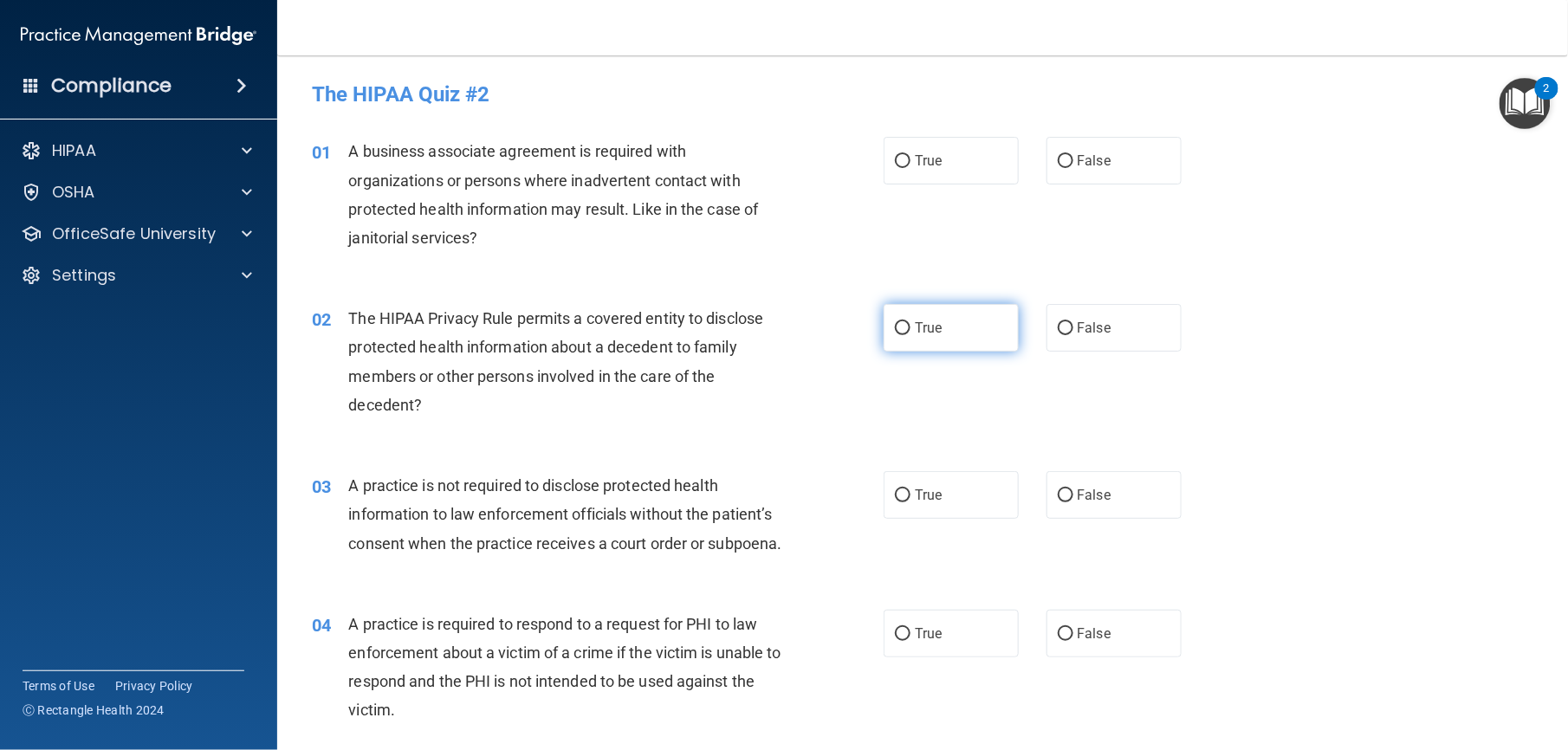 click on "True" at bounding box center [951, 327] 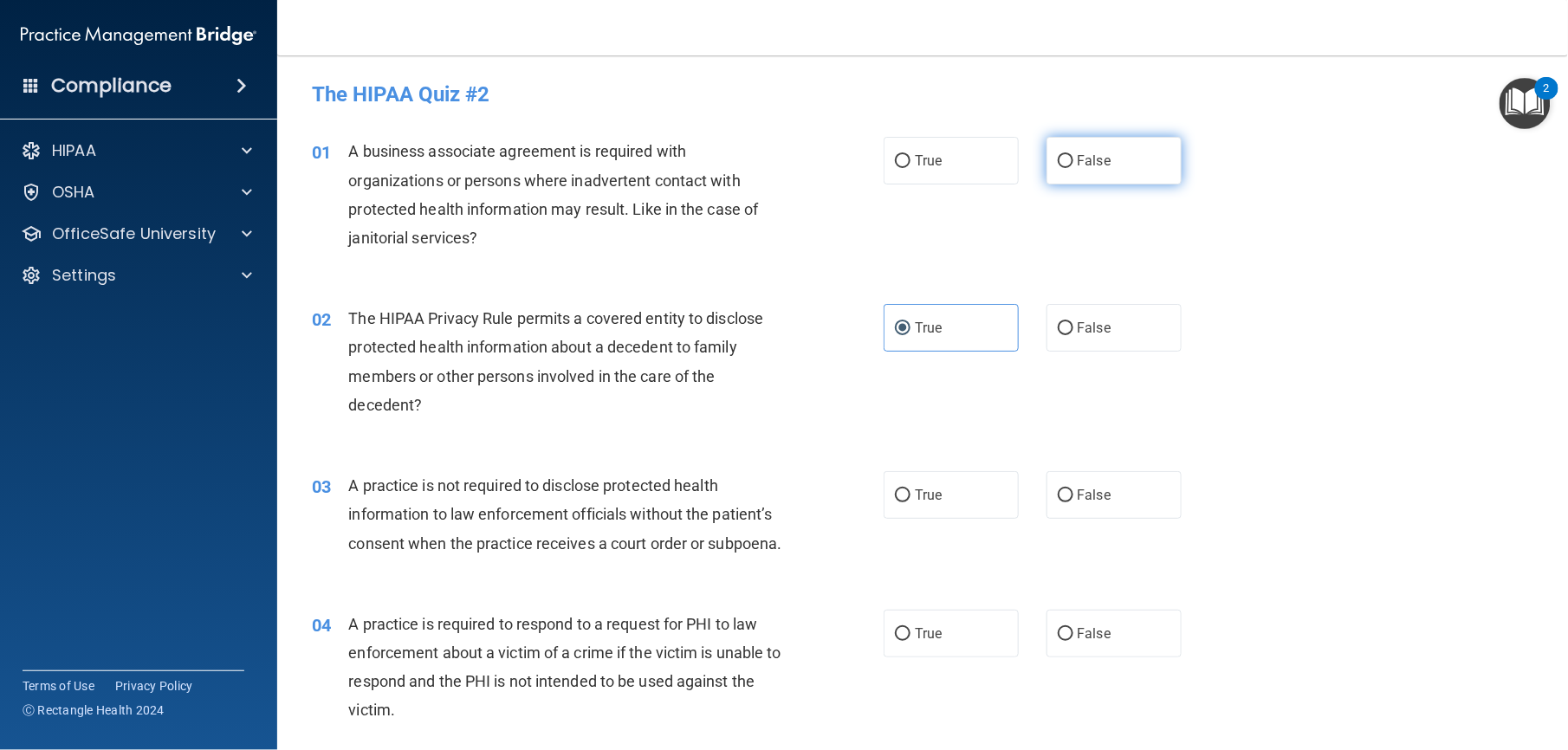 click on "False" at bounding box center (1066, 161) 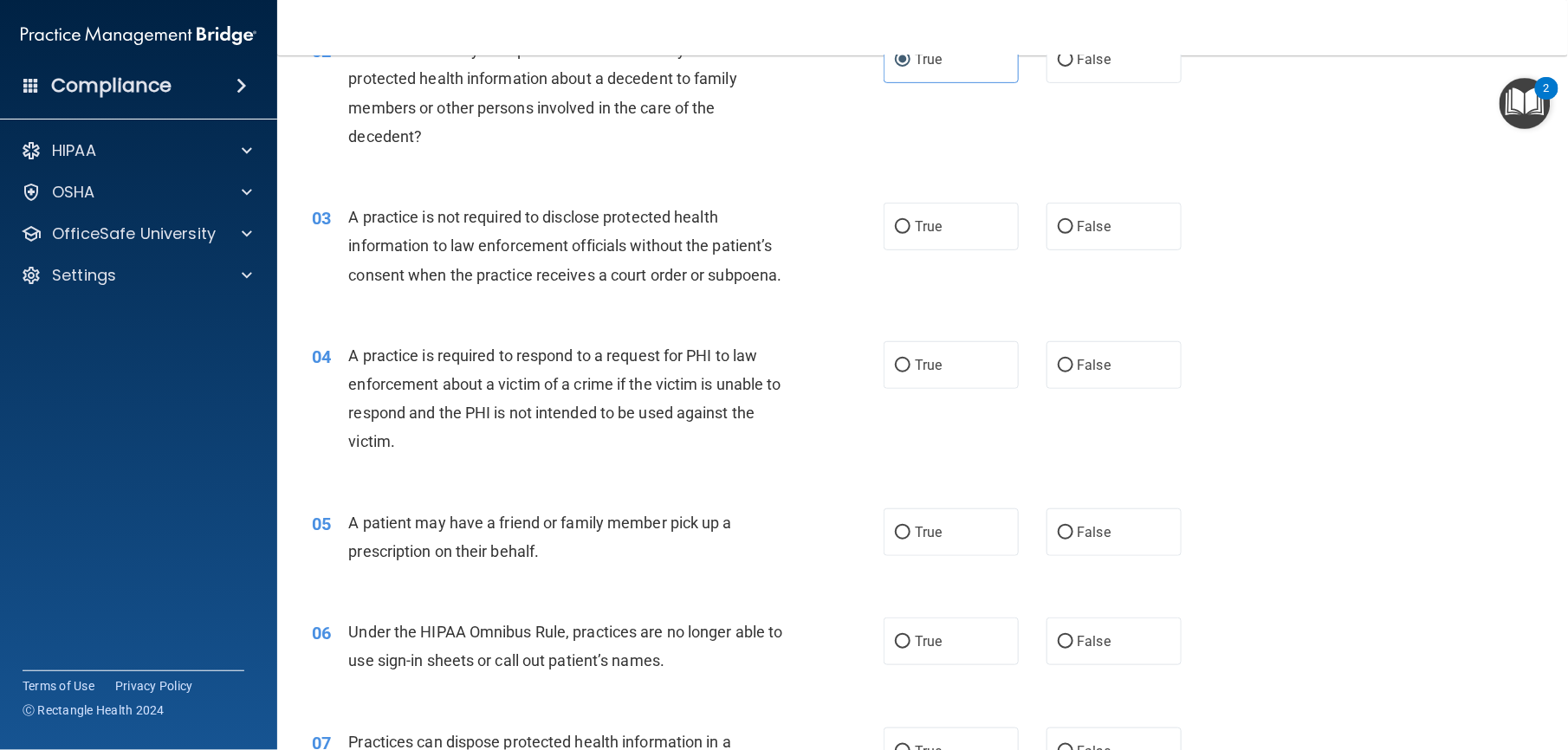 scroll, scrollTop: 323, scrollLeft: 0, axis: vertical 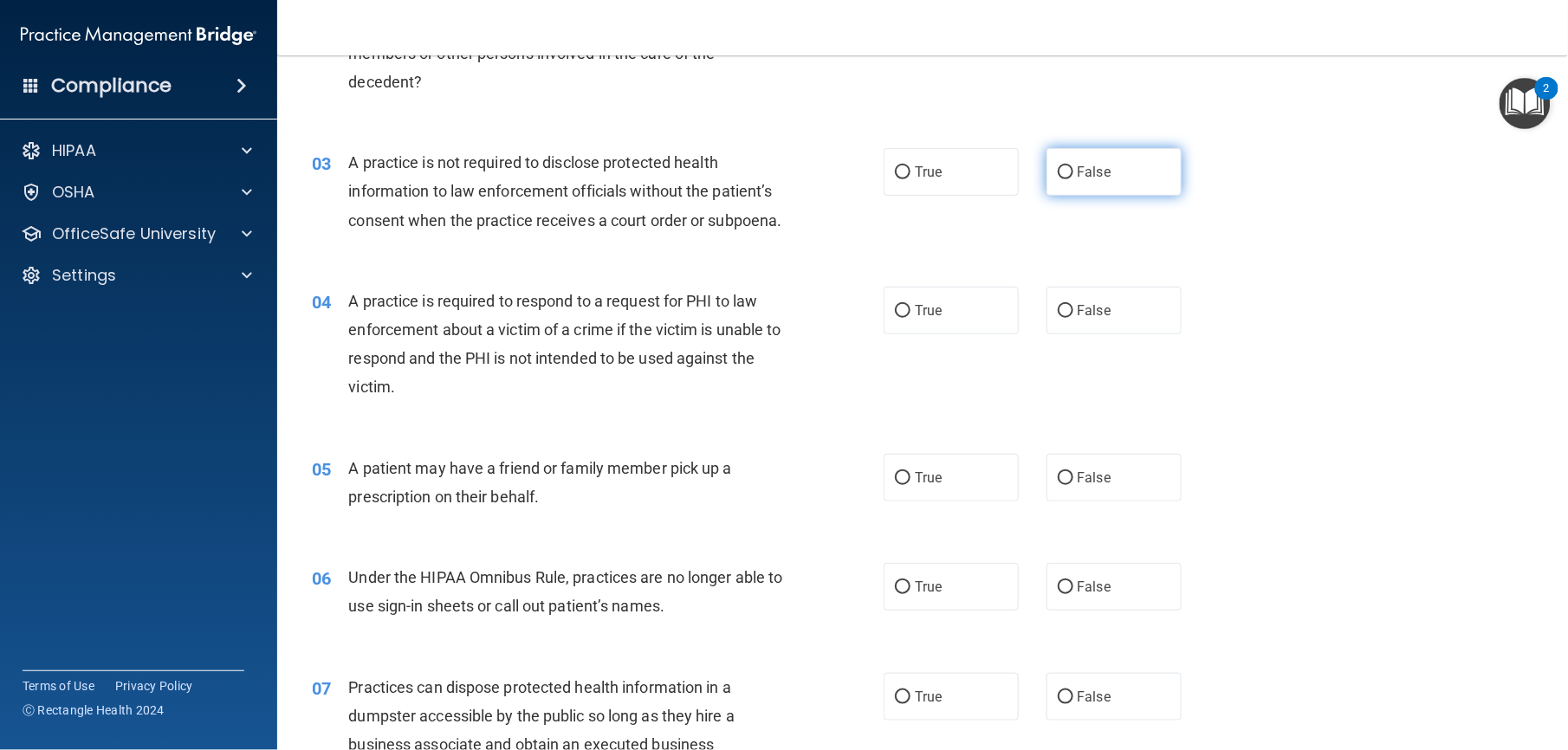 click on "False" at bounding box center (1094, 171) 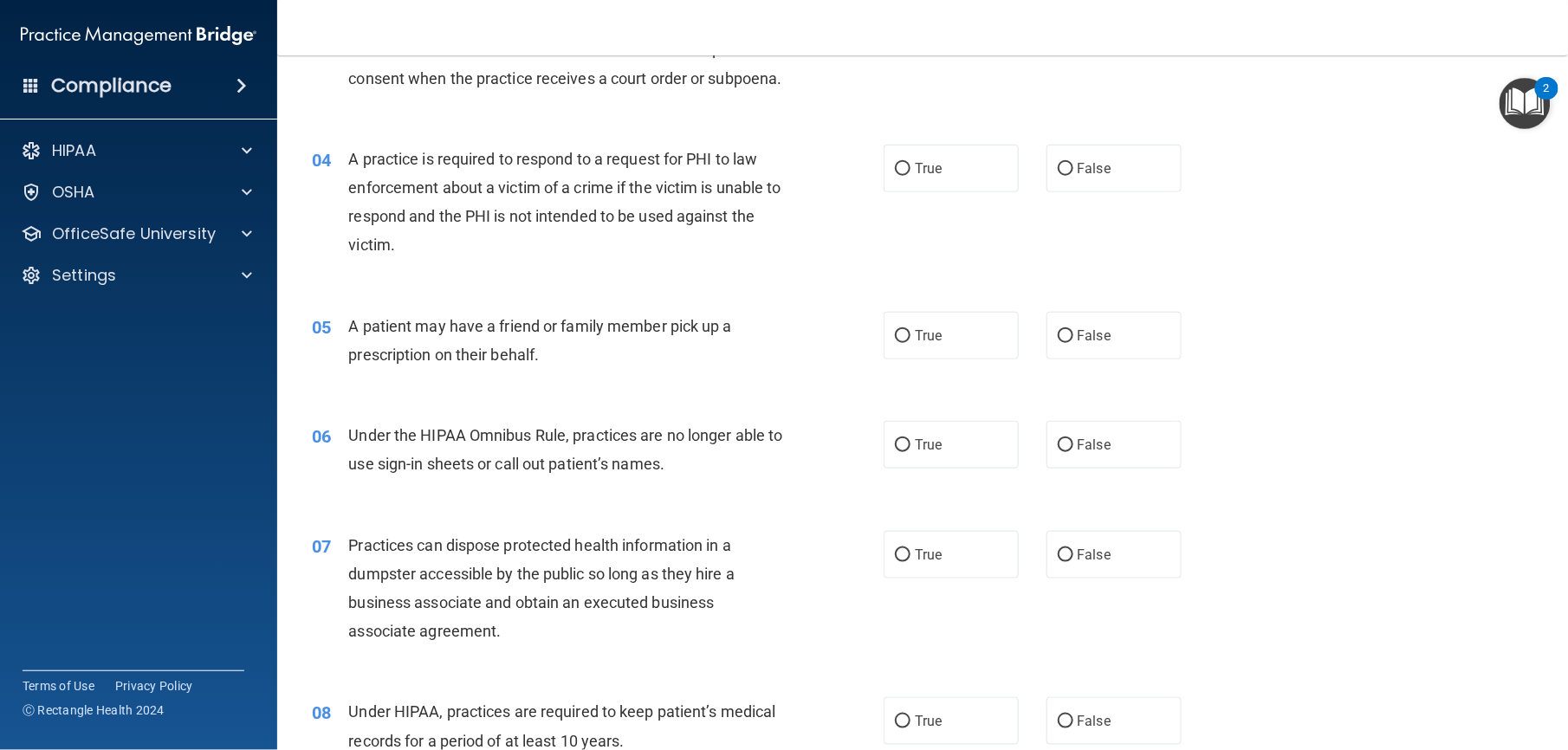 scroll, scrollTop: 466, scrollLeft: 0, axis: vertical 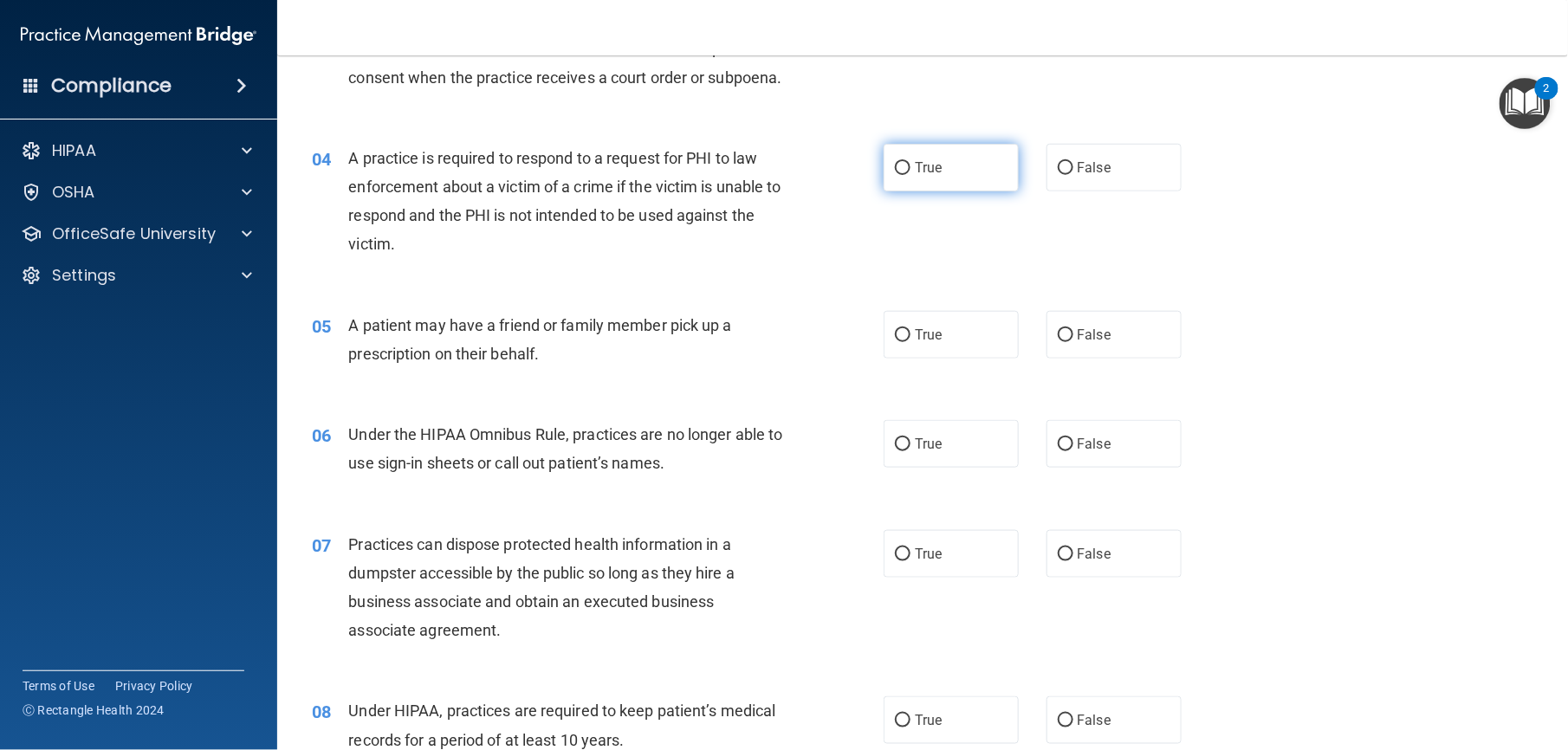 click on "True" at bounding box center (951, 167) 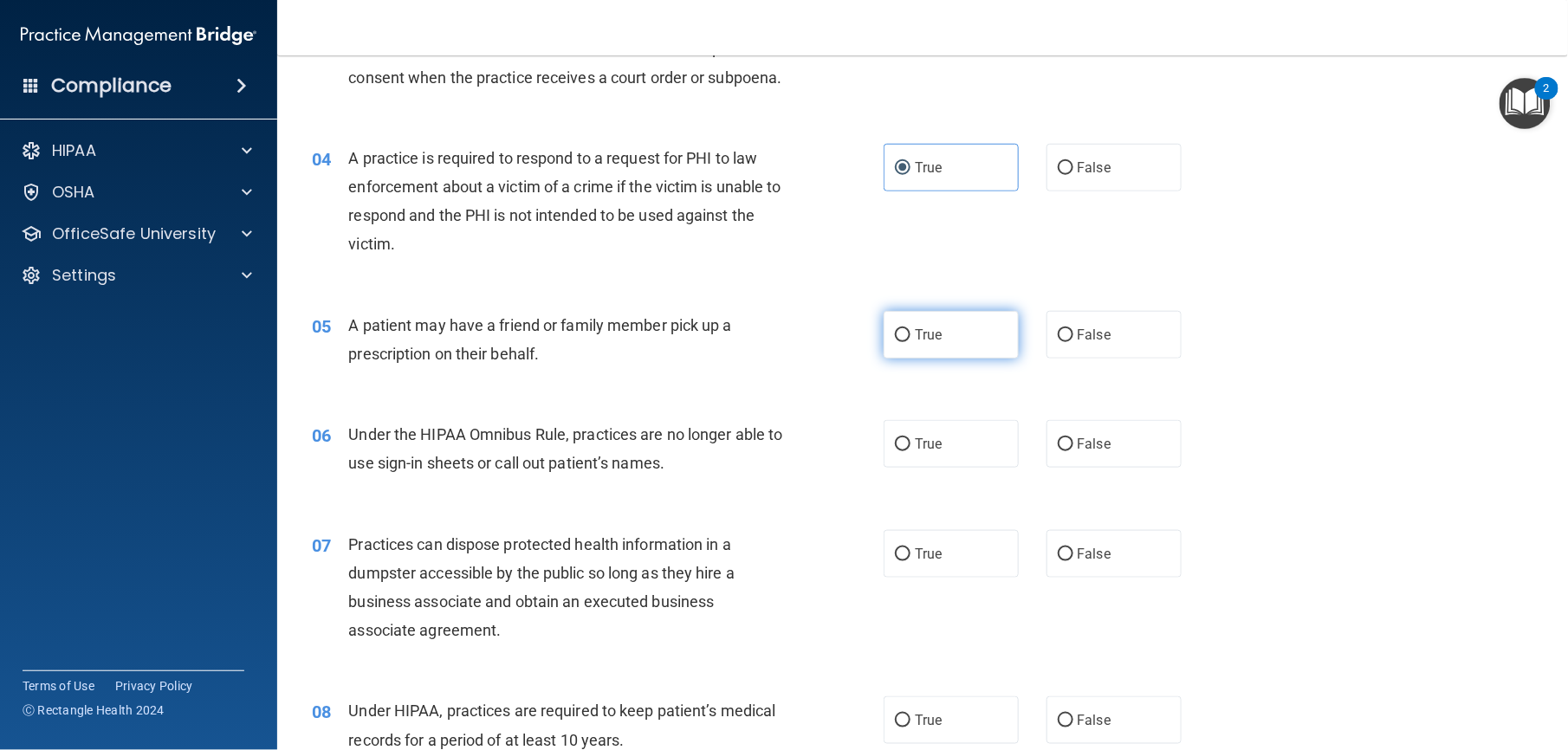 click on "True" at bounding box center [951, 334] 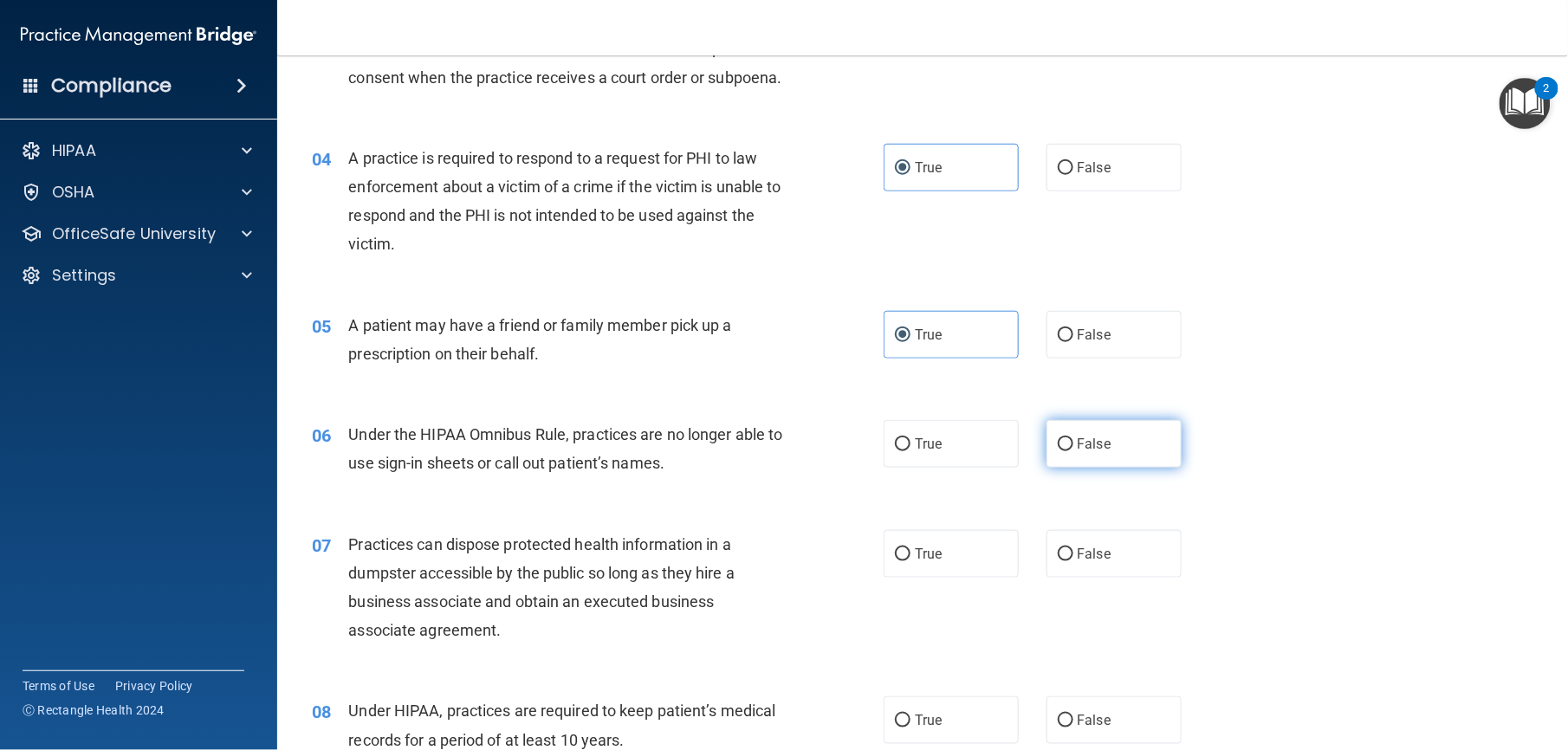 click on "False" at bounding box center [1094, 443] 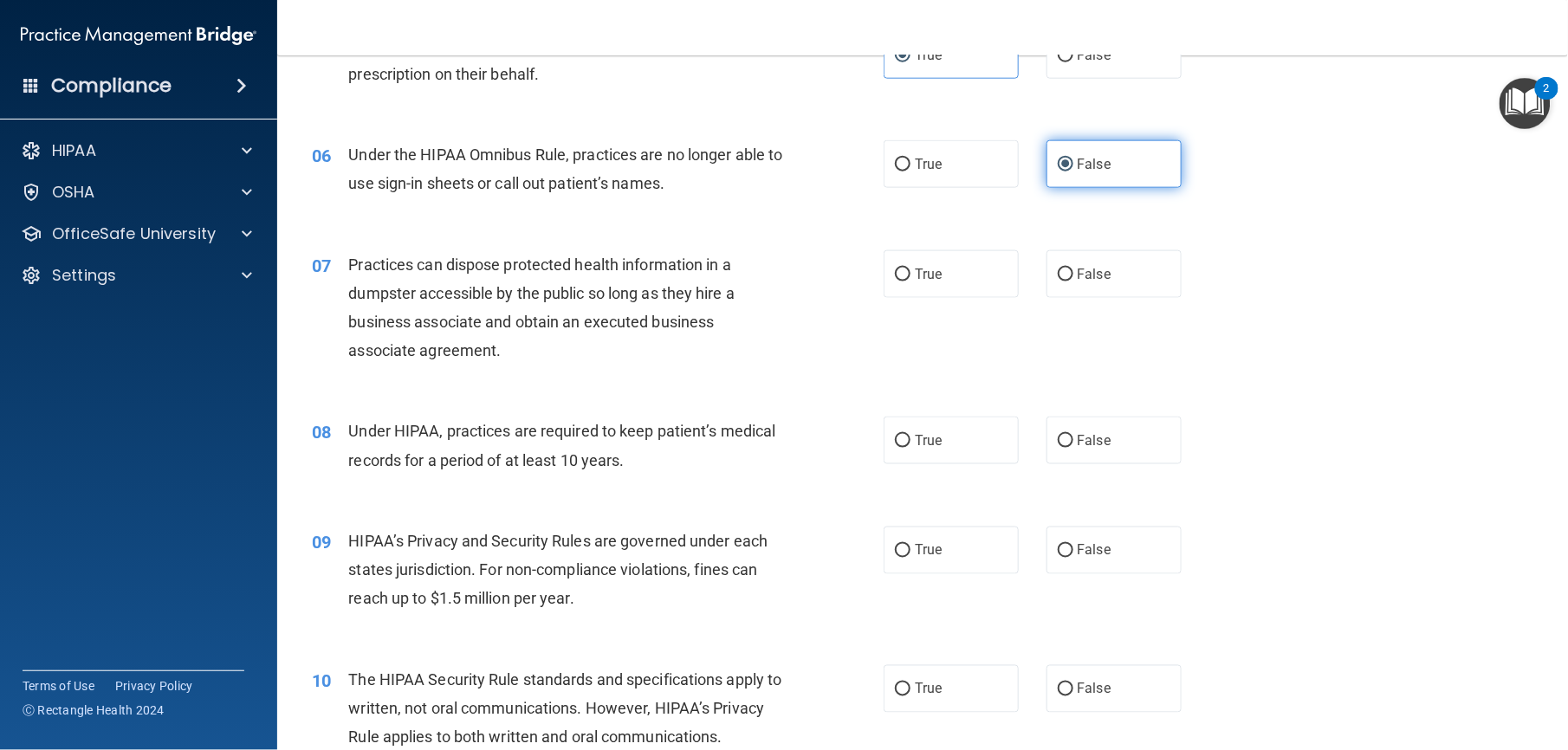 scroll, scrollTop: 781, scrollLeft: 0, axis: vertical 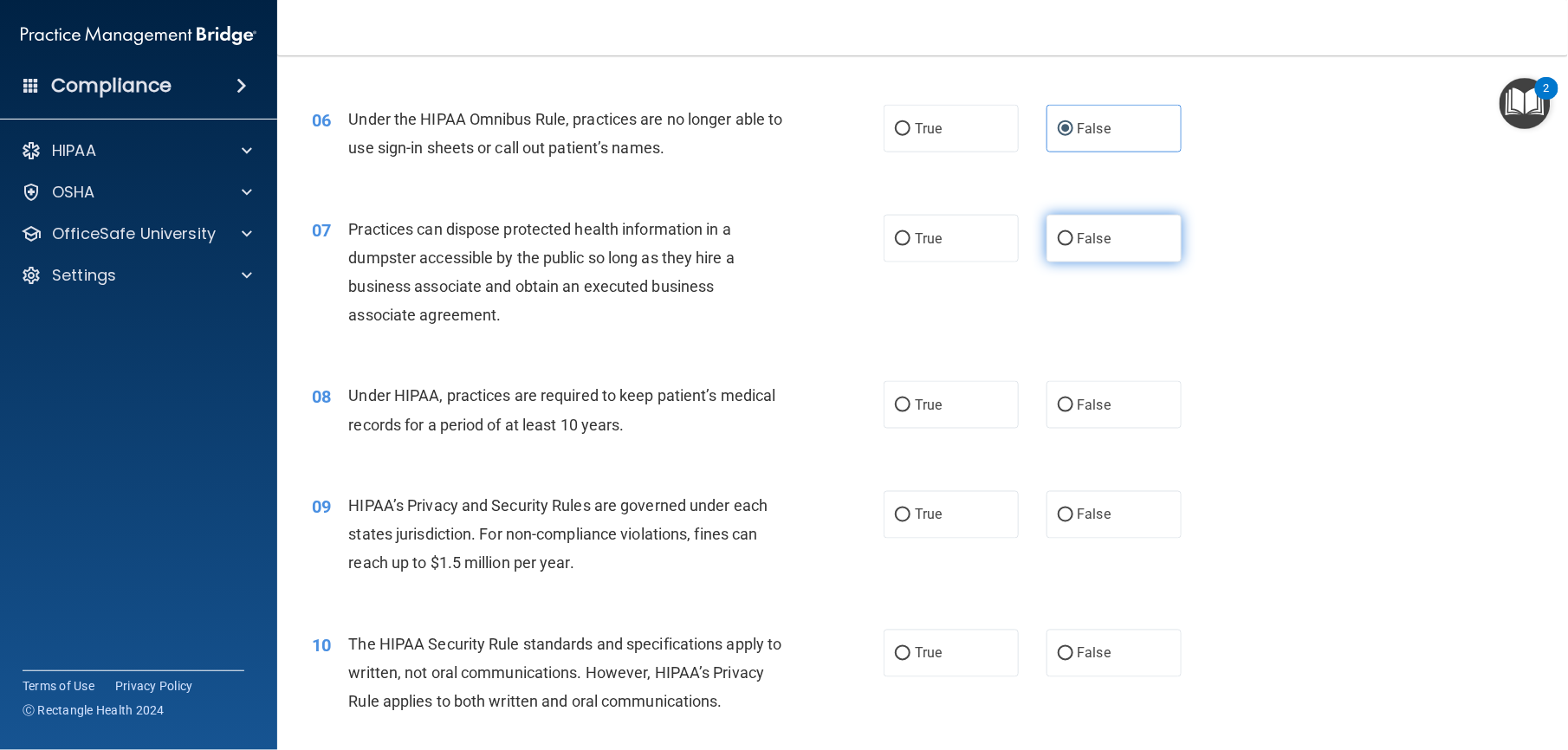 click on "False" at bounding box center (1114, 238) 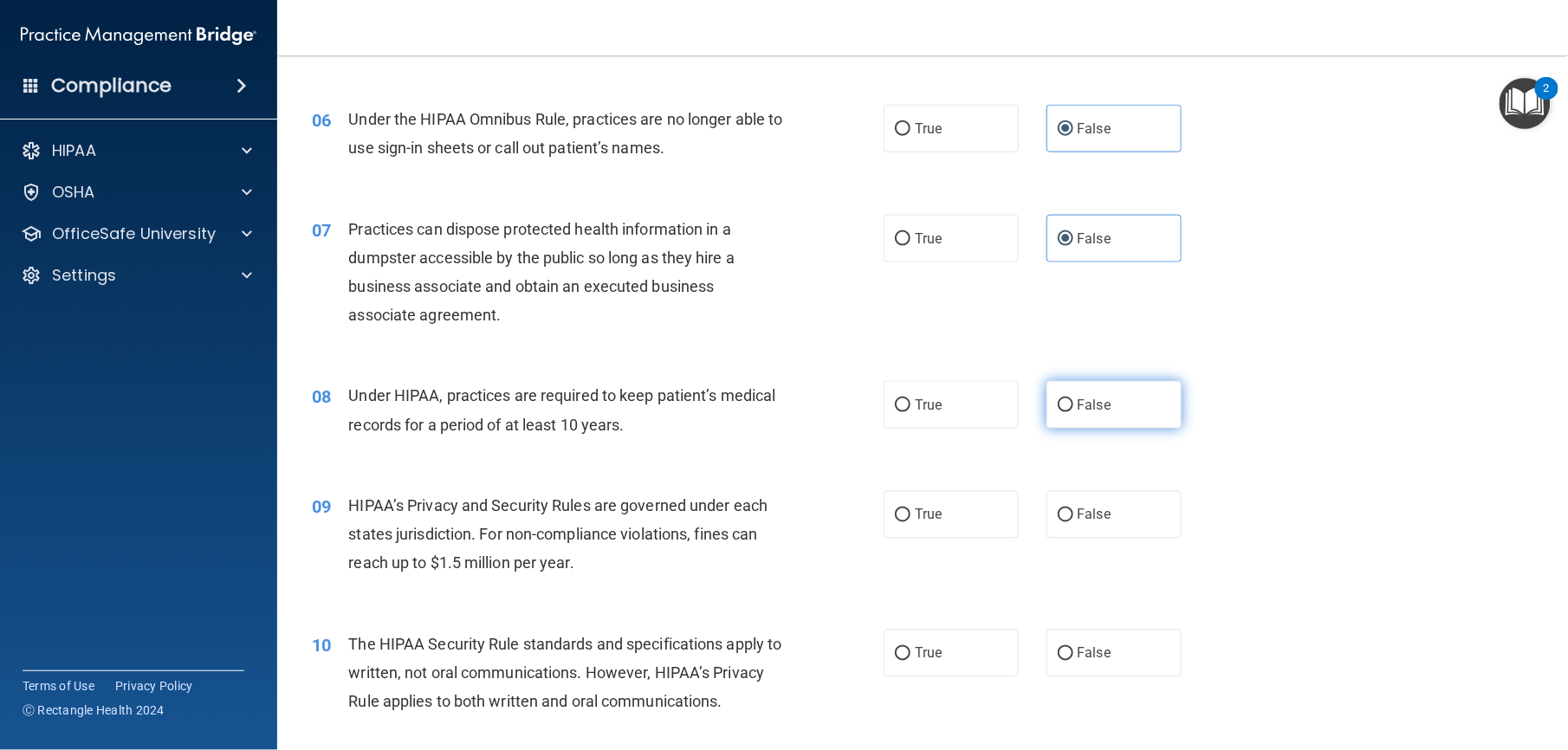 click on "False" at bounding box center [1114, 404] 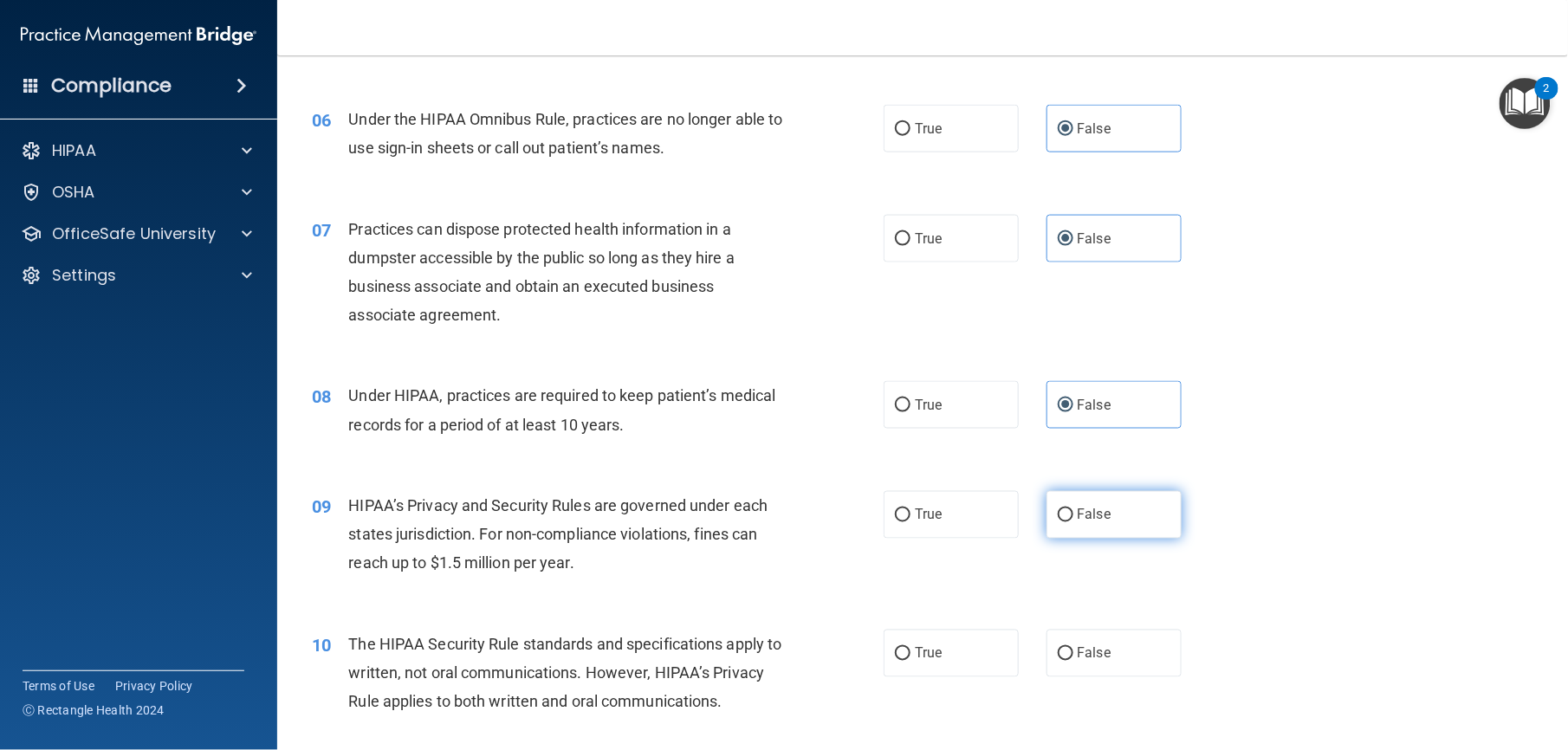 click on "False" at bounding box center [1114, 514] 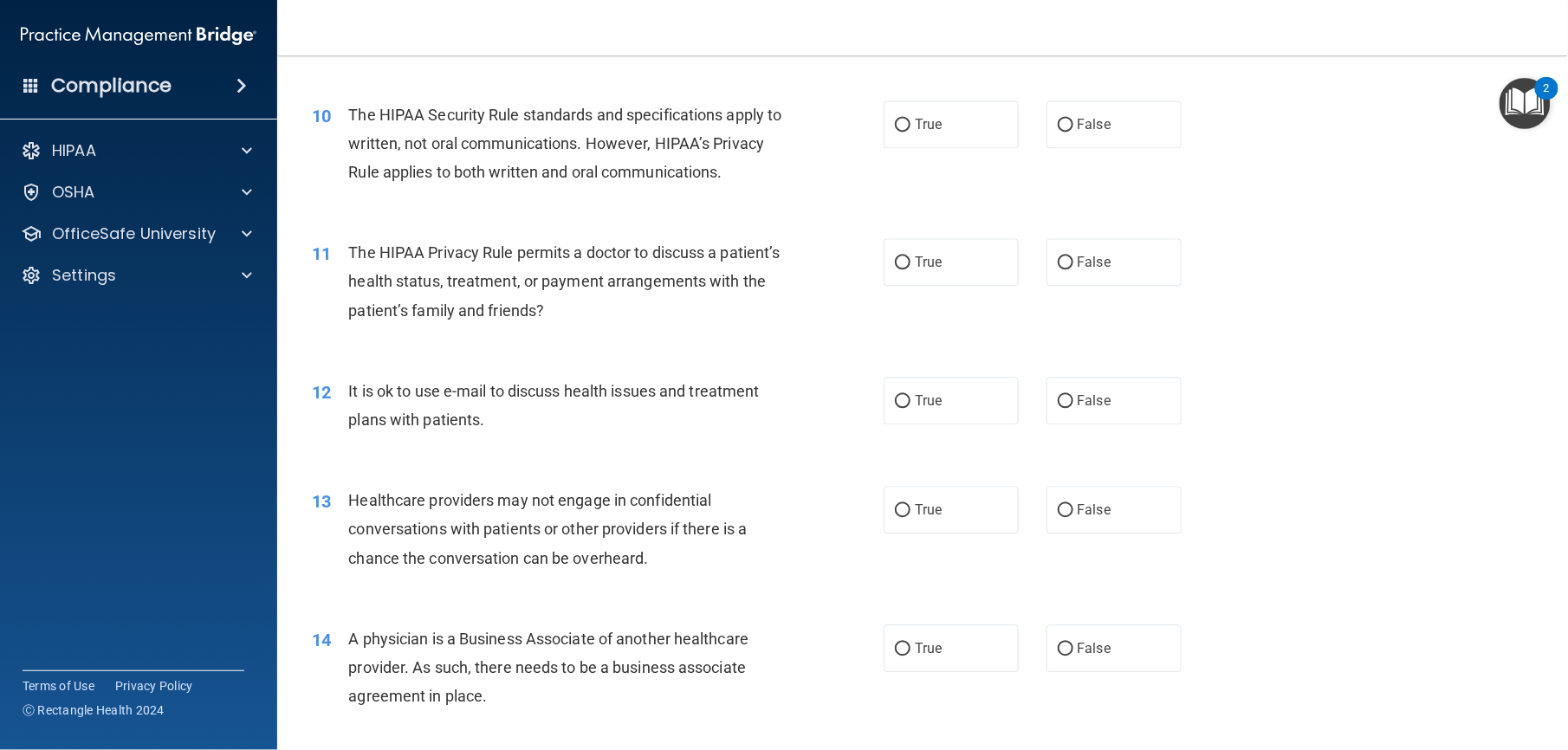 scroll, scrollTop: 1311, scrollLeft: 0, axis: vertical 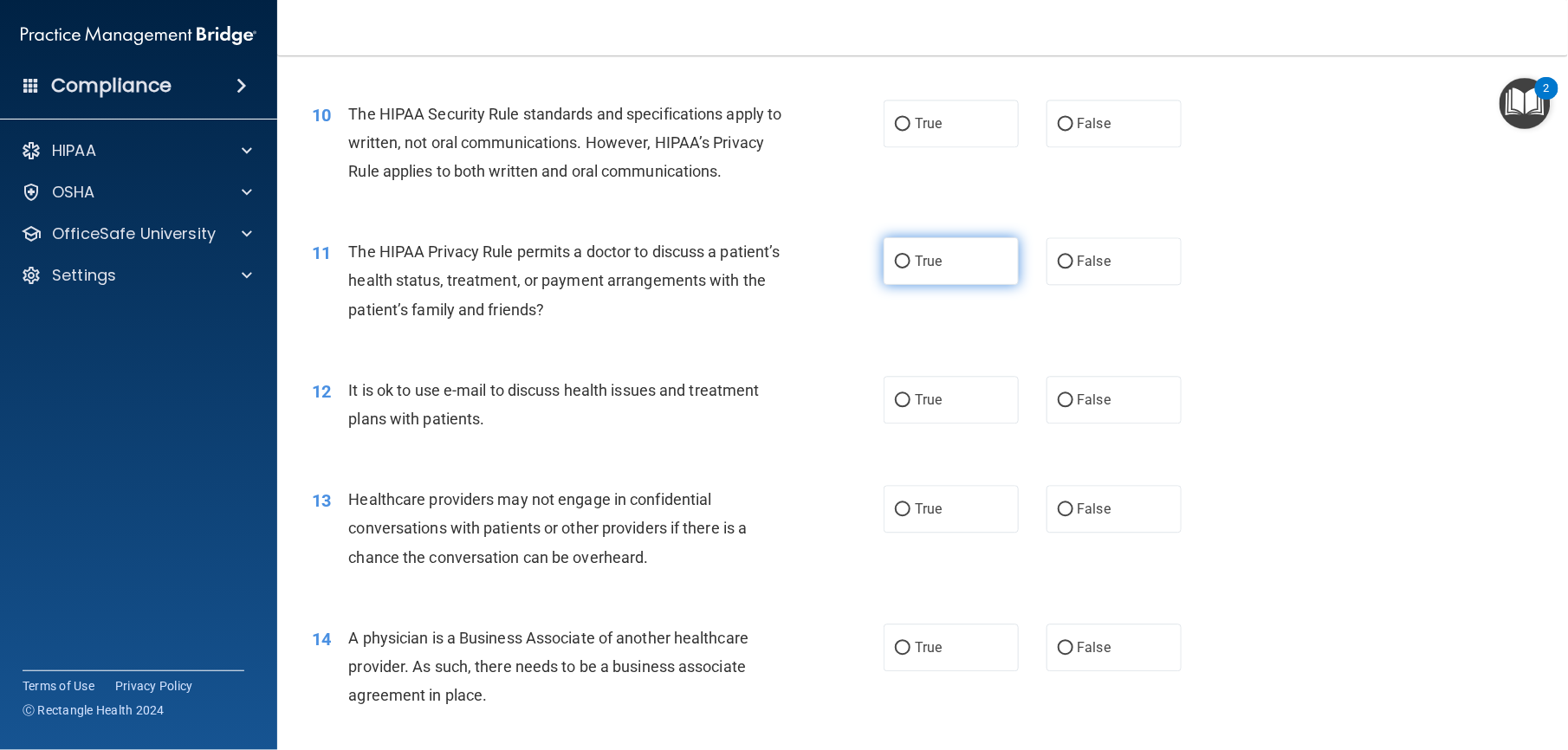 click on "True" at bounding box center (951, 261) 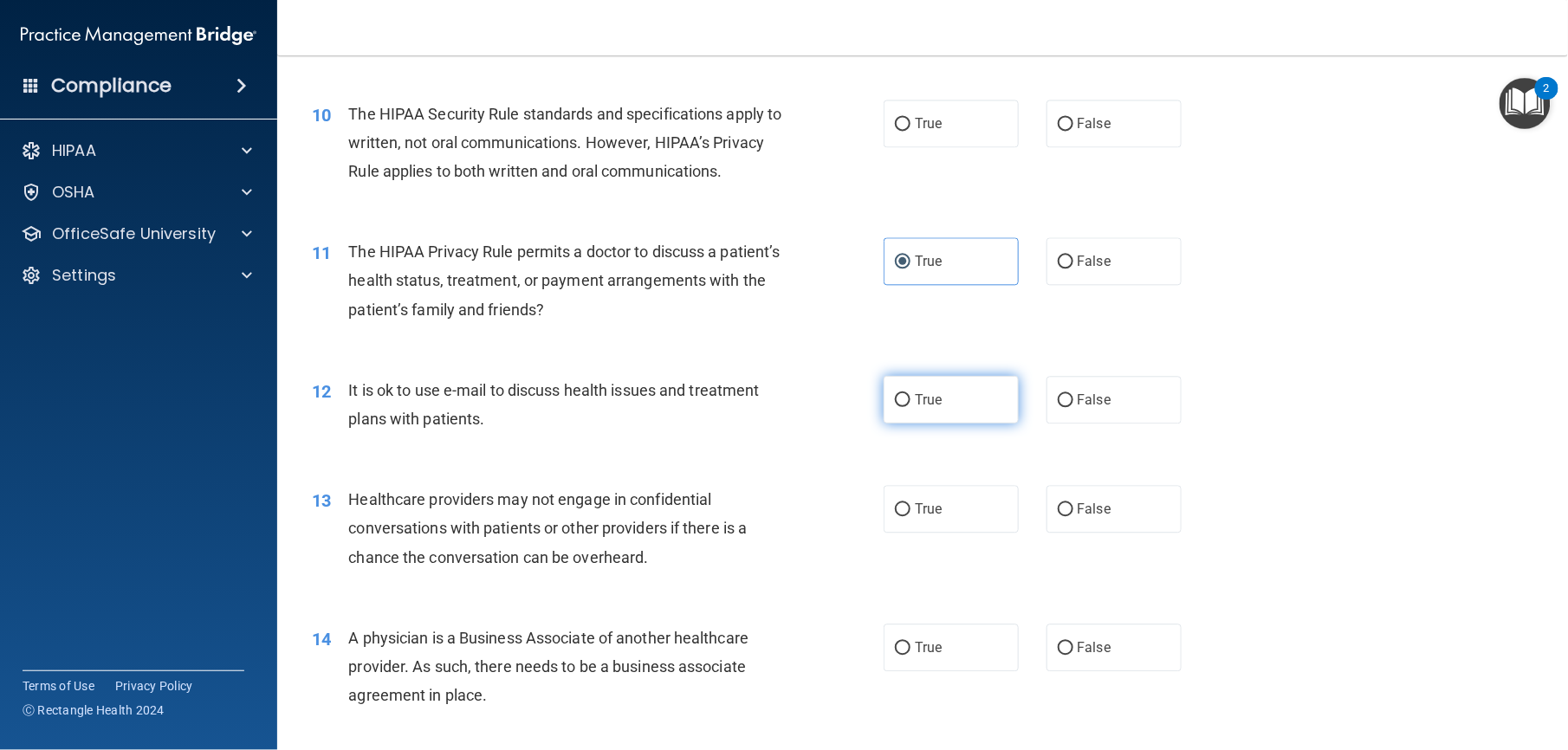 click on "True" at bounding box center [951, 399] 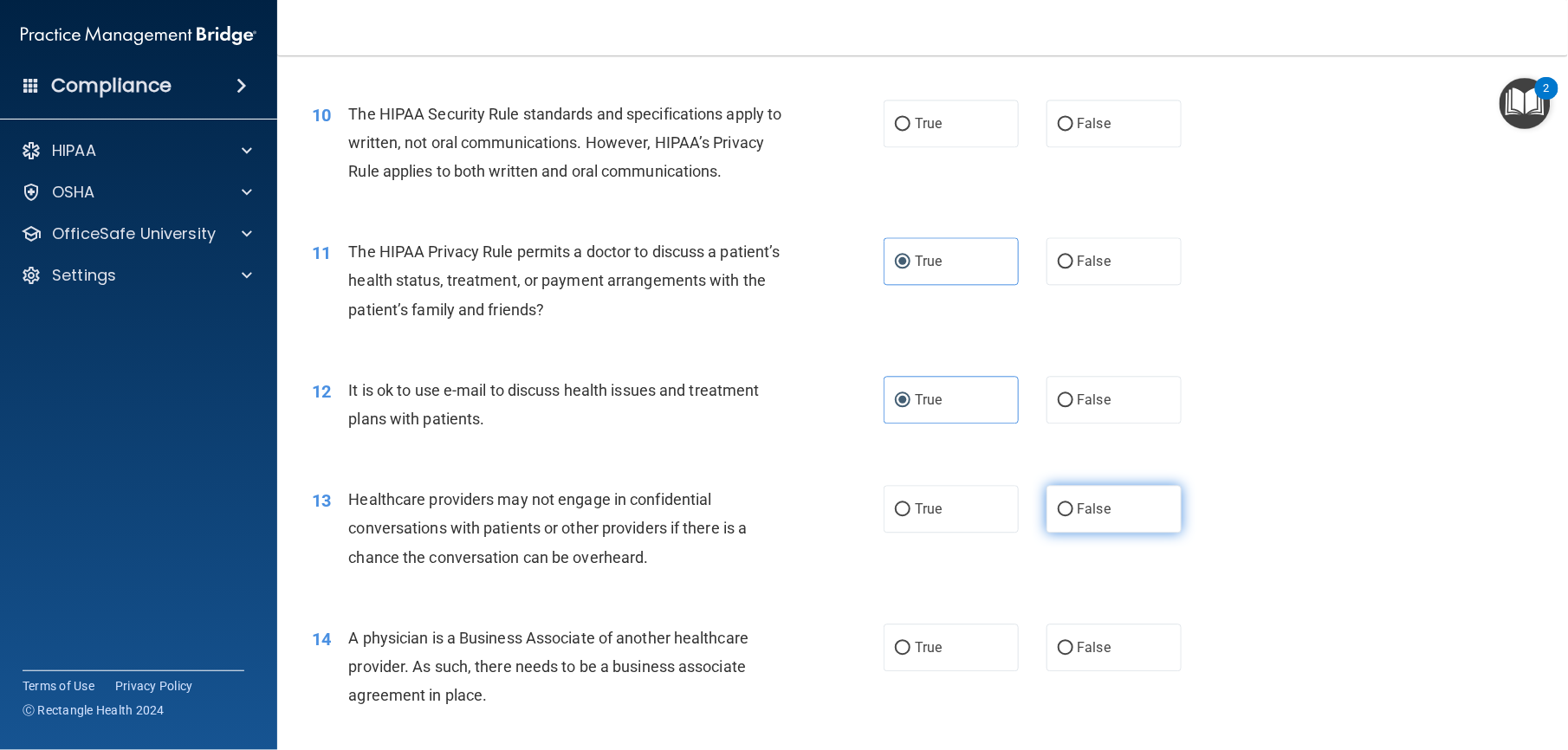 click on "False" at bounding box center [1114, 508] 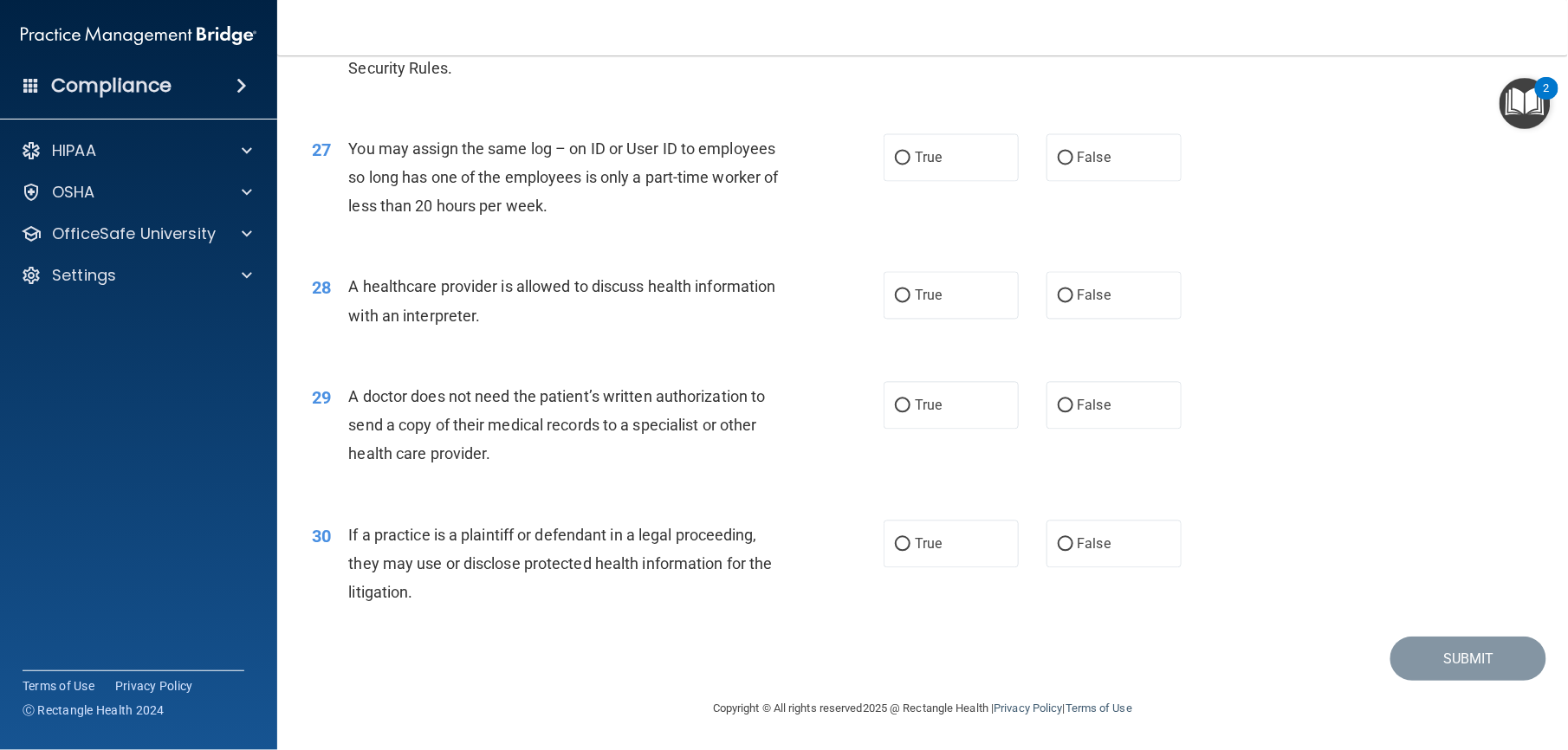 scroll, scrollTop: 3568, scrollLeft: 0, axis: vertical 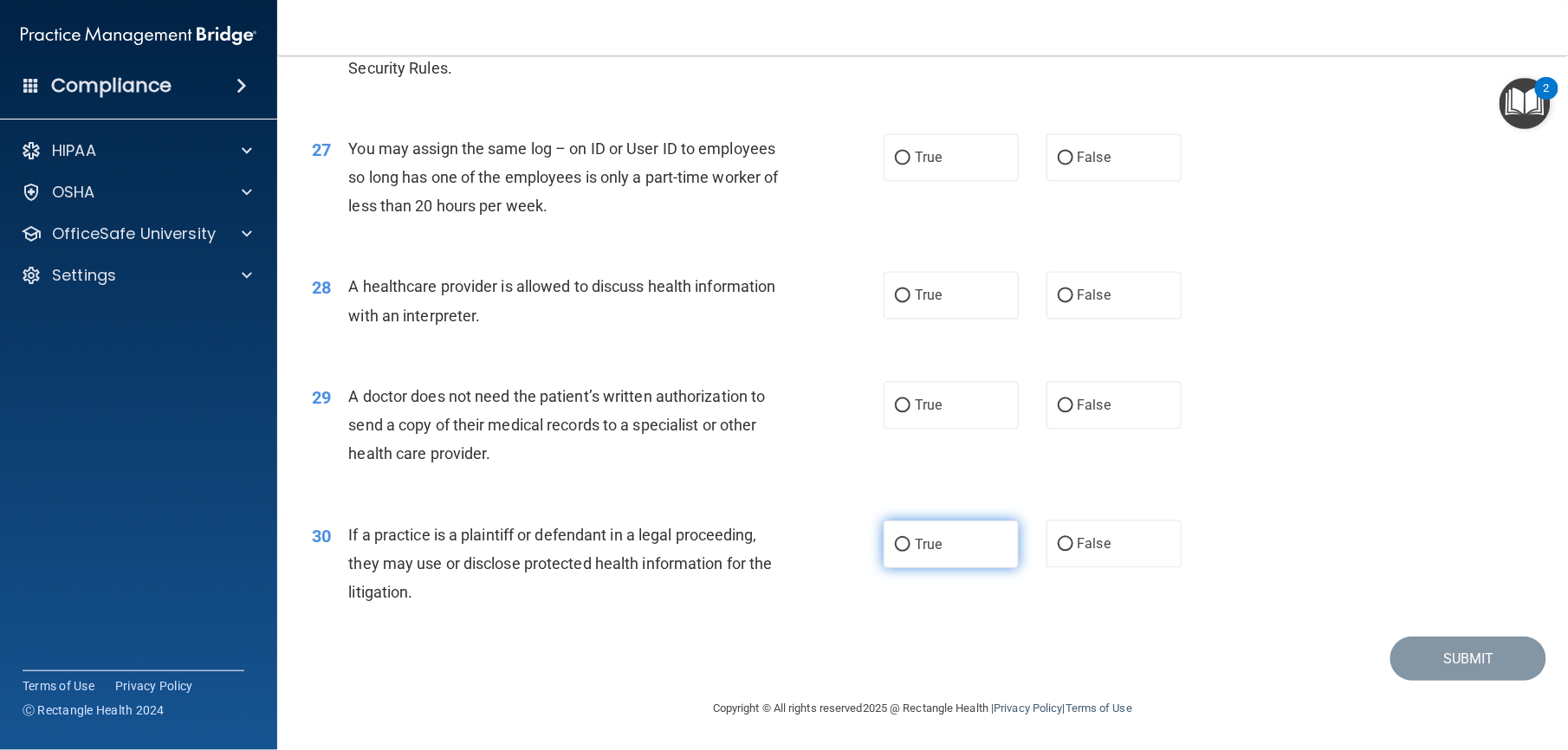 click on "True" at bounding box center (951, 544) 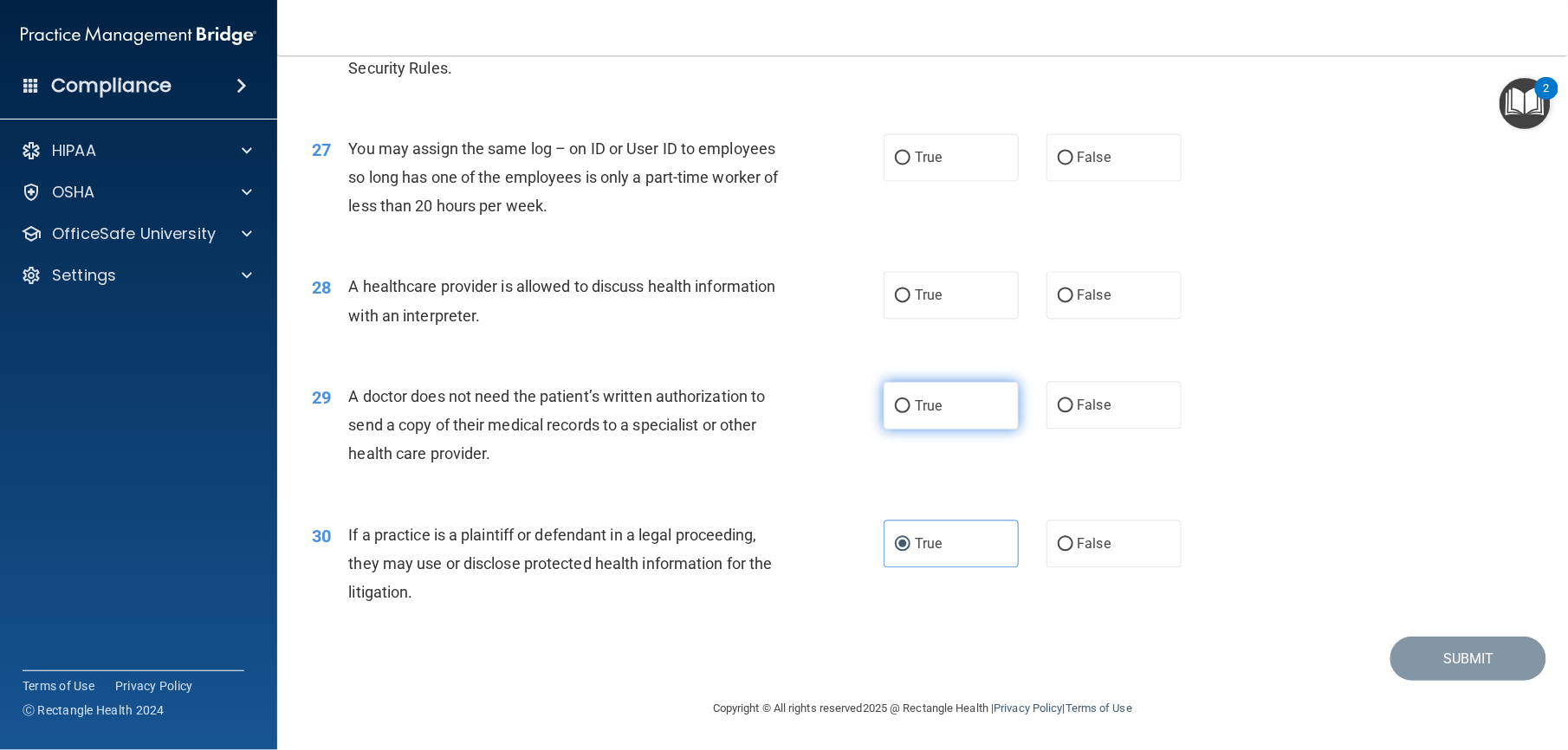 click on "True" at bounding box center [951, 405] 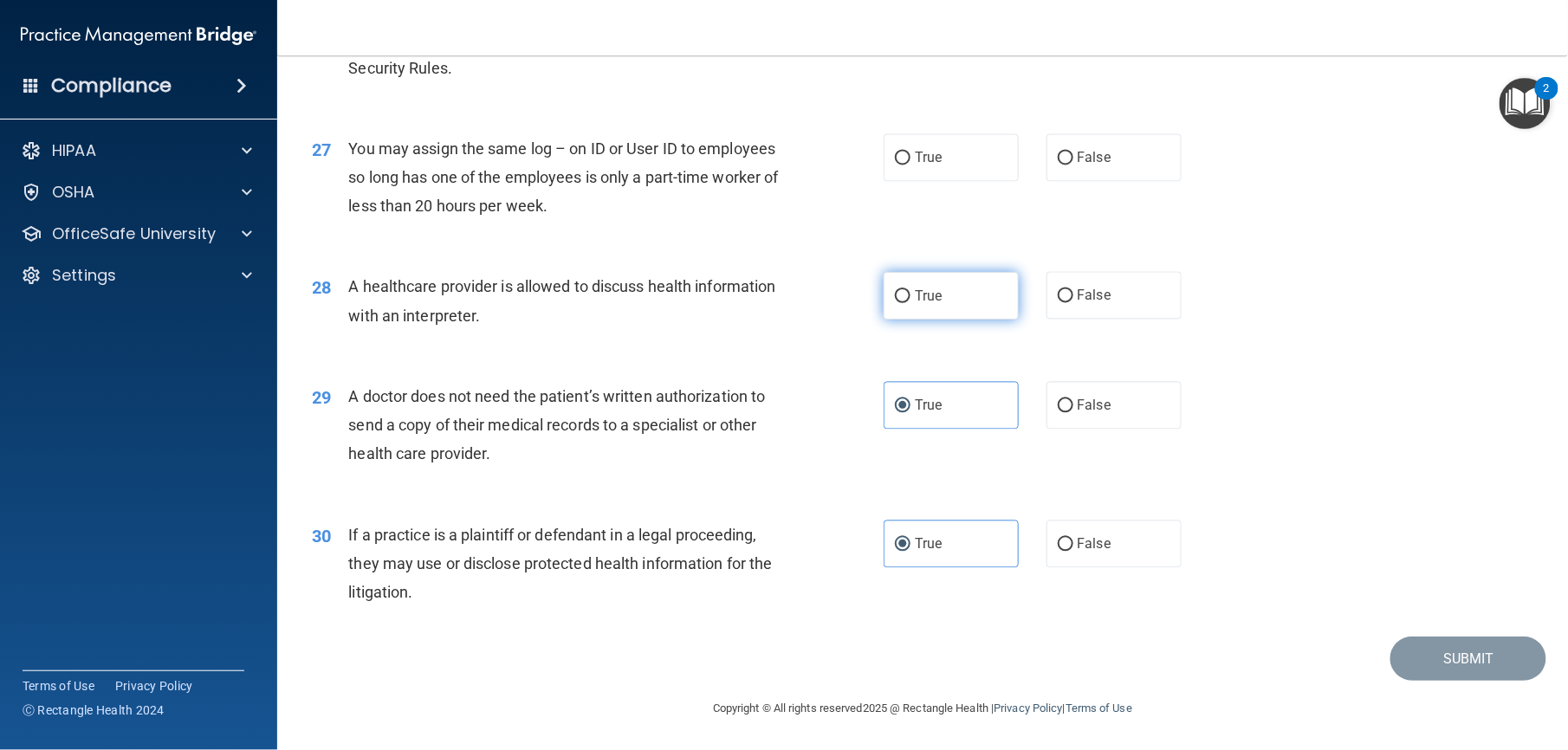 click on "True" at bounding box center [951, 295] 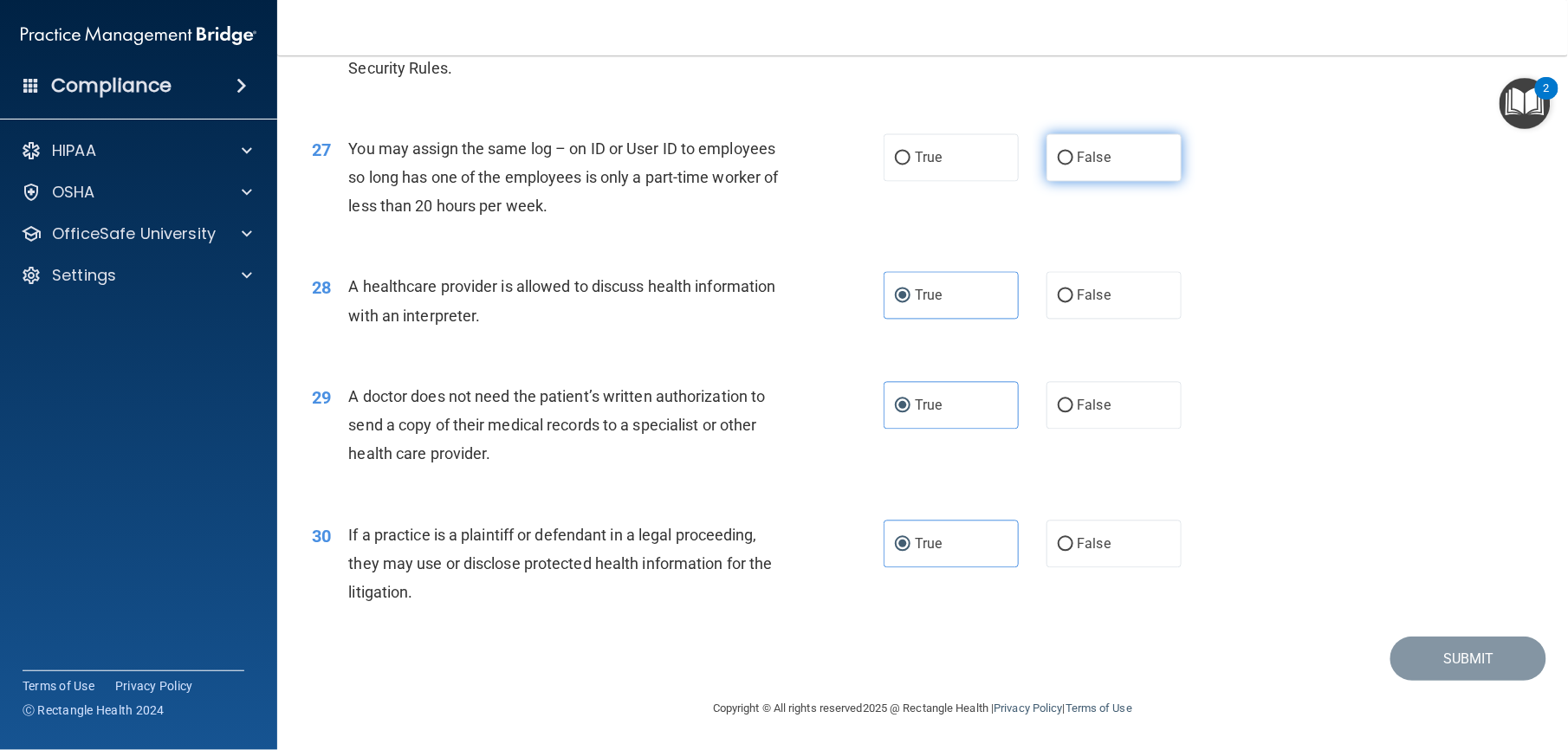 click on "False" at bounding box center [1094, 158] 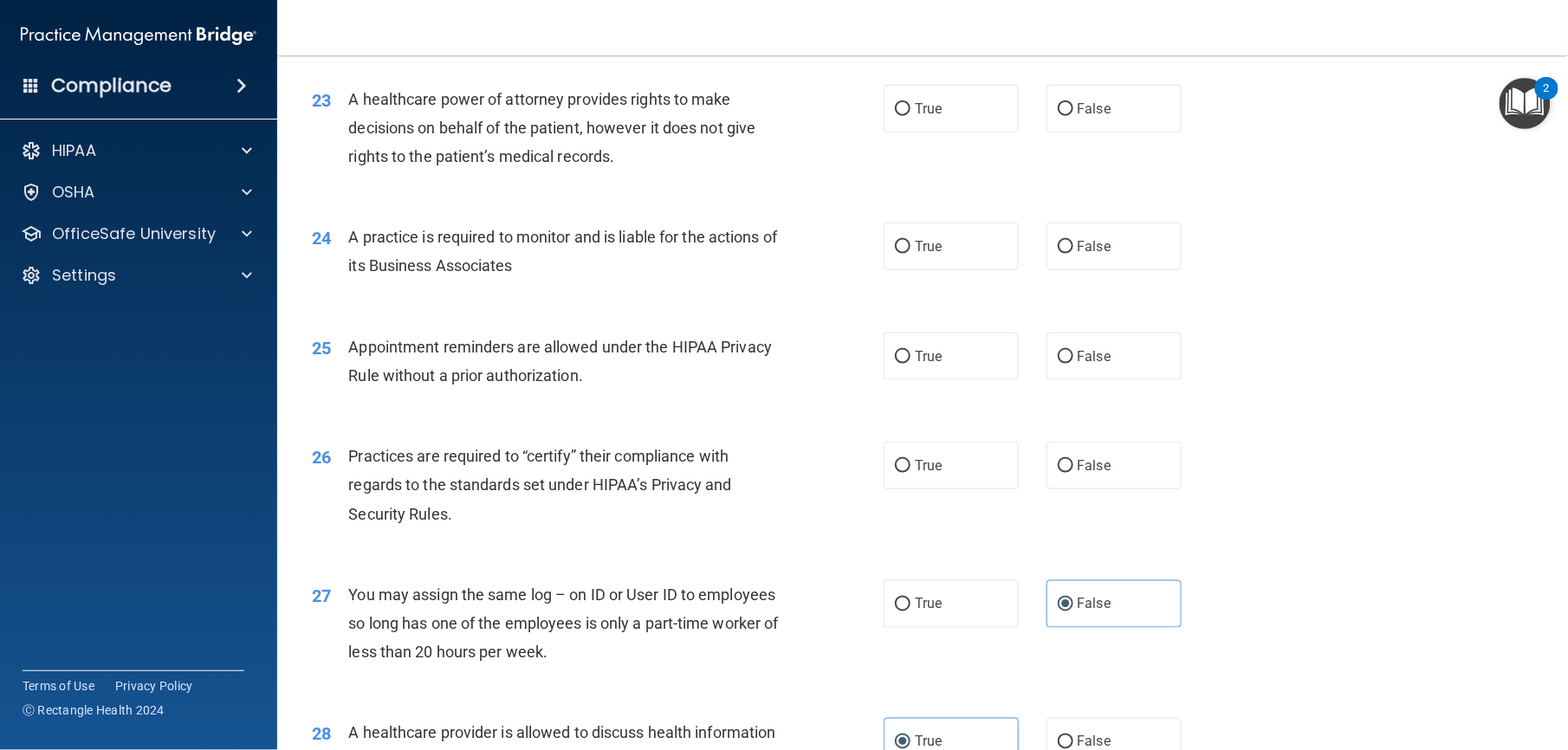 scroll, scrollTop: 3064, scrollLeft: 0, axis: vertical 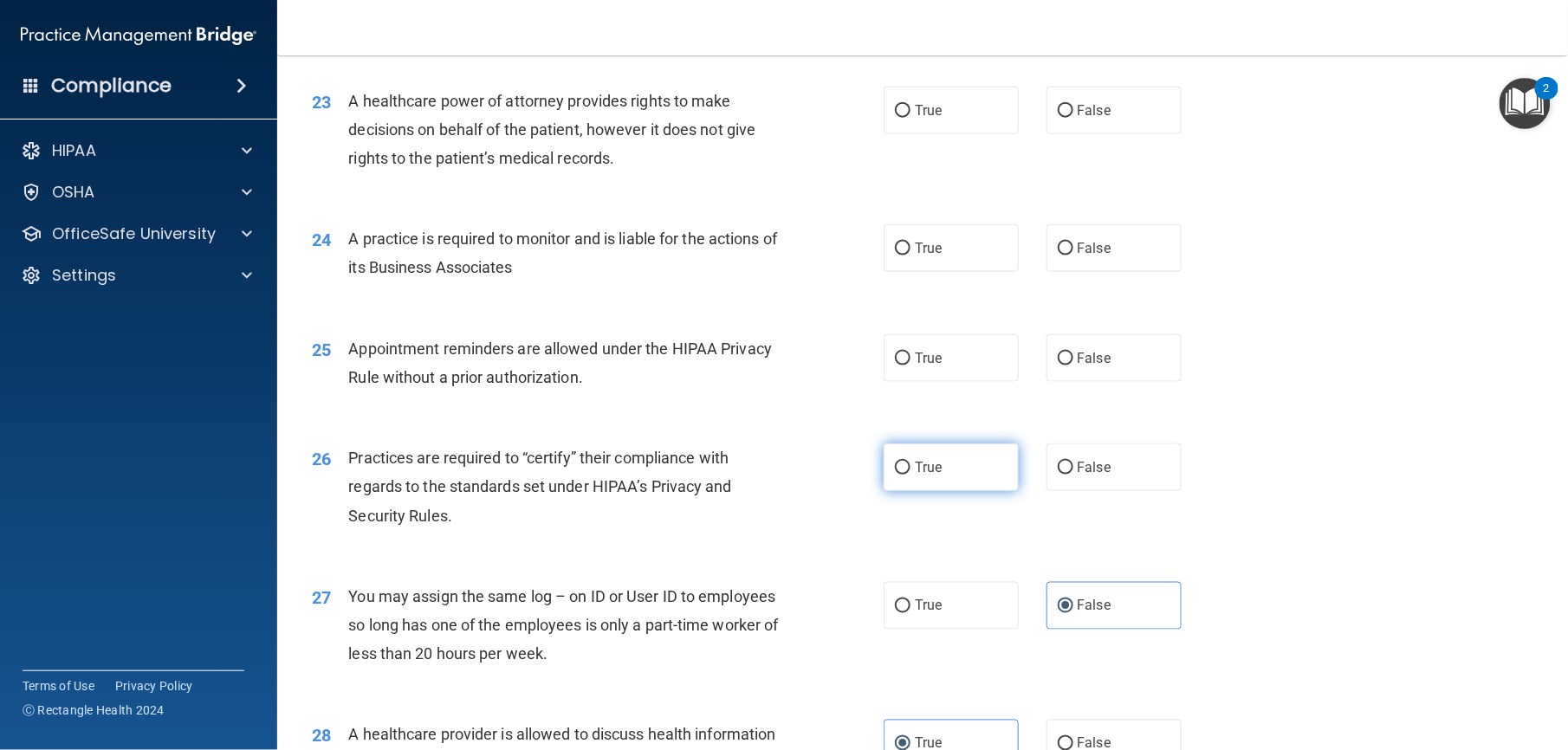 click on "True" at bounding box center [951, 467] 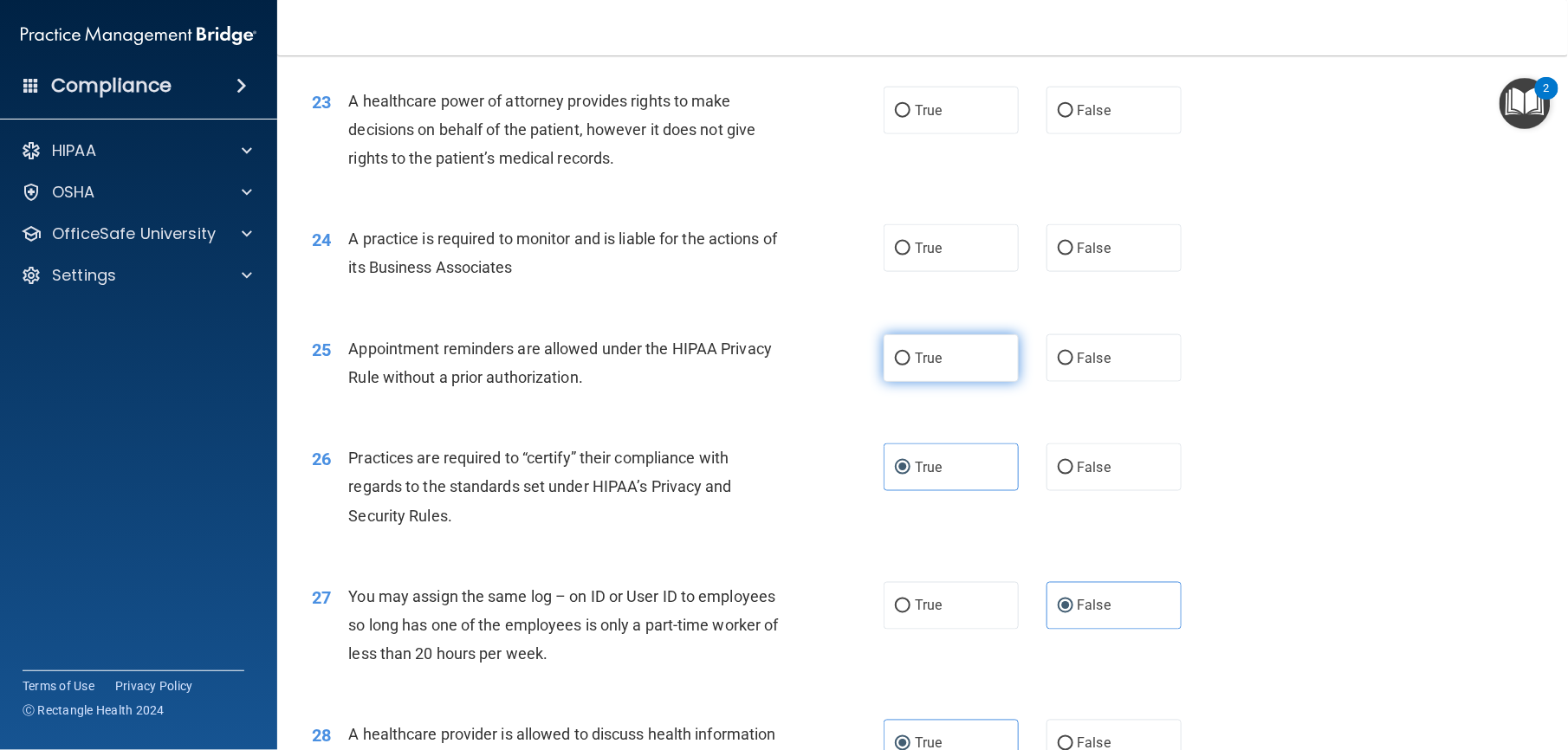 click on "True" at bounding box center (951, 358) 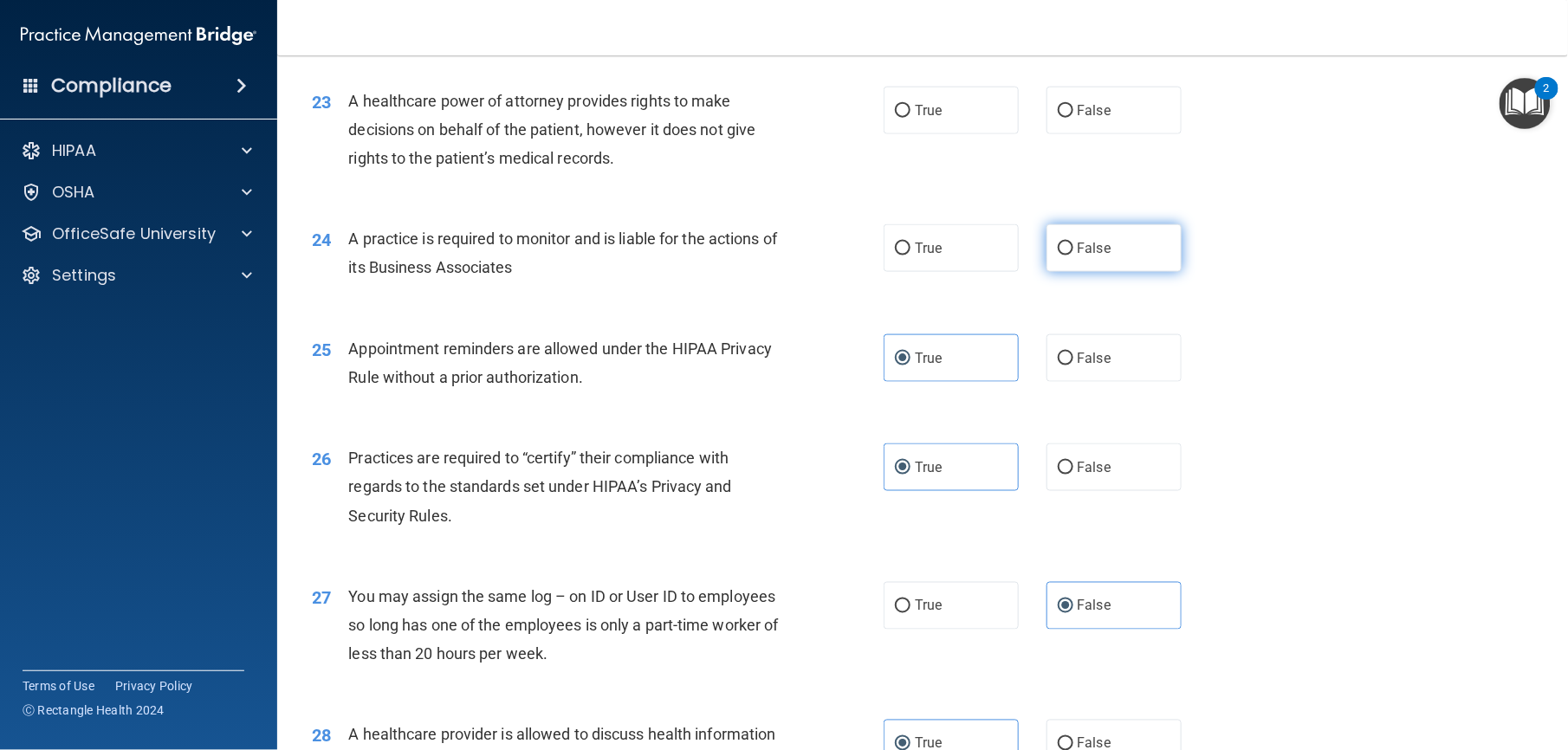 click on "False" at bounding box center (1066, 249) 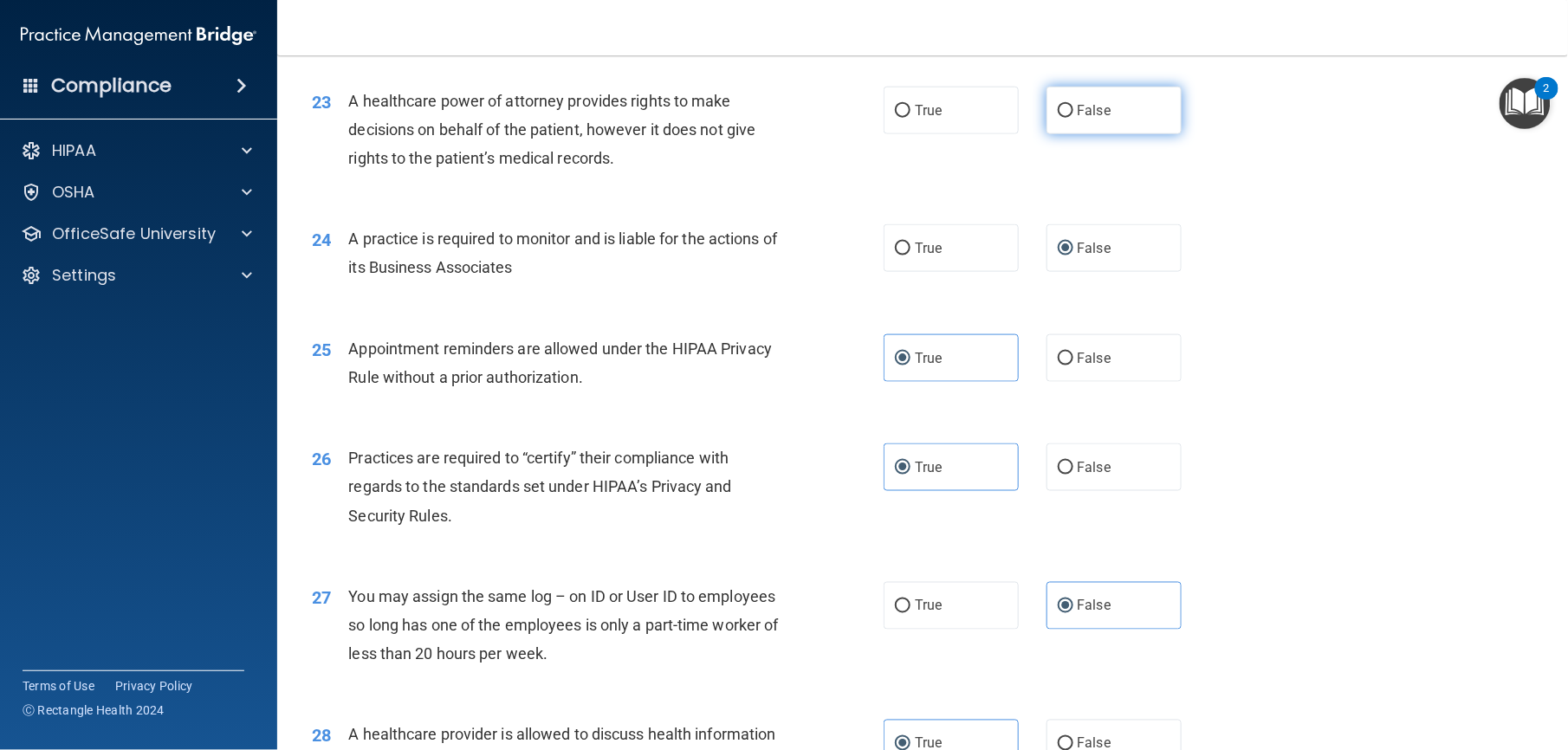 click on "False" at bounding box center (1094, 110) 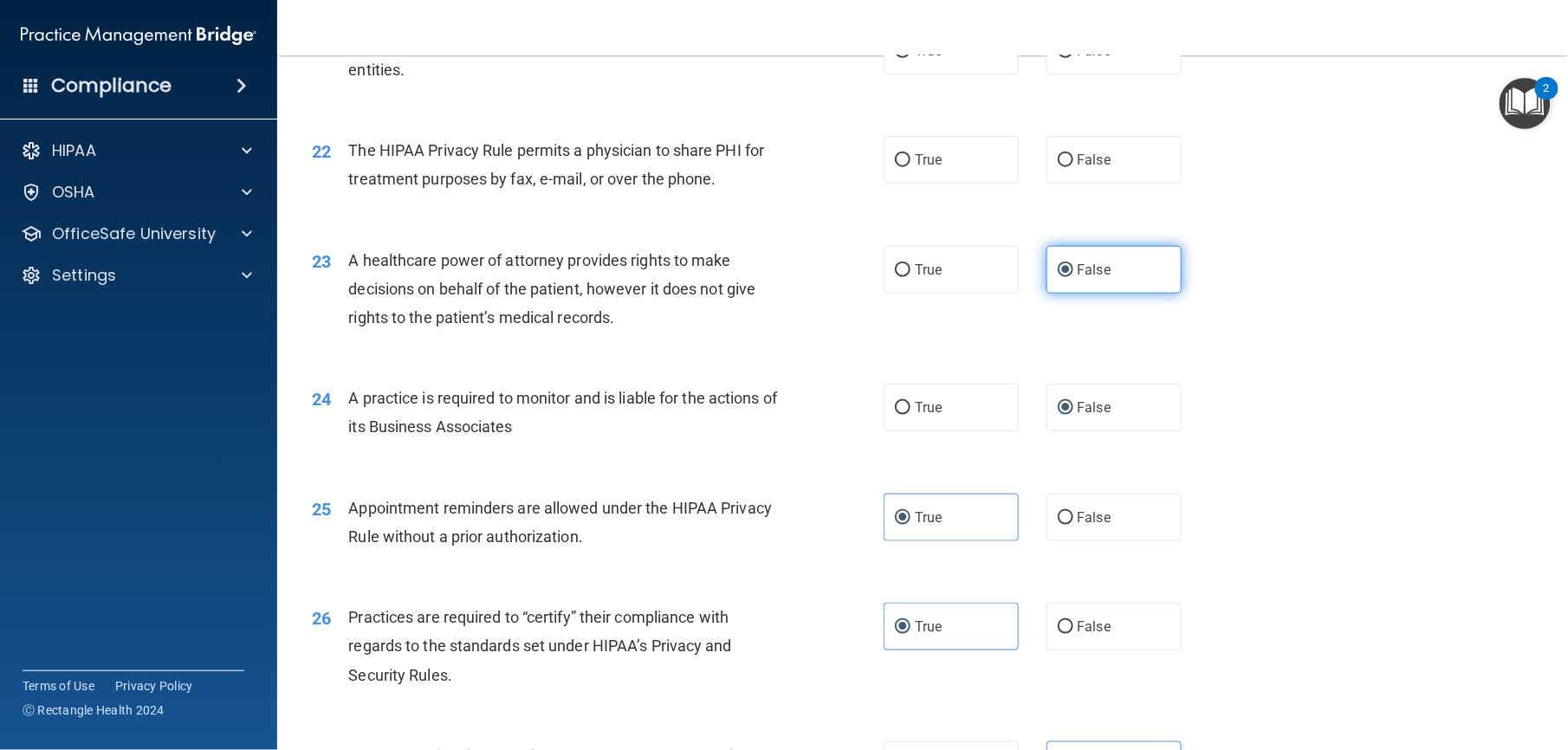 scroll, scrollTop: 2903, scrollLeft: 0, axis: vertical 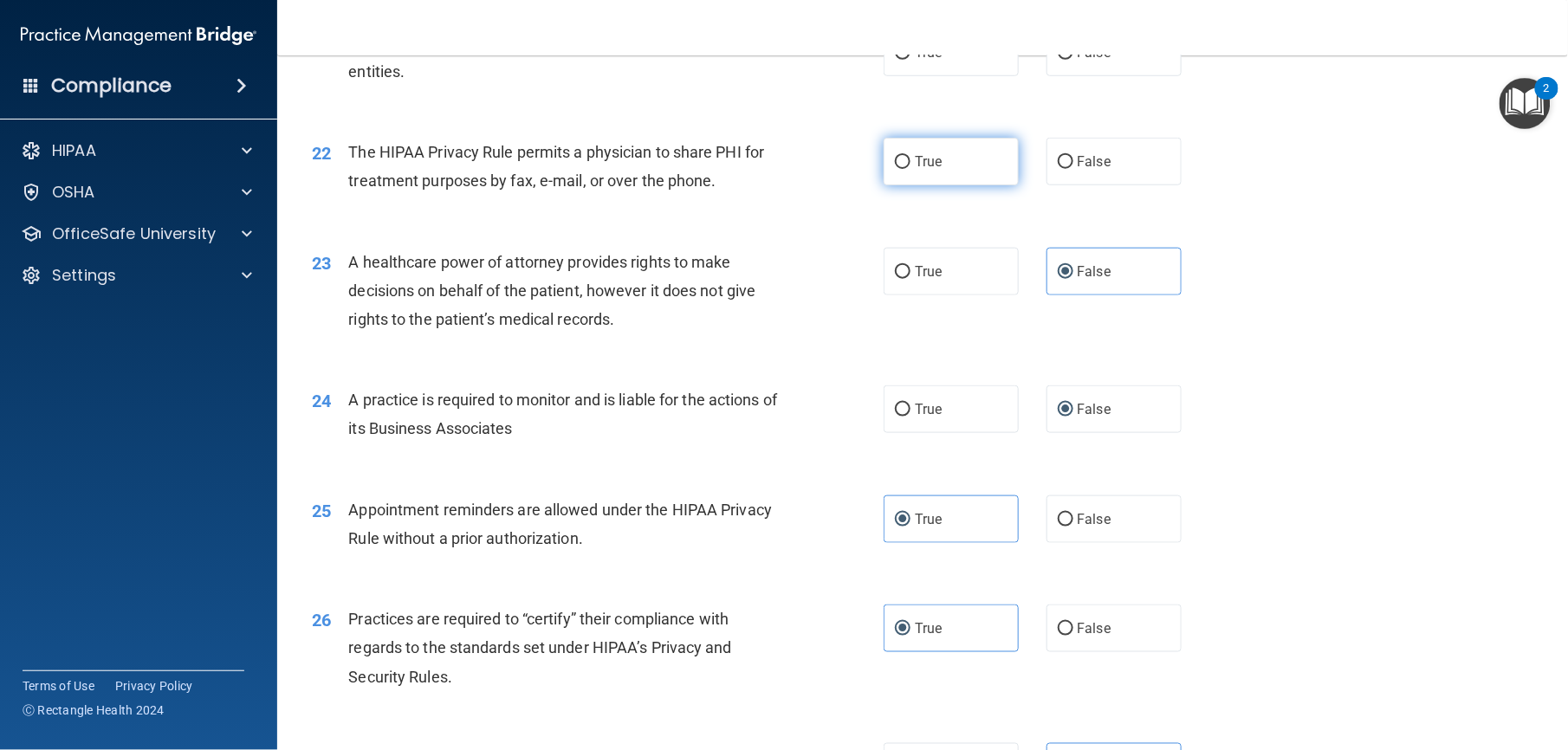 click on "True" at bounding box center (951, 161) 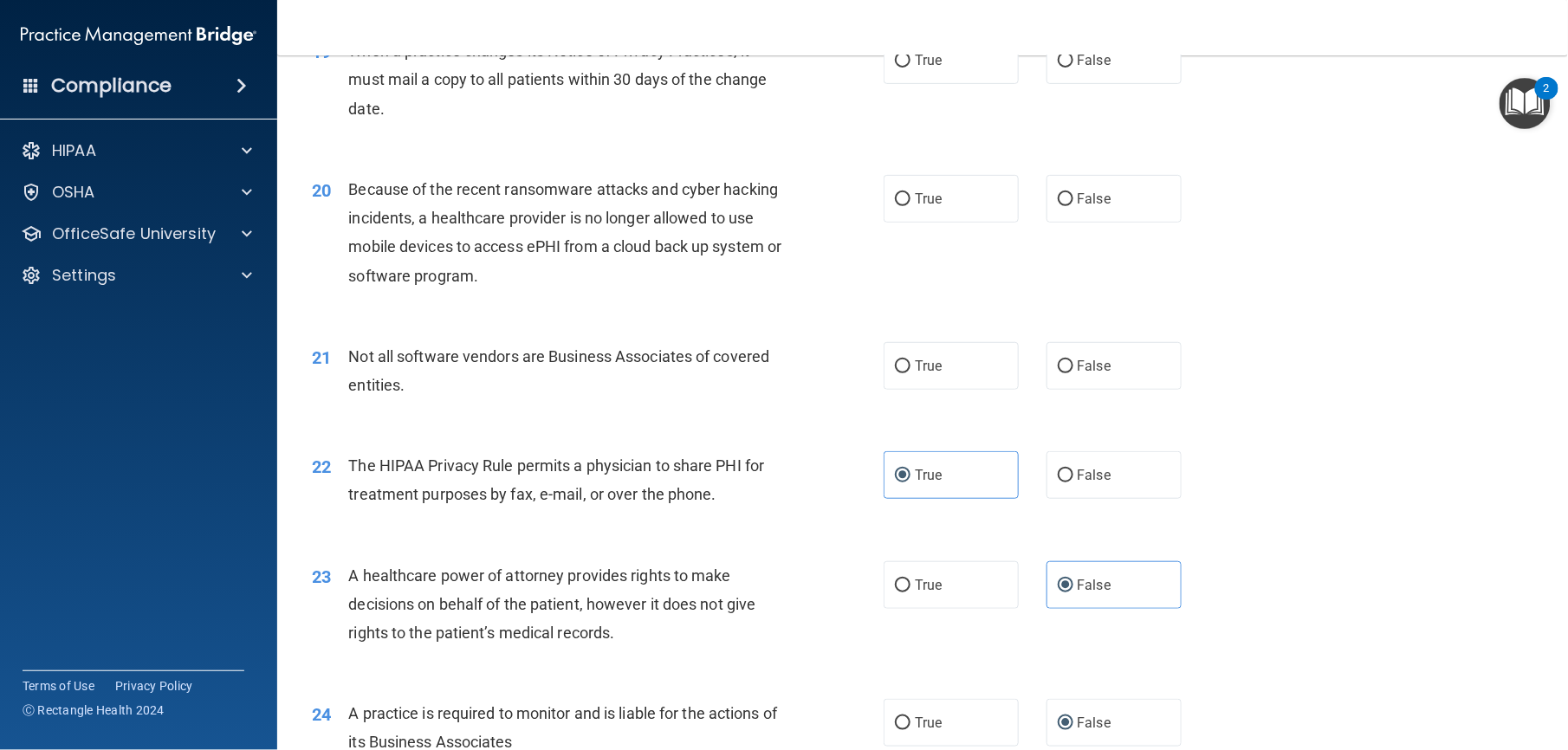 scroll, scrollTop: 2589, scrollLeft: 0, axis: vertical 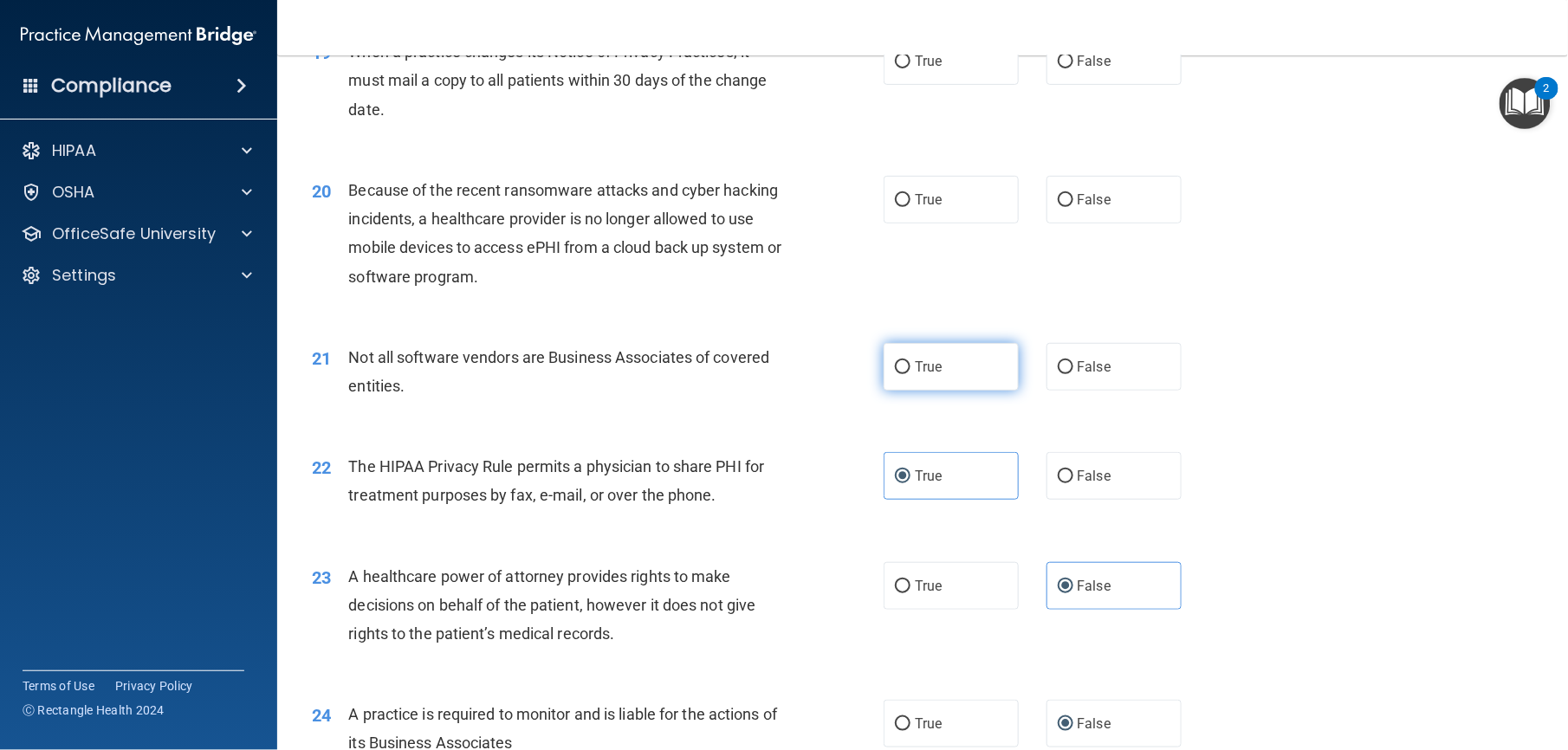 click on "True" at bounding box center [951, 366] 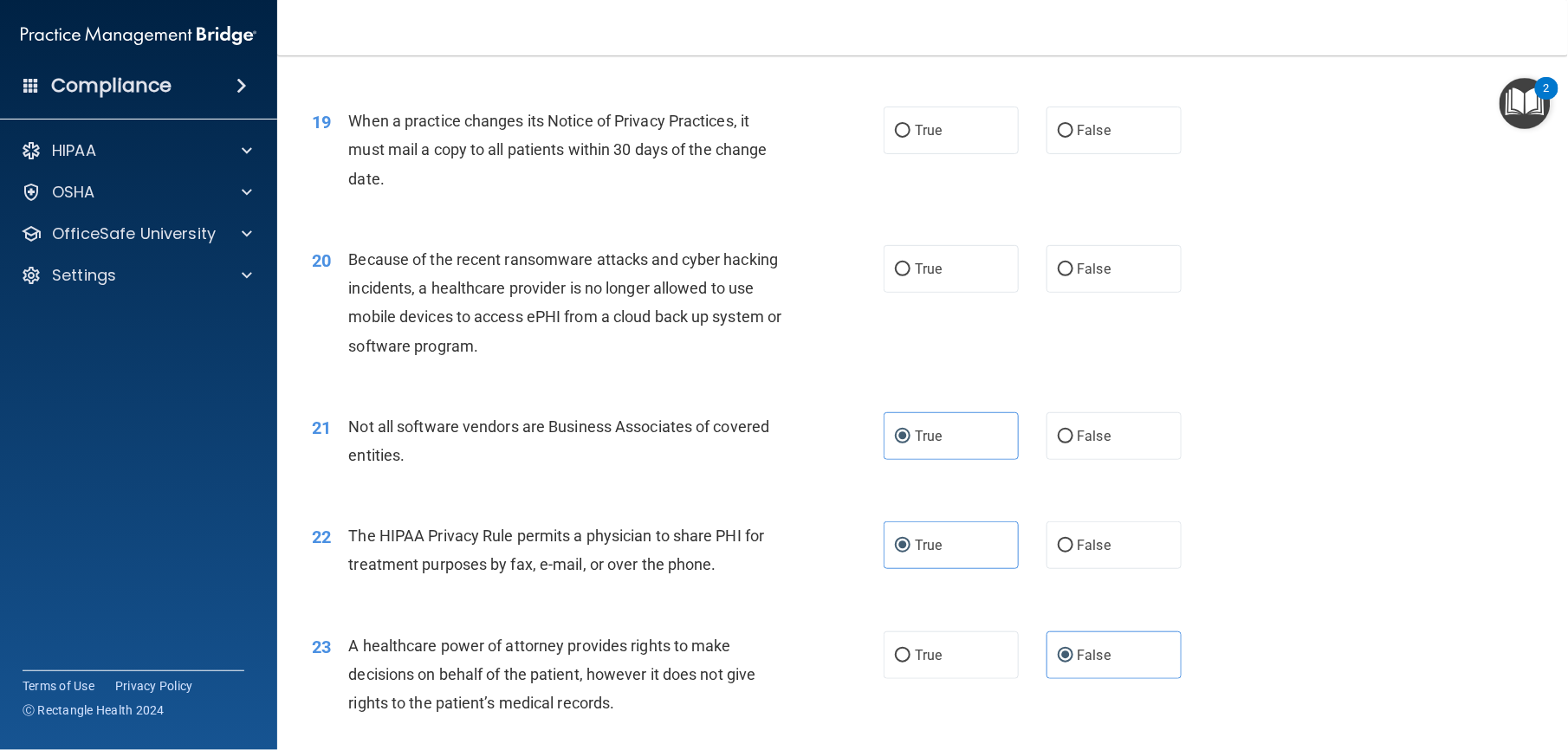 scroll, scrollTop: 2517, scrollLeft: 0, axis: vertical 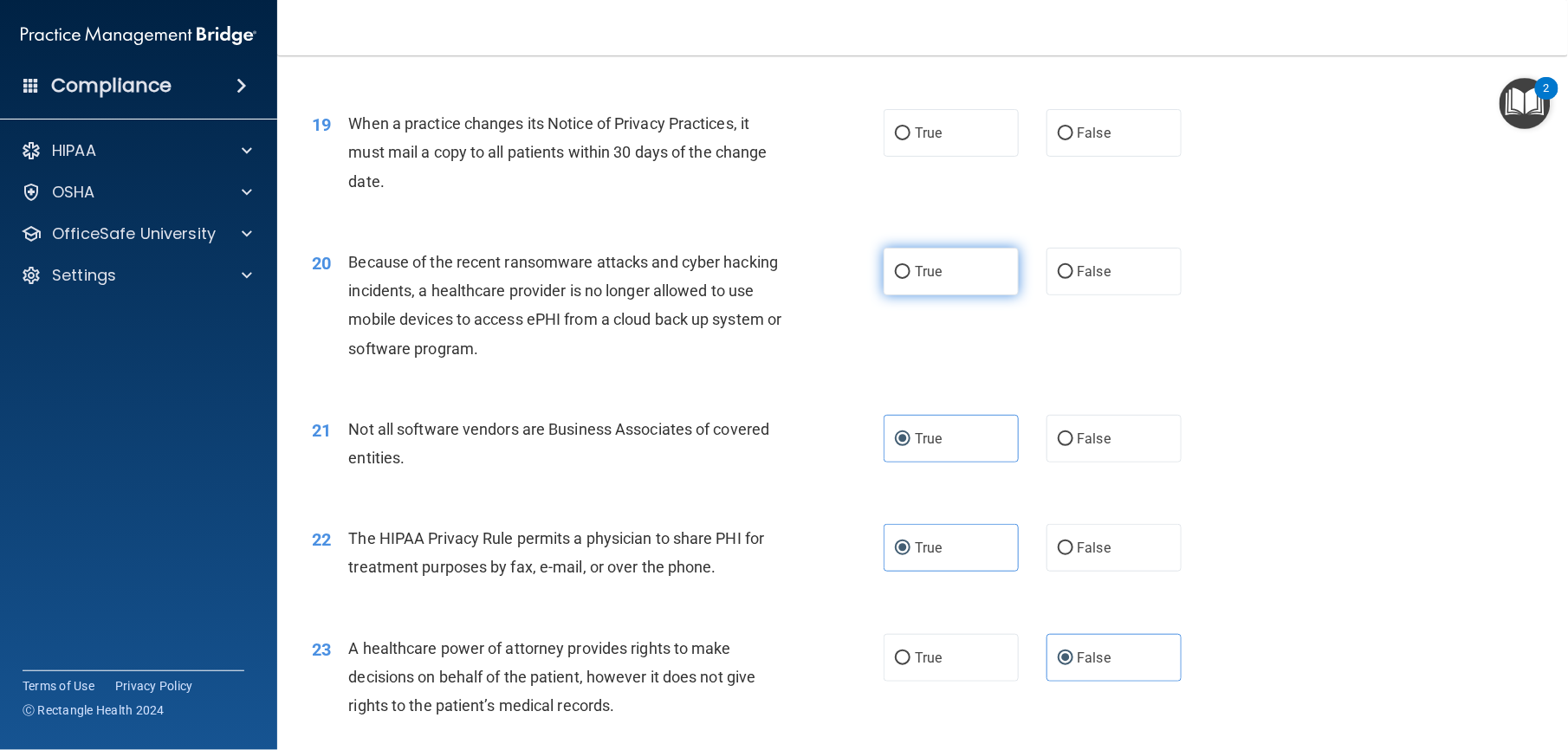 click on "True" at bounding box center (951, 271) 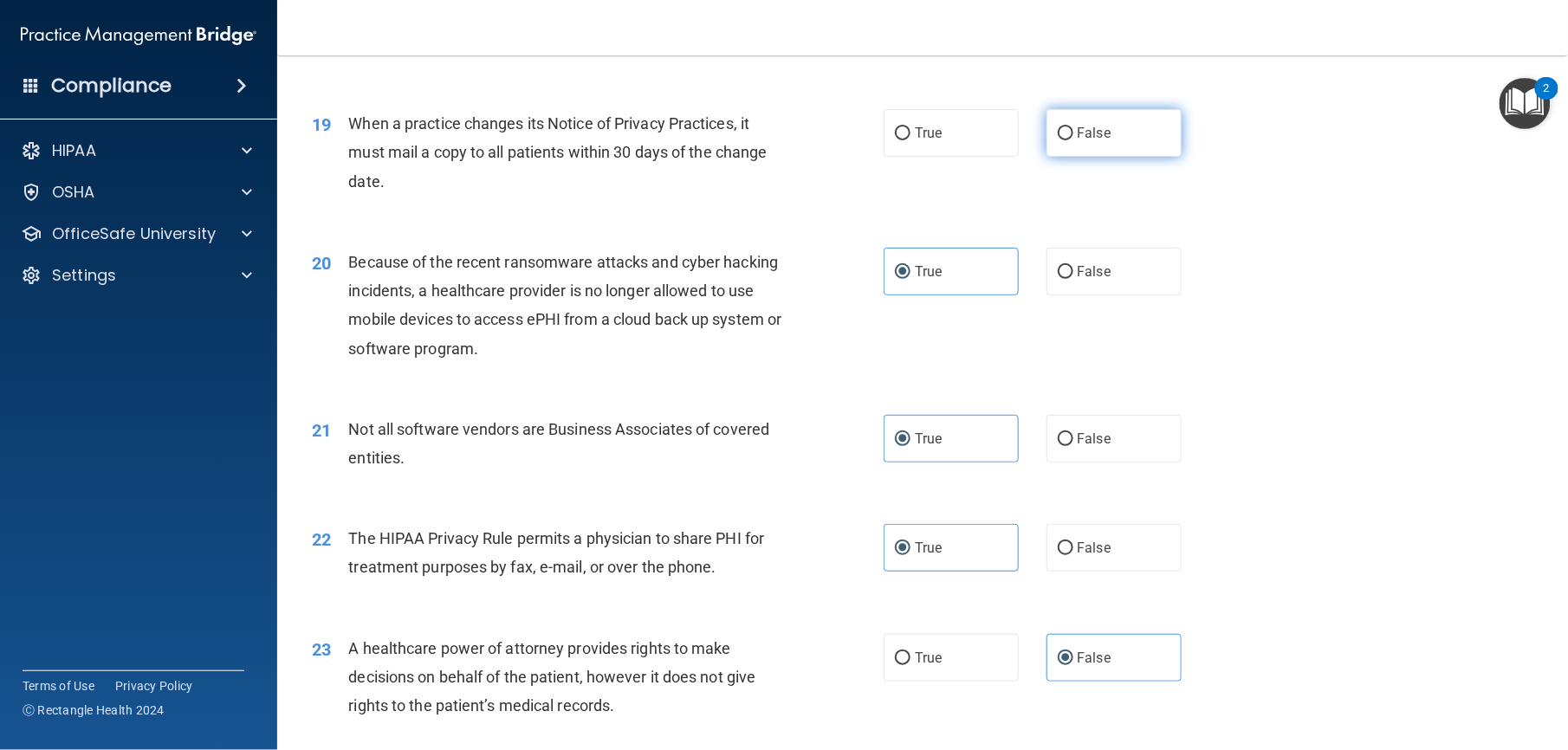 click on "False" at bounding box center (1114, 133) 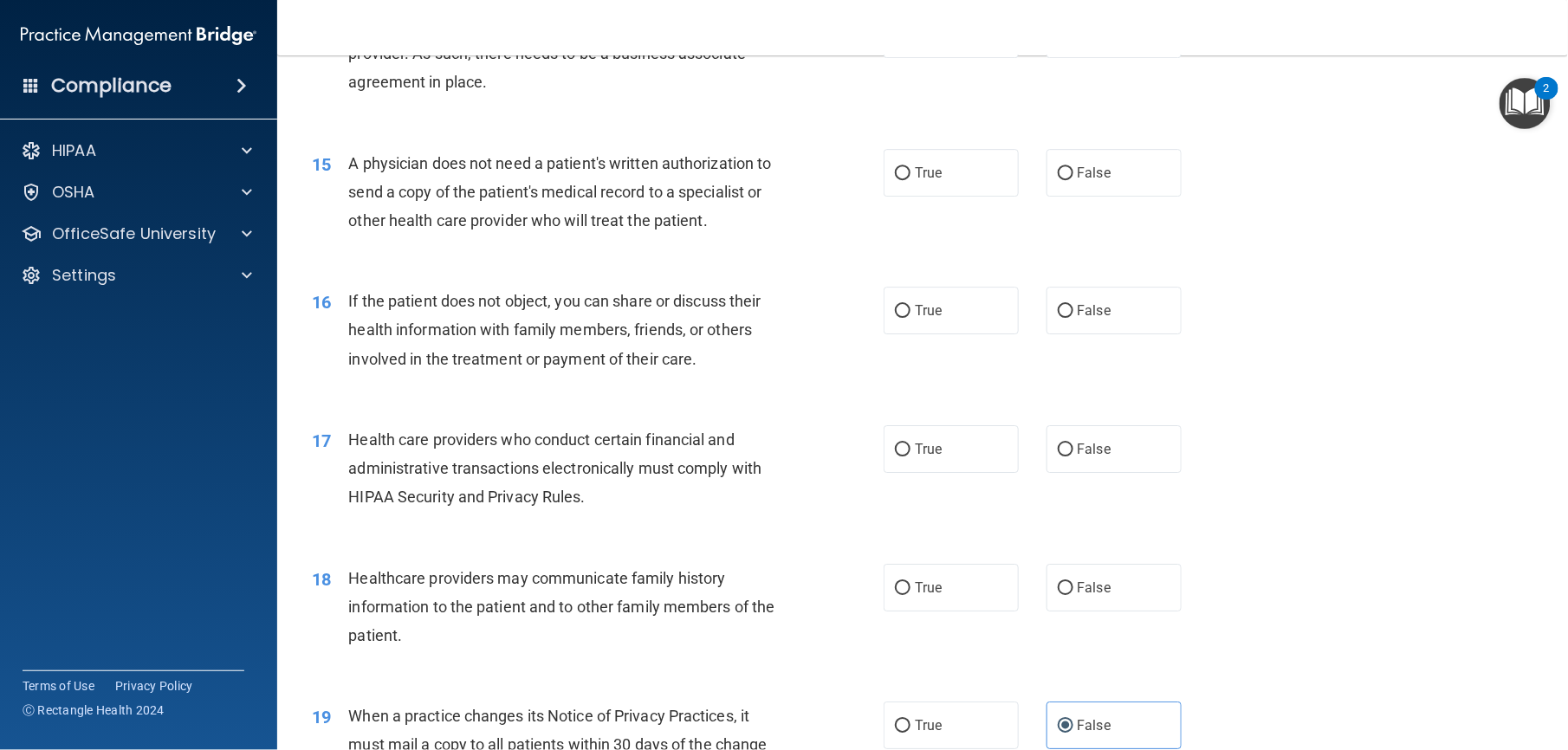 scroll, scrollTop: 1916, scrollLeft: 0, axis: vertical 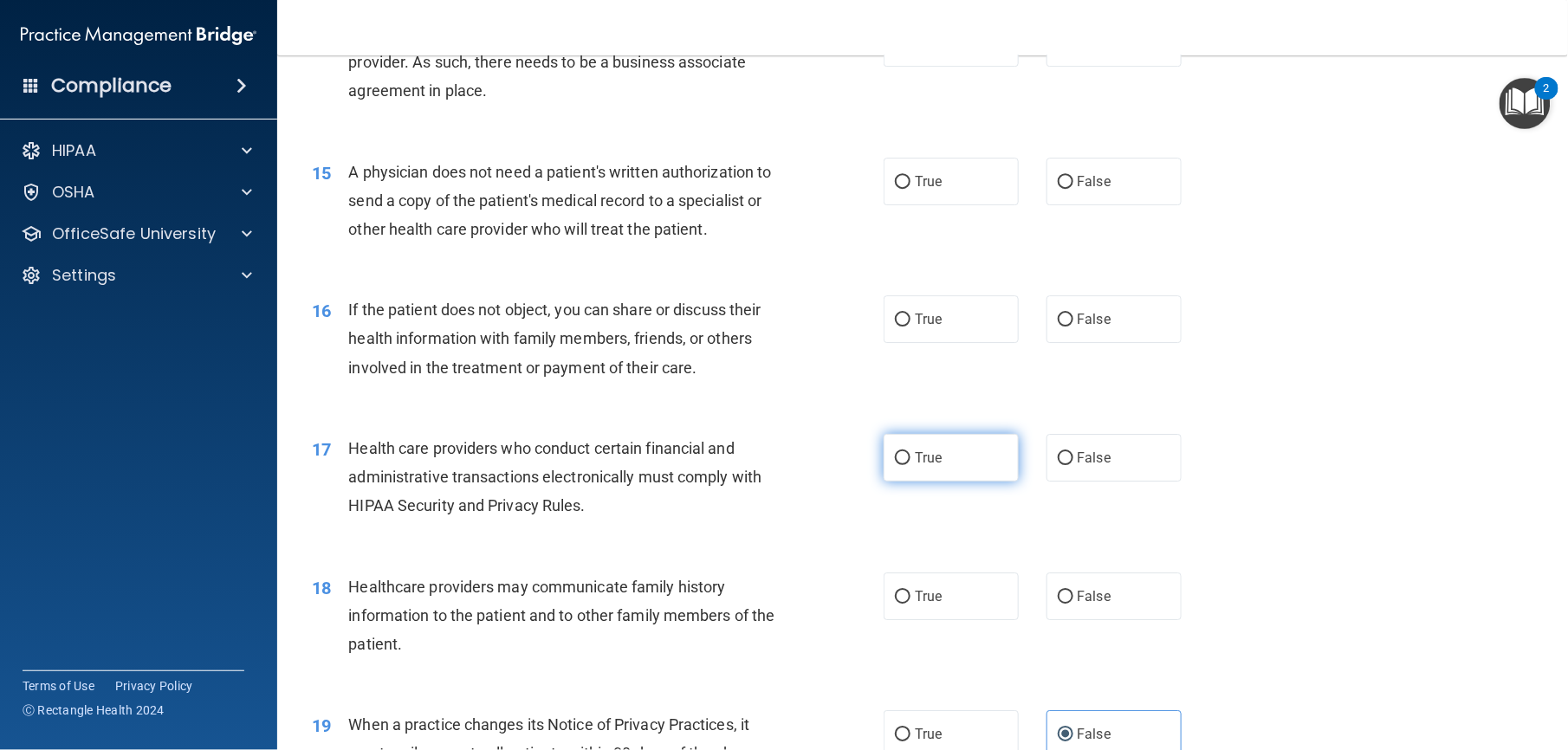 click on "True" at bounding box center (951, 457) 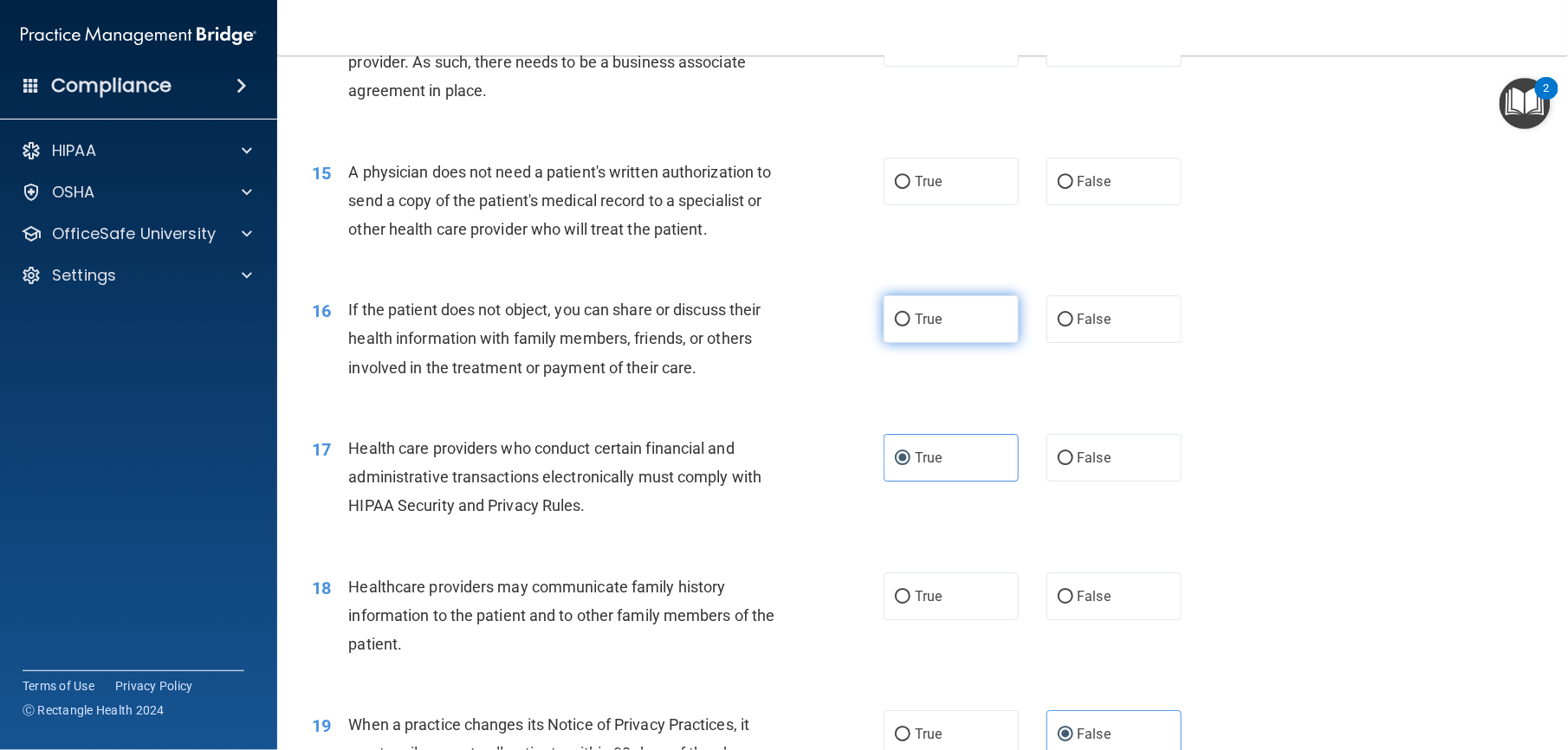click on "True" at bounding box center (928, 319) 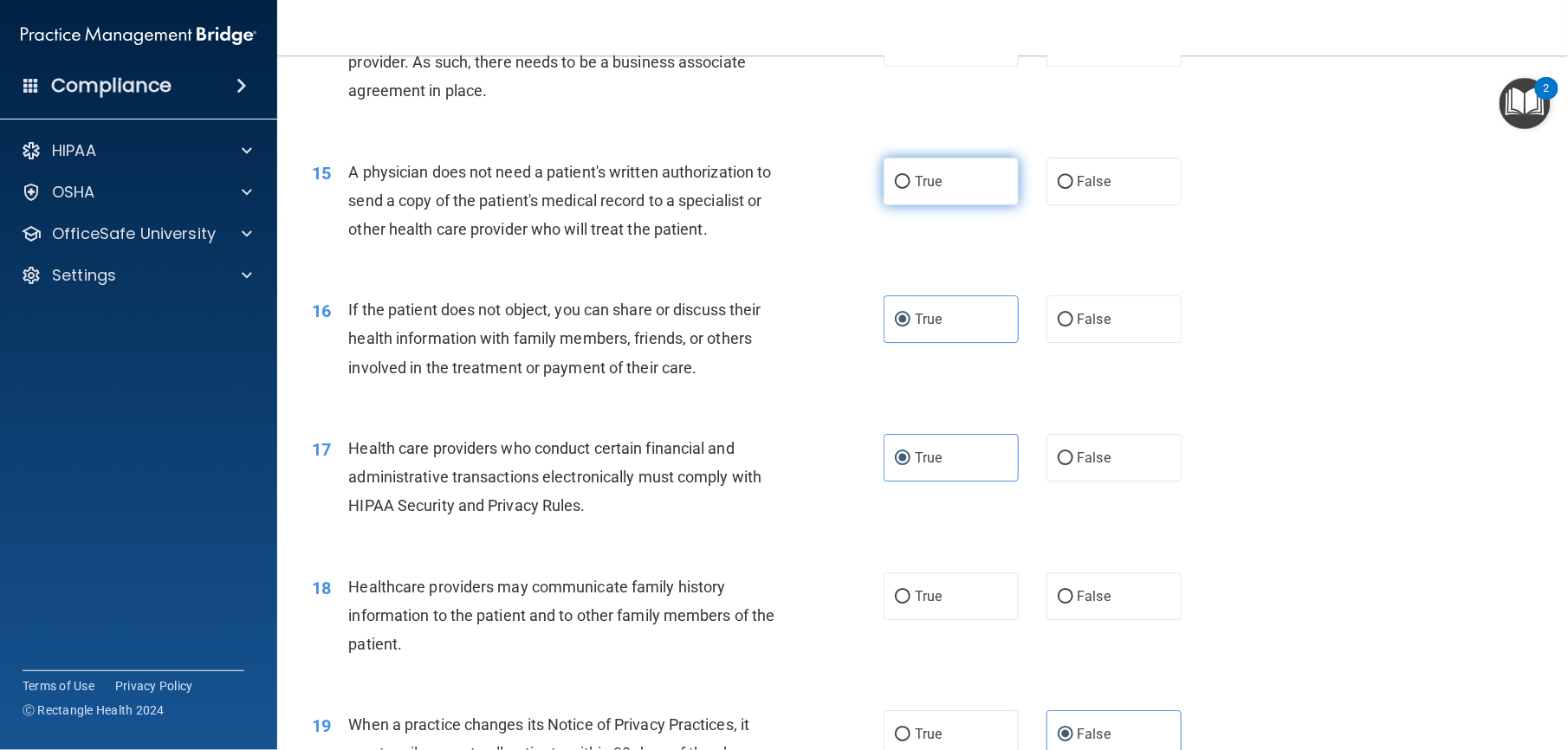 click on "True" at bounding box center [928, 181] 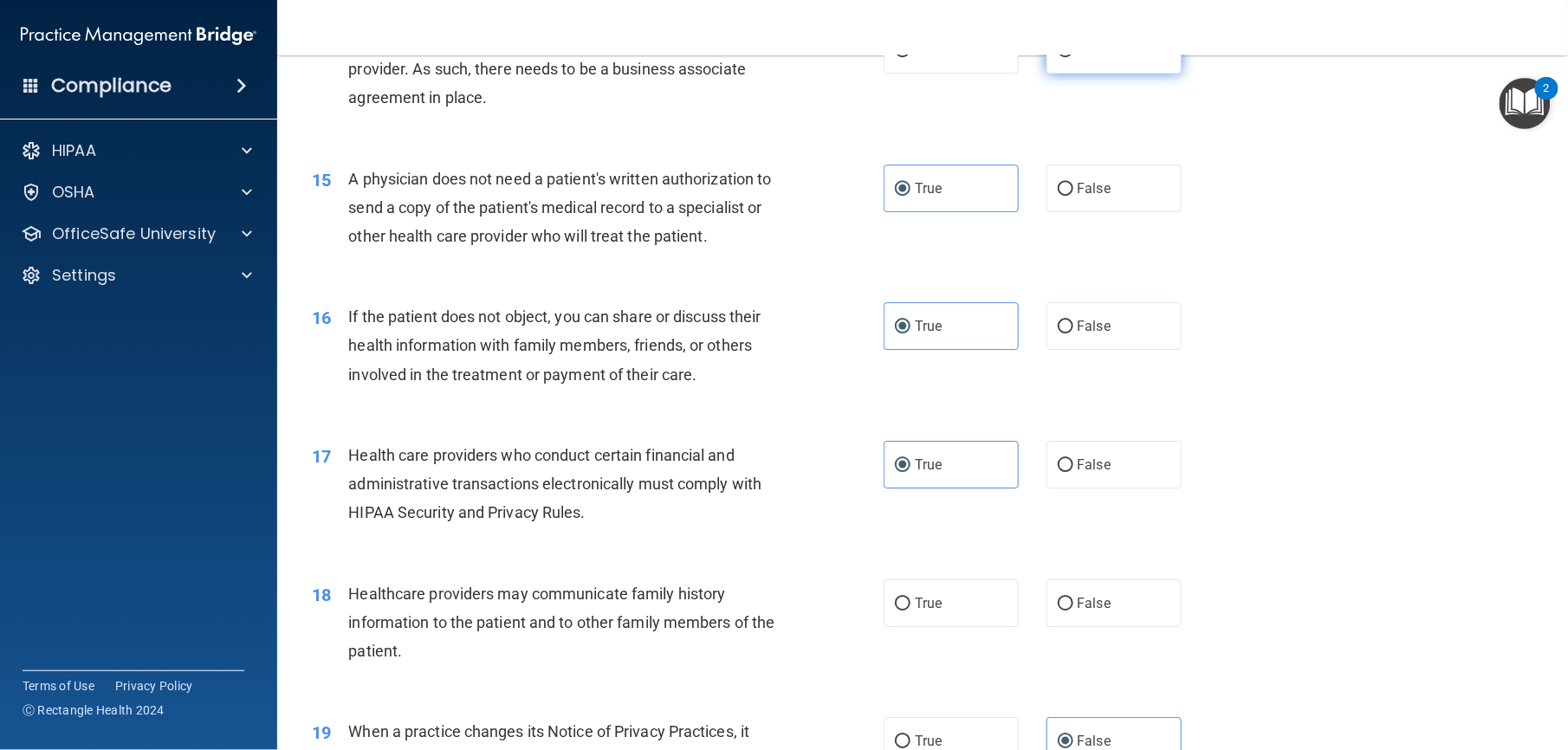 scroll, scrollTop: 1906, scrollLeft: 0, axis: vertical 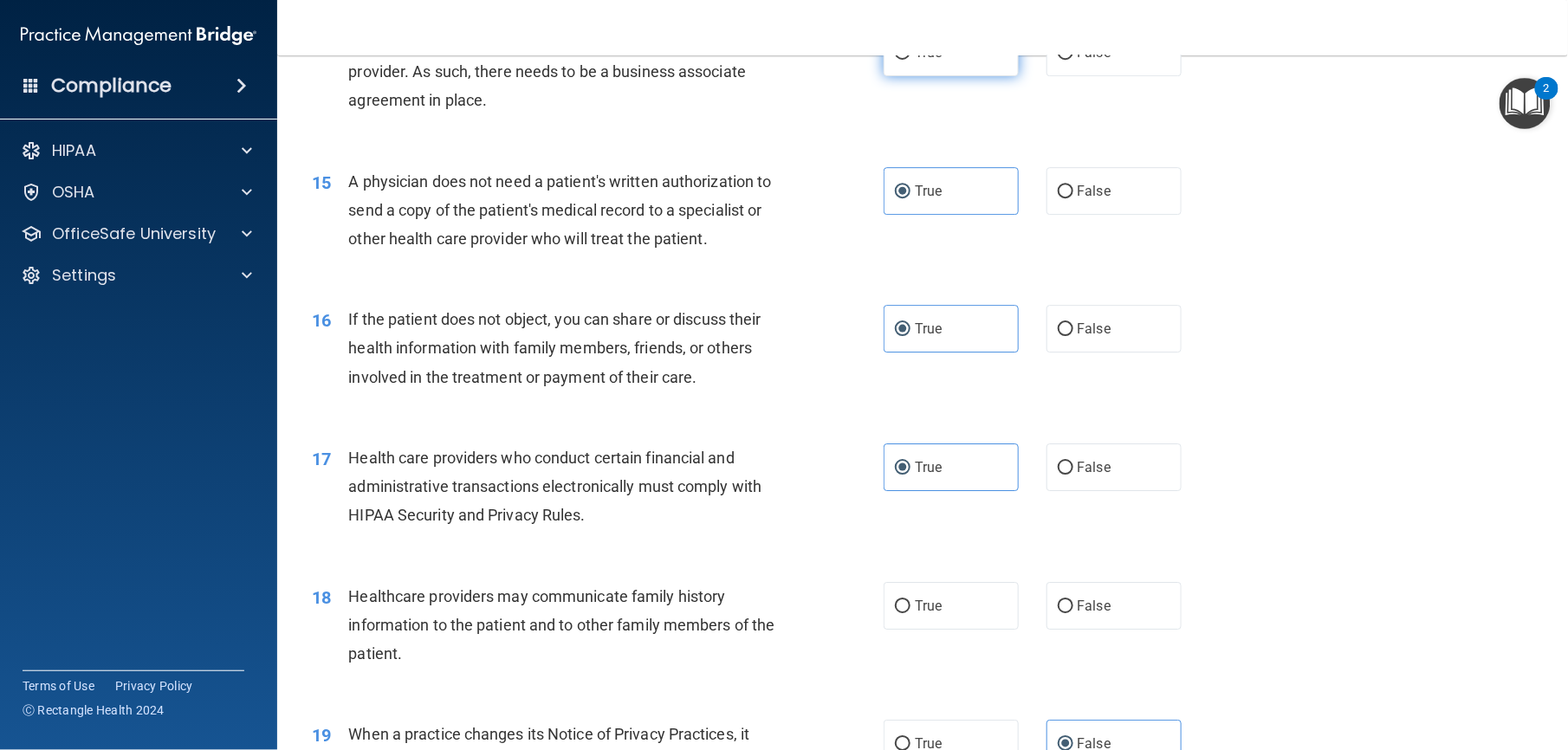 click on "True" at bounding box center (951, 52) 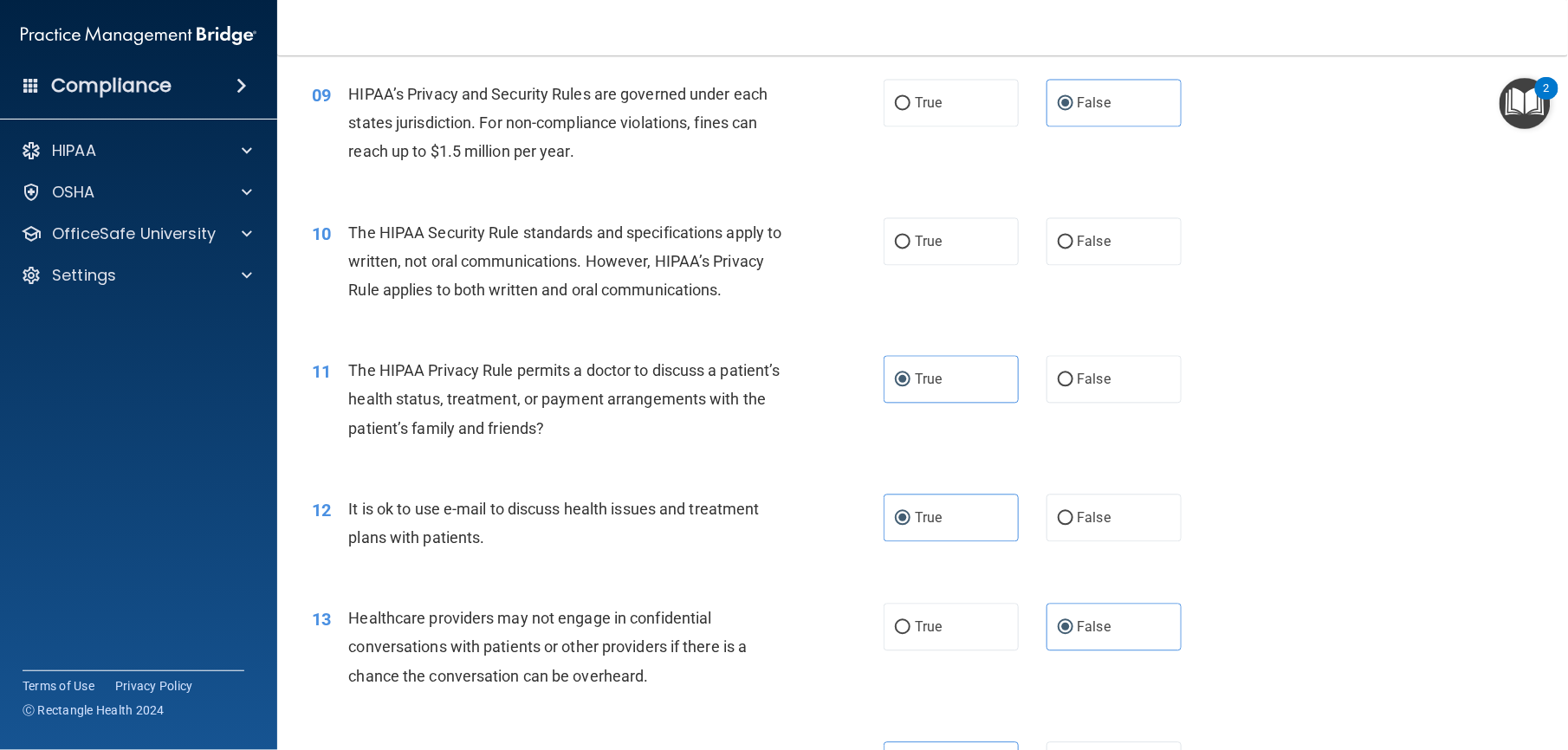 scroll, scrollTop: 1193, scrollLeft: 0, axis: vertical 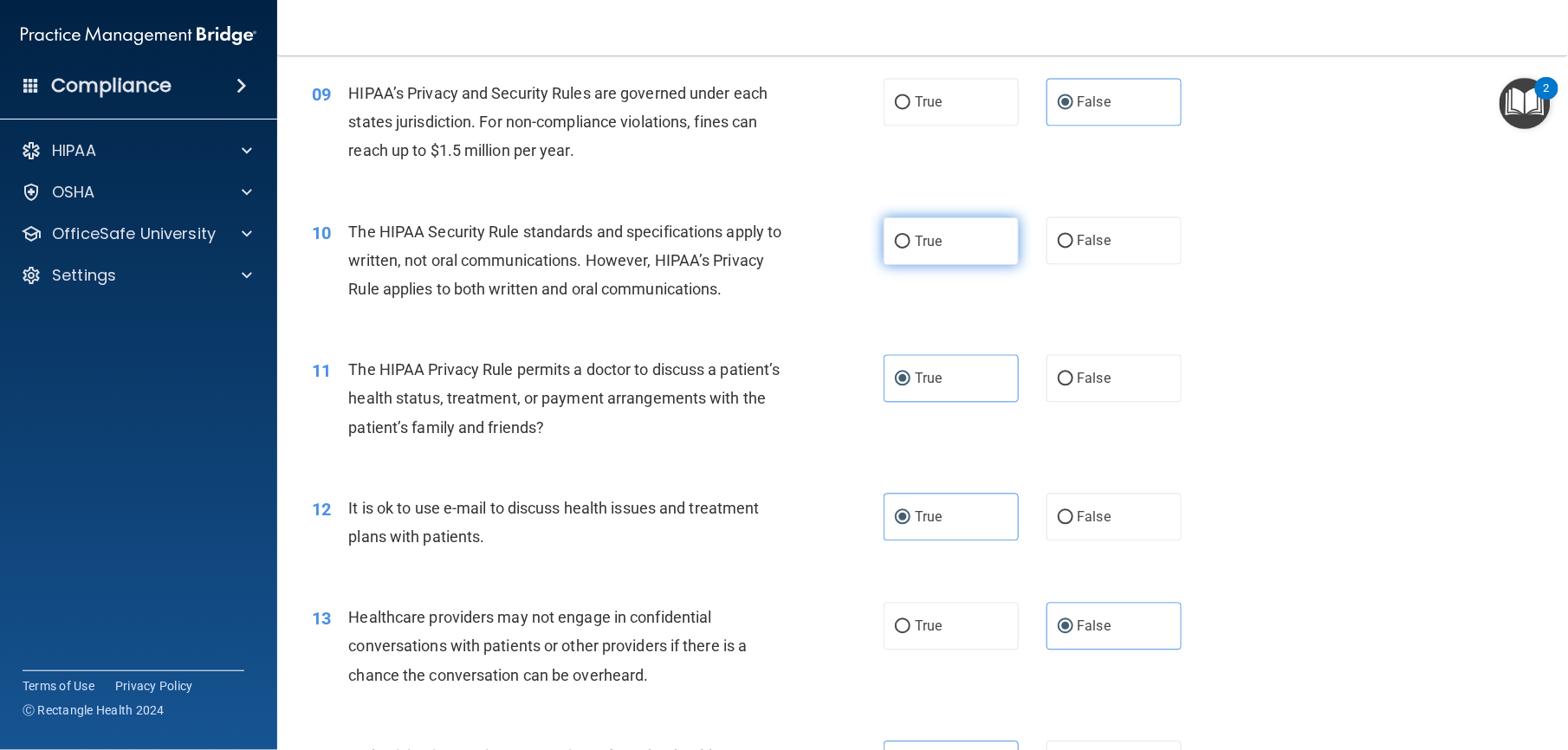 click on "True" at bounding box center (951, 241) 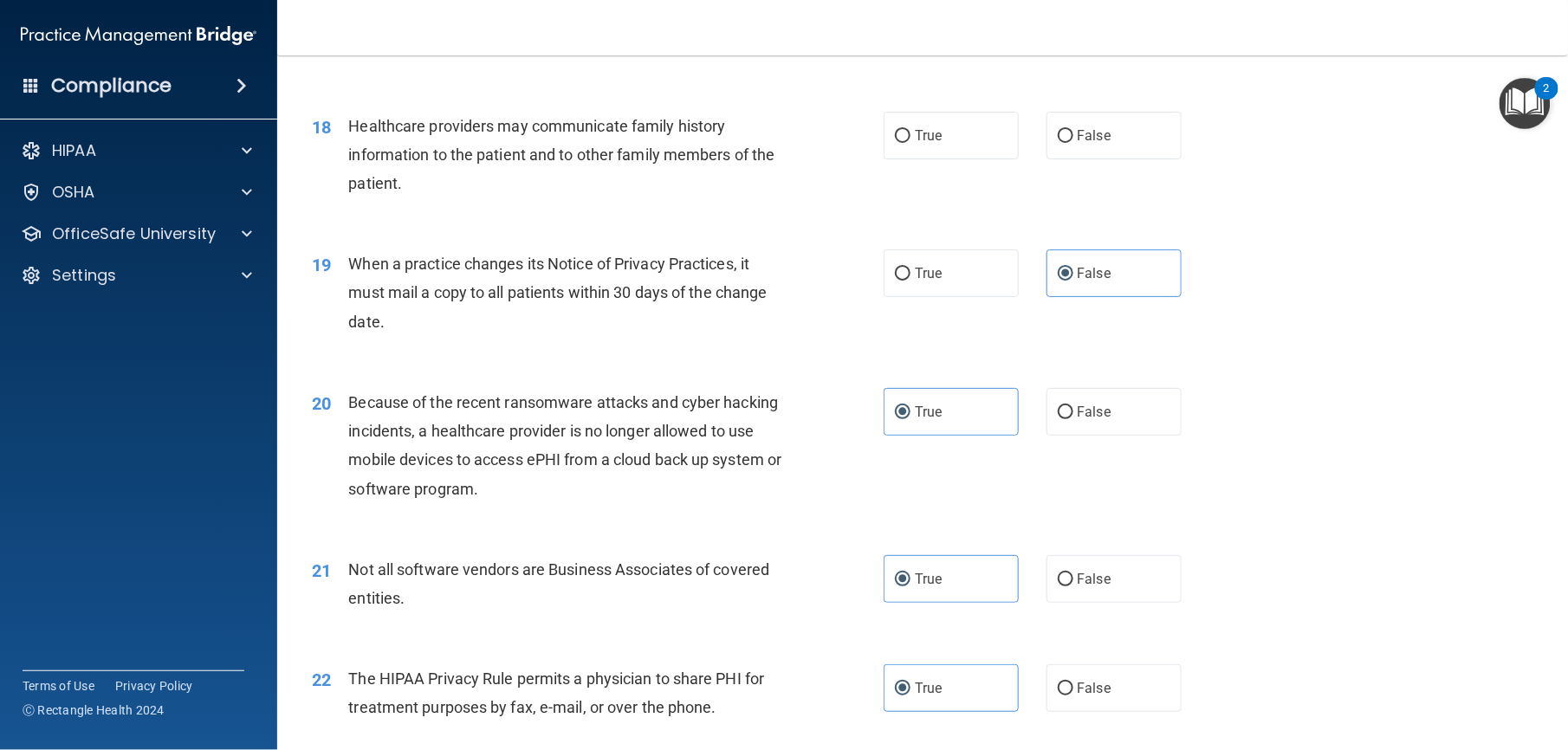 scroll, scrollTop: 2377, scrollLeft: 0, axis: vertical 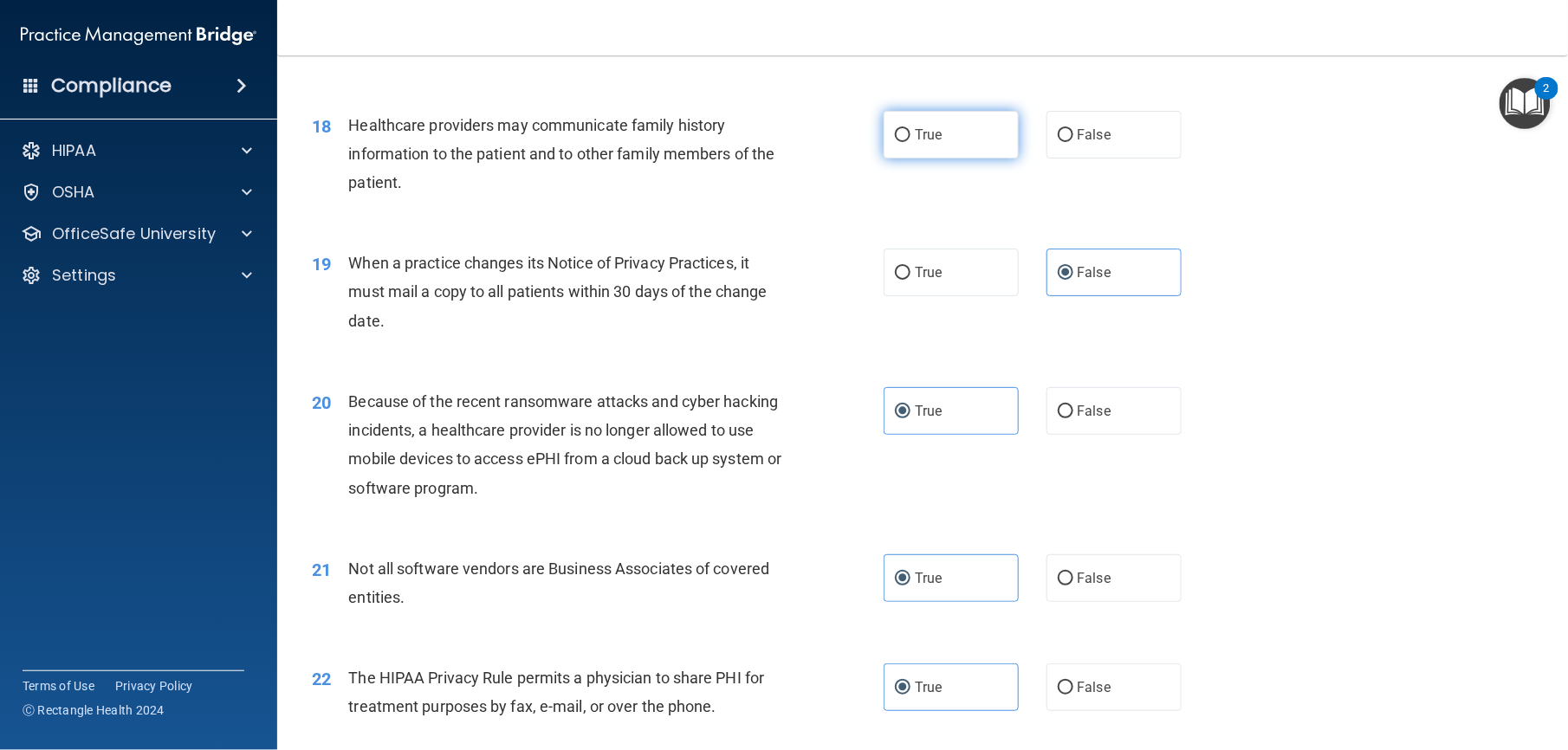 click on "True" at bounding box center (951, 134) 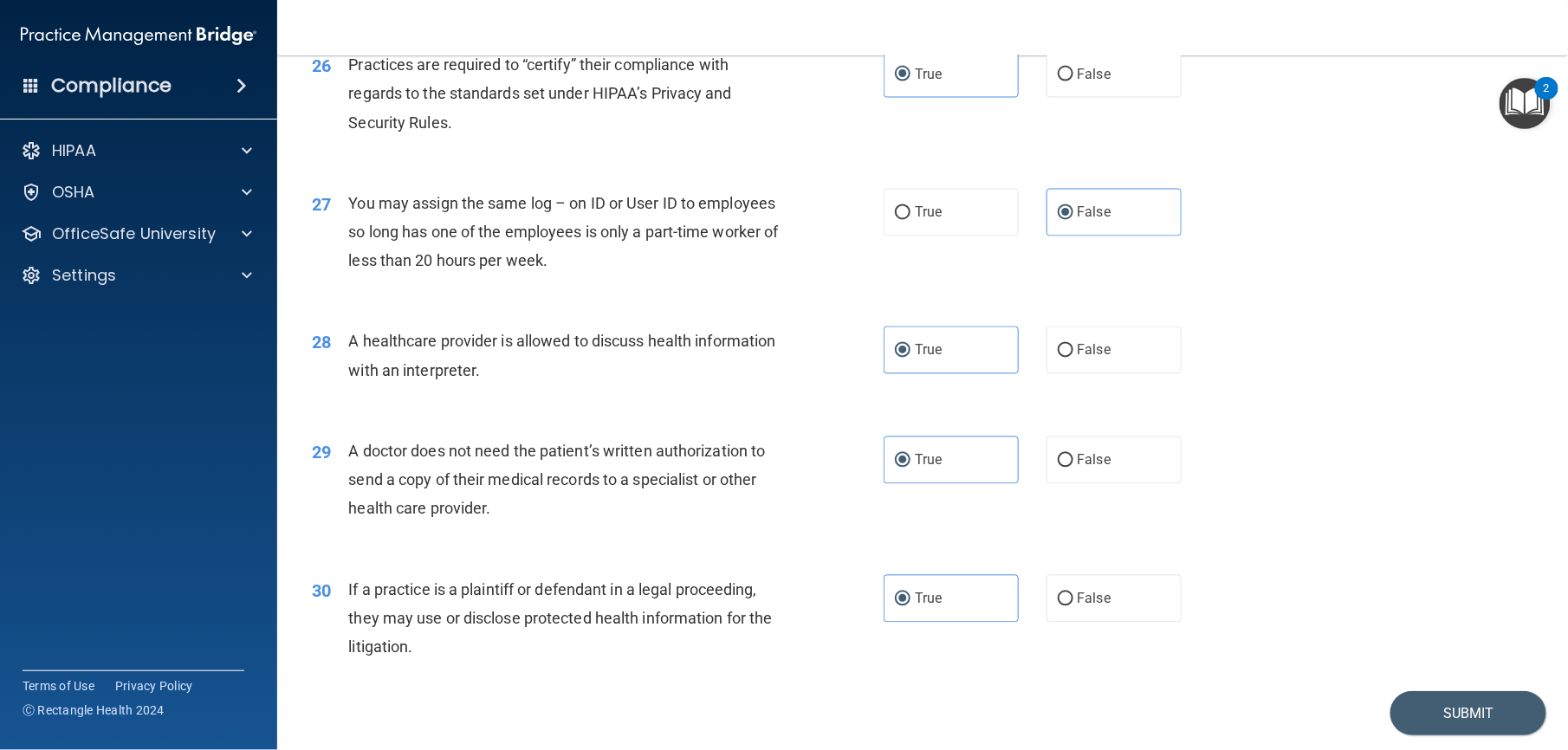 scroll, scrollTop: 3568, scrollLeft: 0, axis: vertical 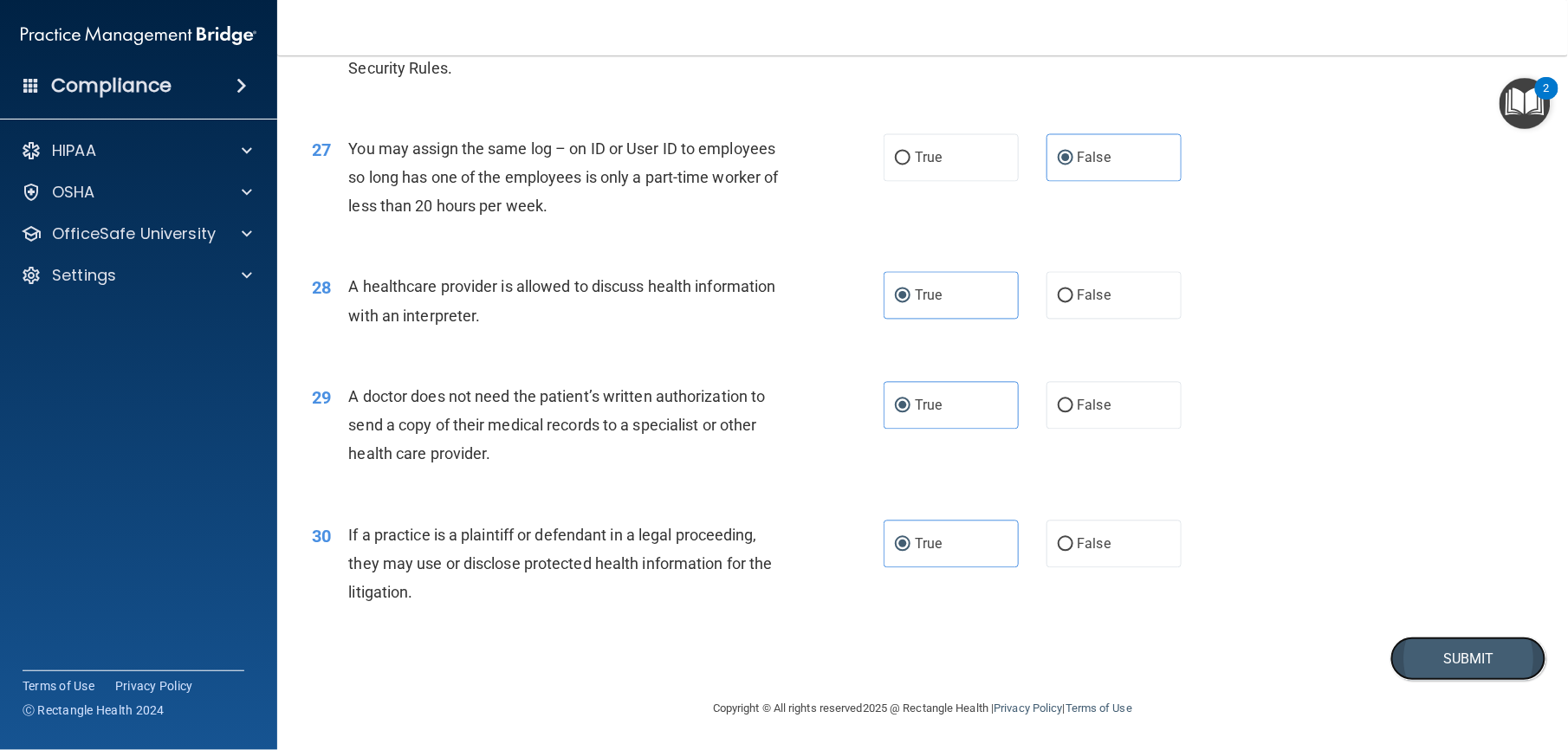 click on "Submit" at bounding box center (1468, 658) 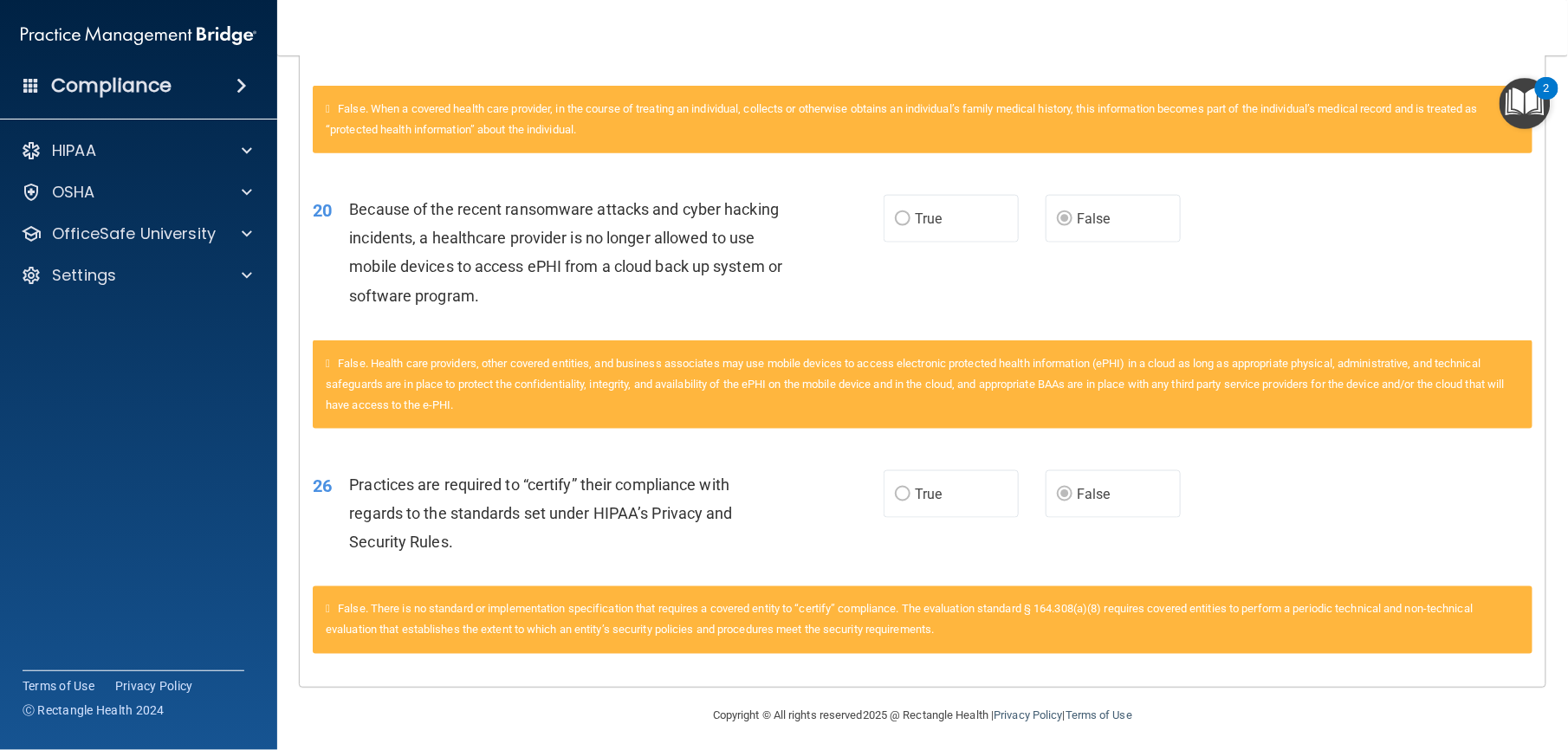 scroll, scrollTop: 729, scrollLeft: 0, axis: vertical 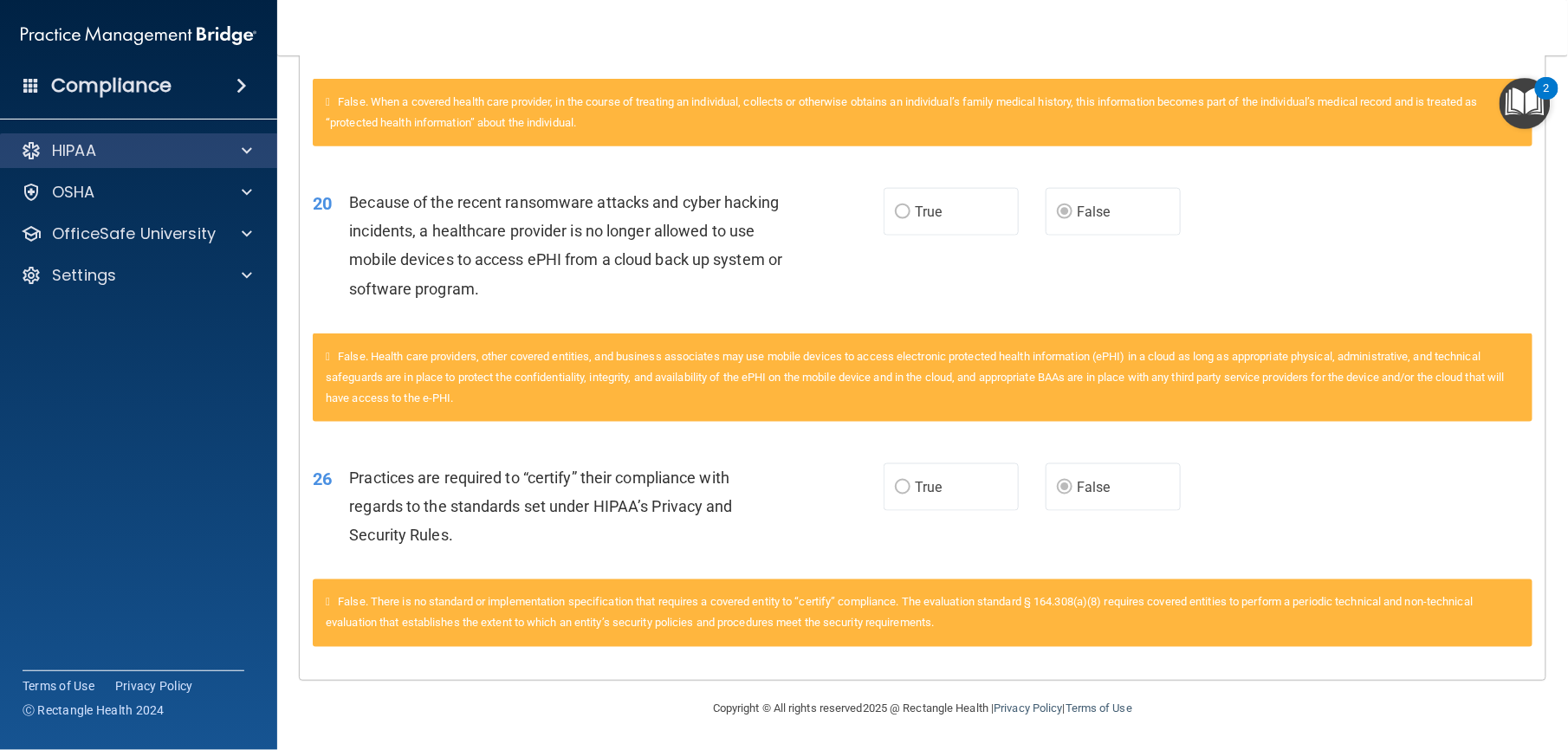 click on "HIPAA" at bounding box center (139, 151) 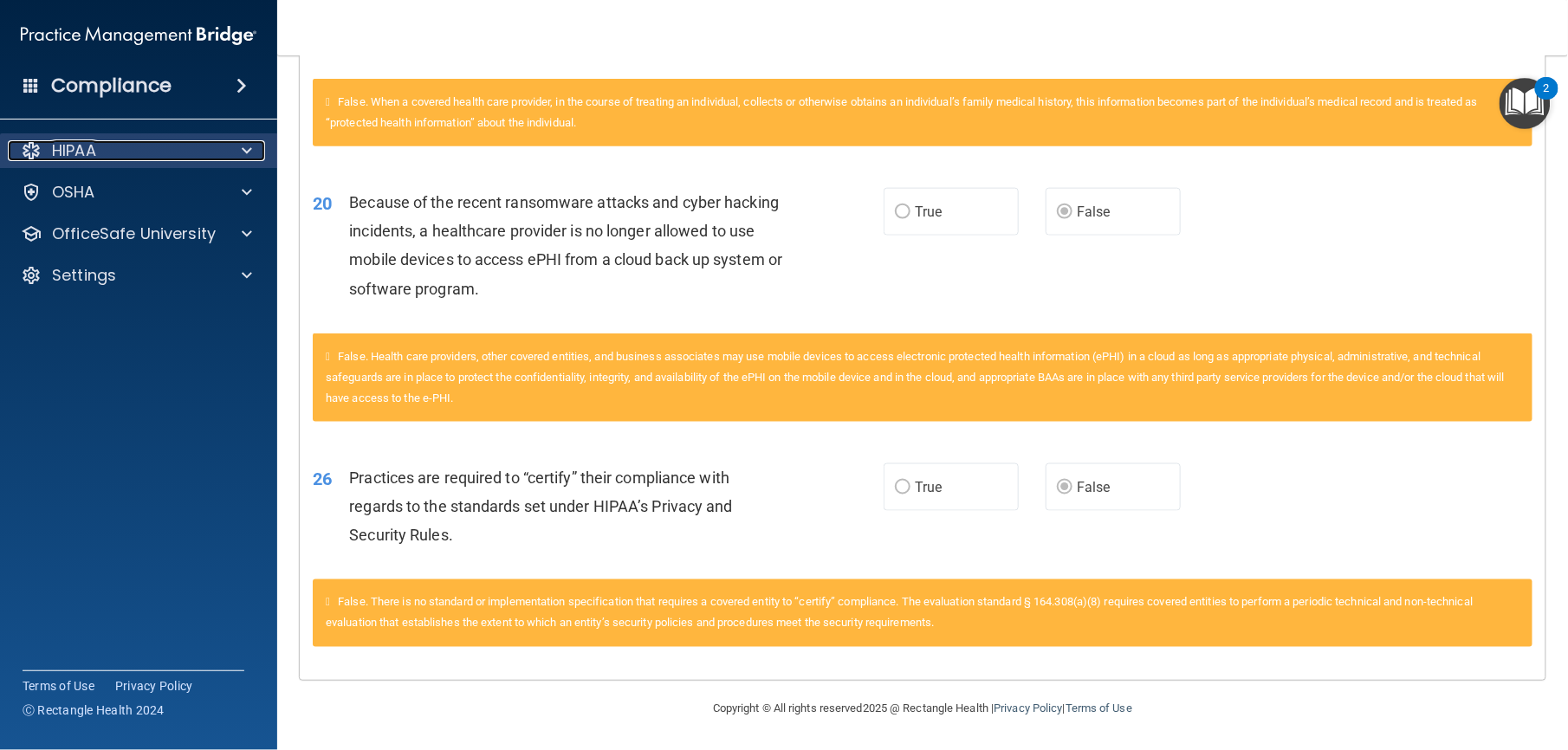 click at bounding box center (244, 151) 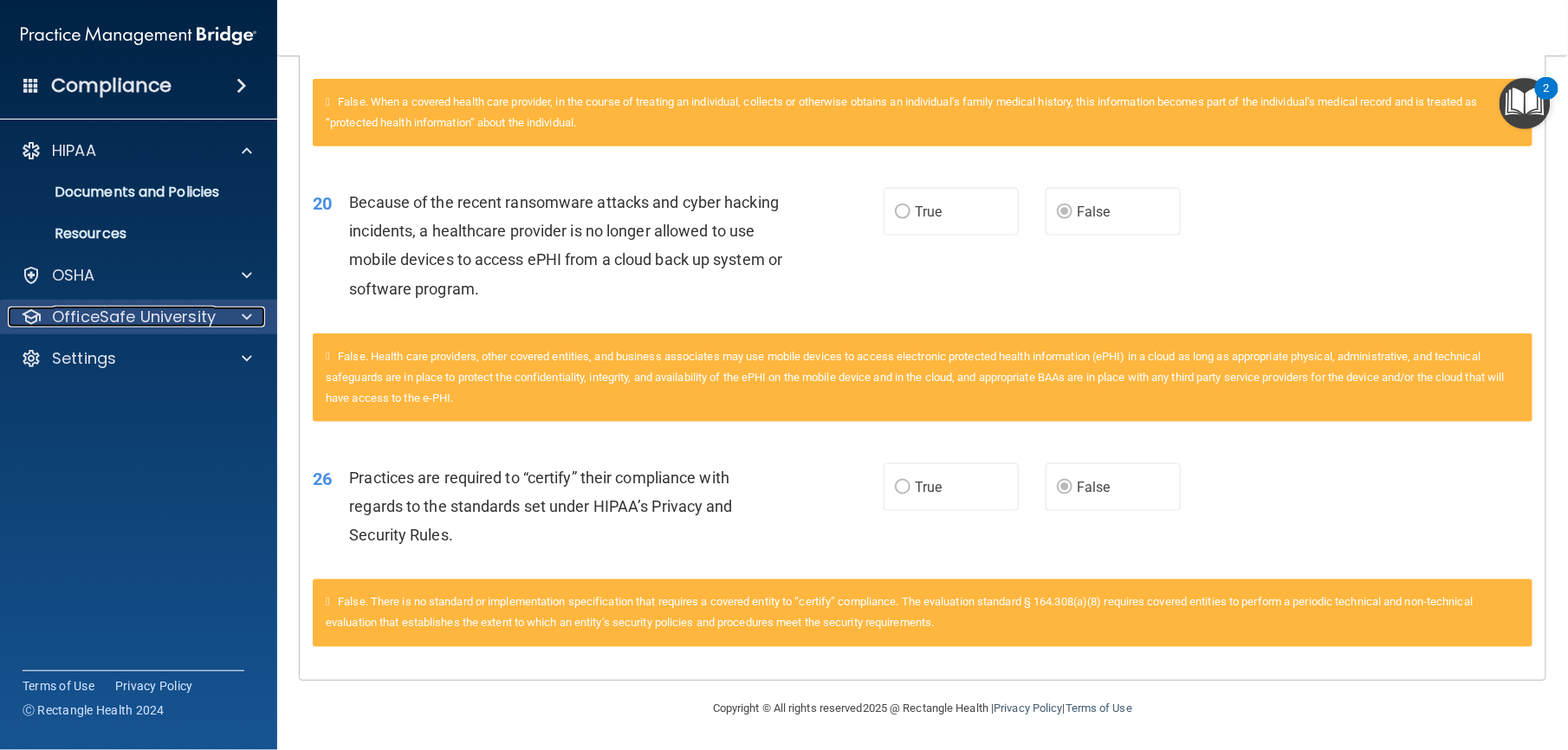 click at bounding box center [244, 317] 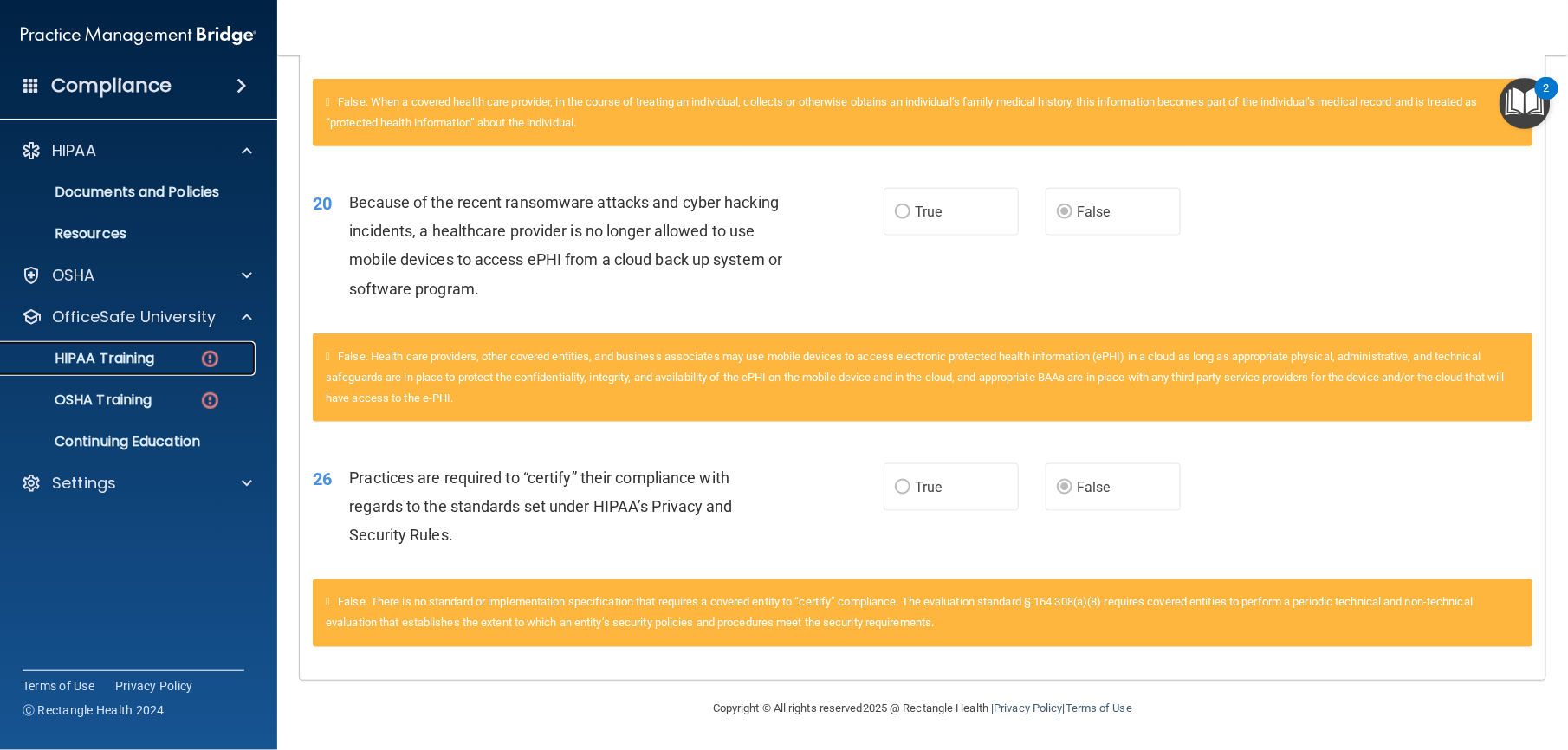 click at bounding box center [210, 359] 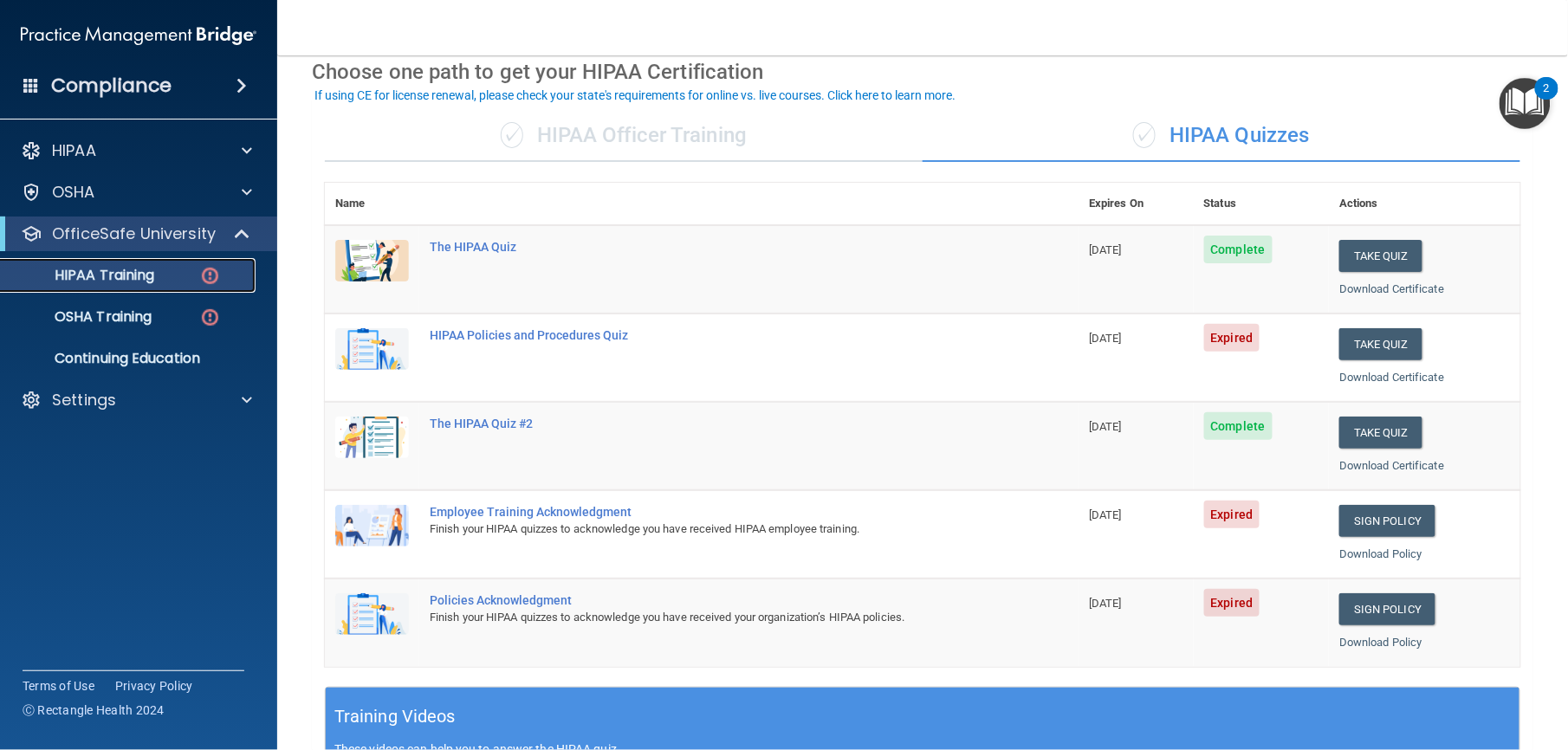 scroll, scrollTop: 71, scrollLeft: 0, axis: vertical 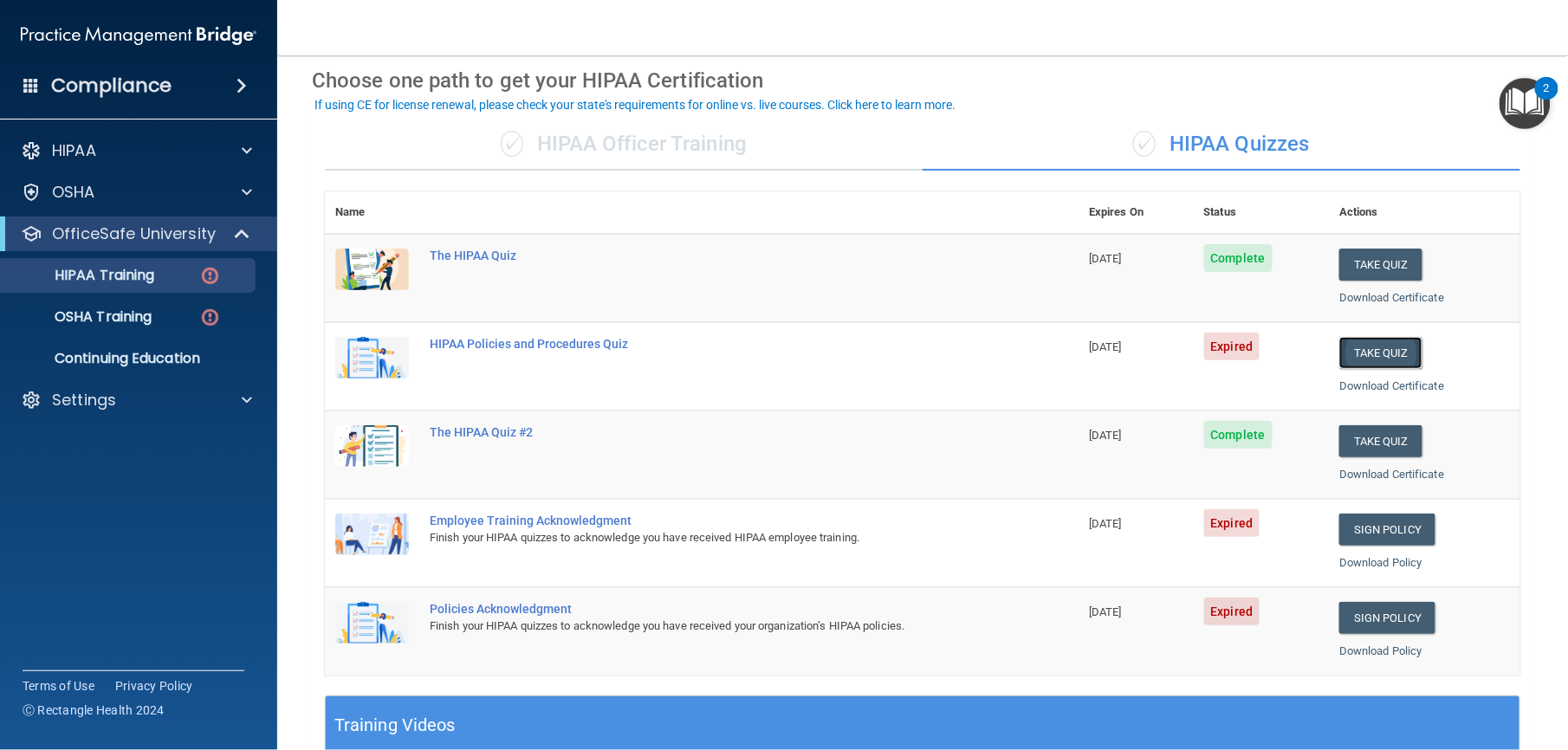 click on "Take Quiz" at bounding box center (1381, 352) 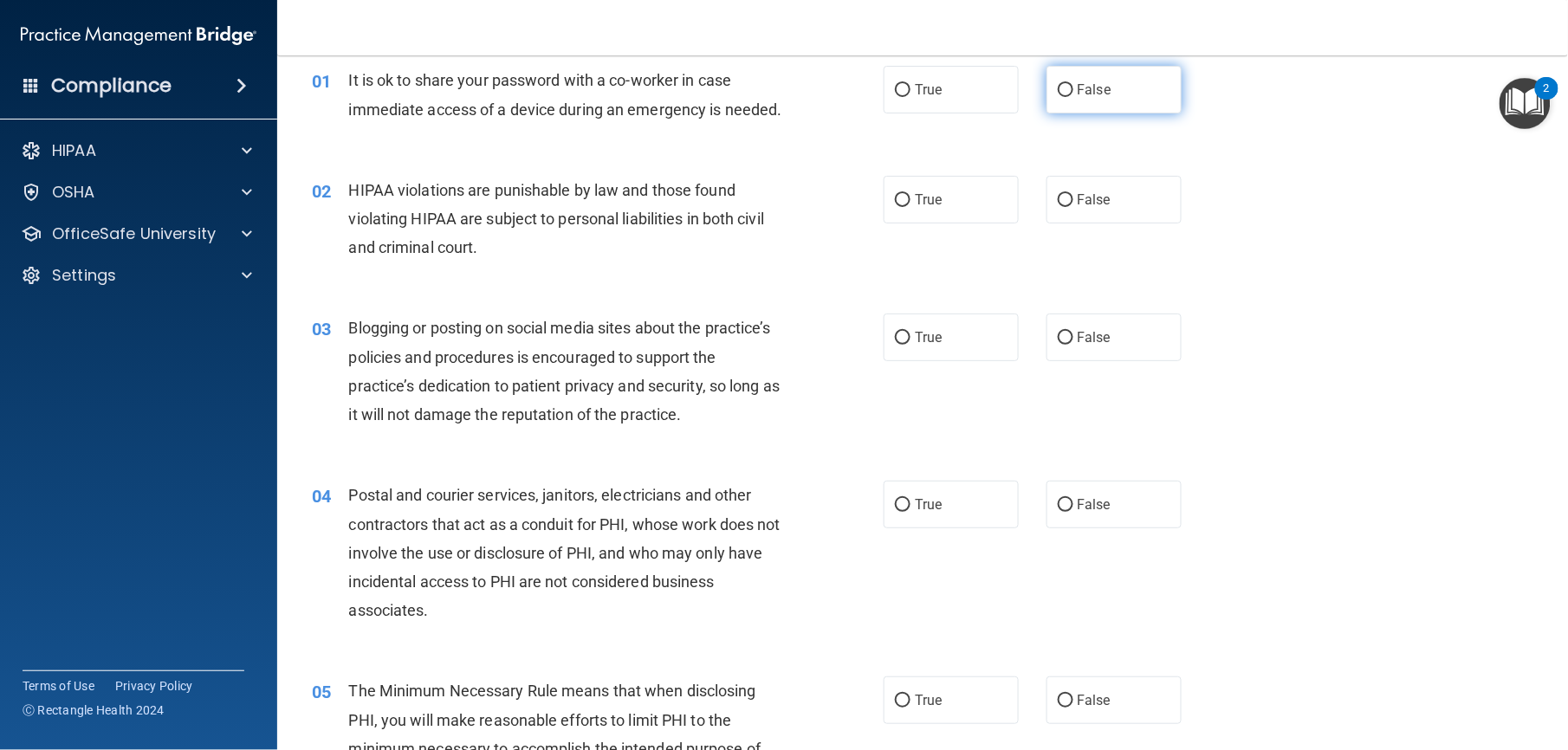 click on "False" at bounding box center (1114, 89) 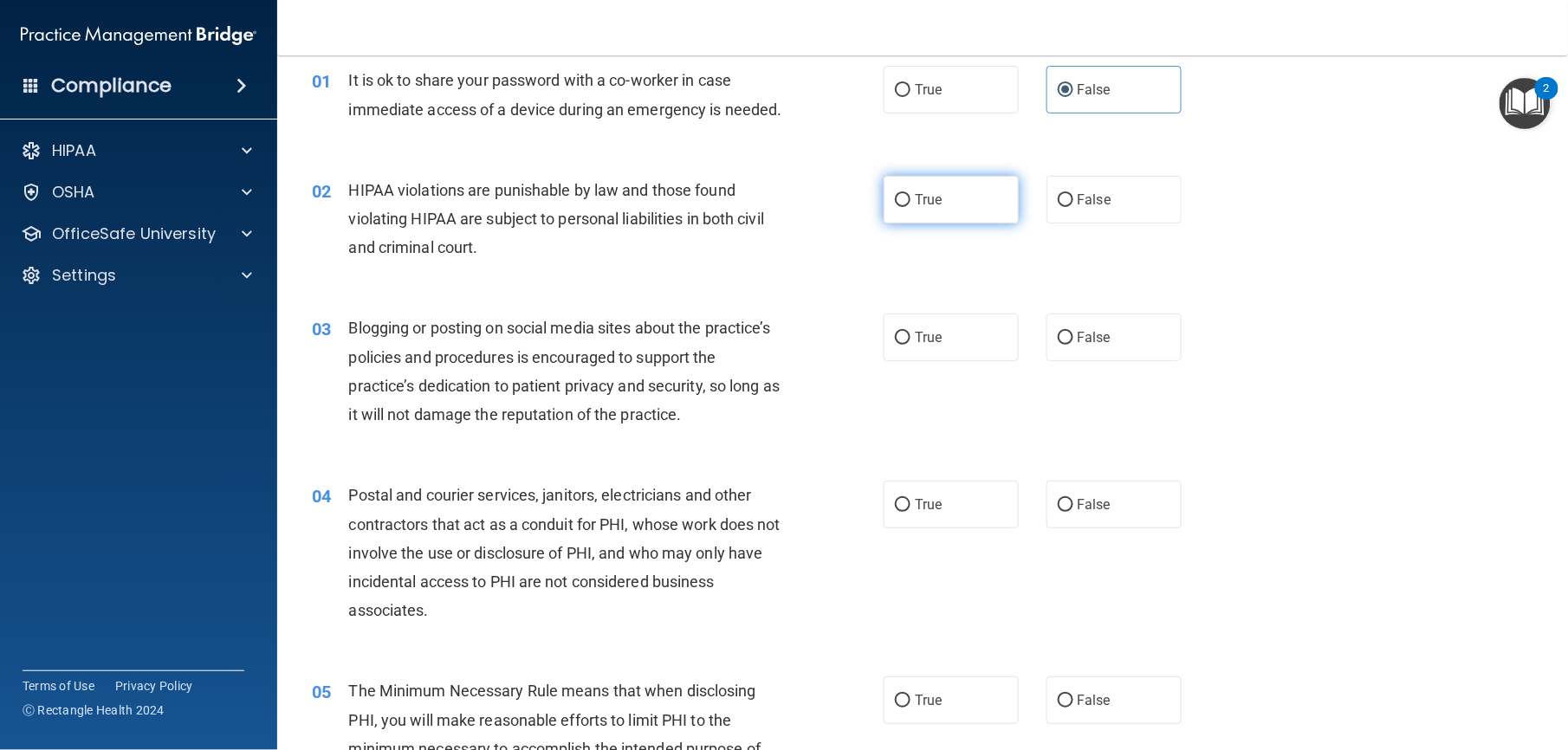 click on "True" at bounding box center (951, 199) 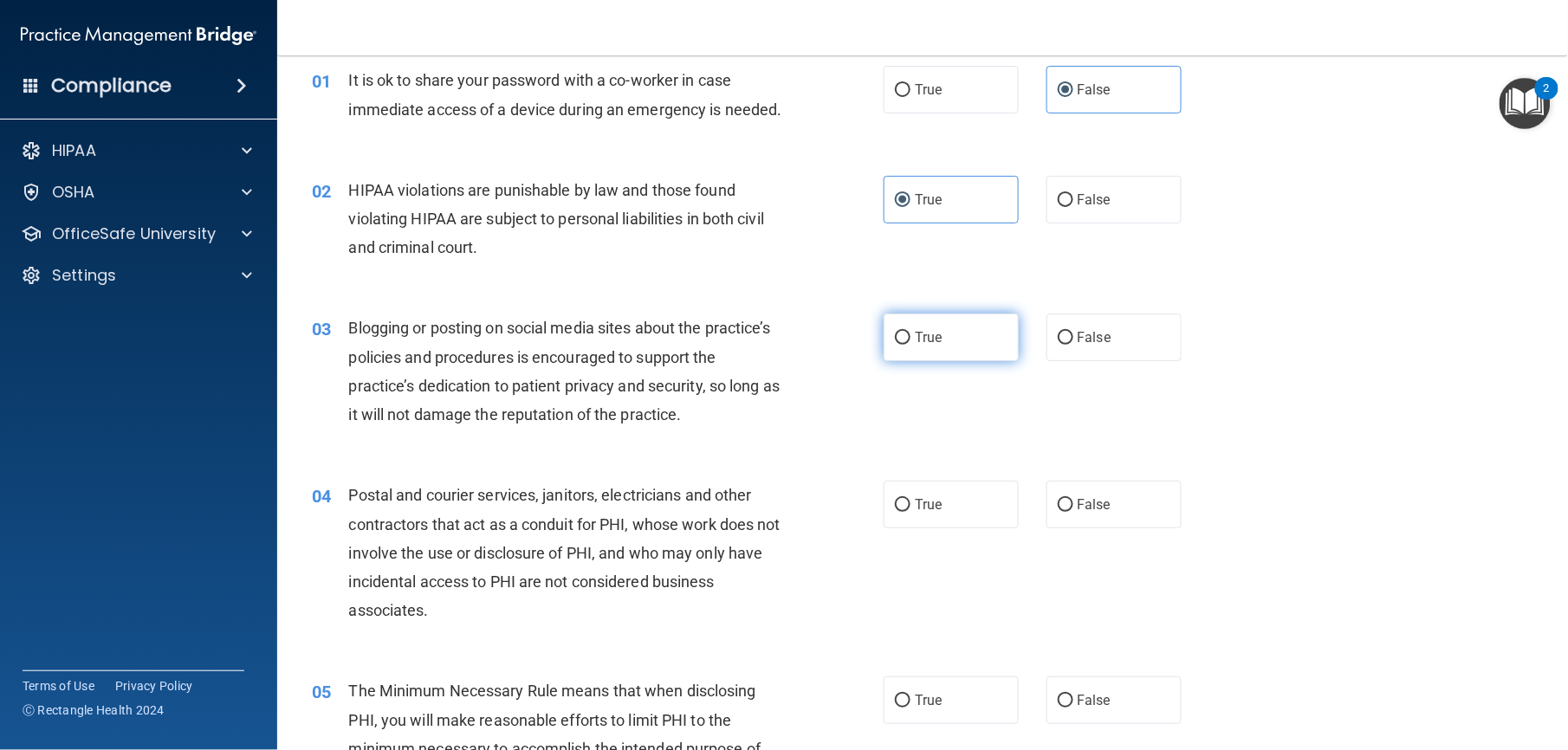 click on "True" at bounding box center (951, 337) 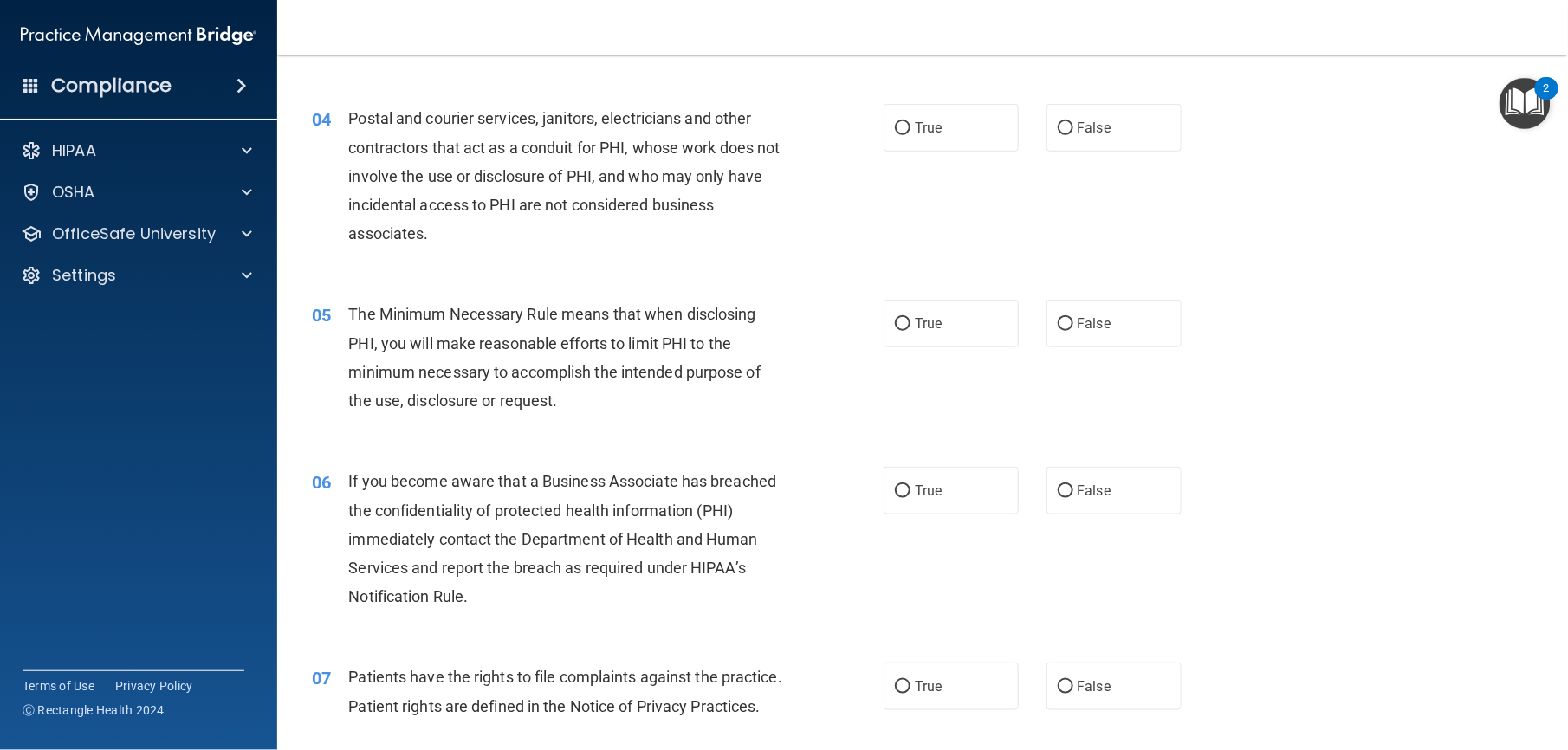 scroll, scrollTop: 449, scrollLeft: 0, axis: vertical 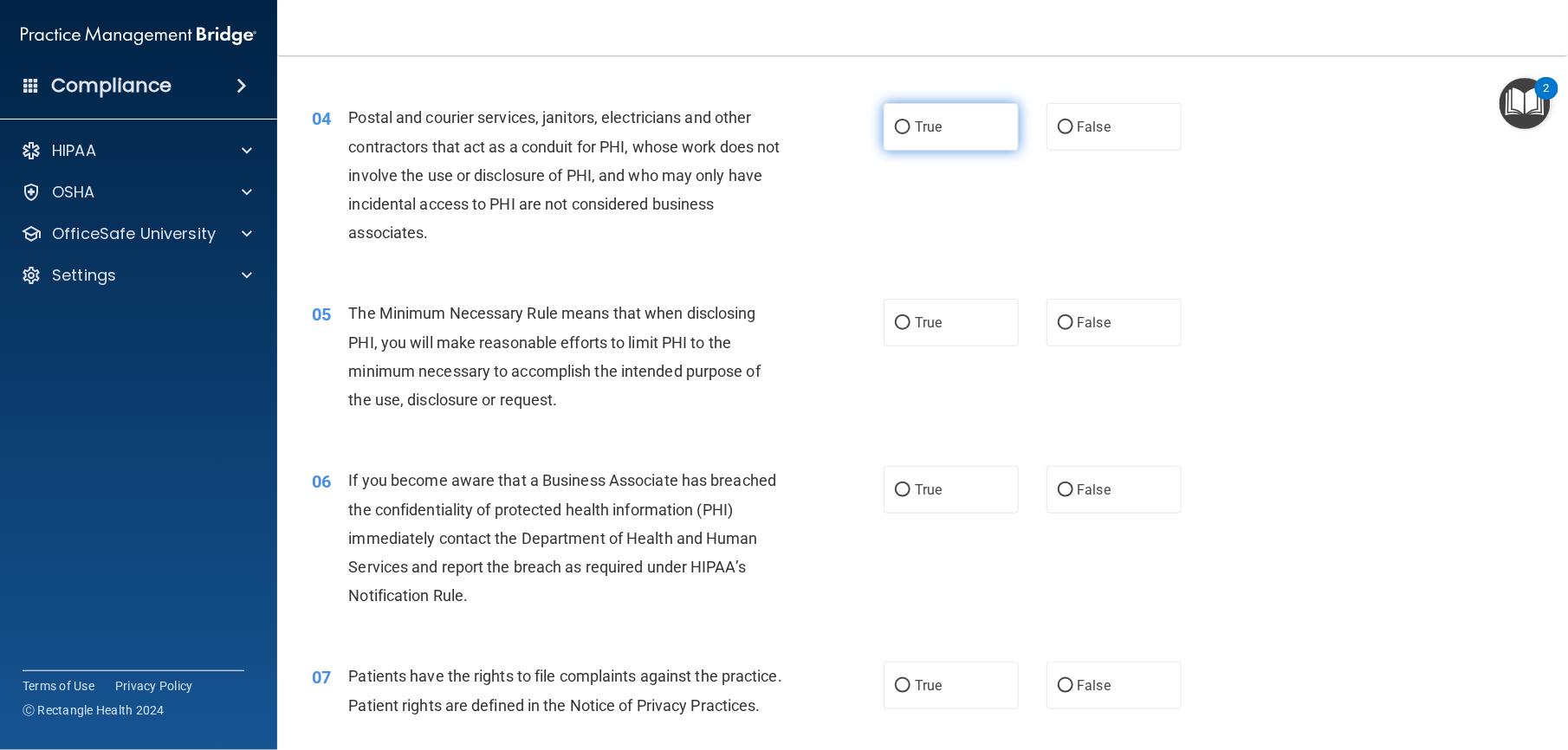 click on "True" at bounding box center [951, 126] 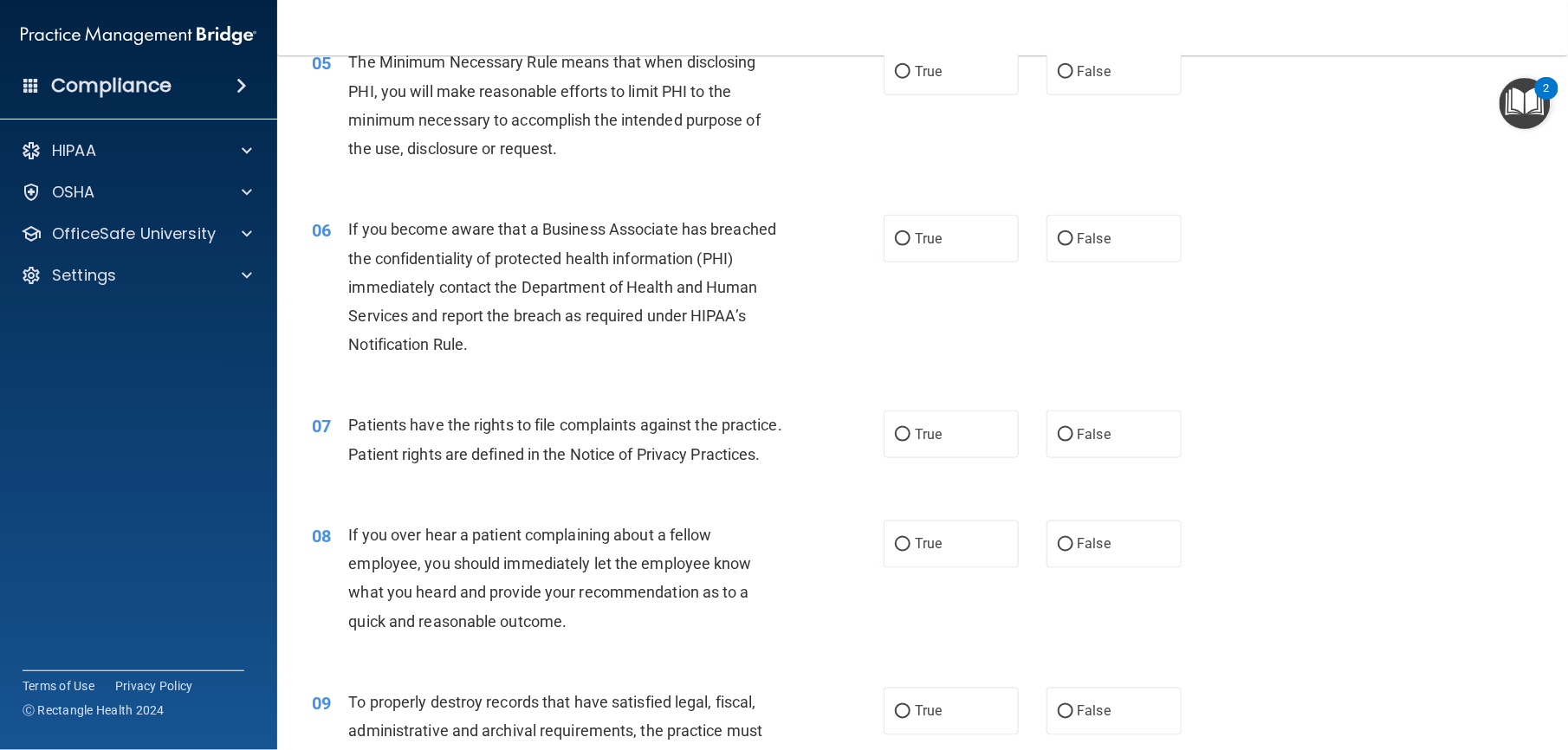 scroll, scrollTop: 691, scrollLeft: 0, axis: vertical 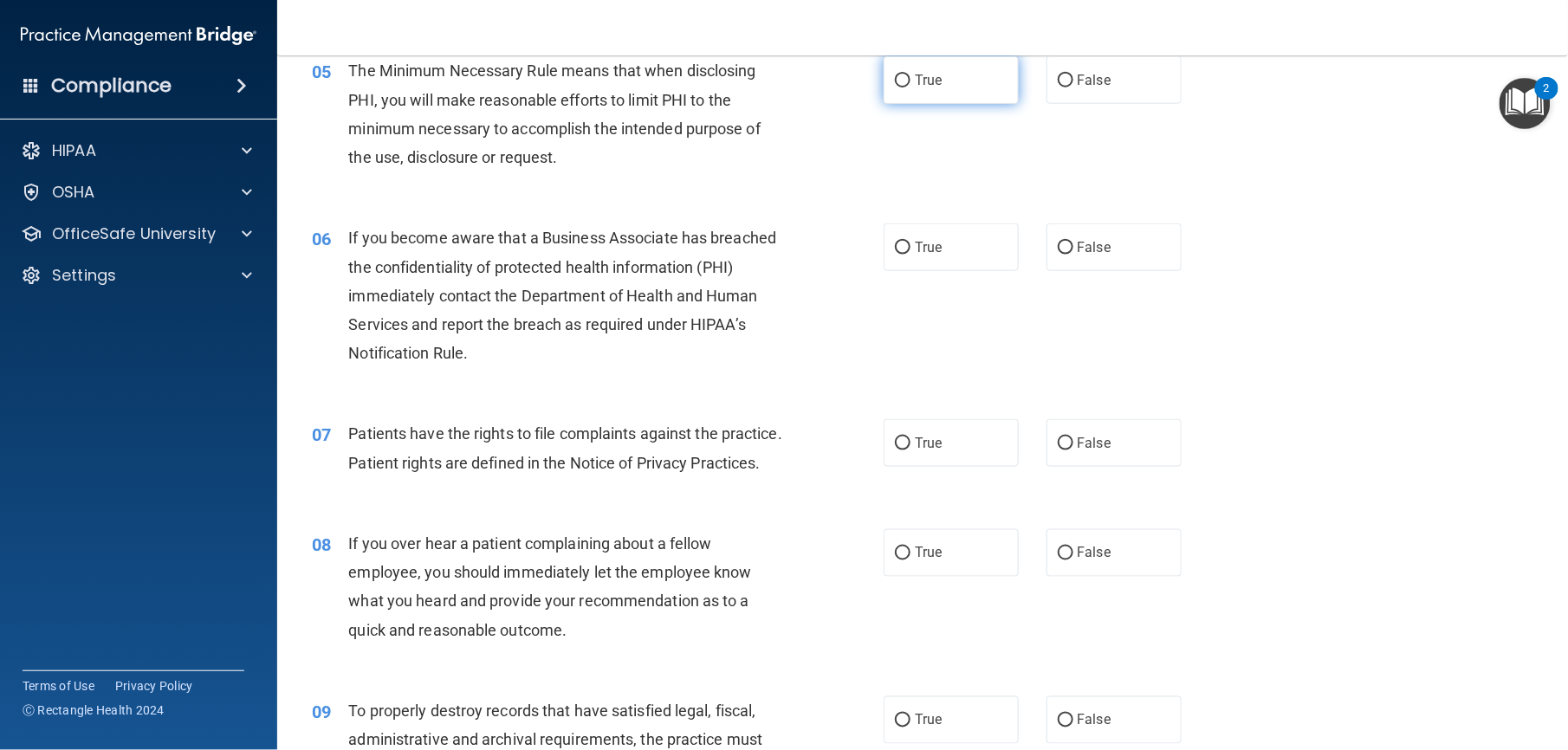 click on "True" at bounding box center (951, 80) 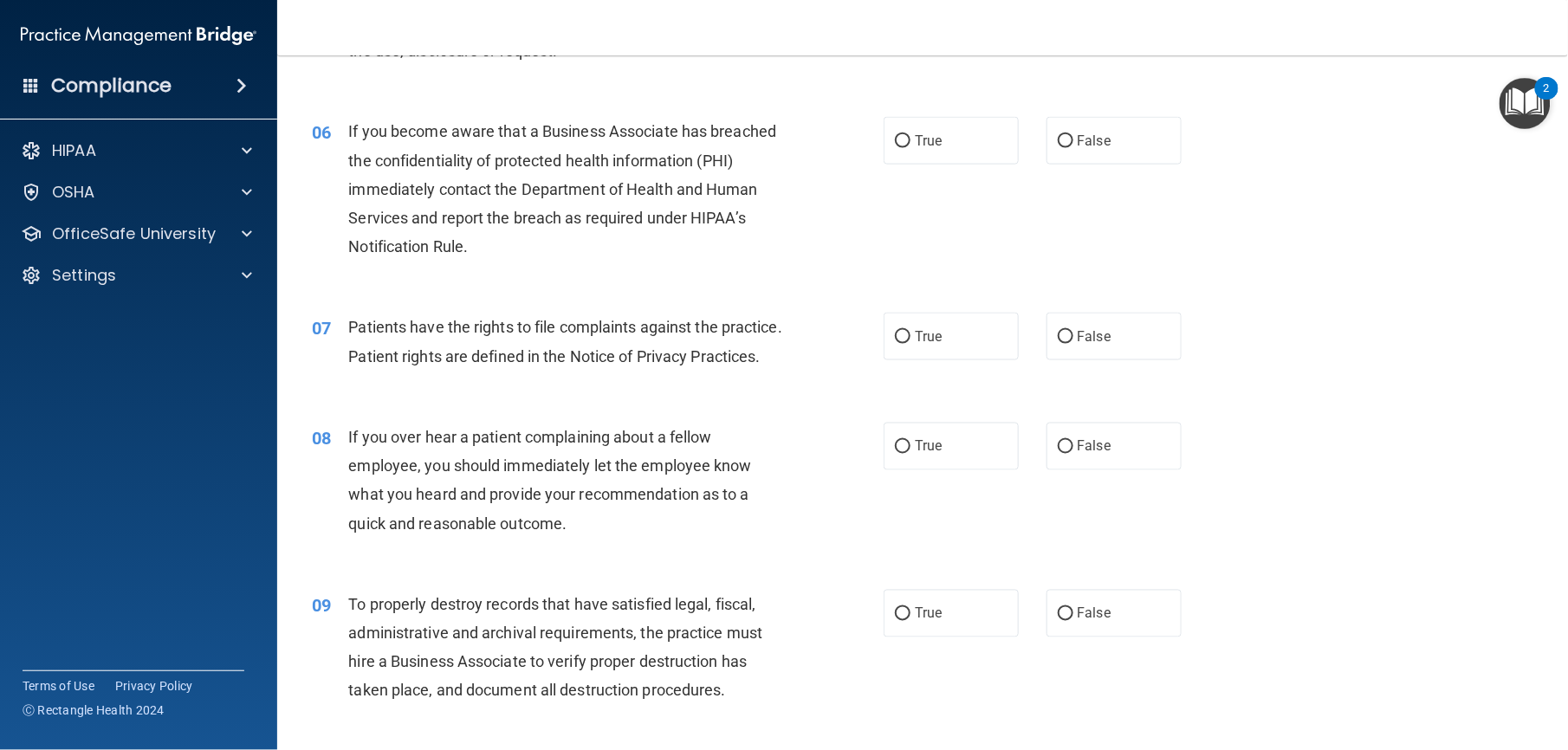 scroll, scrollTop: 798, scrollLeft: 0, axis: vertical 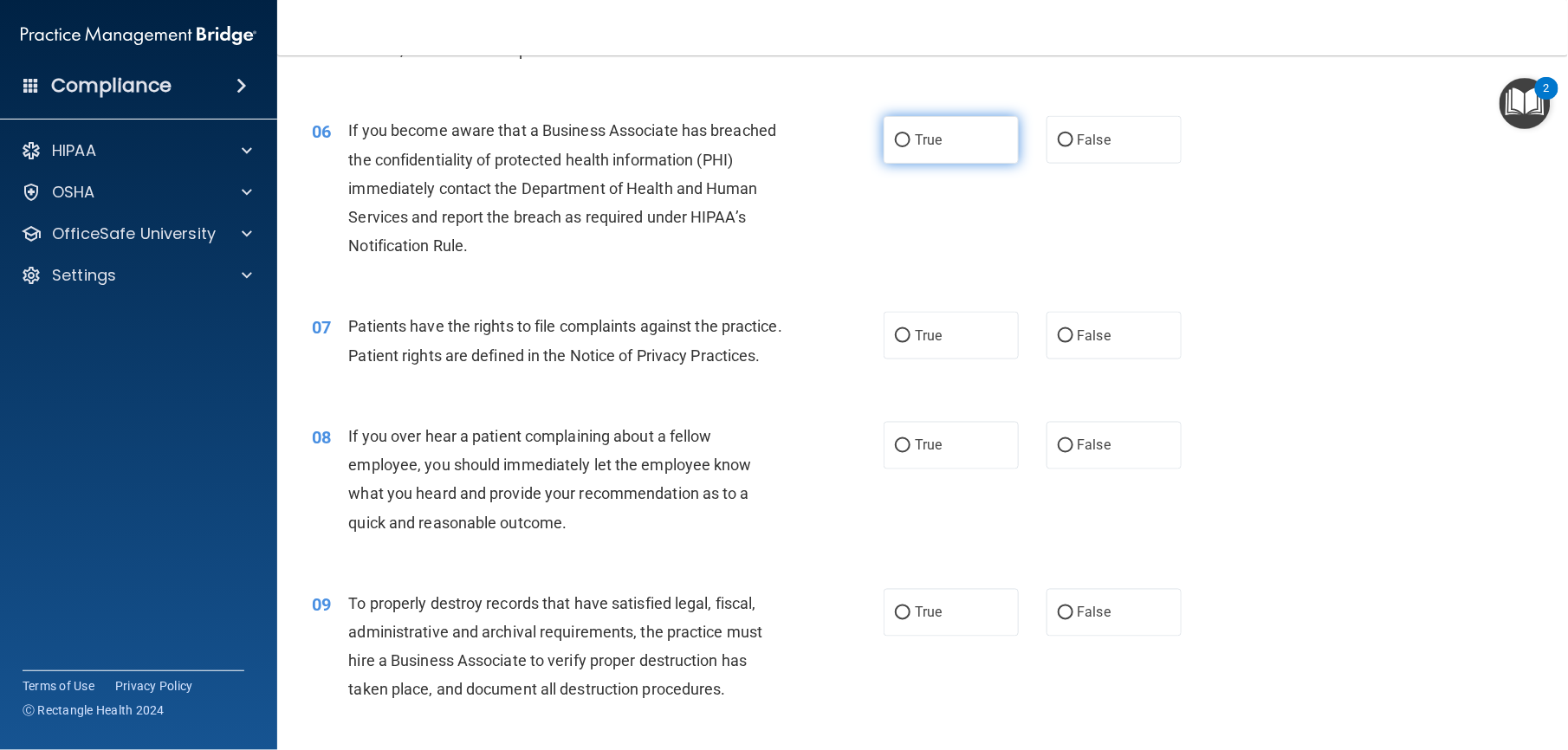 click on "True" at bounding box center (951, 139) 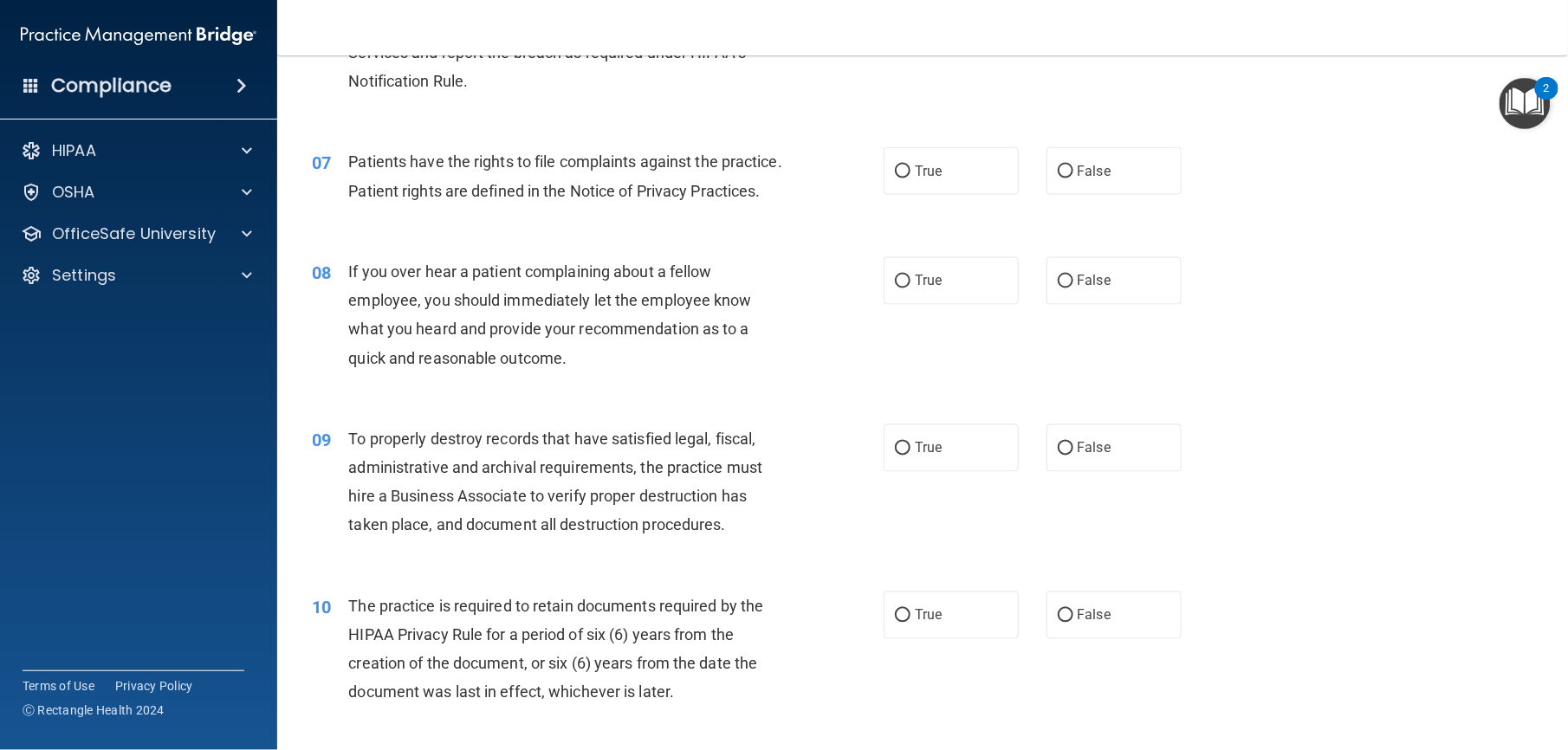 scroll, scrollTop: 979, scrollLeft: 0, axis: vertical 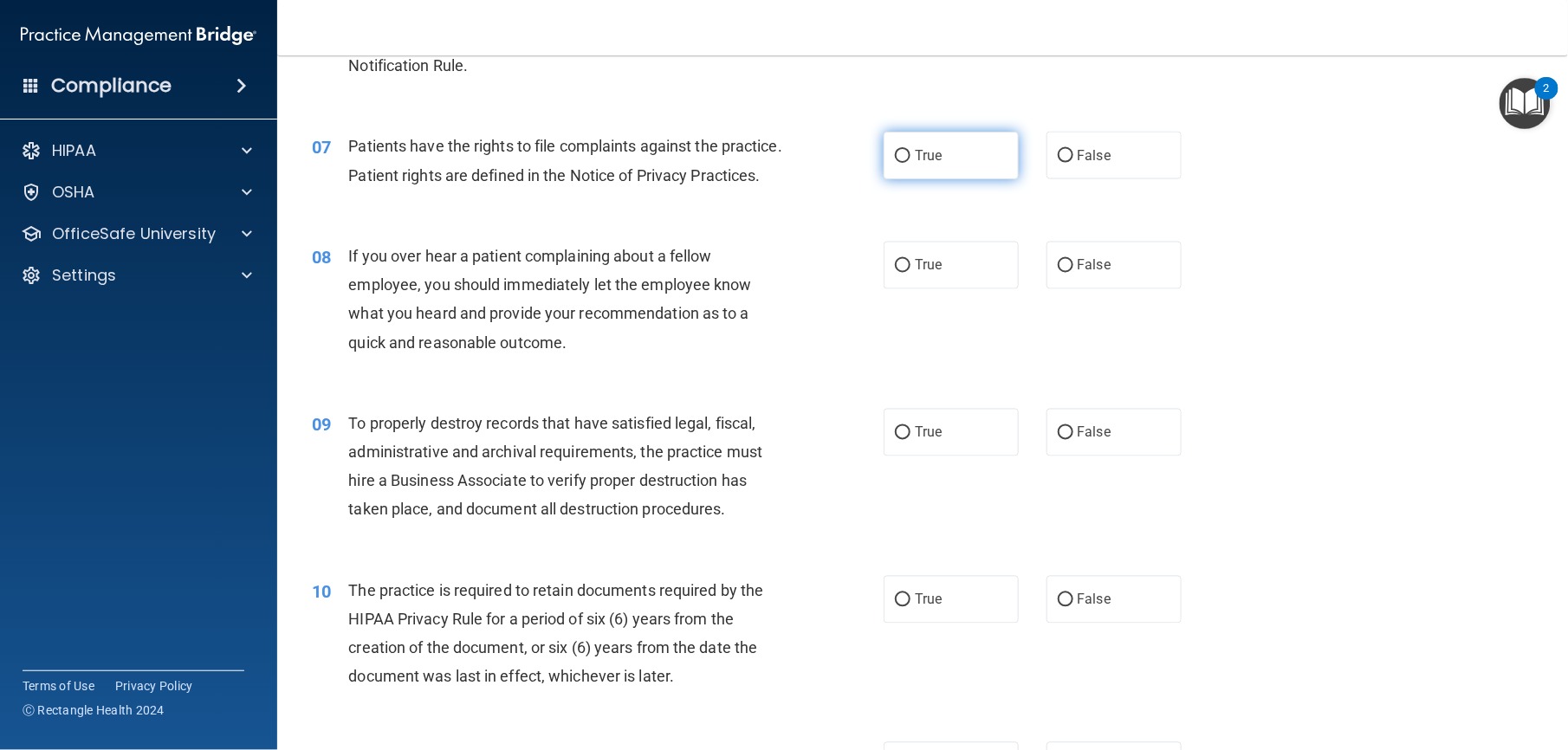 click on "True" at bounding box center [951, 155] 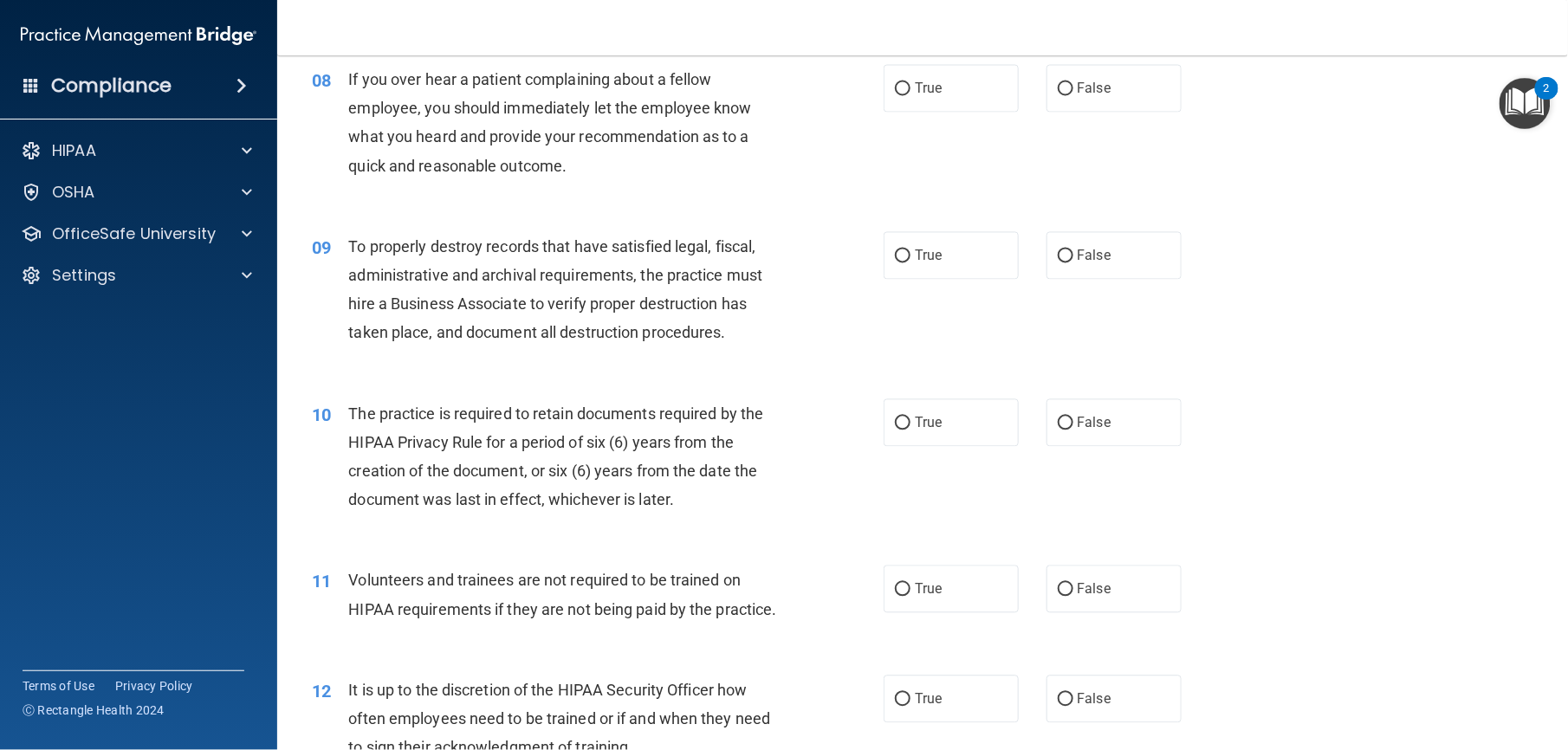 scroll, scrollTop: 1158, scrollLeft: 0, axis: vertical 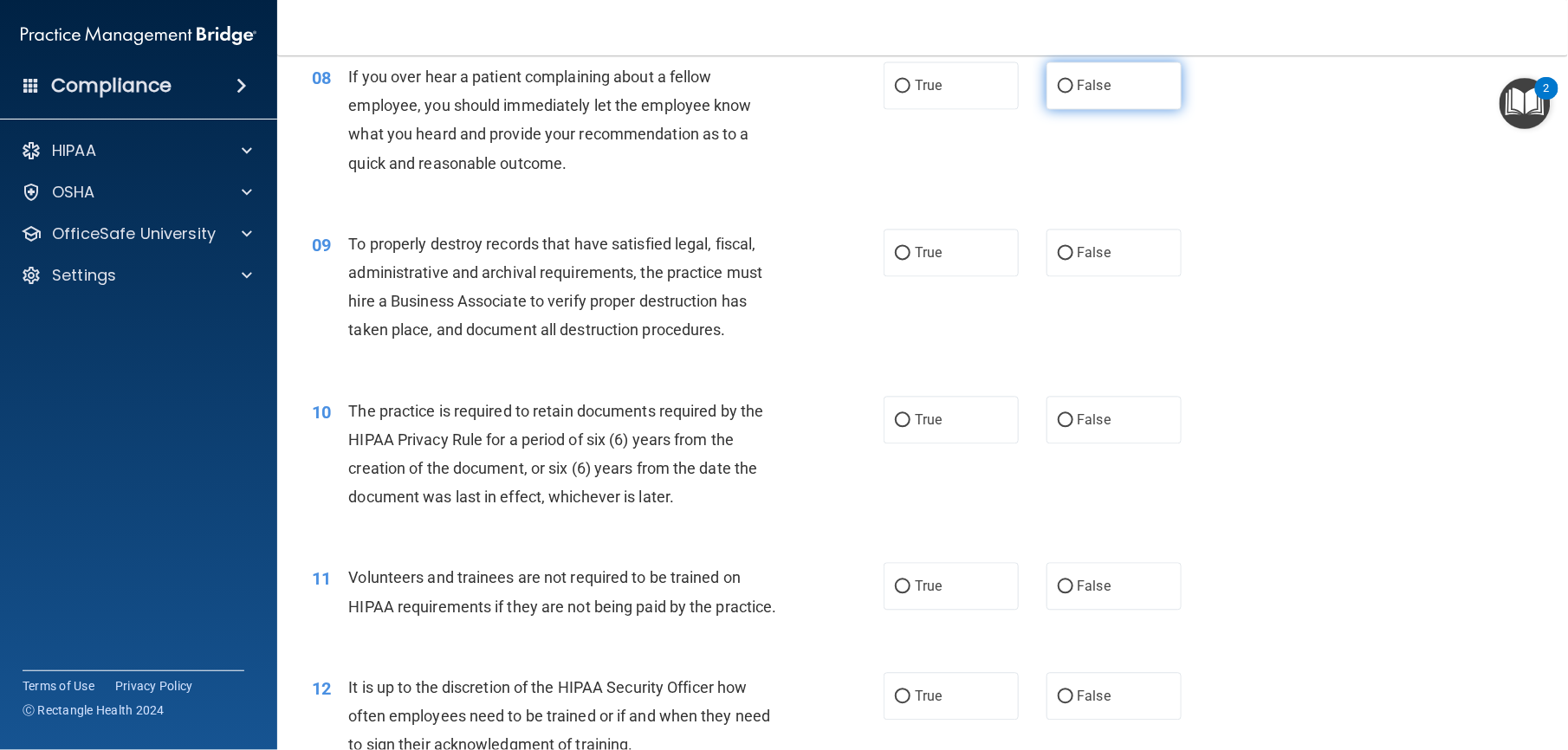 click on "False" at bounding box center [1114, 86] 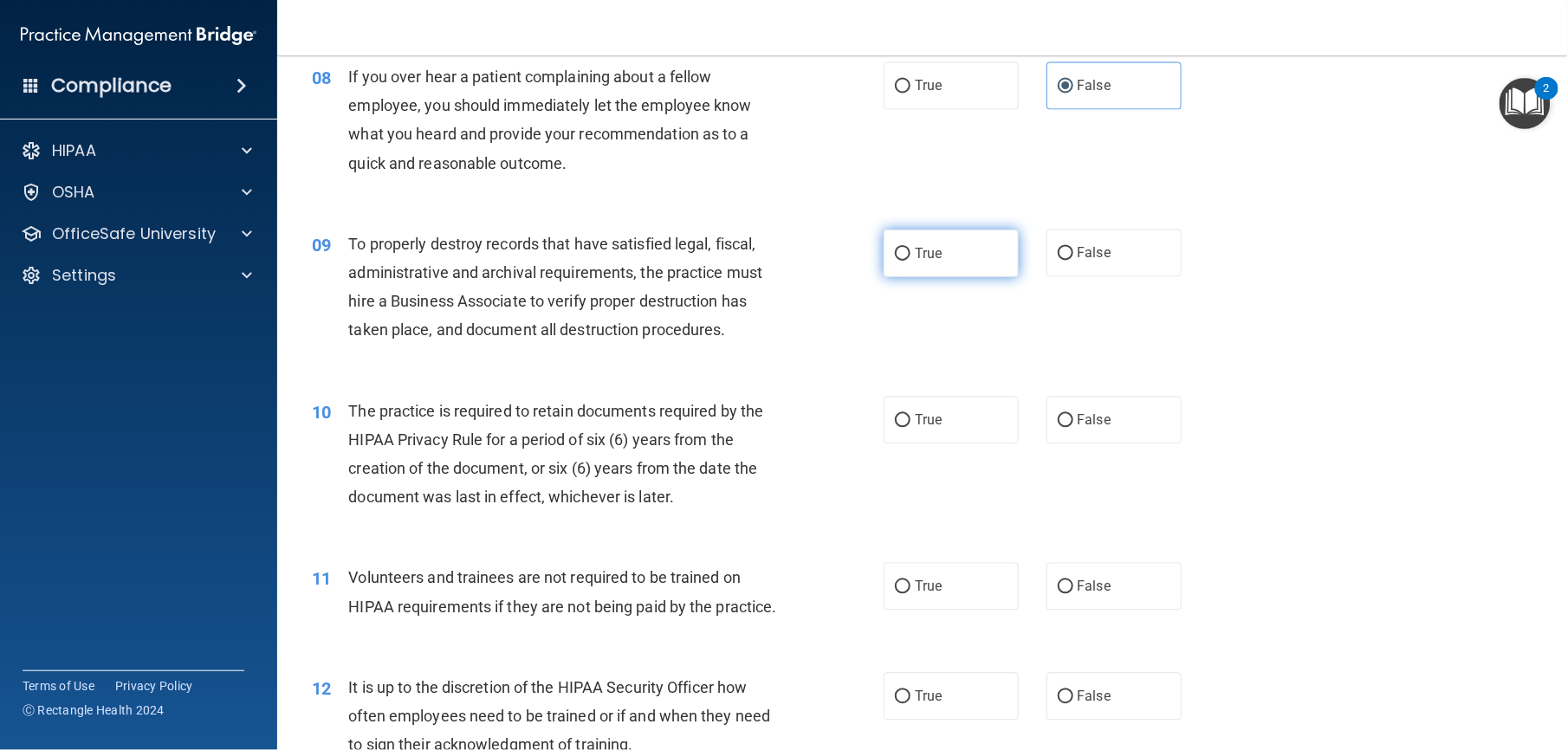 click on "True" at bounding box center (928, 253) 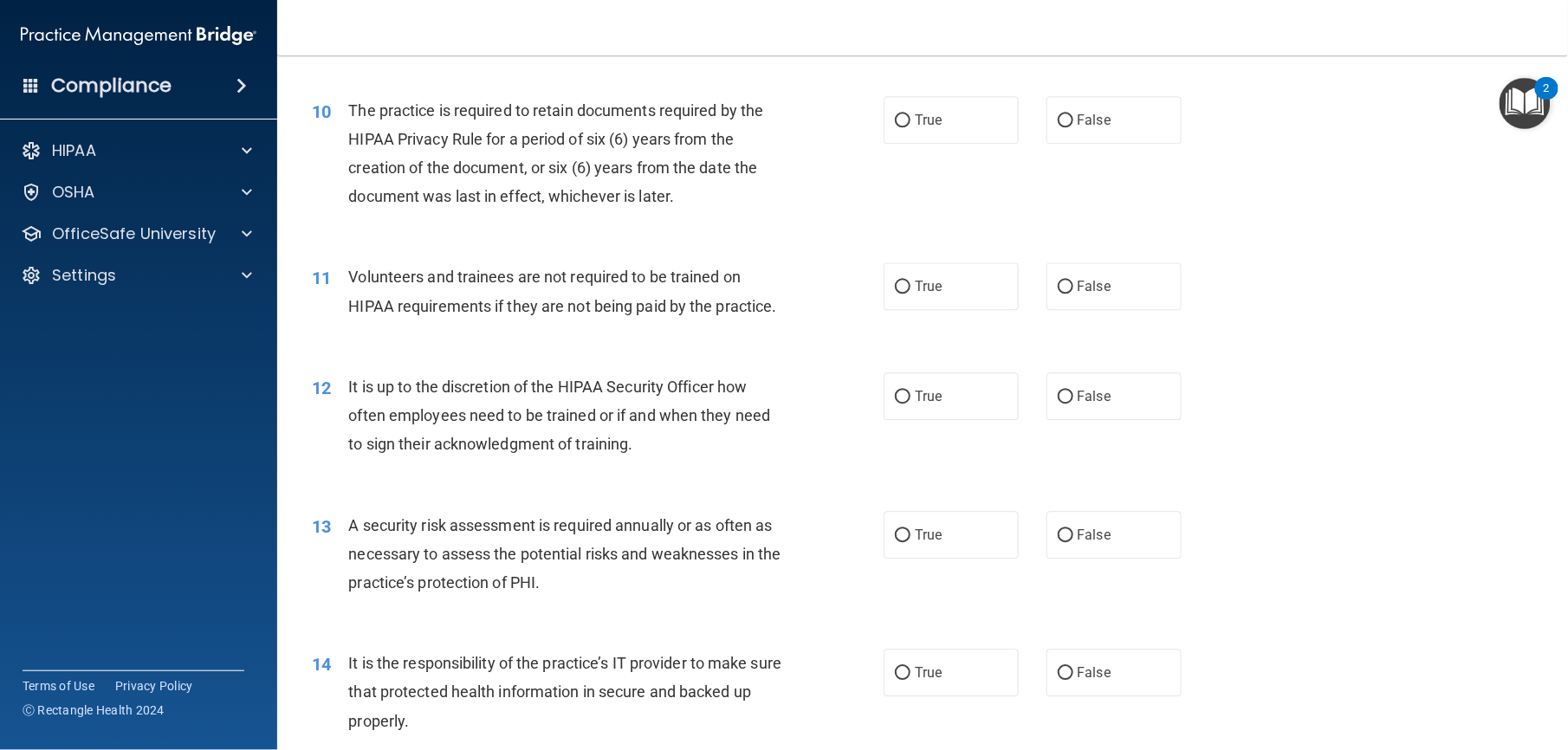 scroll, scrollTop: 1517, scrollLeft: 0, axis: vertical 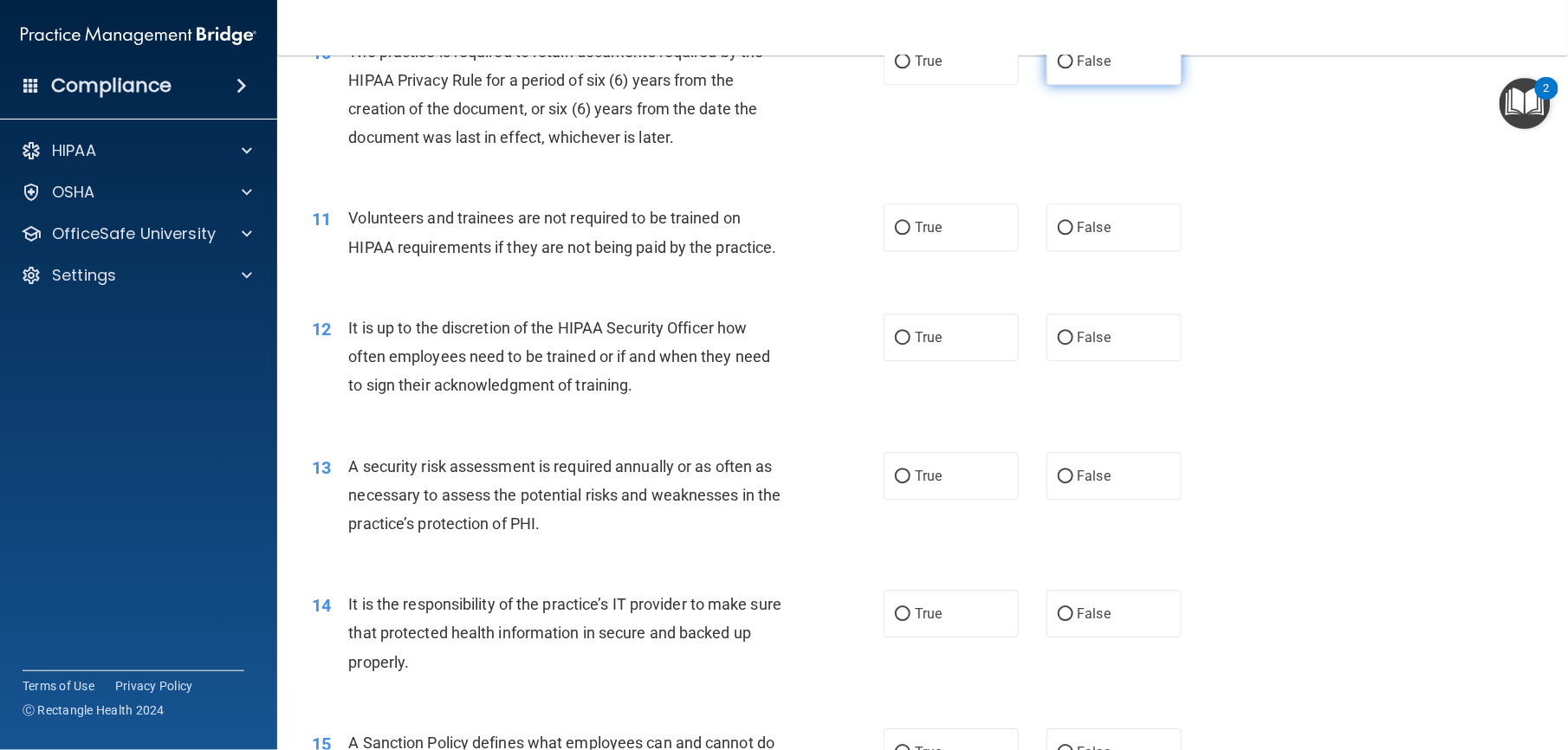 click on "False" at bounding box center (1066, 61) 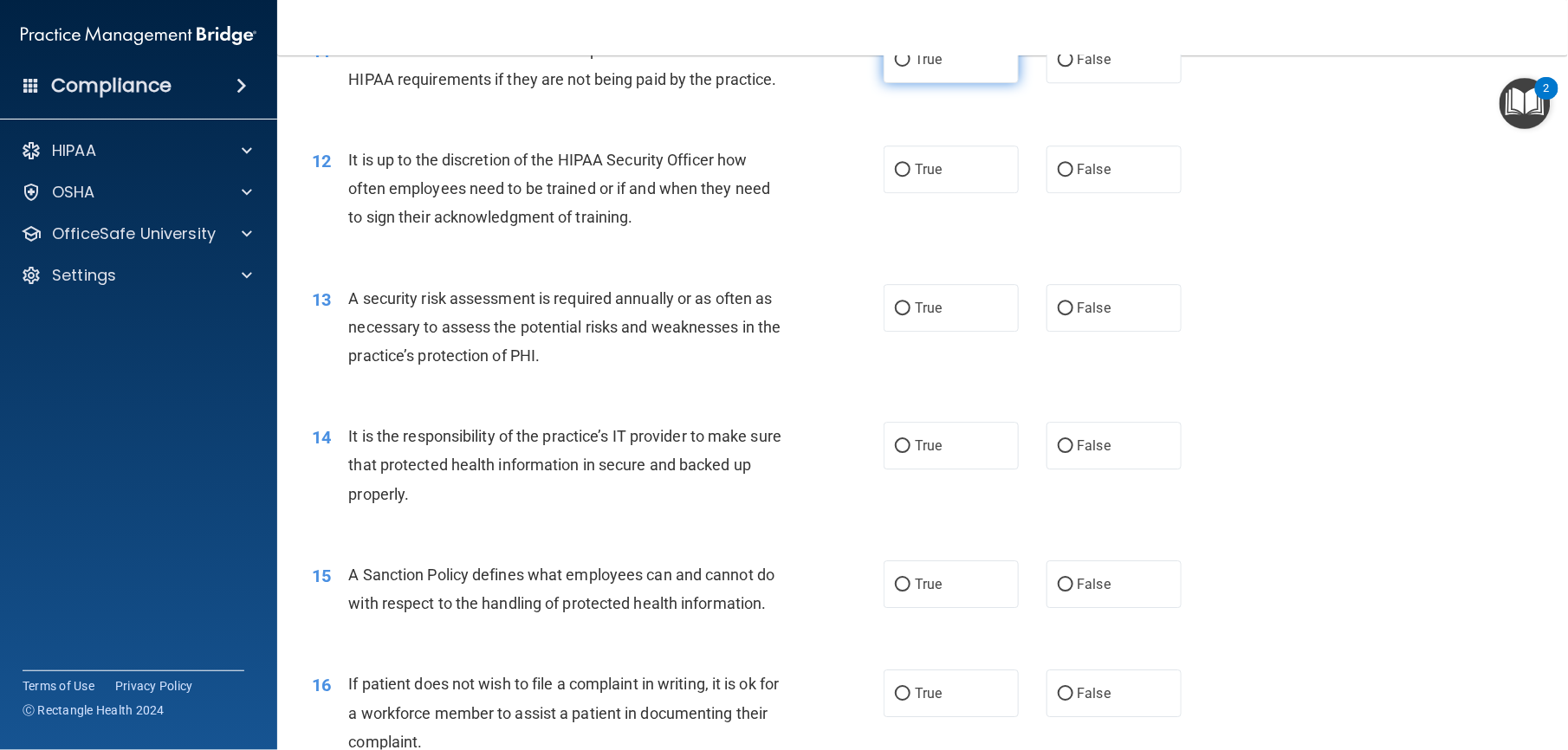 scroll, scrollTop: 1643, scrollLeft: 0, axis: vertical 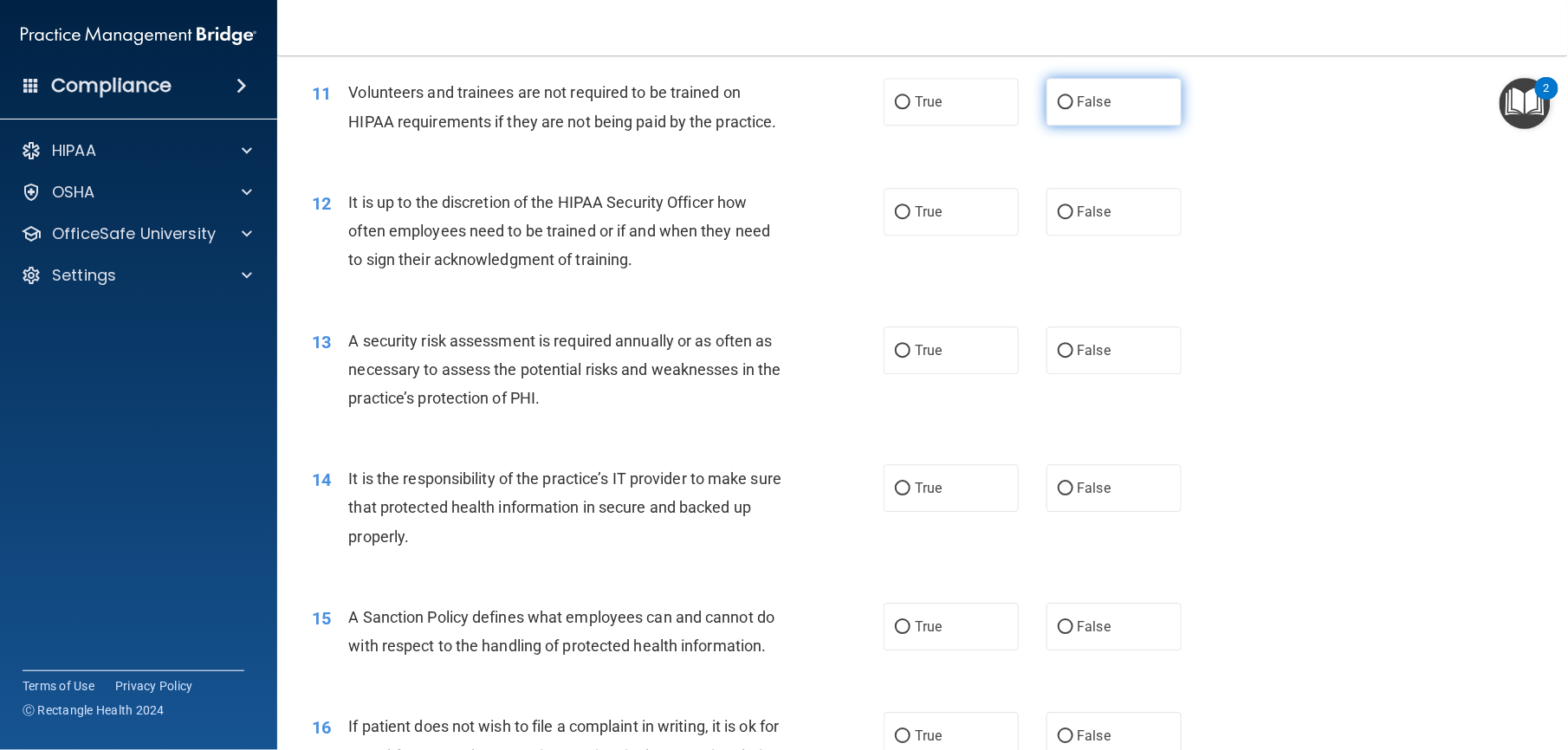 click on "False" at bounding box center [1066, 102] 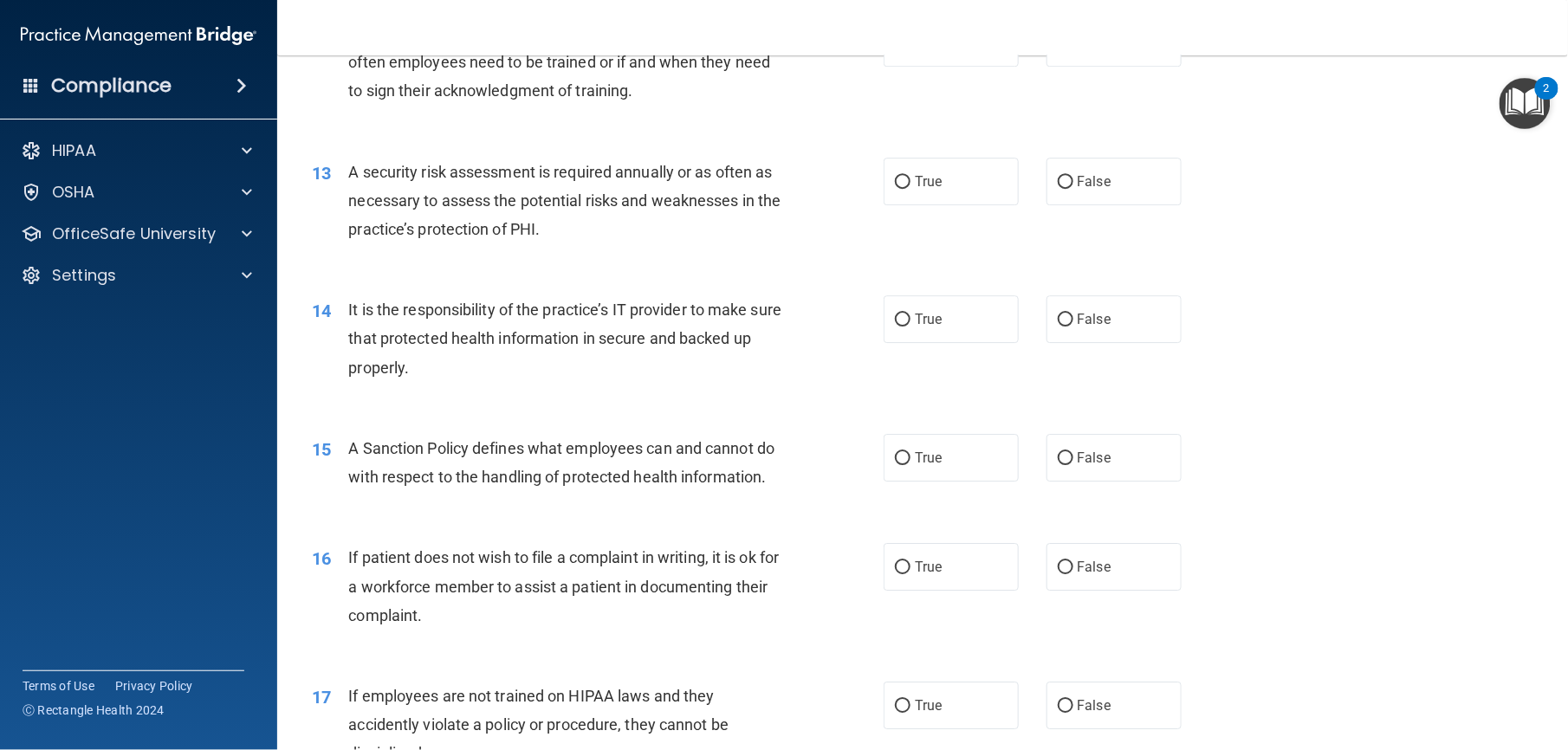 scroll, scrollTop: 1814, scrollLeft: 0, axis: vertical 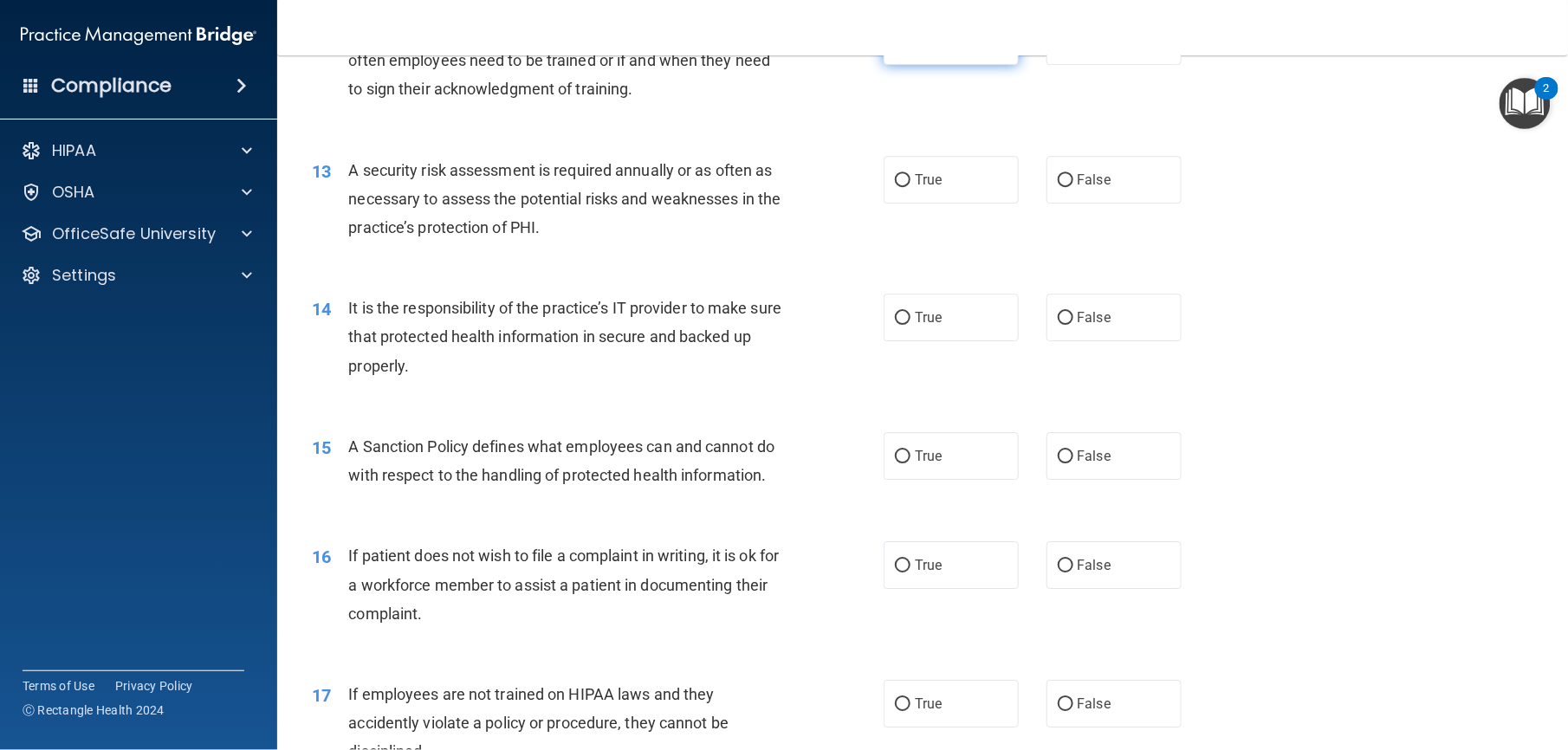 click on "True" at bounding box center (928, 41) 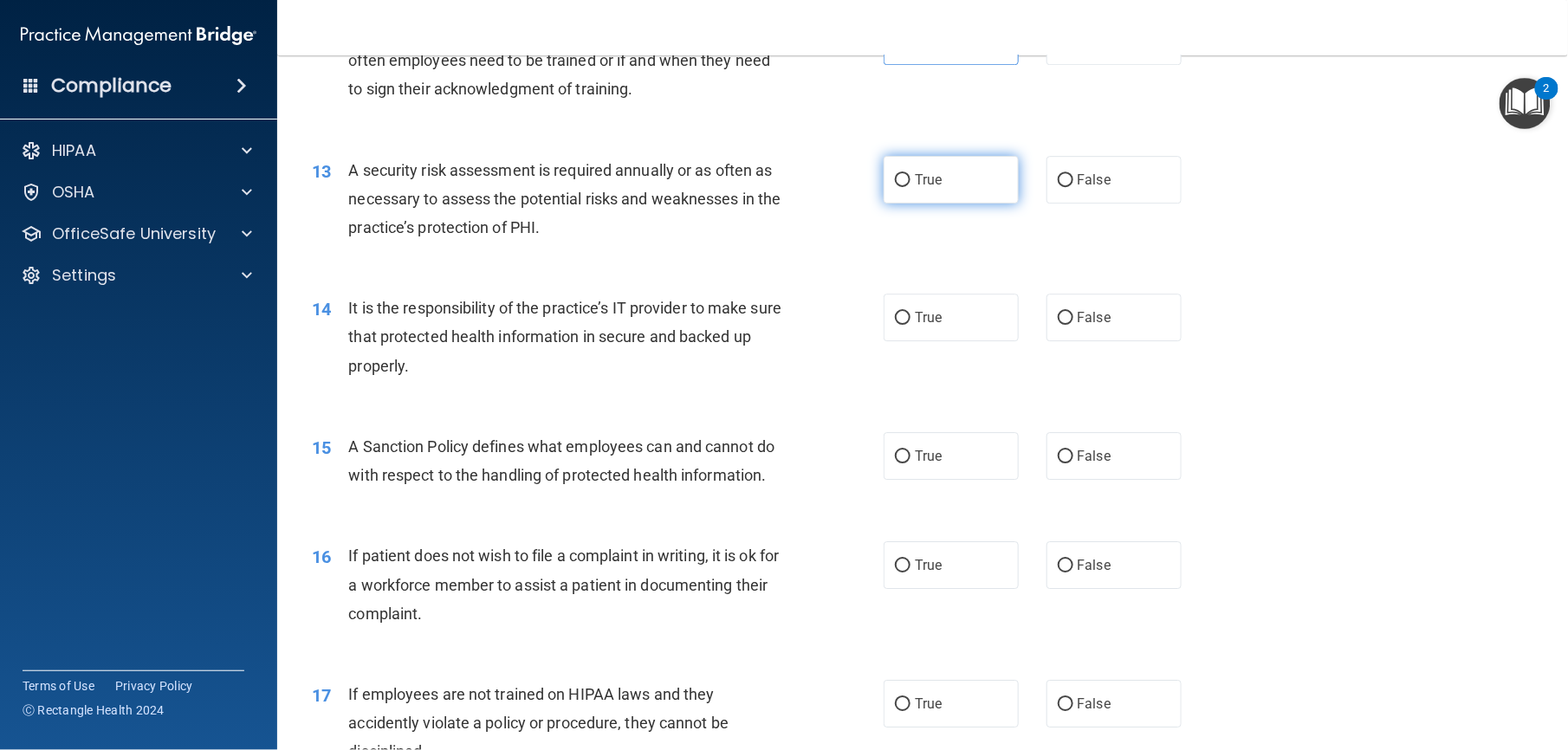 click on "True" at bounding box center (928, 179) 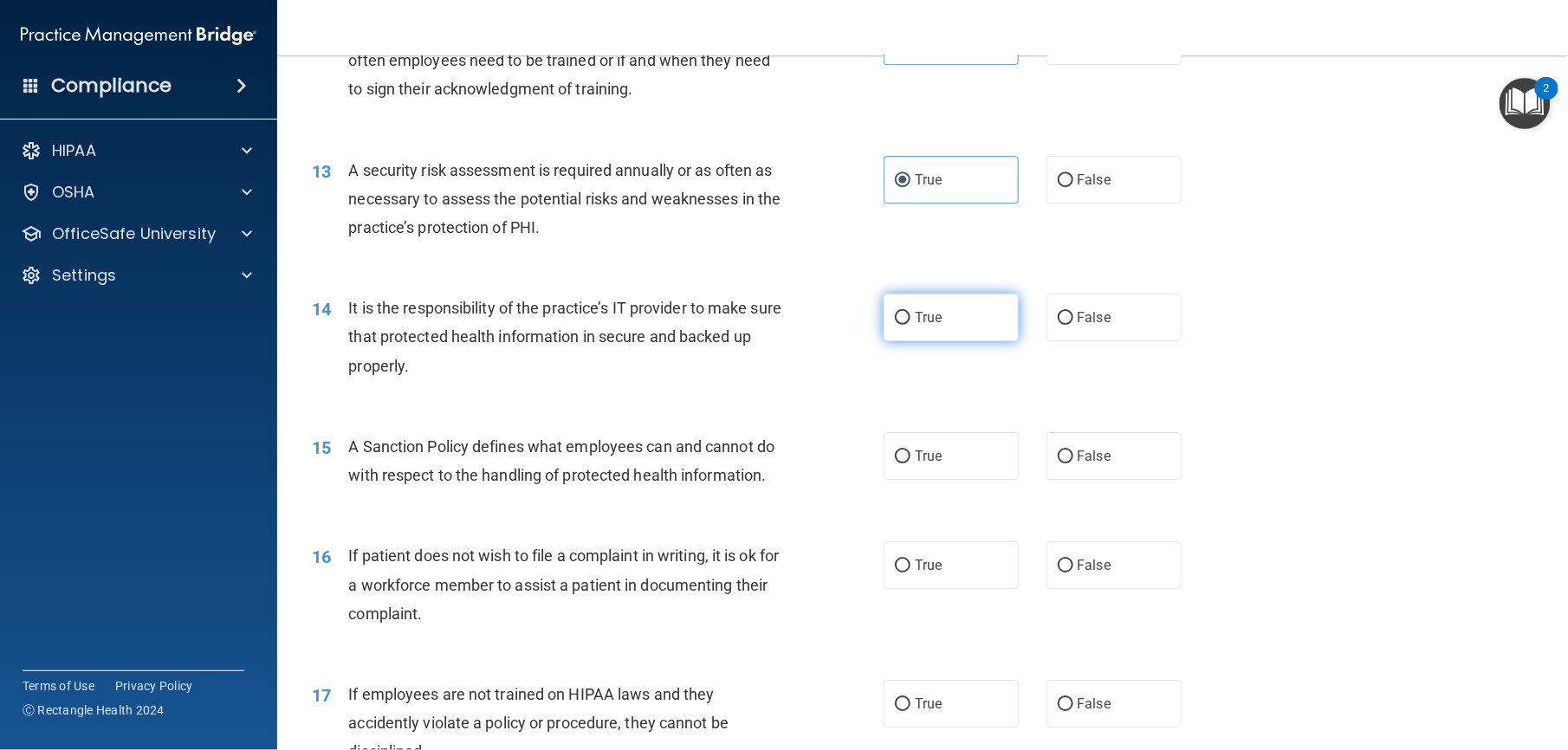 click on "True" at bounding box center [951, 317] 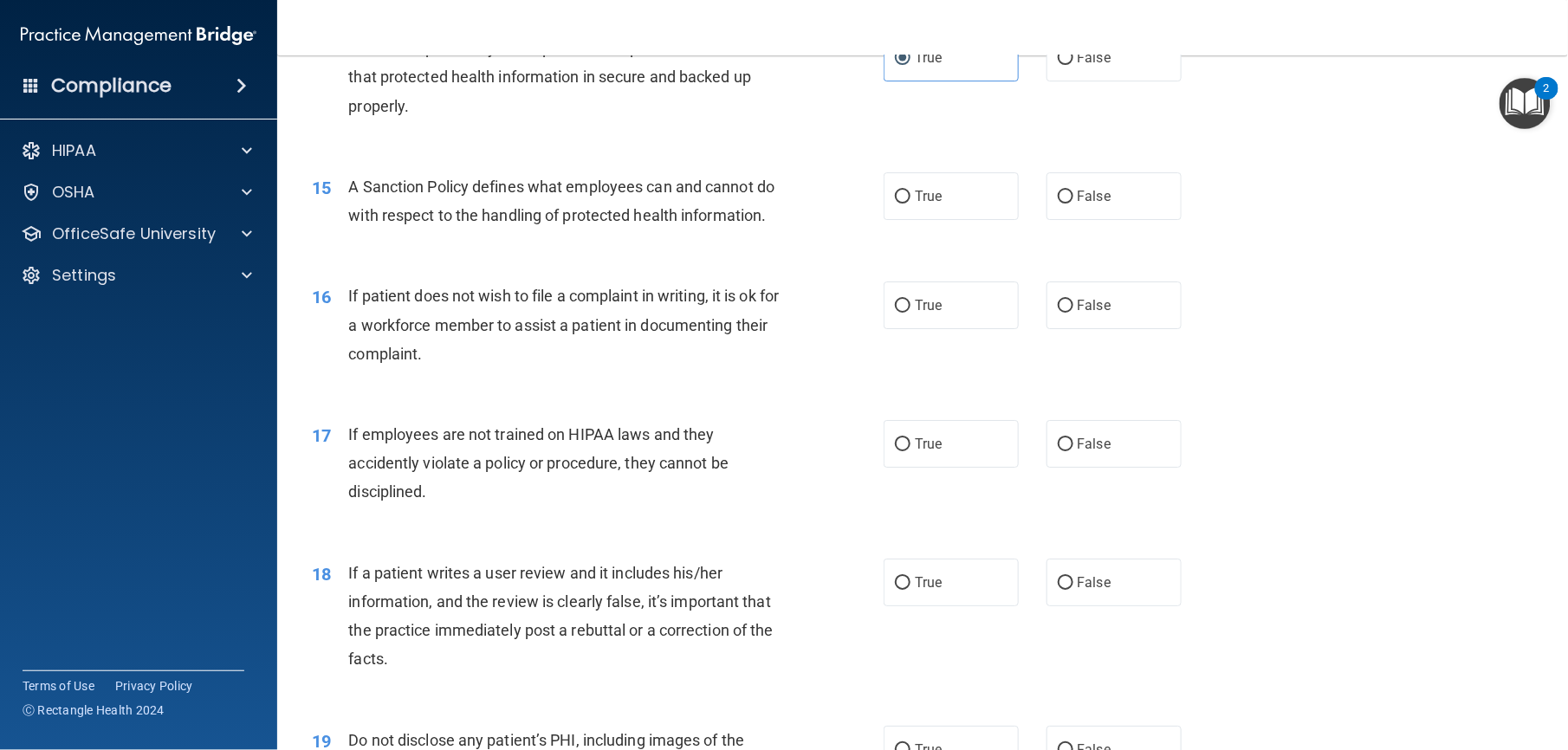 scroll, scrollTop: 2066, scrollLeft: 0, axis: vertical 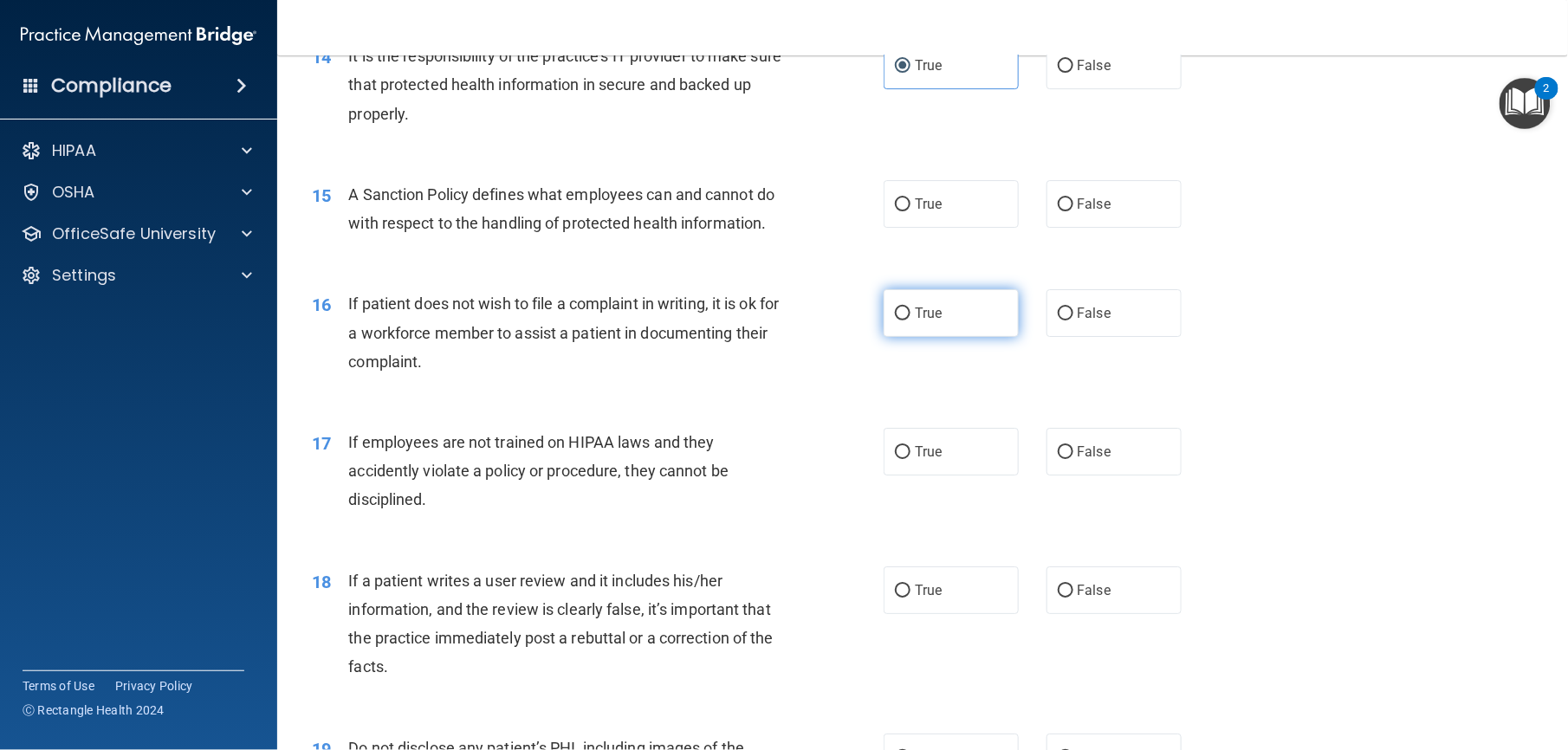 click on "True" at bounding box center [951, 313] 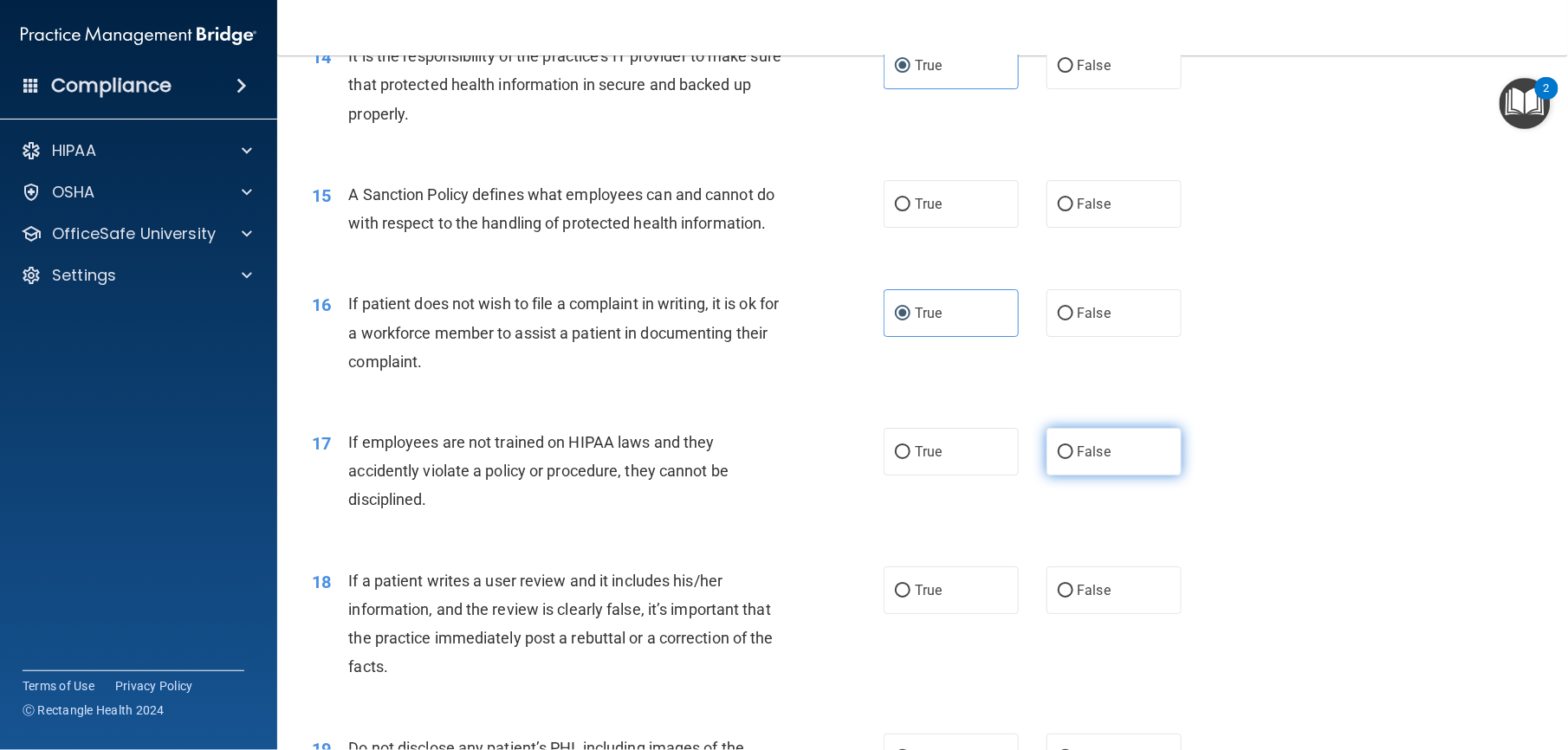 click on "False" at bounding box center (1114, 451) 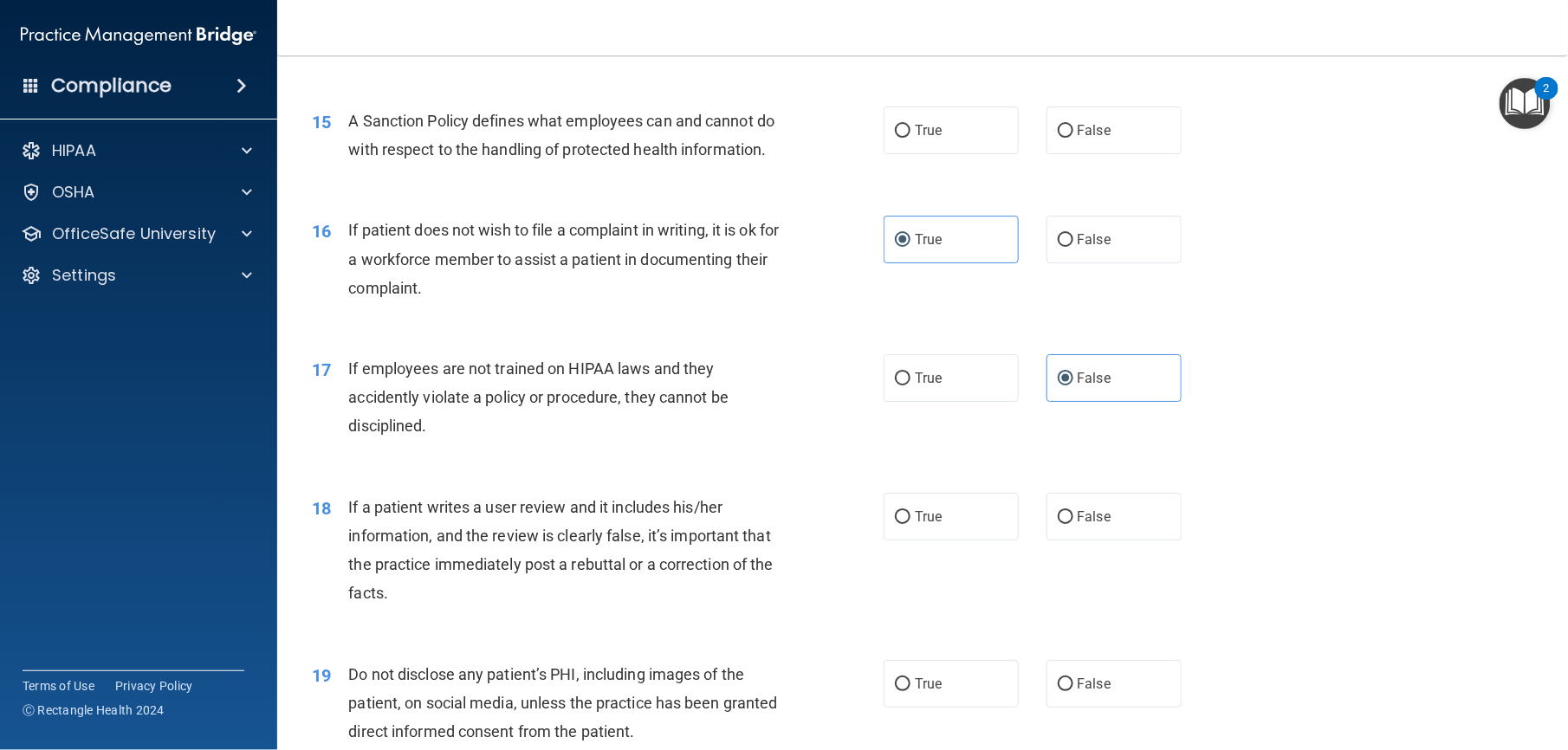 scroll, scrollTop: 2146, scrollLeft: 0, axis: vertical 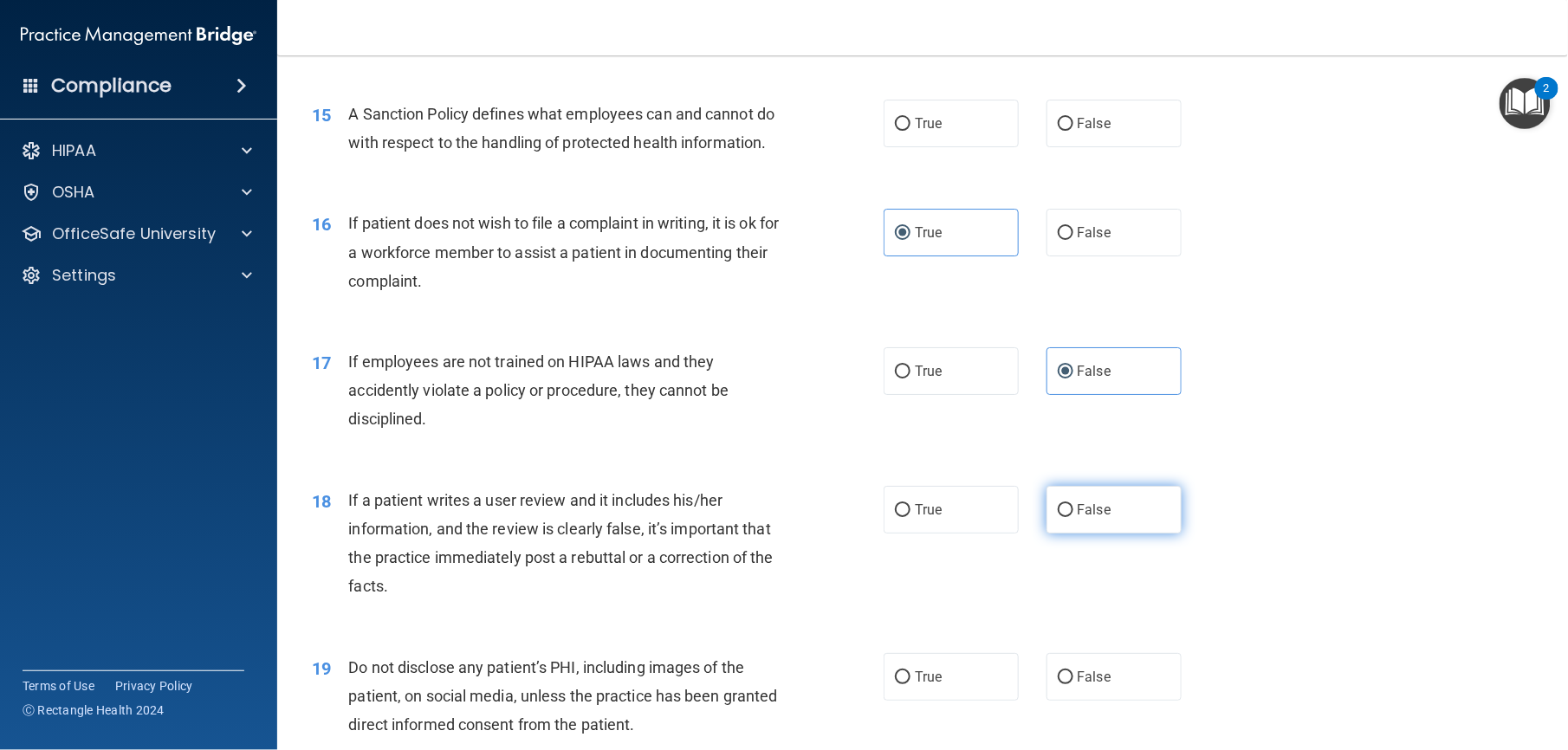 click on "False" at bounding box center [1094, 509] 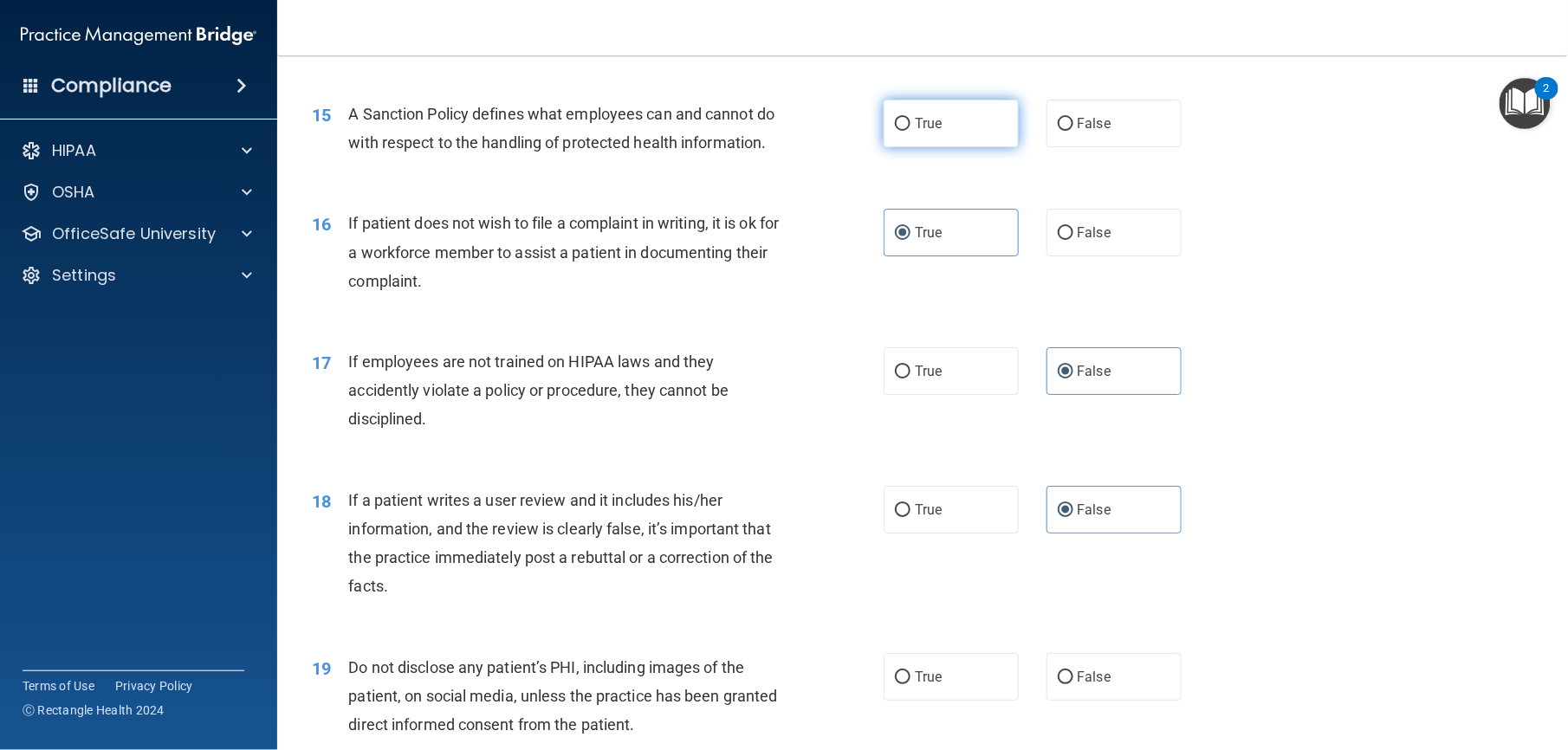 click on "True" at bounding box center [951, 123] 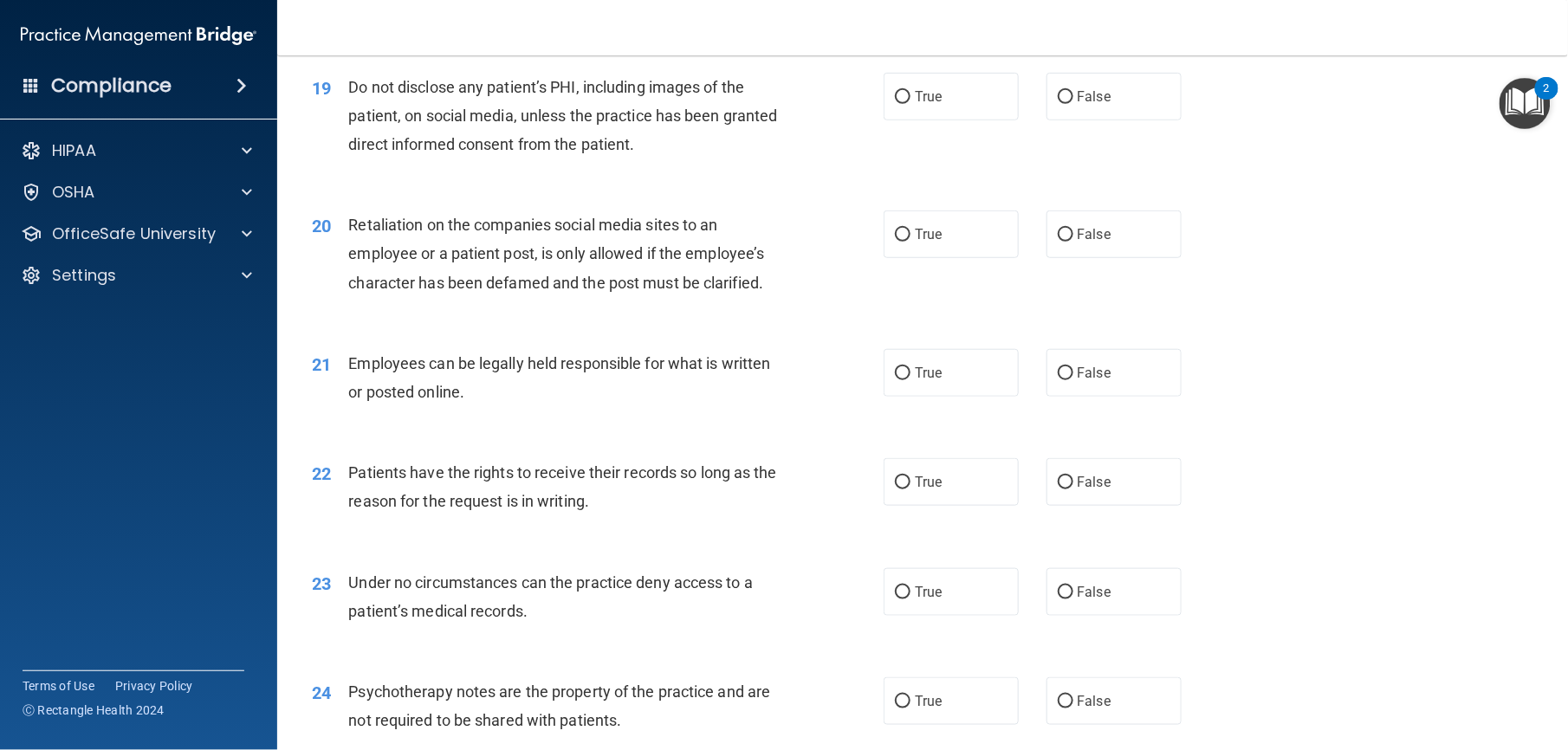 scroll, scrollTop: 2730, scrollLeft: 0, axis: vertical 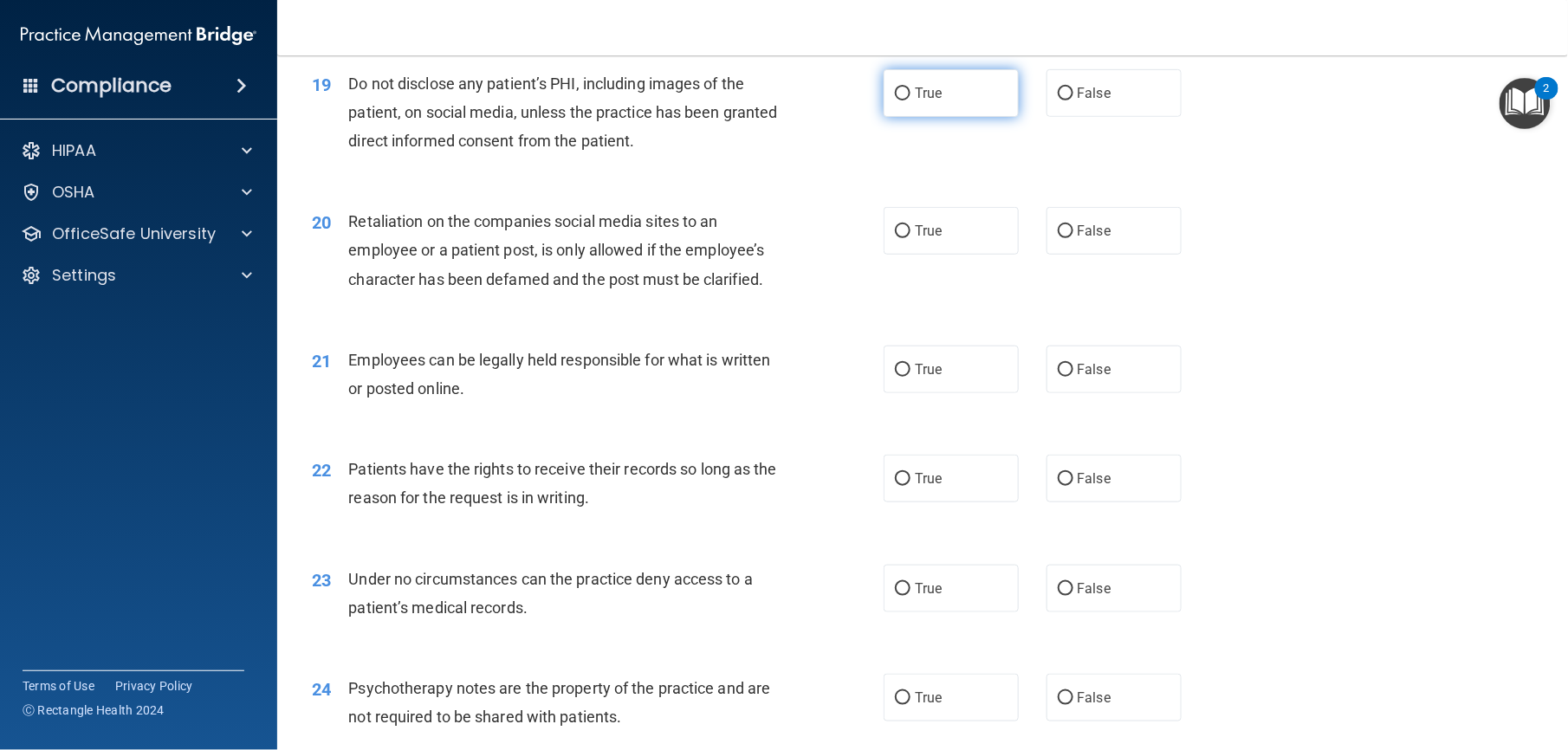 click on "True" at bounding box center [951, 93] 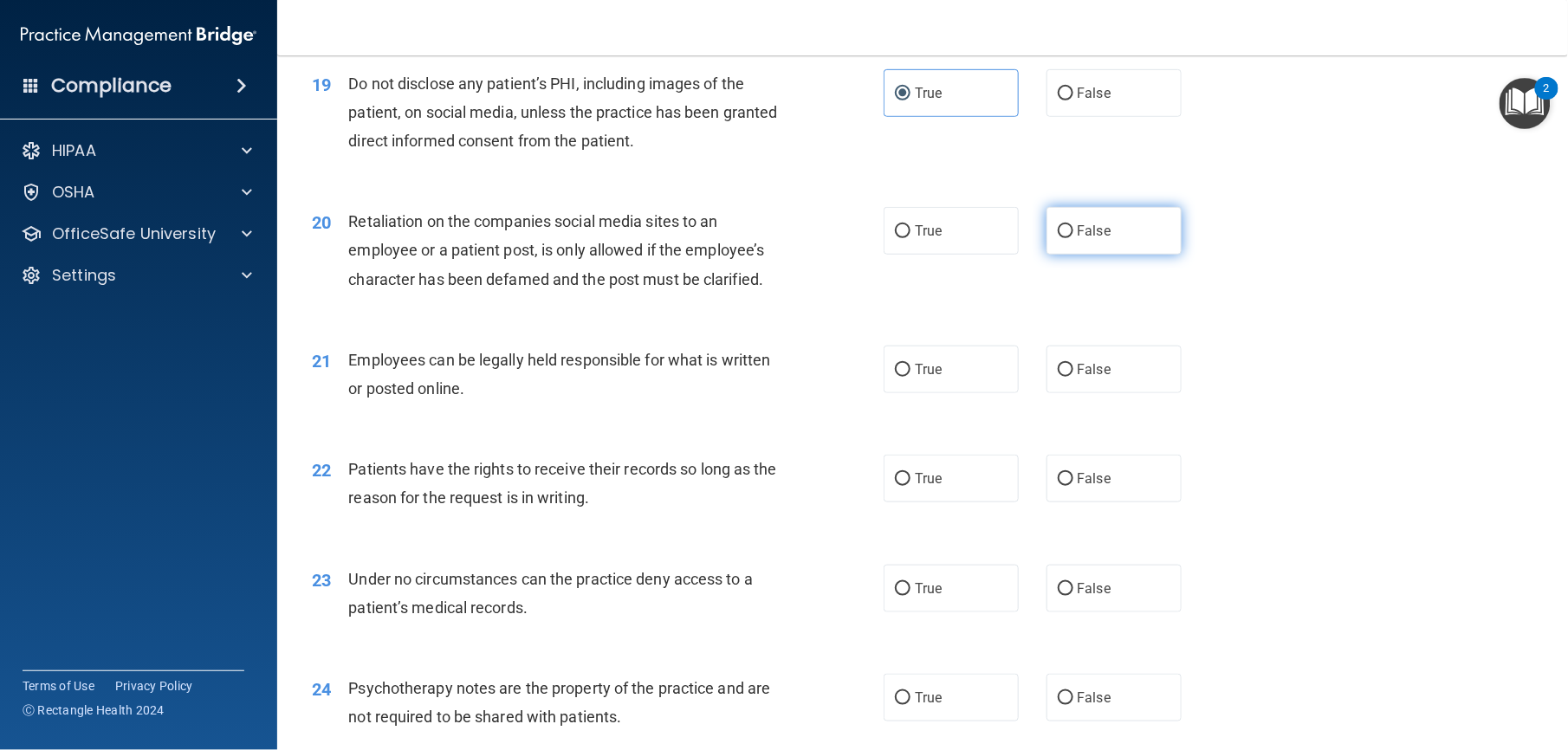 click on "False" at bounding box center [1114, 230] 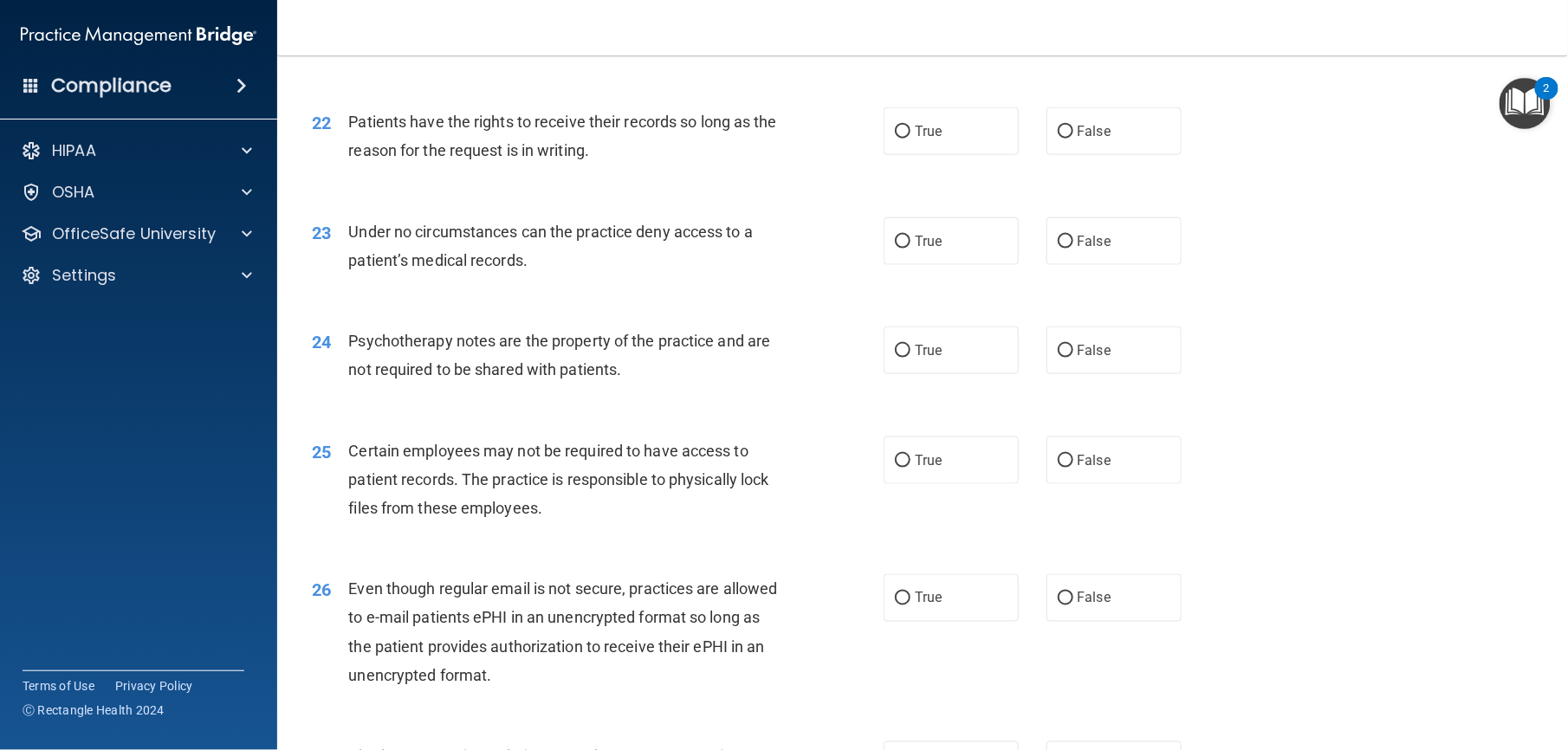 scroll, scrollTop: 3081, scrollLeft: 0, axis: vertical 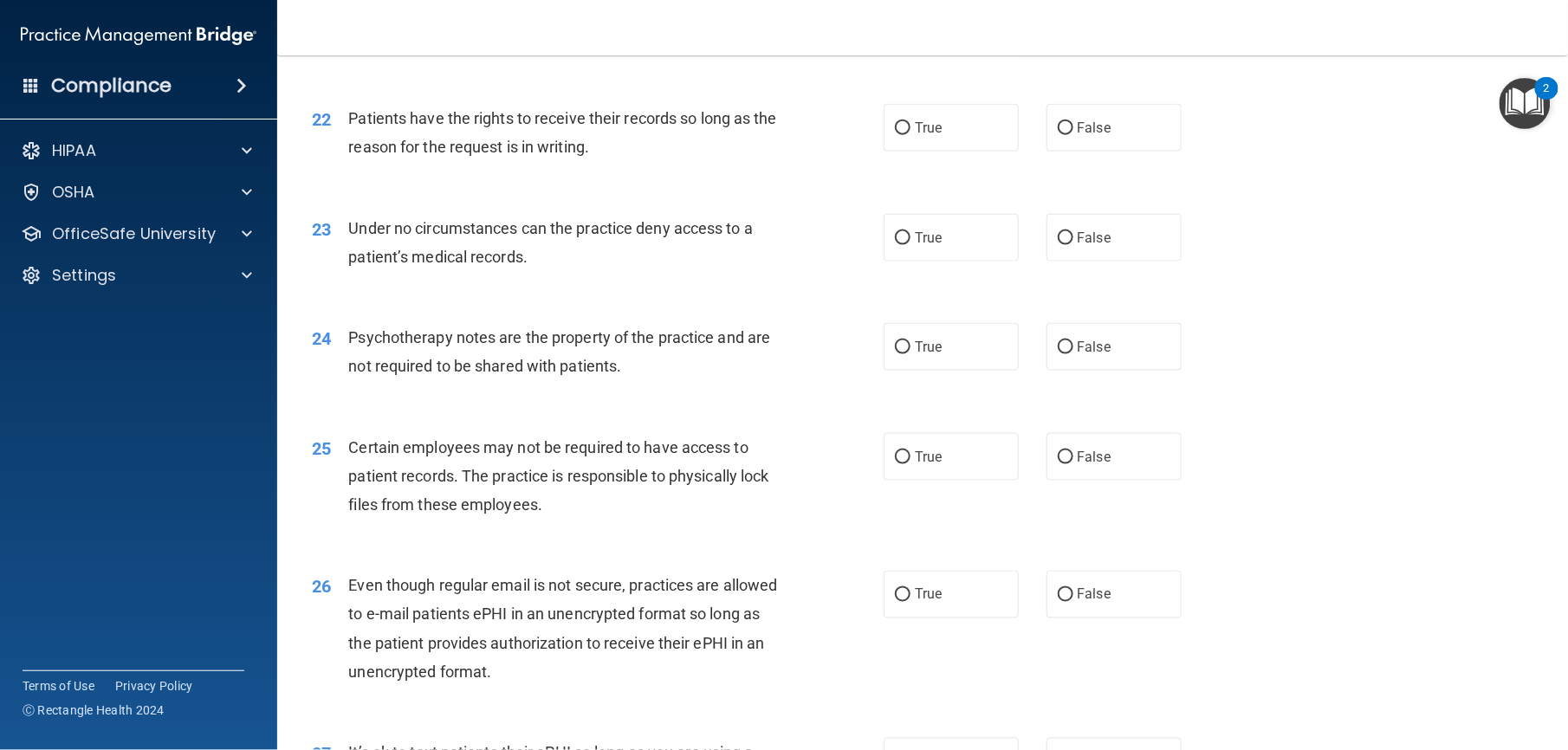 click on "True" at bounding box center [951, 18] 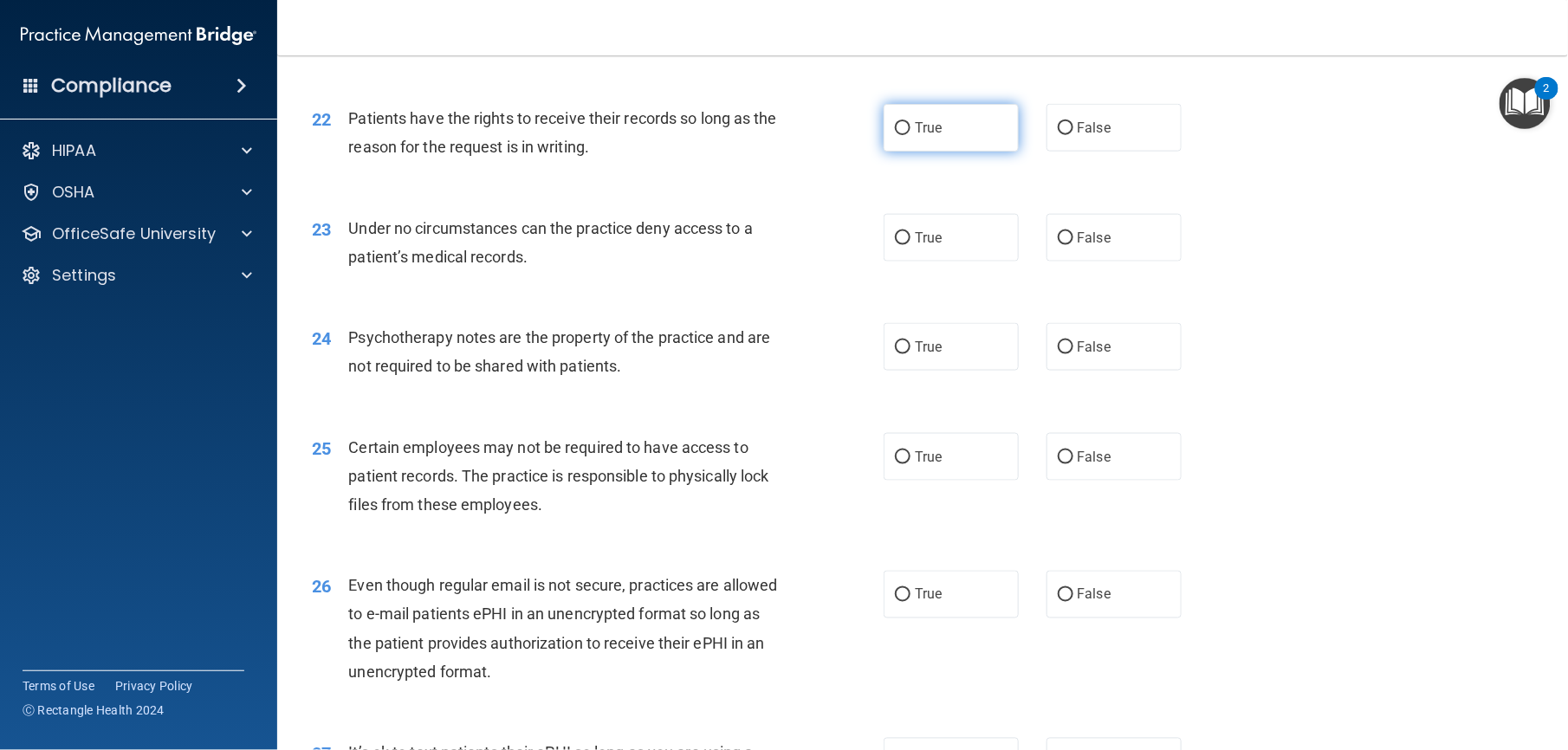 click on "True" at bounding box center [951, 127] 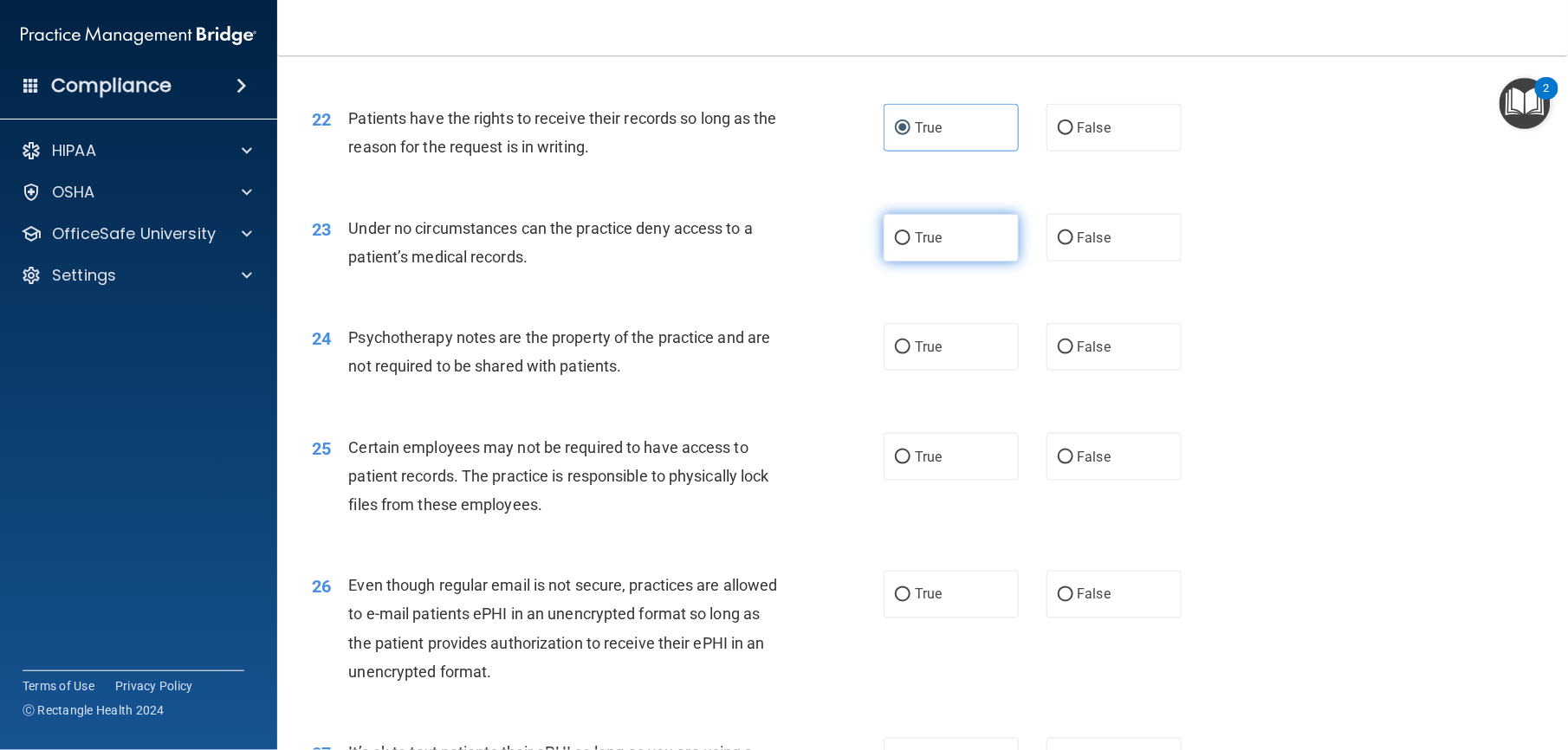 click on "True" at bounding box center (951, 237) 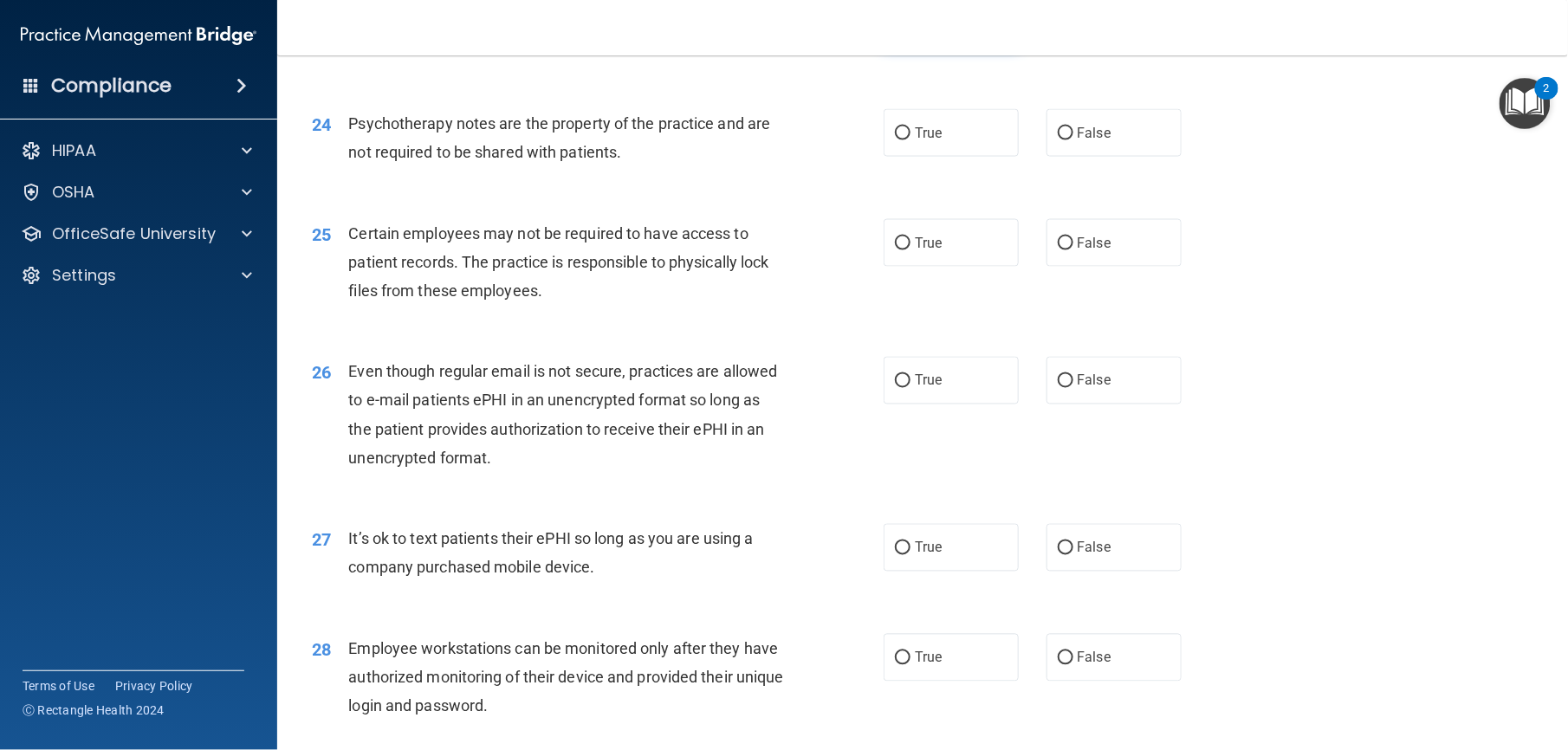 scroll, scrollTop: 3295, scrollLeft: 0, axis: vertical 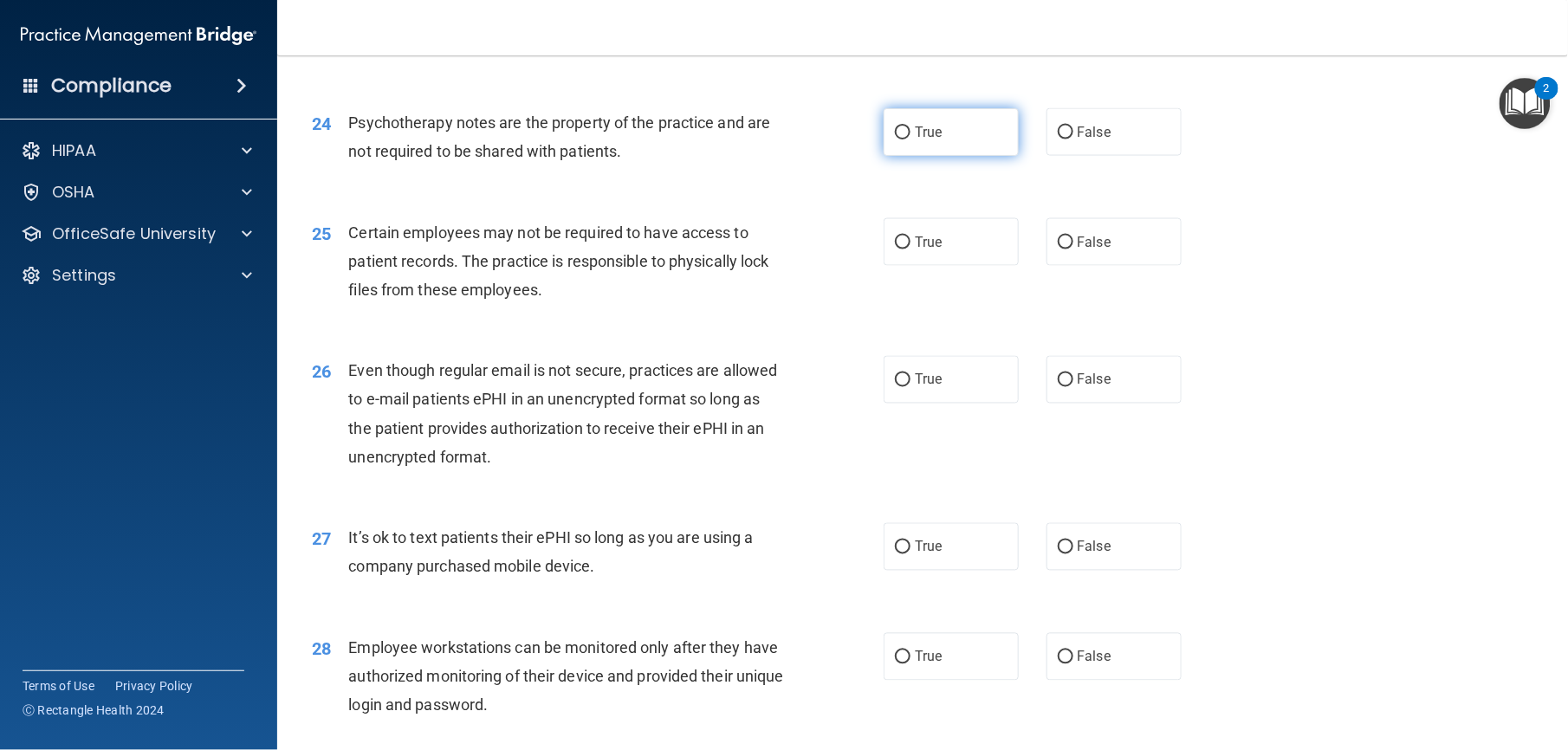 click on "True" at bounding box center [951, 132] 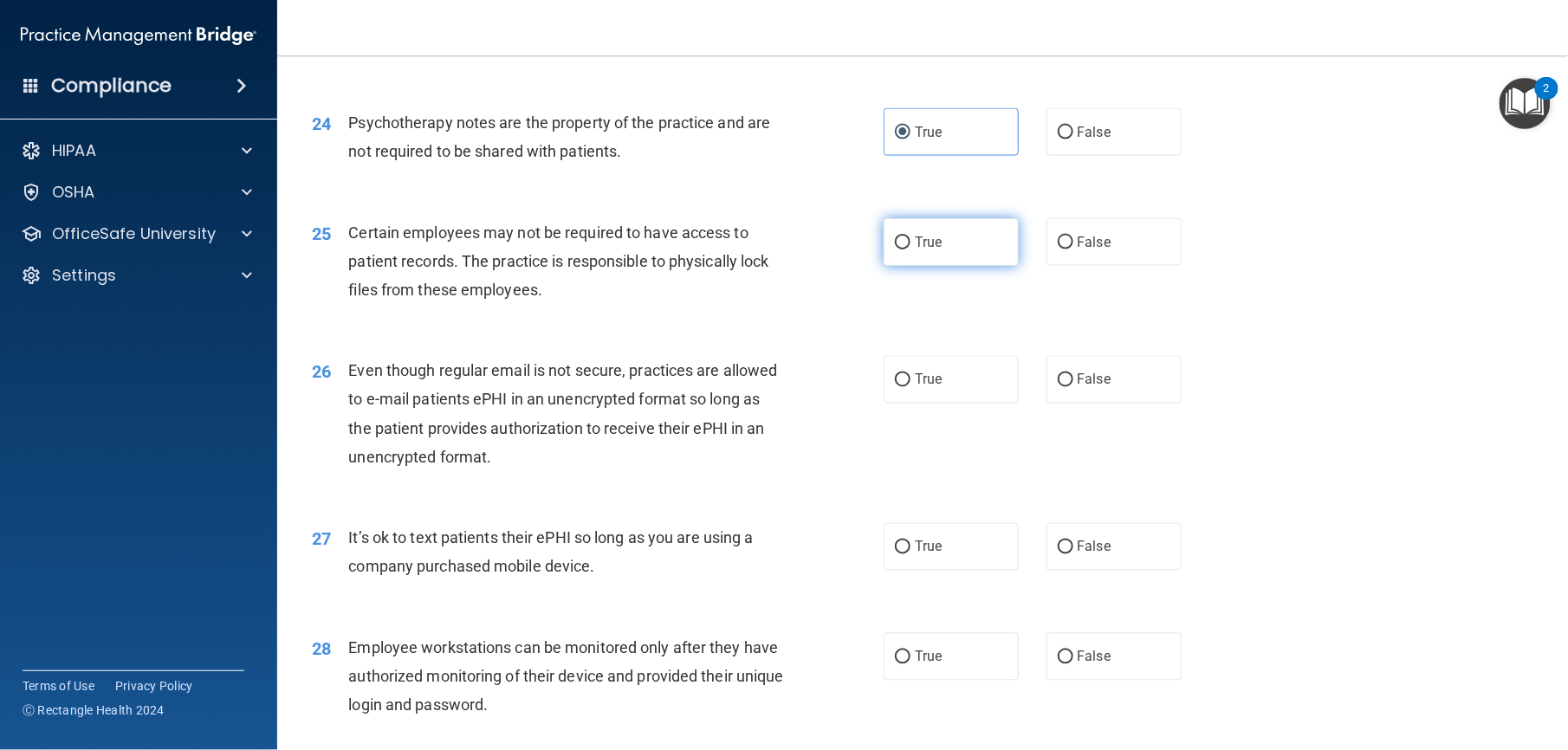 click on "True" at bounding box center (951, 242) 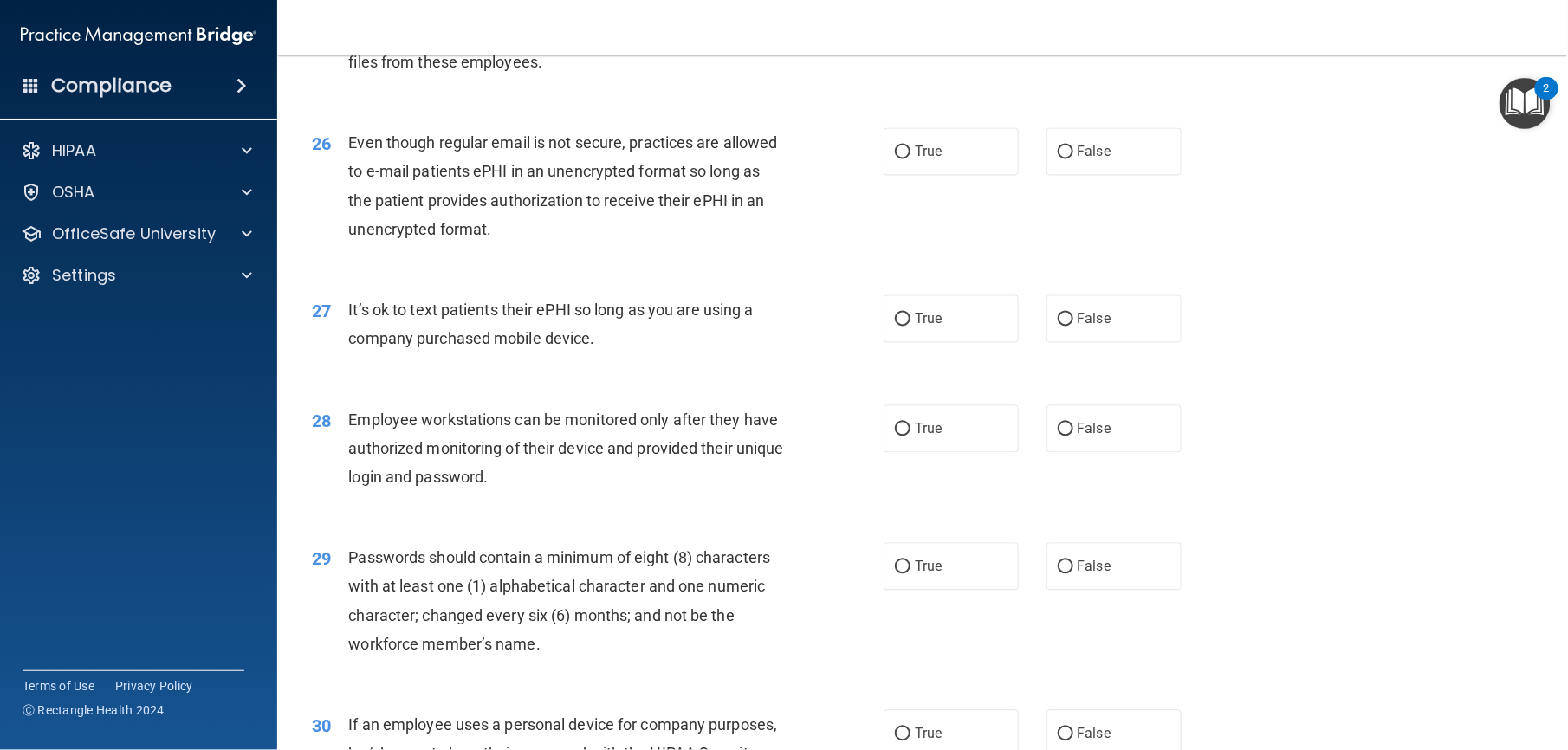 scroll, scrollTop: 3528, scrollLeft: 0, axis: vertical 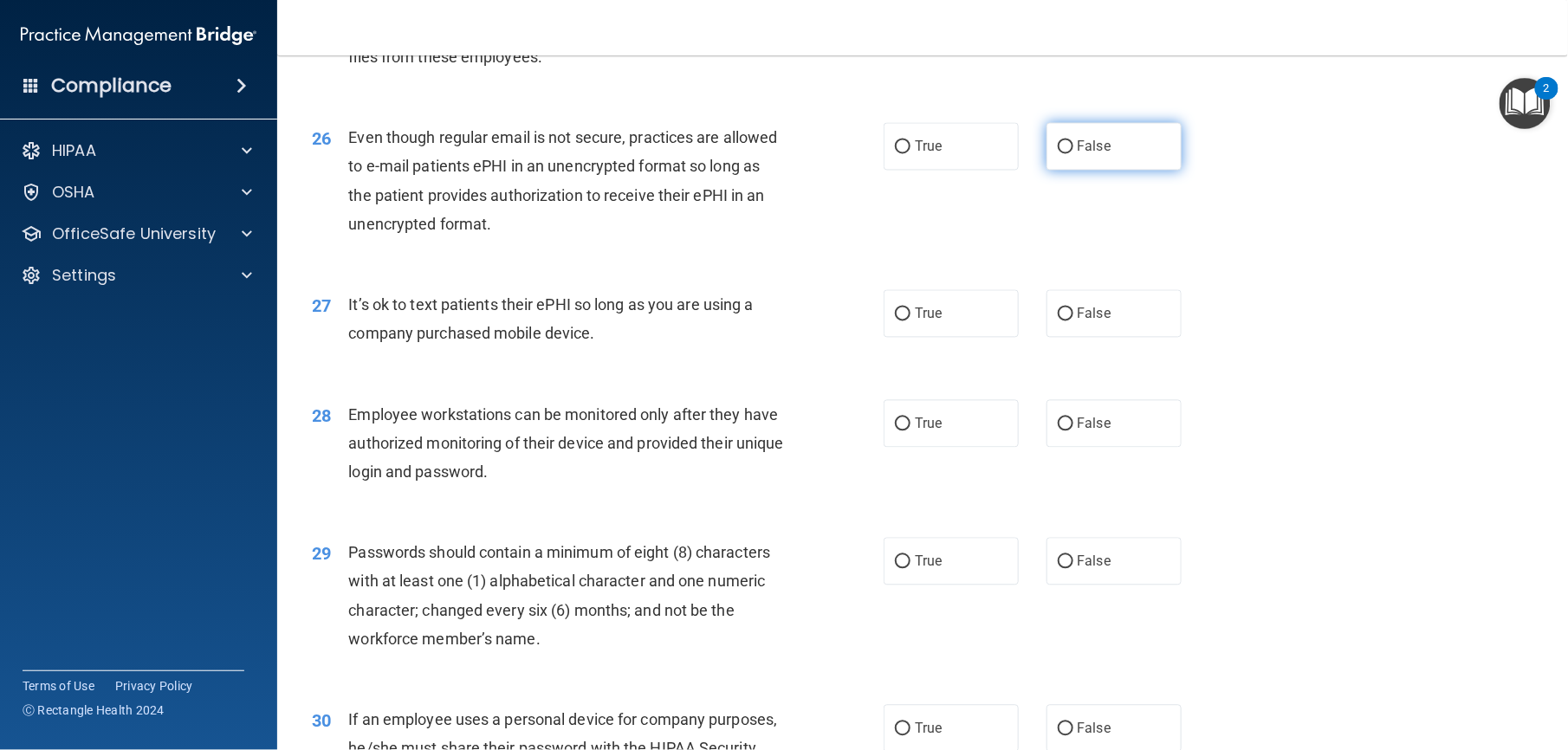 click on "False" at bounding box center (1114, 146) 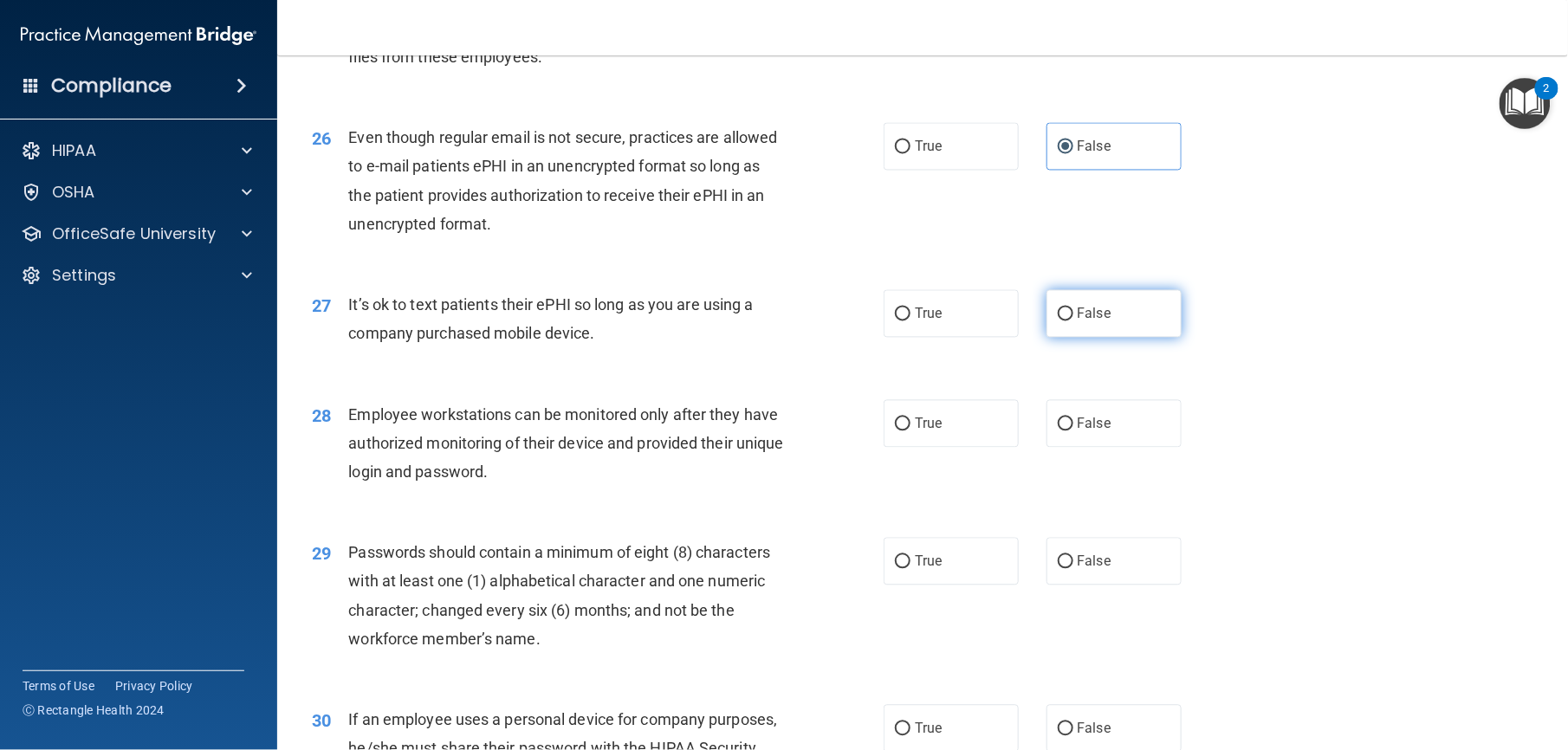 click on "False" at bounding box center [1114, 314] 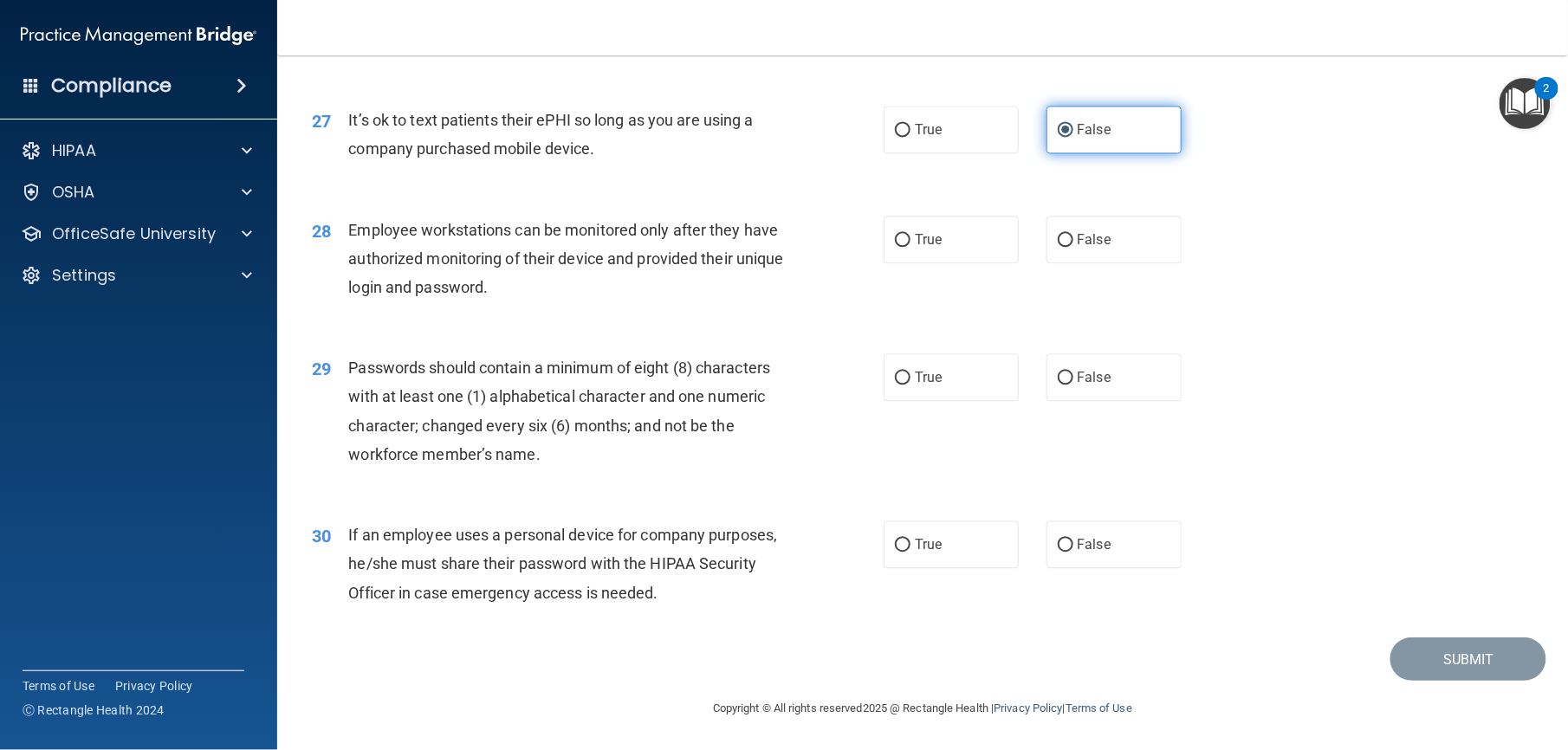 scroll, scrollTop: 3826, scrollLeft: 0, axis: vertical 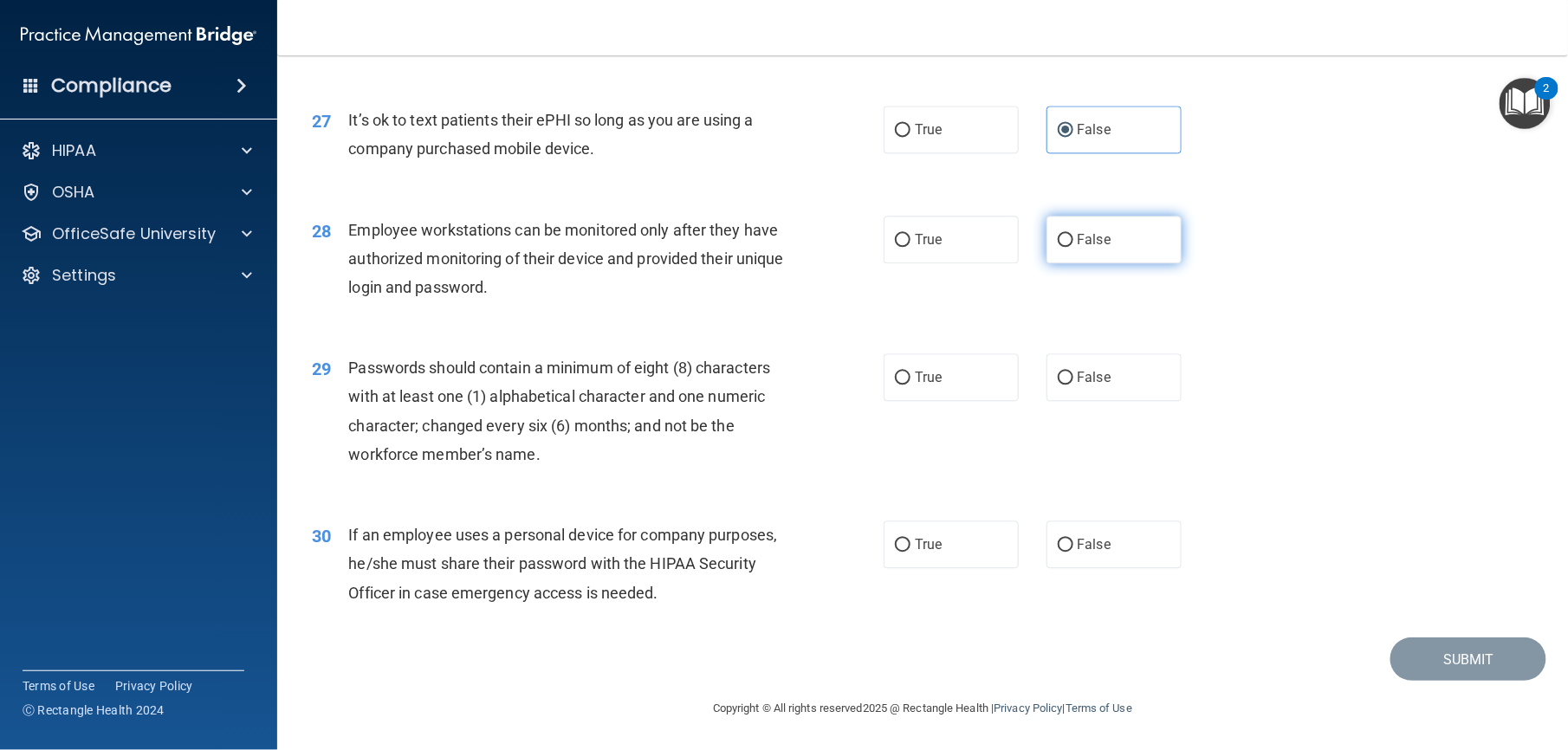 click on "False" at bounding box center (1094, 239) 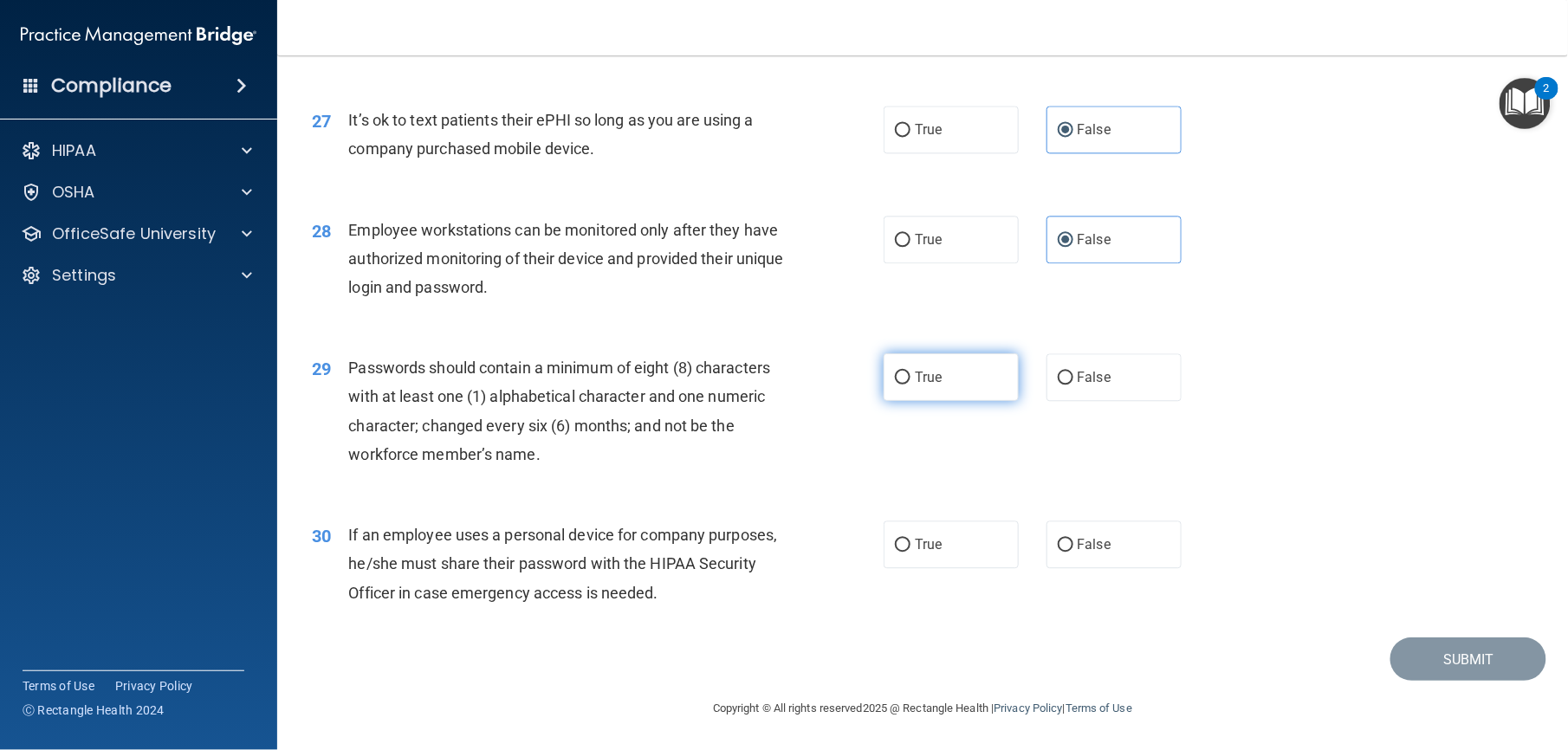 click on "True" at bounding box center (928, 377) 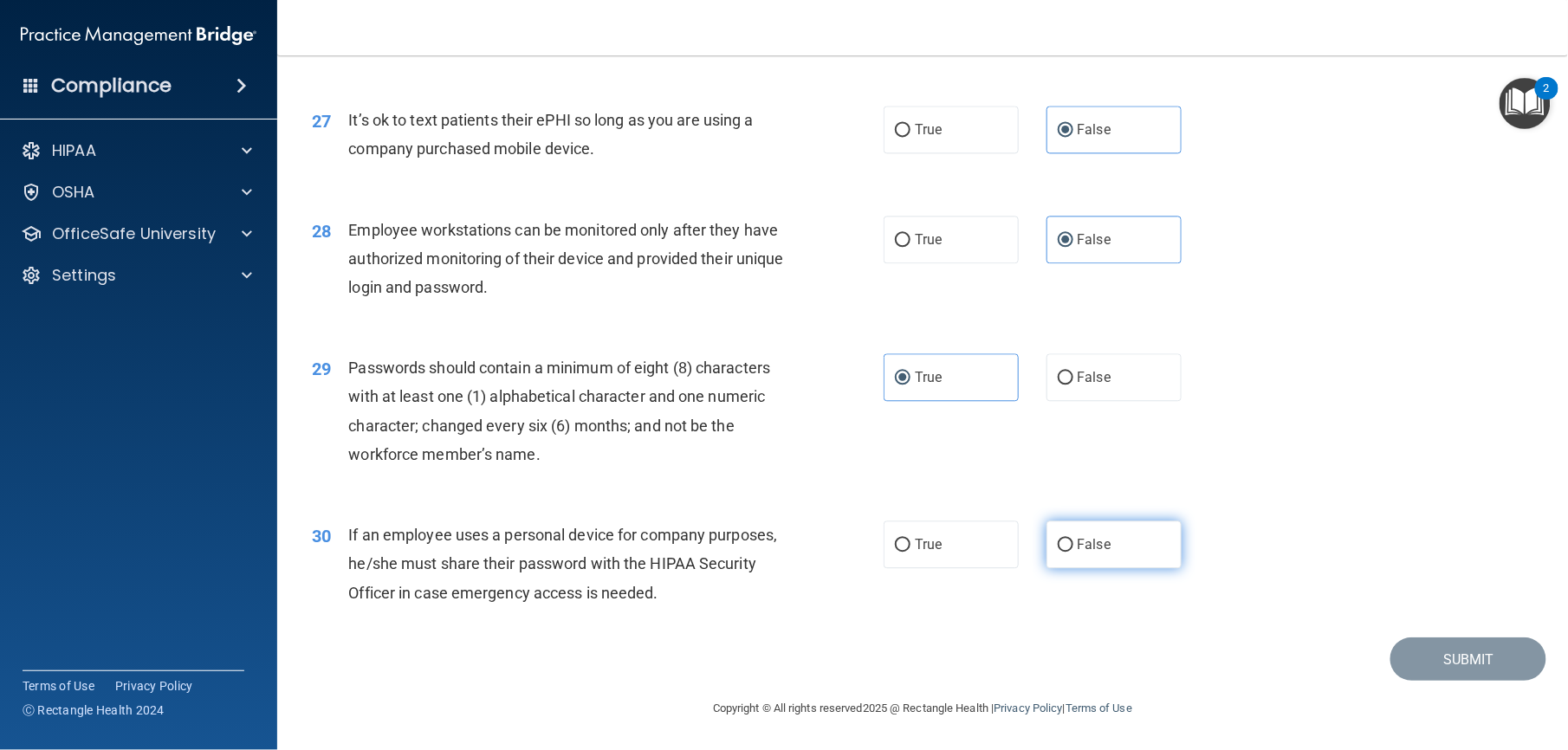 click on "False" at bounding box center (1114, 544) 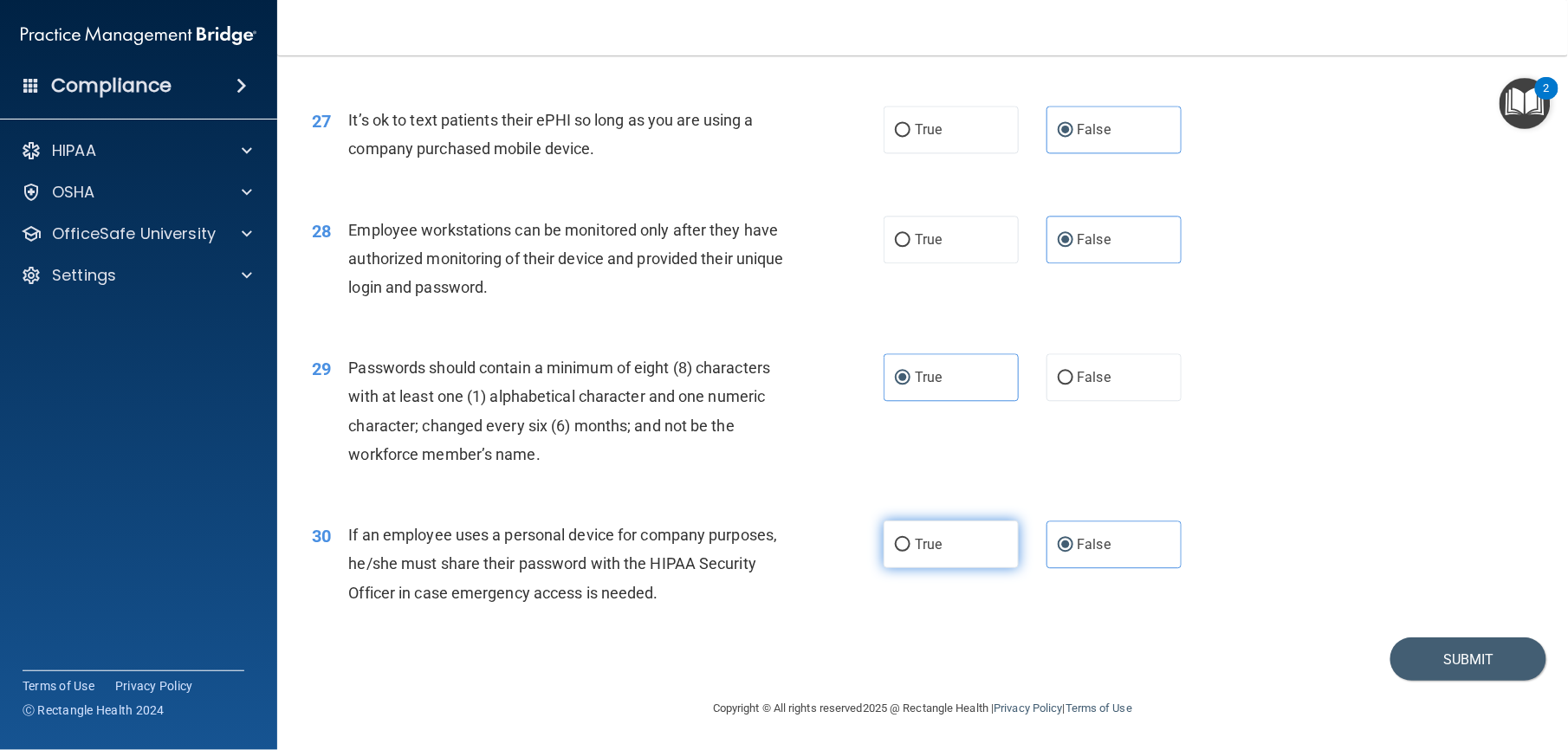 click on "True" at bounding box center (951, 544) 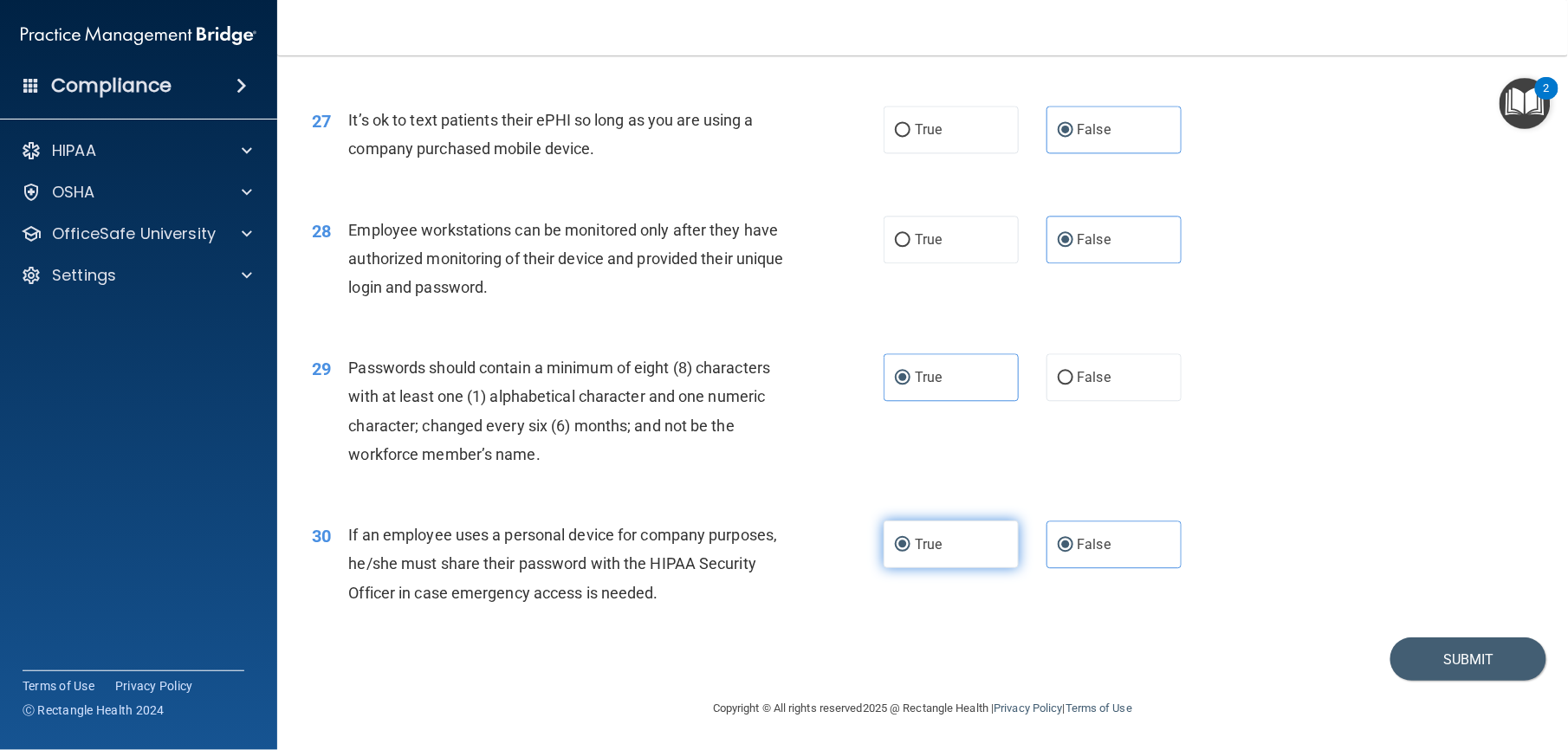 radio on "false" 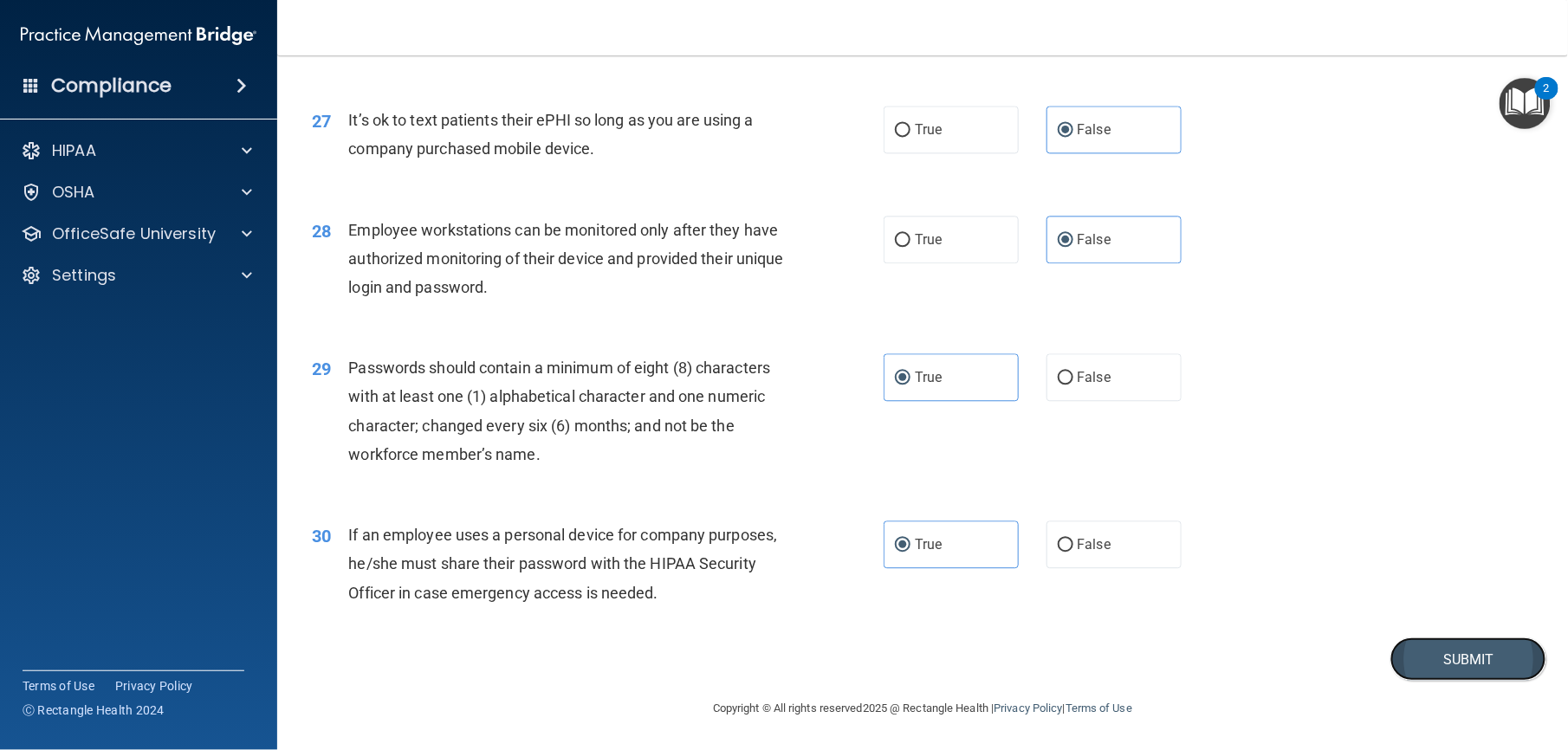 click on "Submit" at bounding box center [1468, 659] 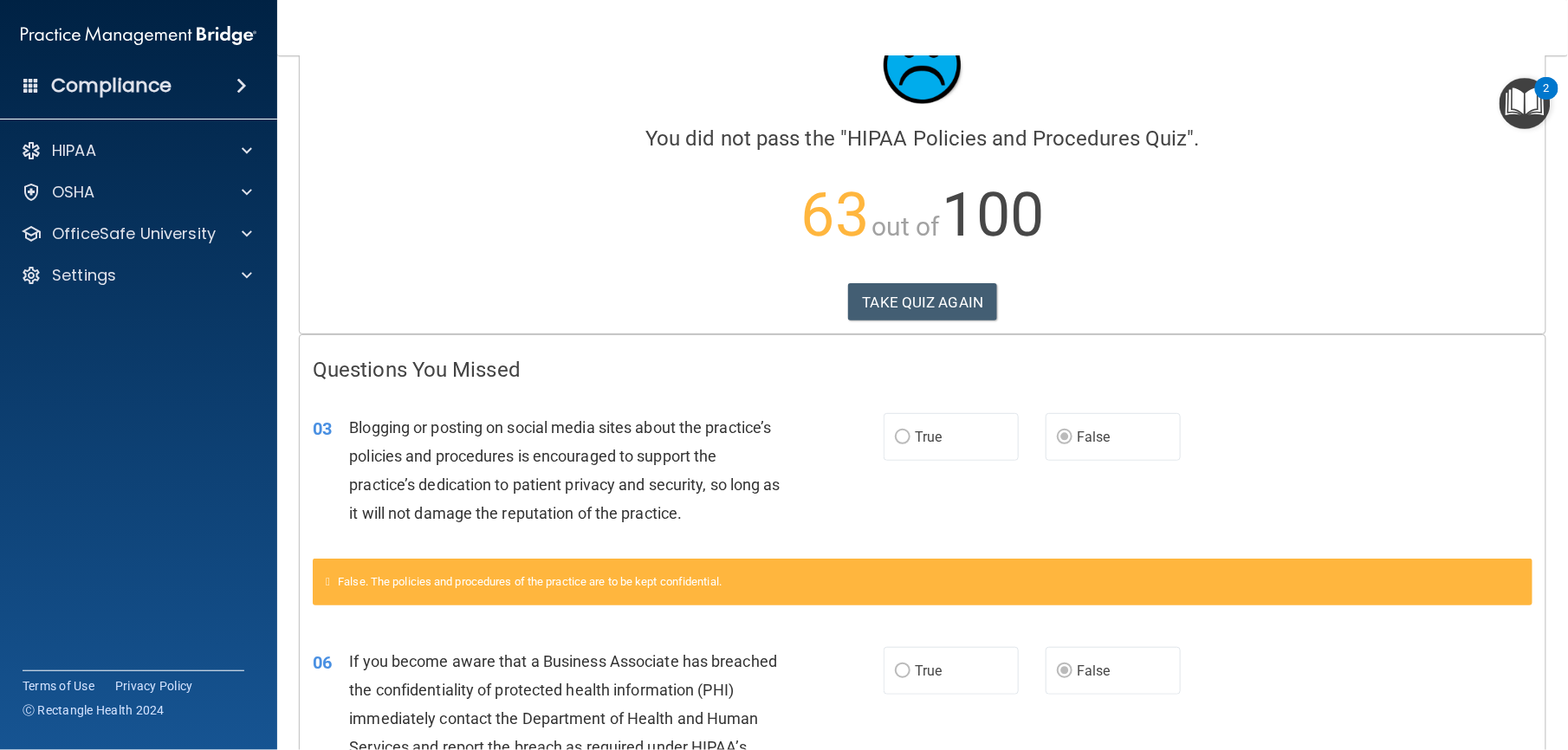 scroll, scrollTop: 0, scrollLeft: 0, axis: both 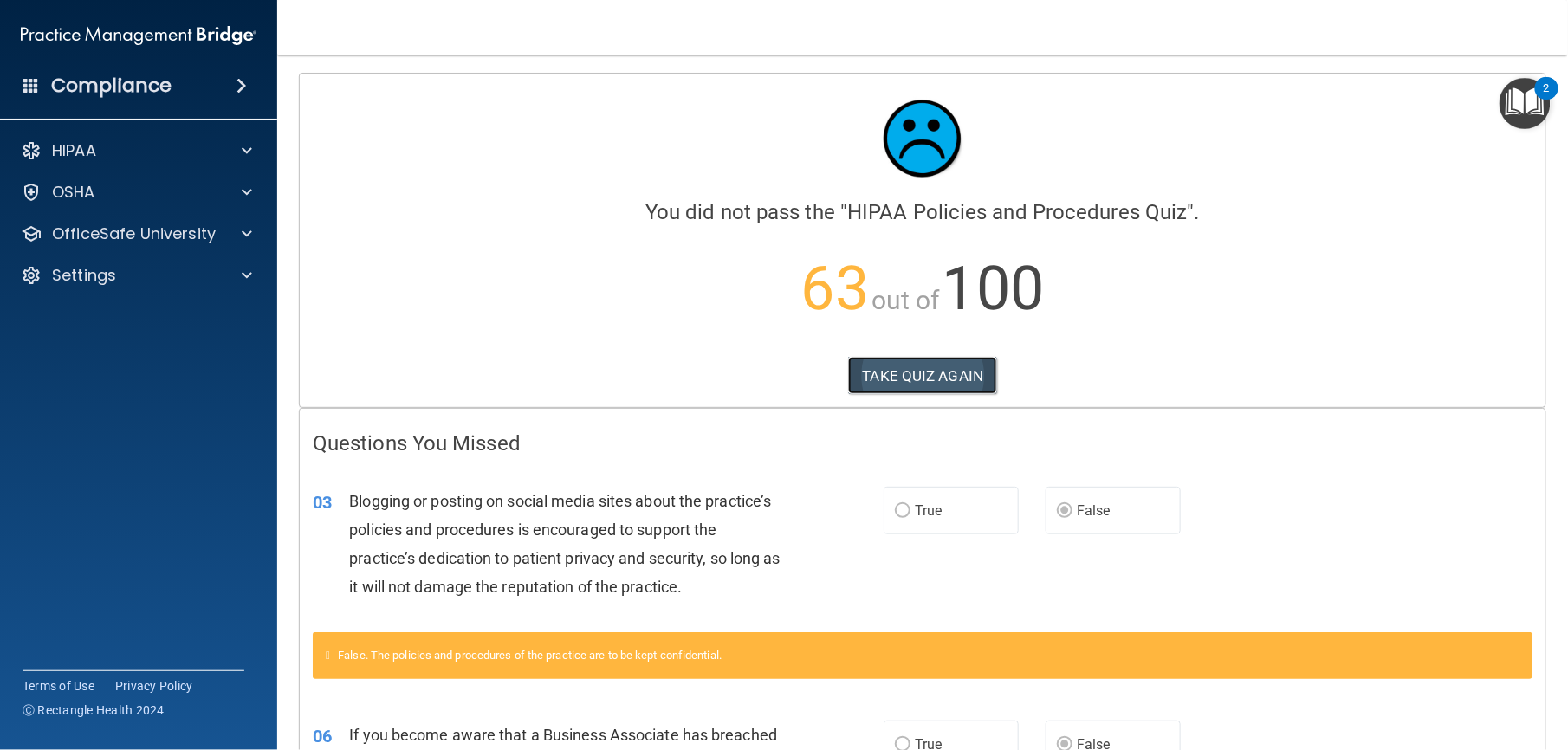 click on "TAKE QUIZ AGAIN" at bounding box center [923, 376] 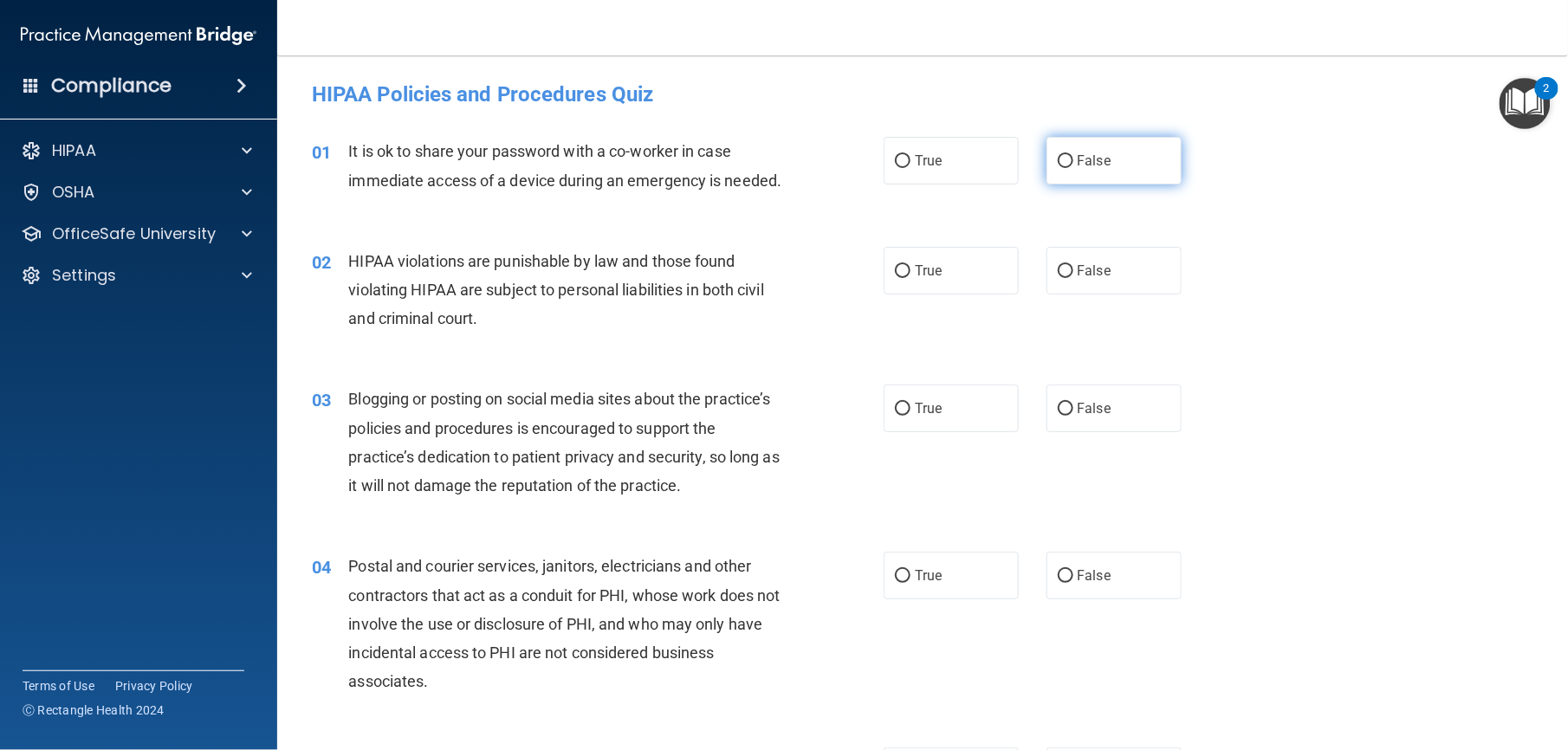click on "False" at bounding box center (1094, 160) 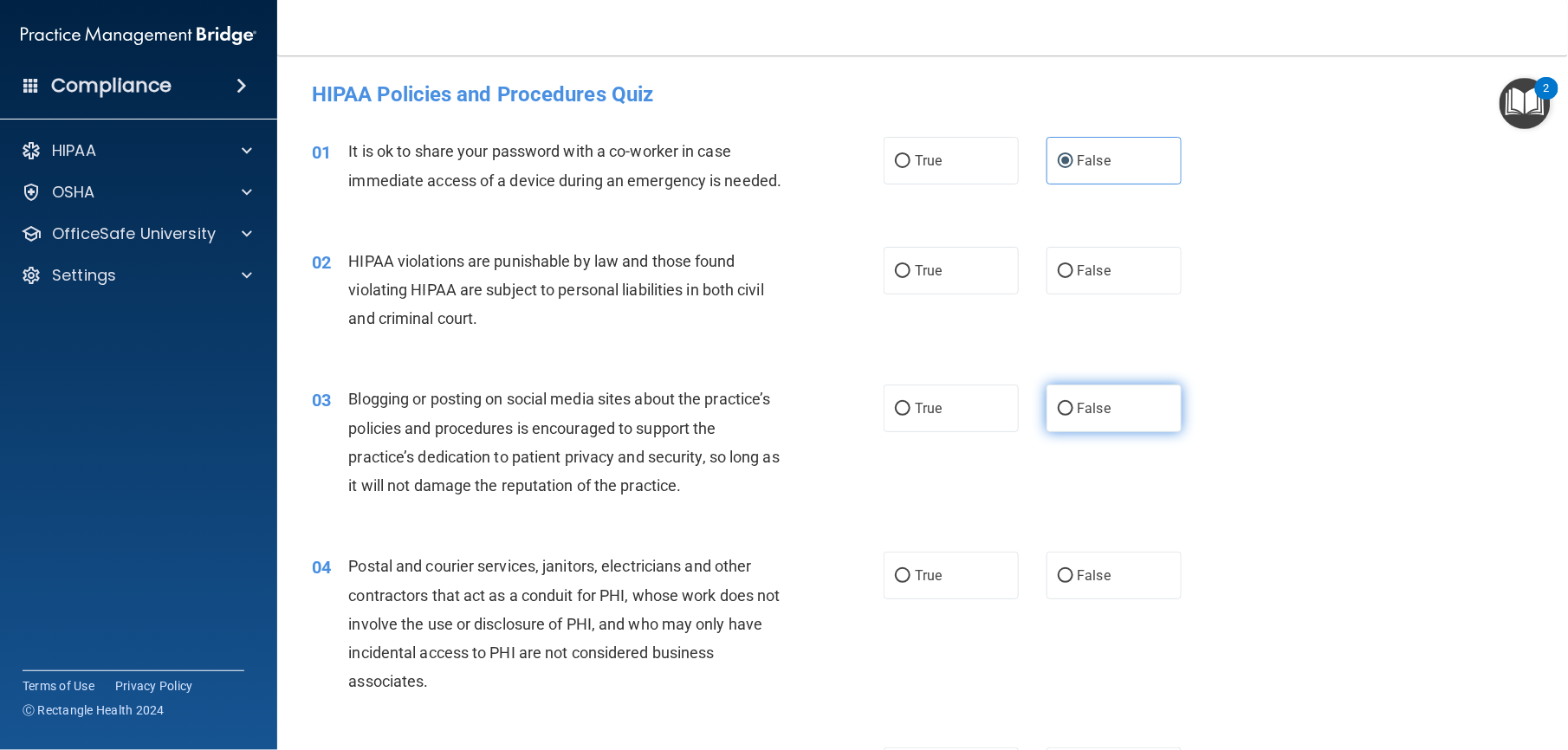 click on "False" at bounding box center [1114, 408] 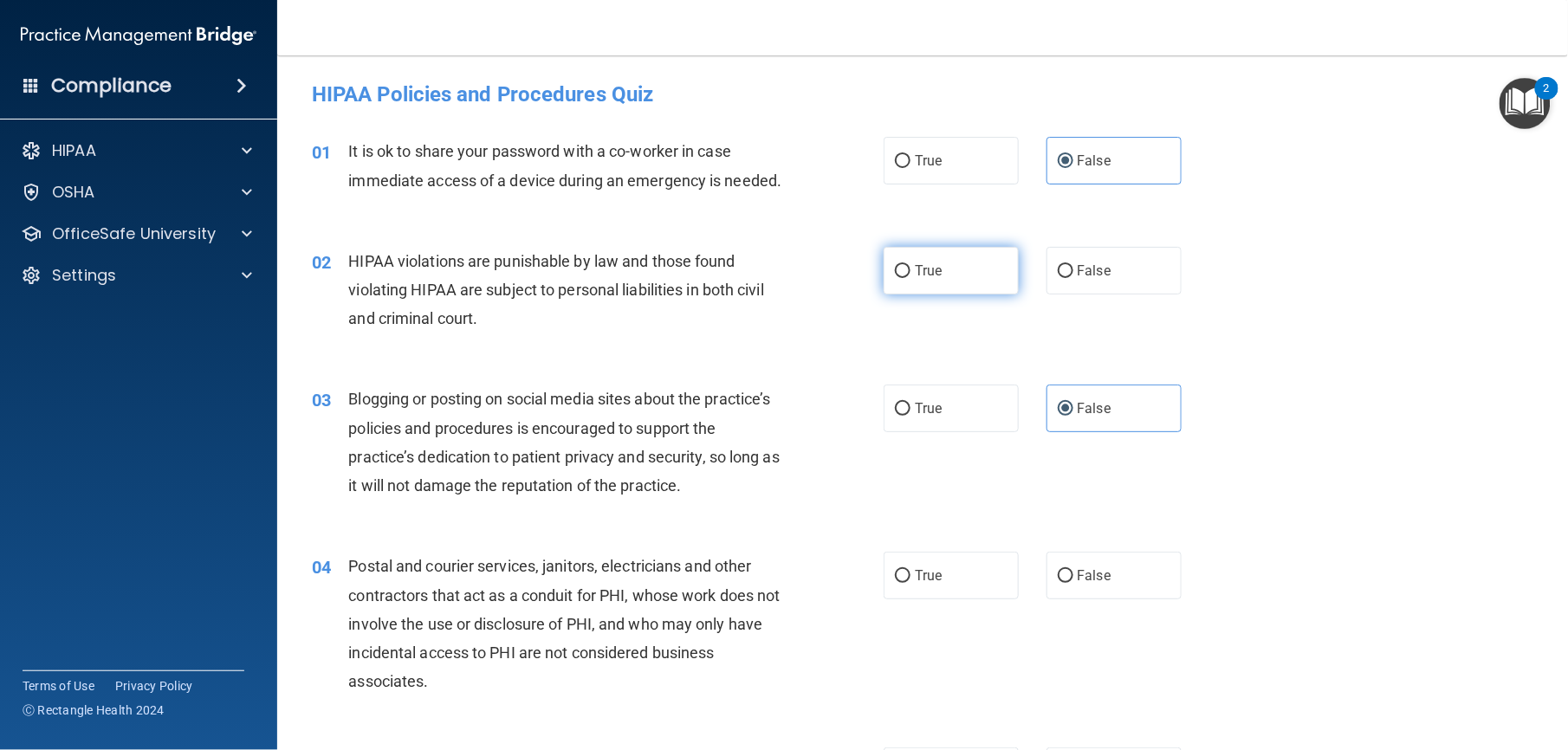 click on "True" at bounding box center [951, 270] 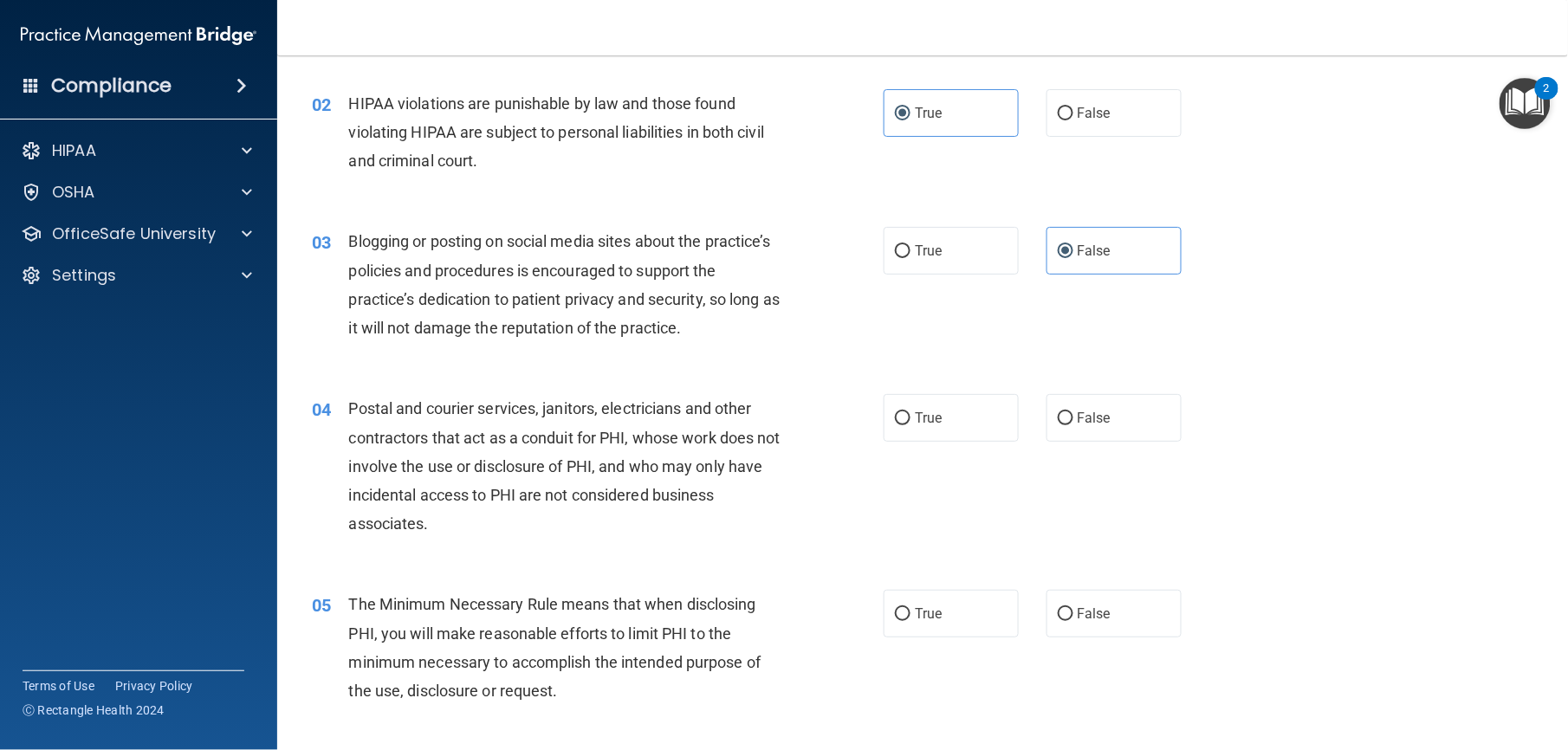 scroll, scrollTop: 161, scrollLeft: 0, axis: vertical 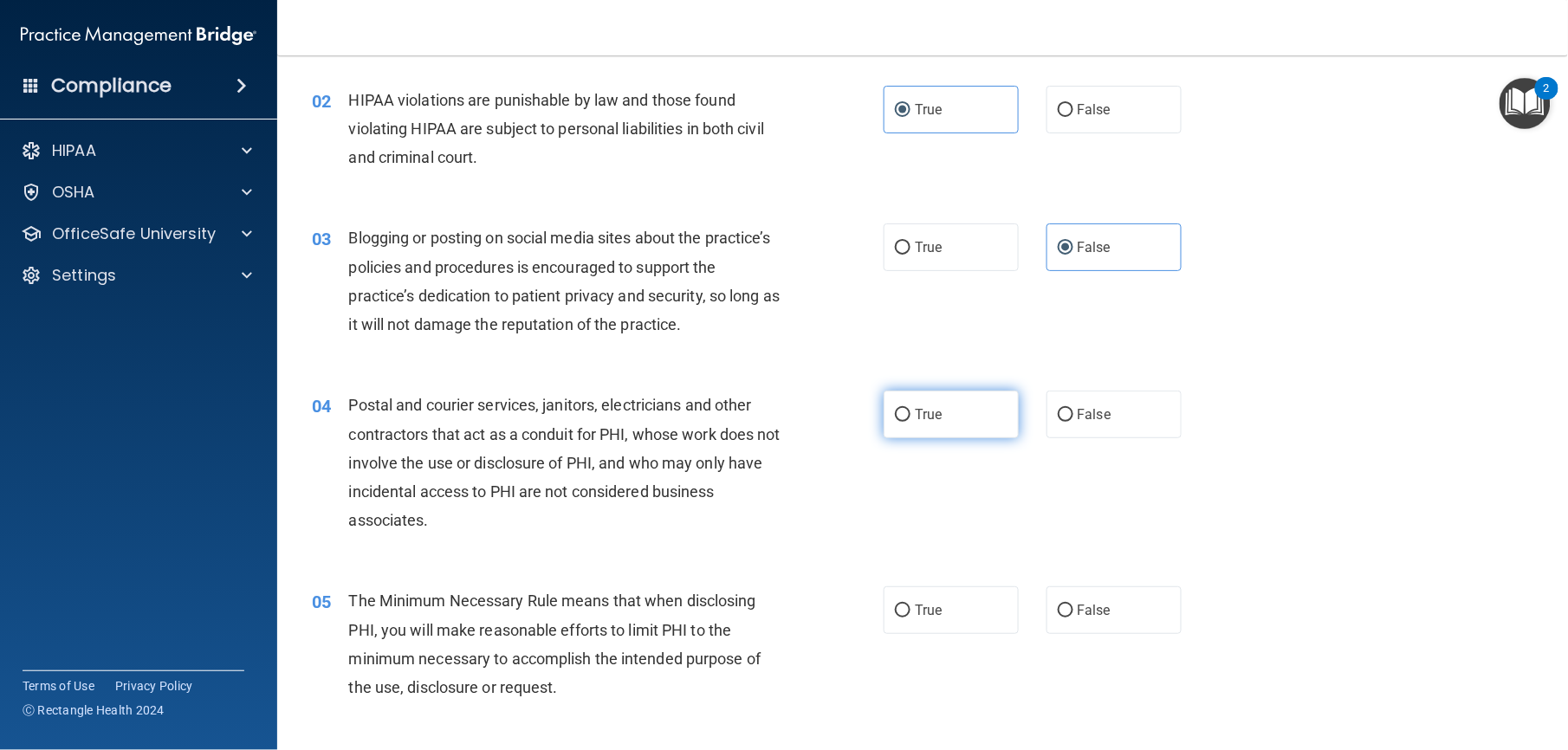 click on "True" at bounding box center (951, 414) 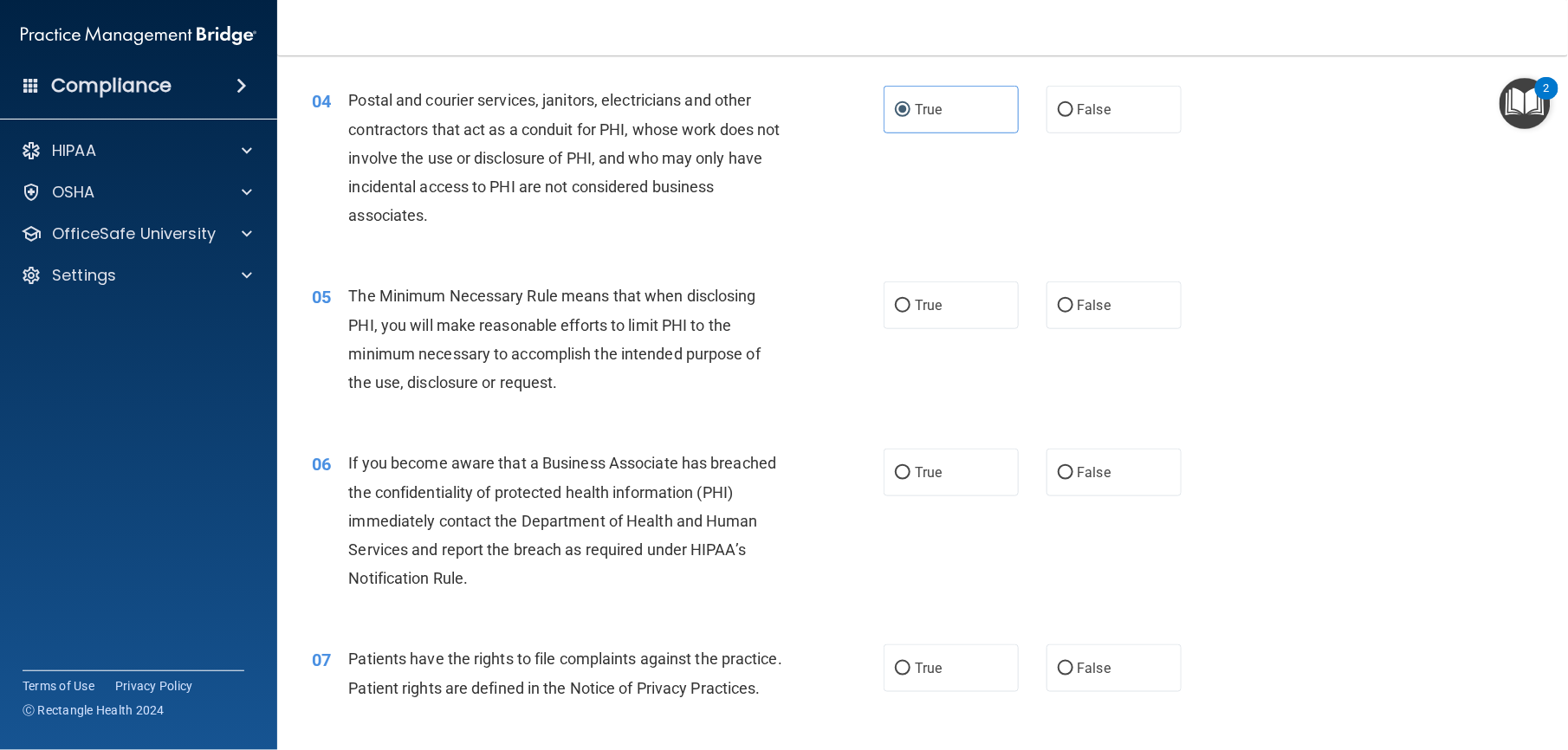 scroll, scrollTop: 475, scrollLeft: 0, axis: vertical 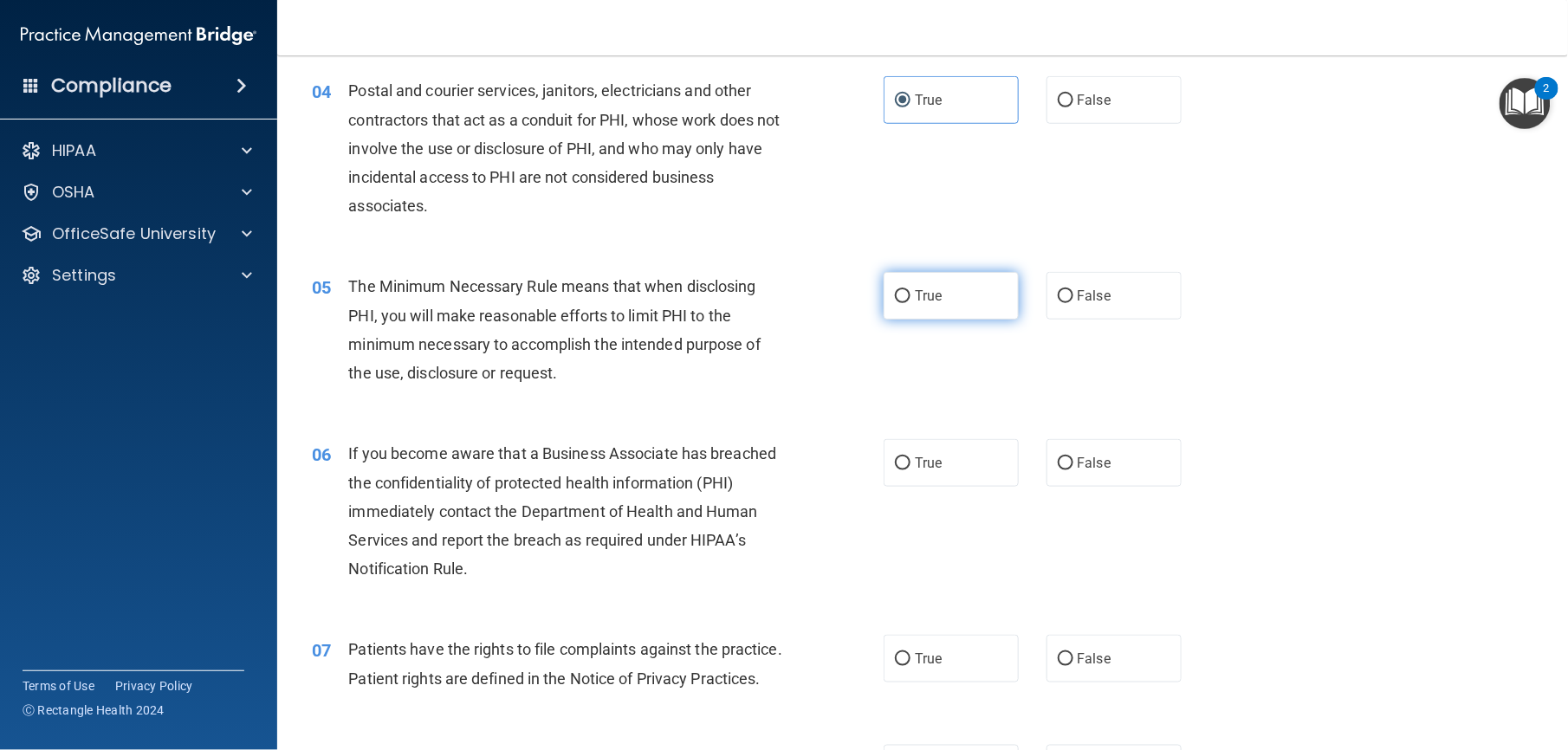 click on "True" at bounding box center (928, 295) 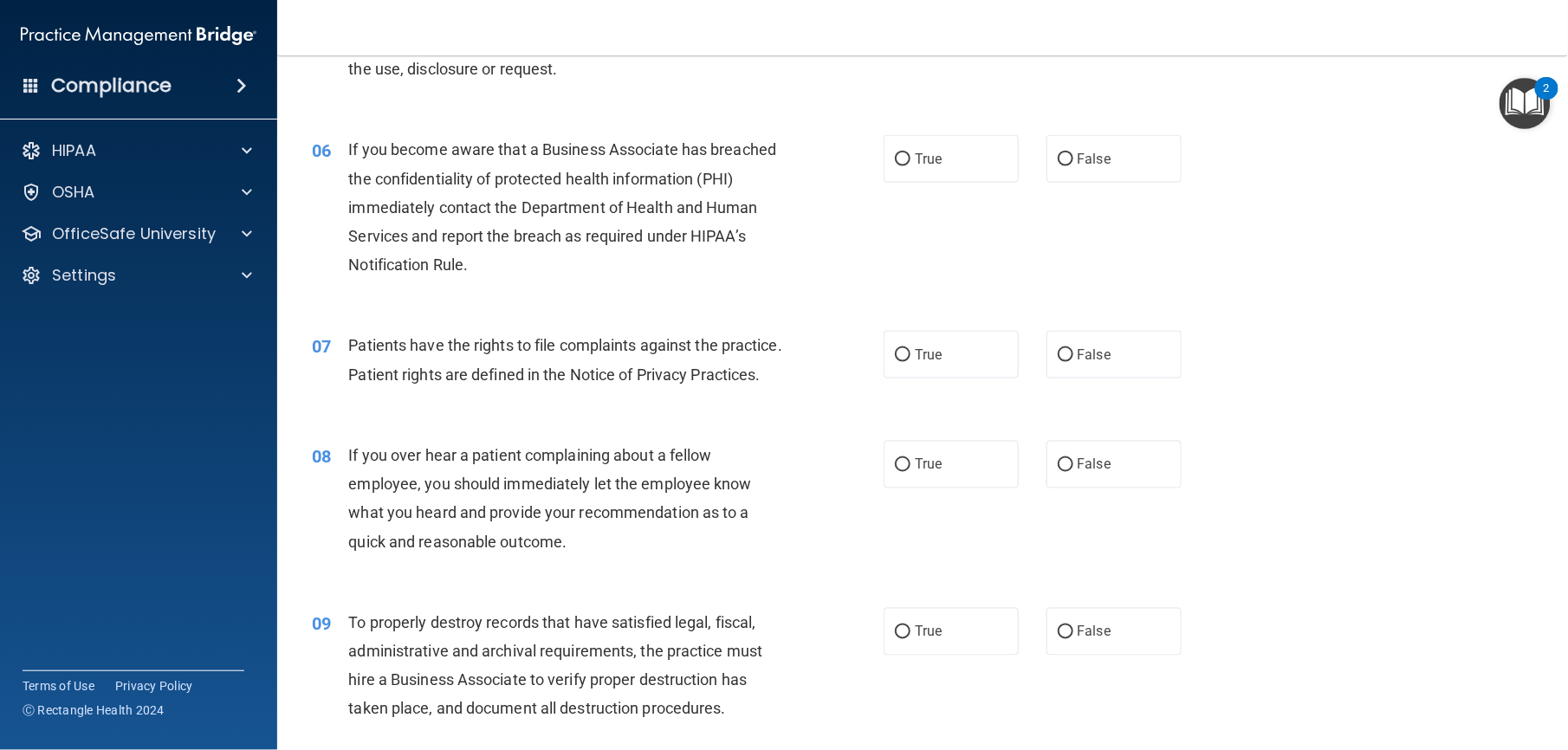 scroll, scrollTop: 790, scrollLeft: 0, axis: vertical 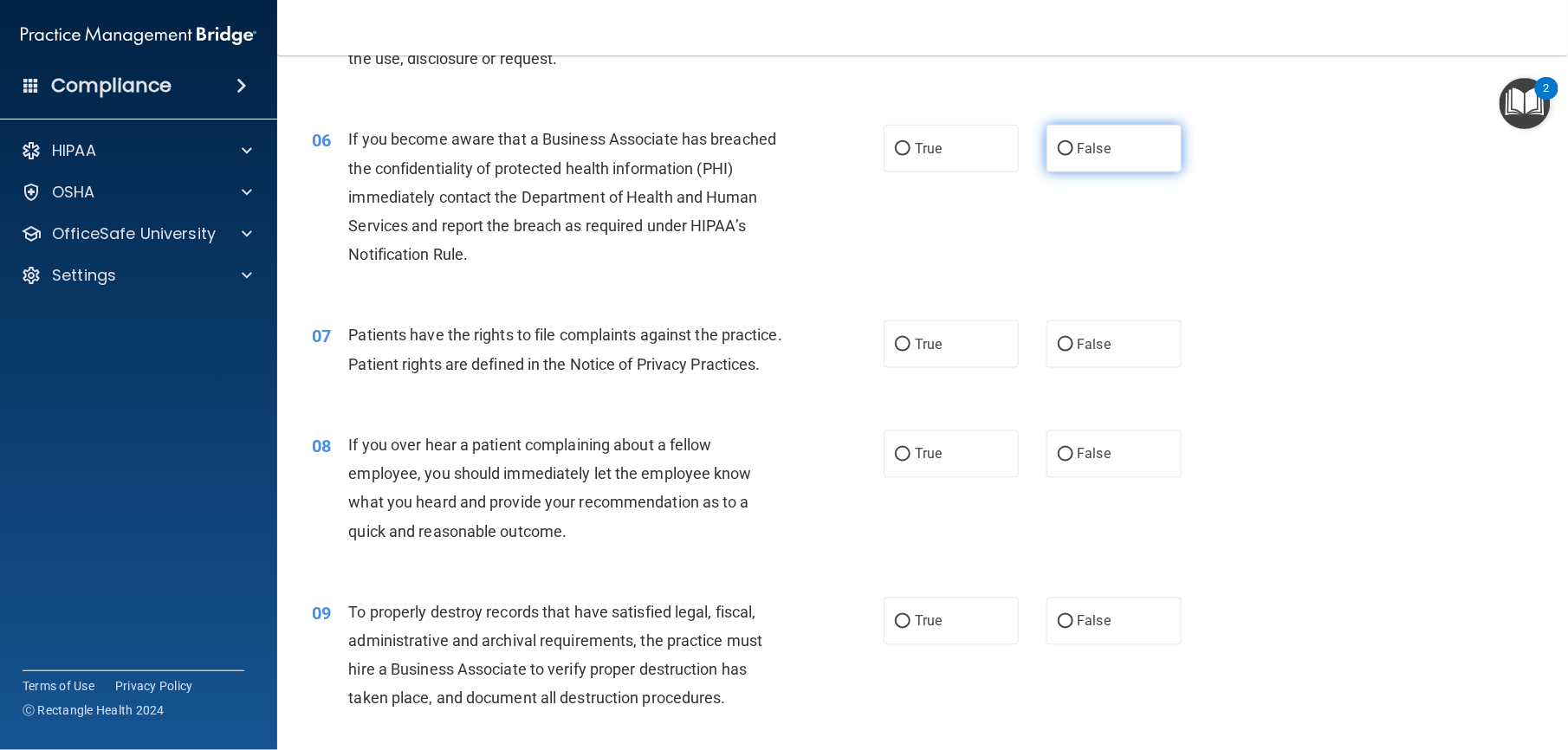 click on "False" at bounding box center (1094, 148) 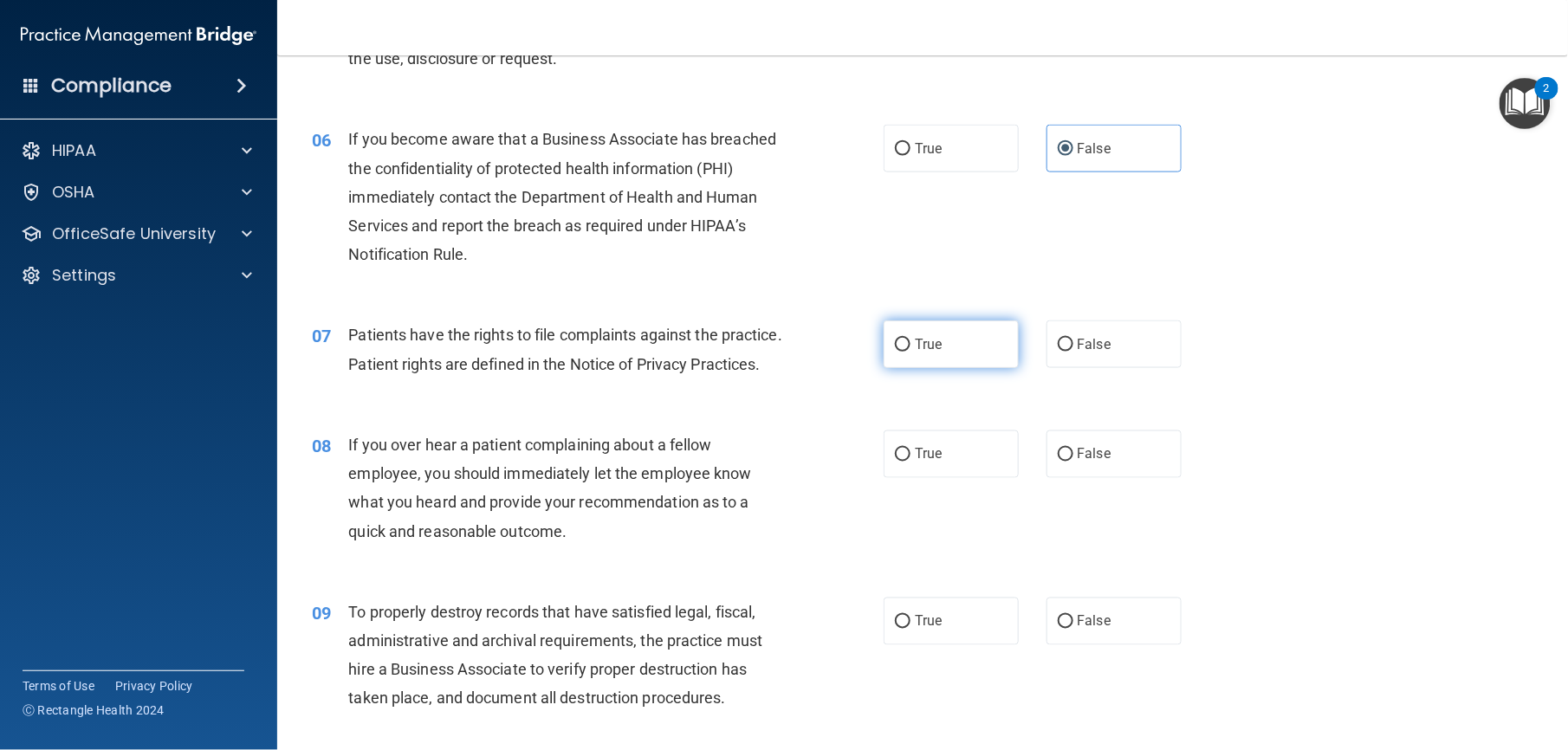 click on "True" at bounding box center [951, 344] 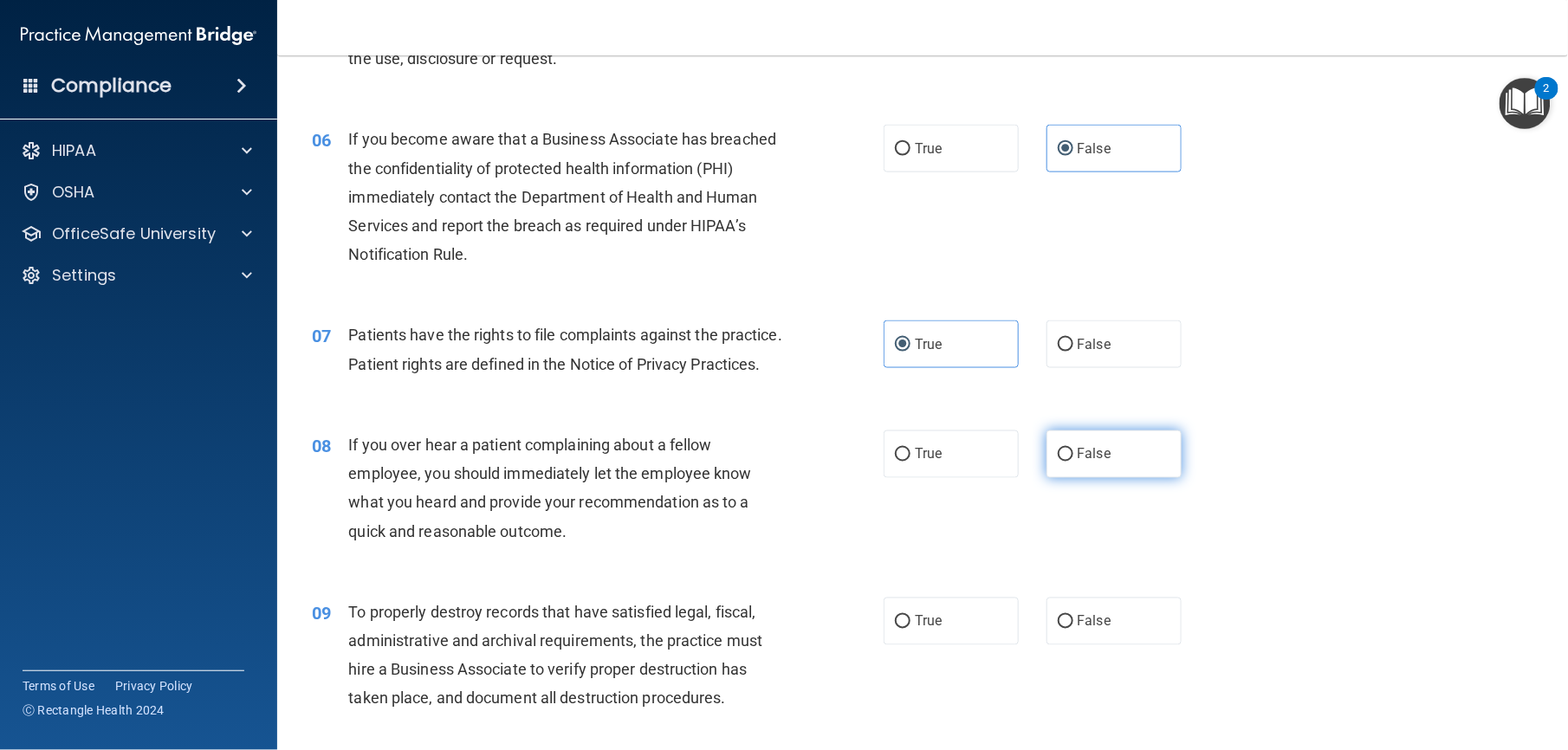 click on "False" at bounding box center [1066, 455] 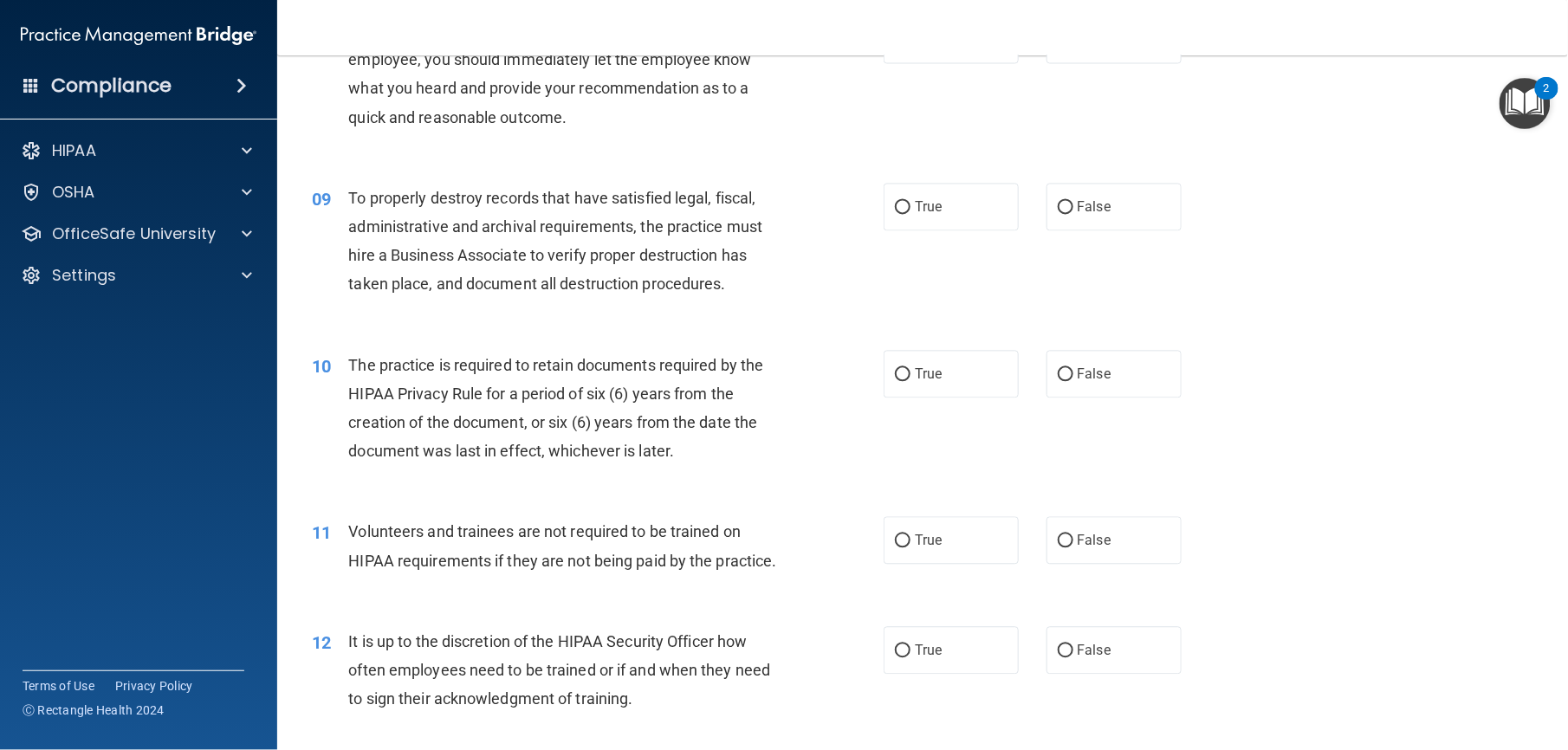 scroll, scrollTop: 1203, scrollLeft: 0, axis: vertical 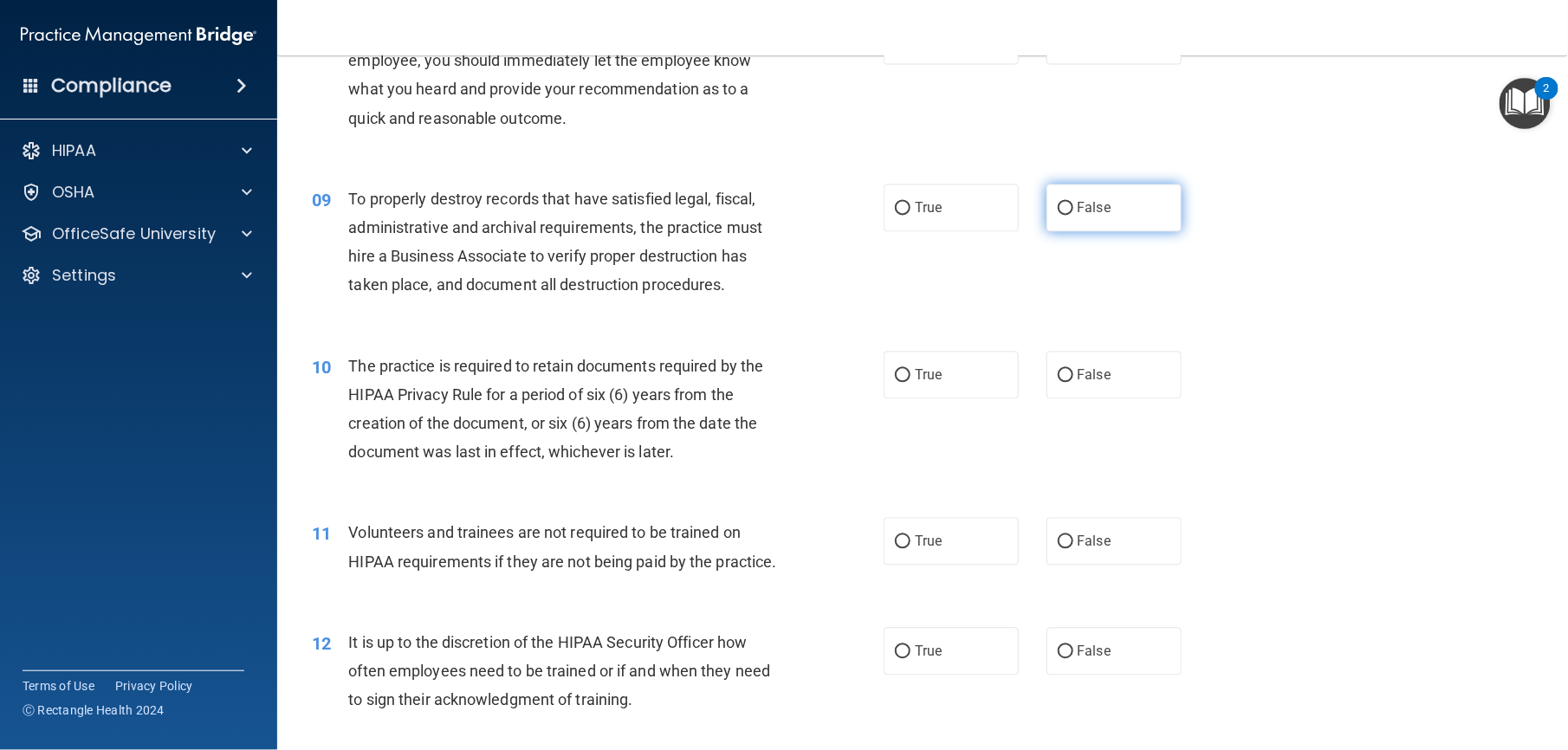 click on "False" at bounding box center (1114, 208) 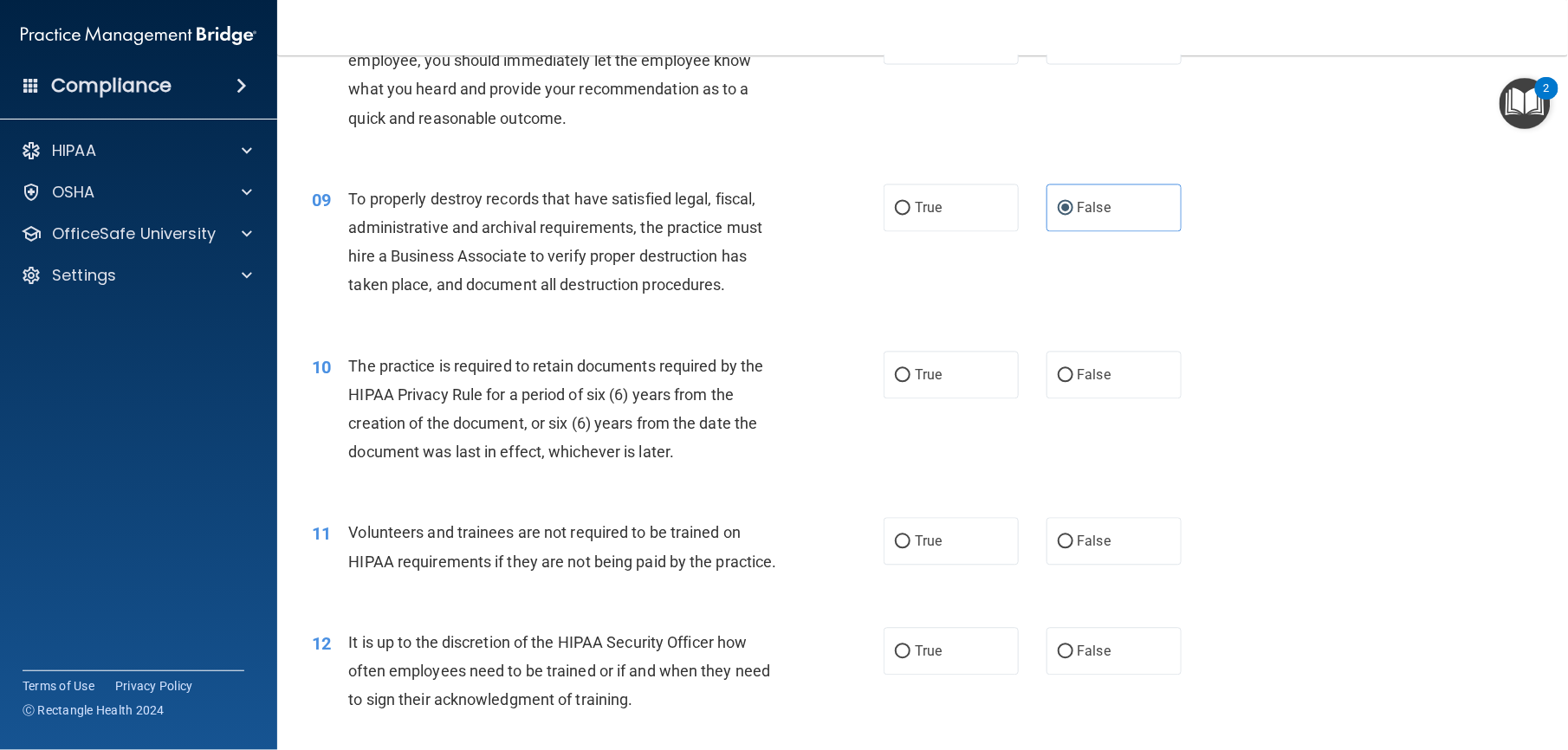 click on "08       If you over hear a patient complaining about a fellow employee, you should immediately let the employee know what you heard and provide your recommendation as to a quick and reasonable outcome.                  True           False" at bounding box center (923, 79) 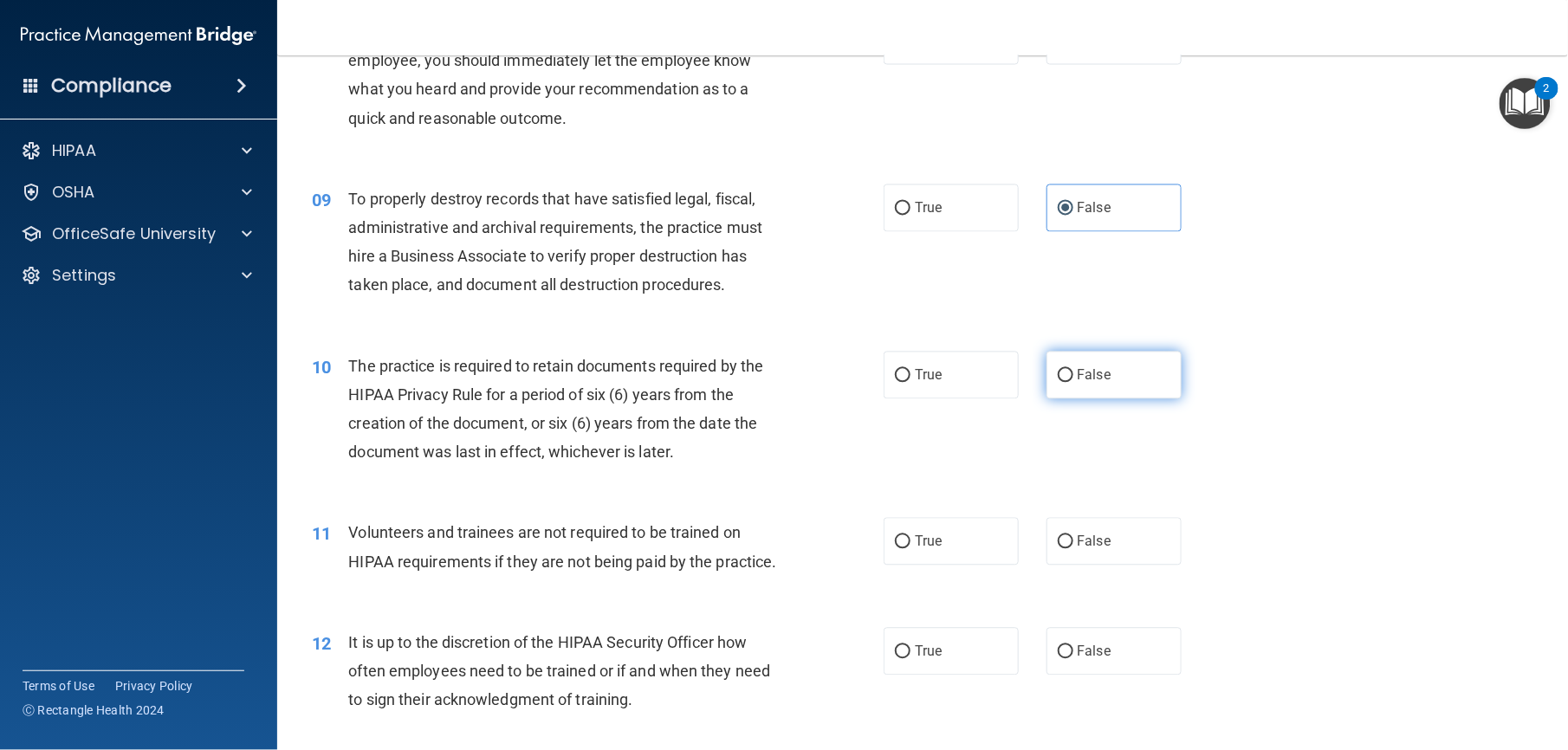 click on "False" at bounding box center (1114, 375) 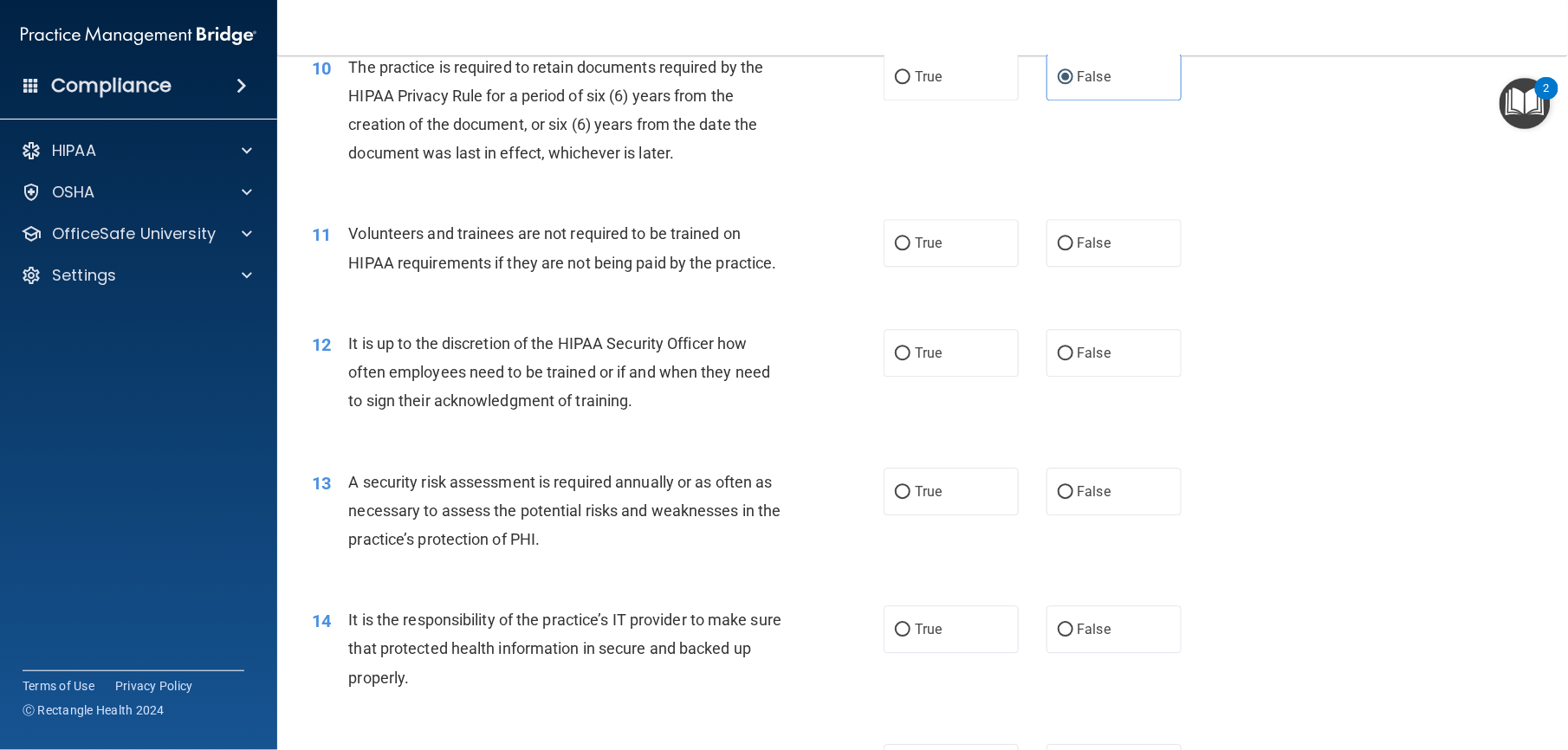 scroll, scrollTop: 1526, scrollLeft: 0, axis: vertical 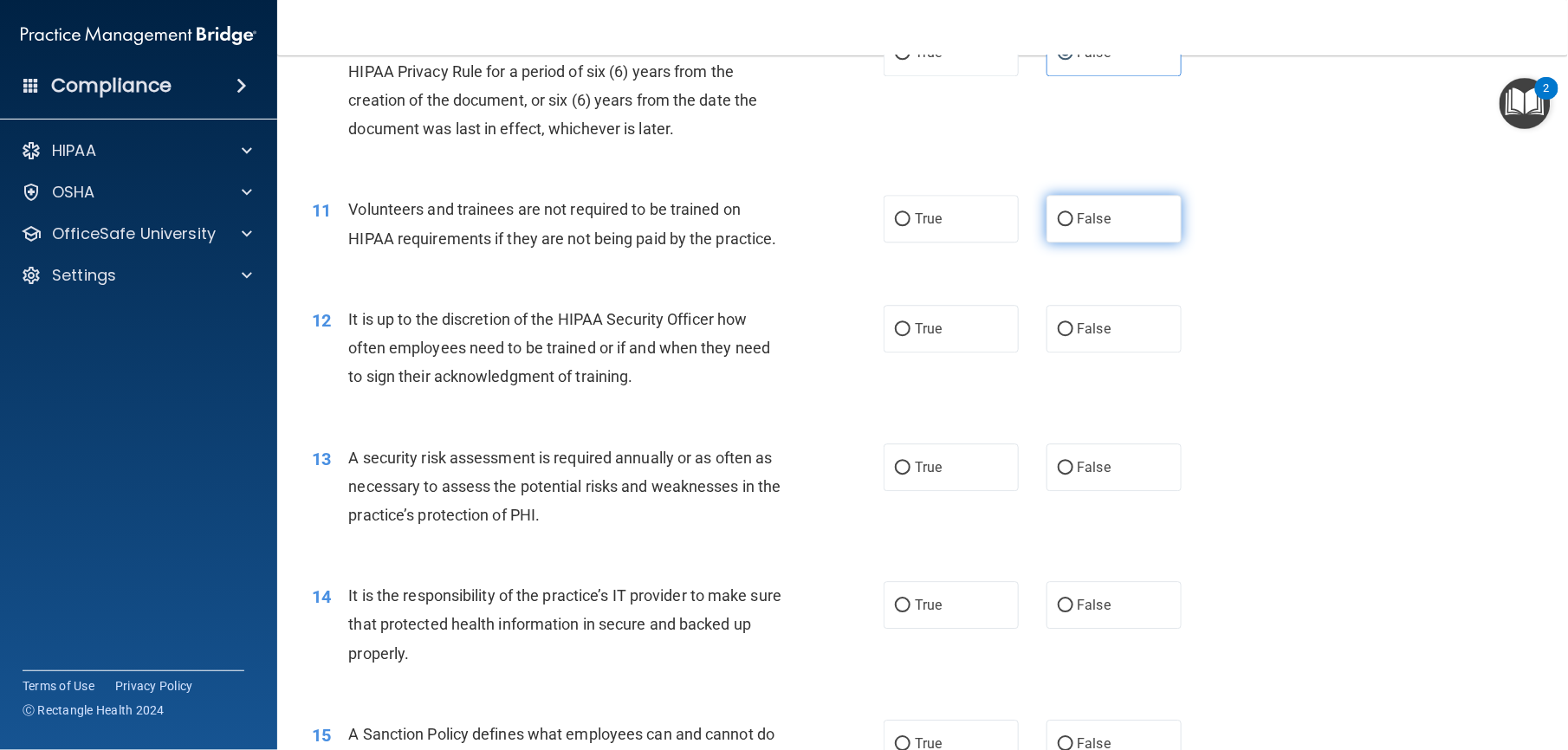 click on "False" at bounding box center (1094, 218) 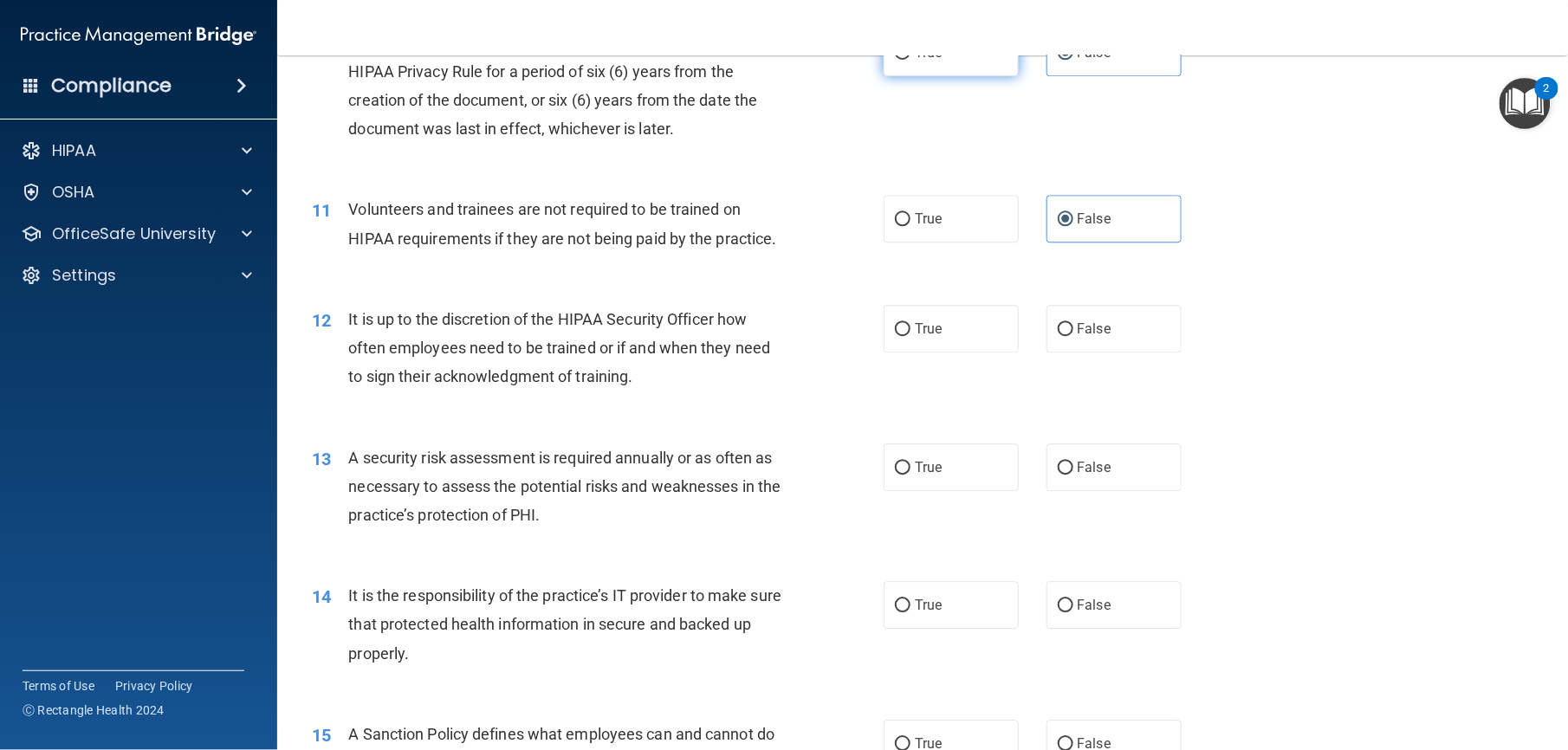 click on "True" at bounding box center (951, 52) 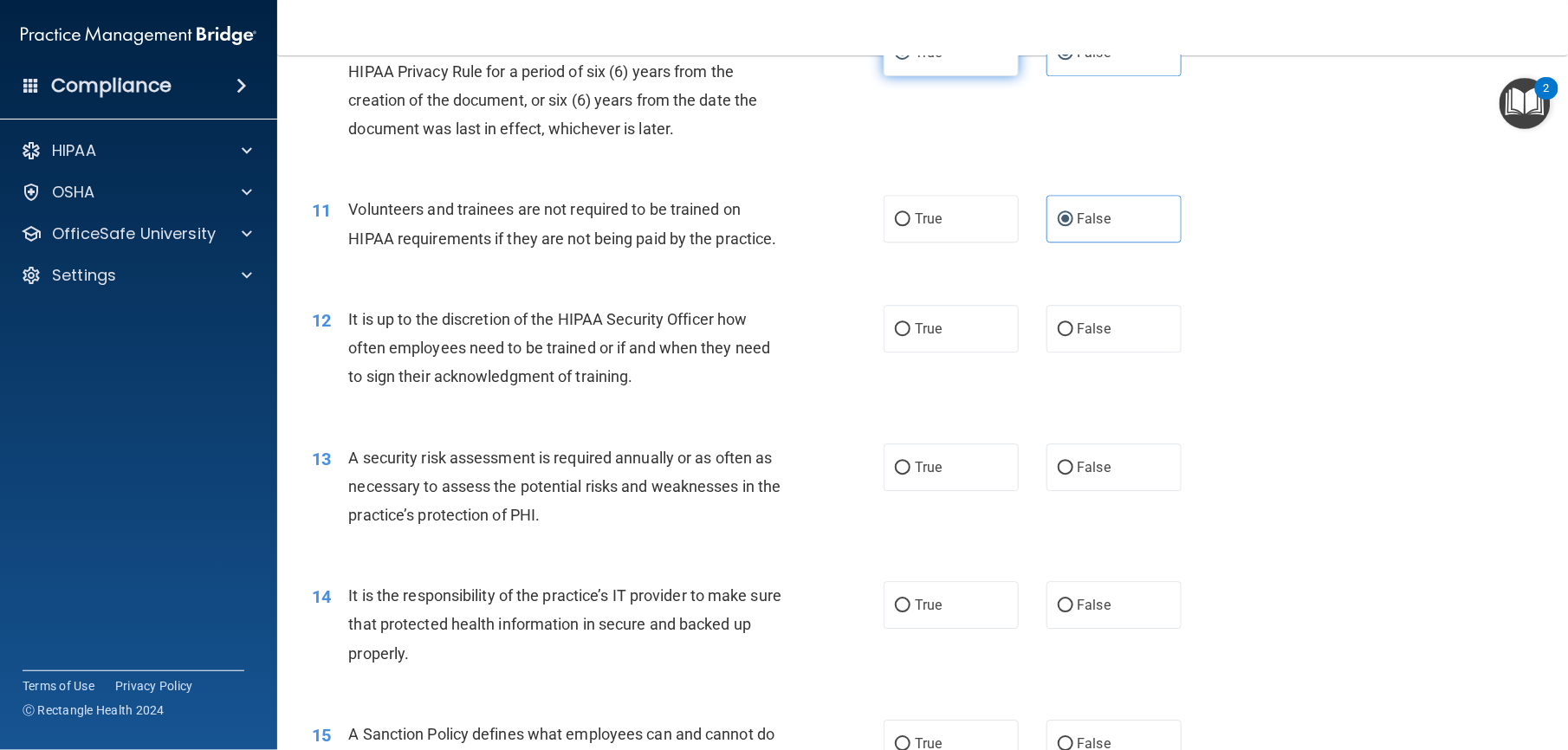 radio on "false" 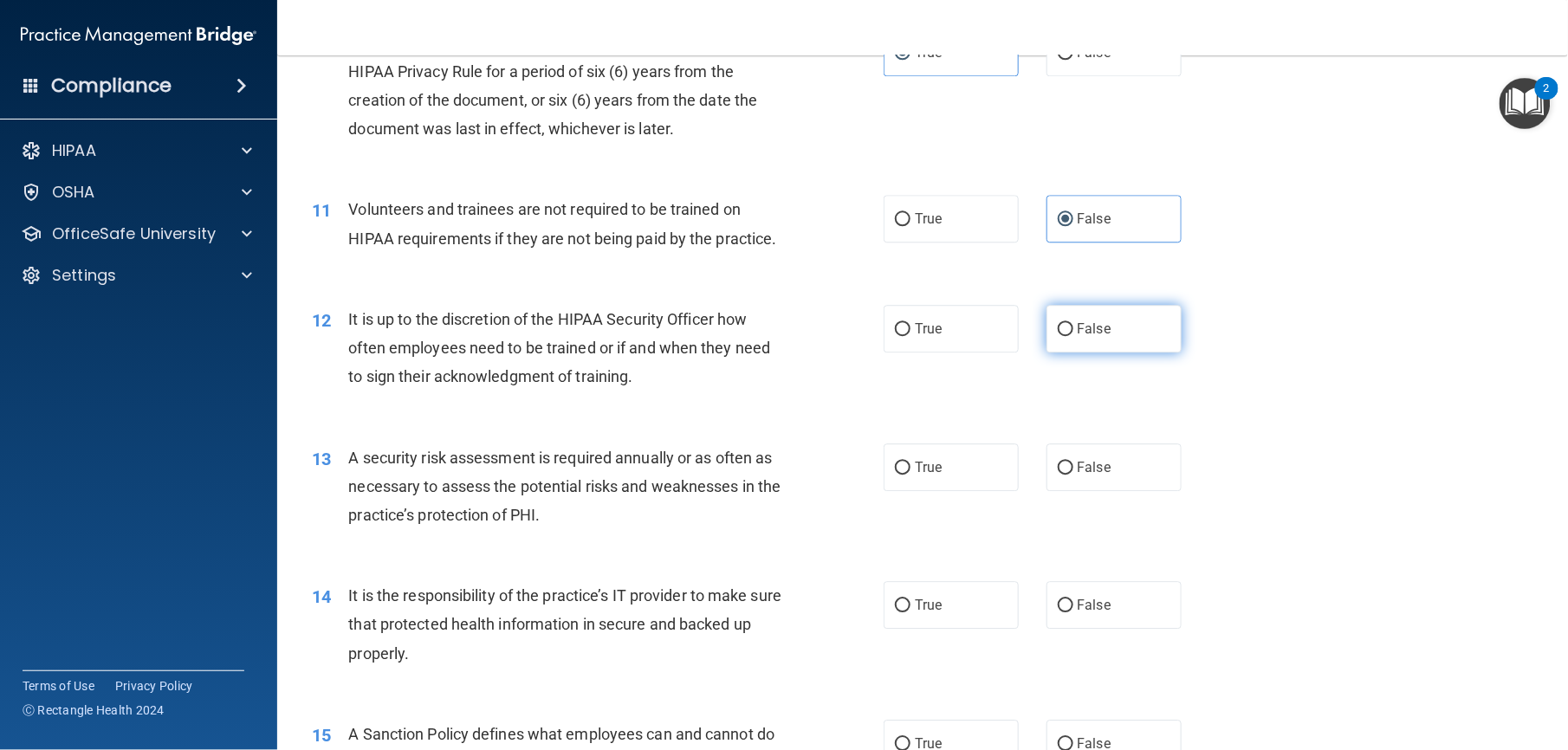 click on "False" at bounding box center (1094, 328) 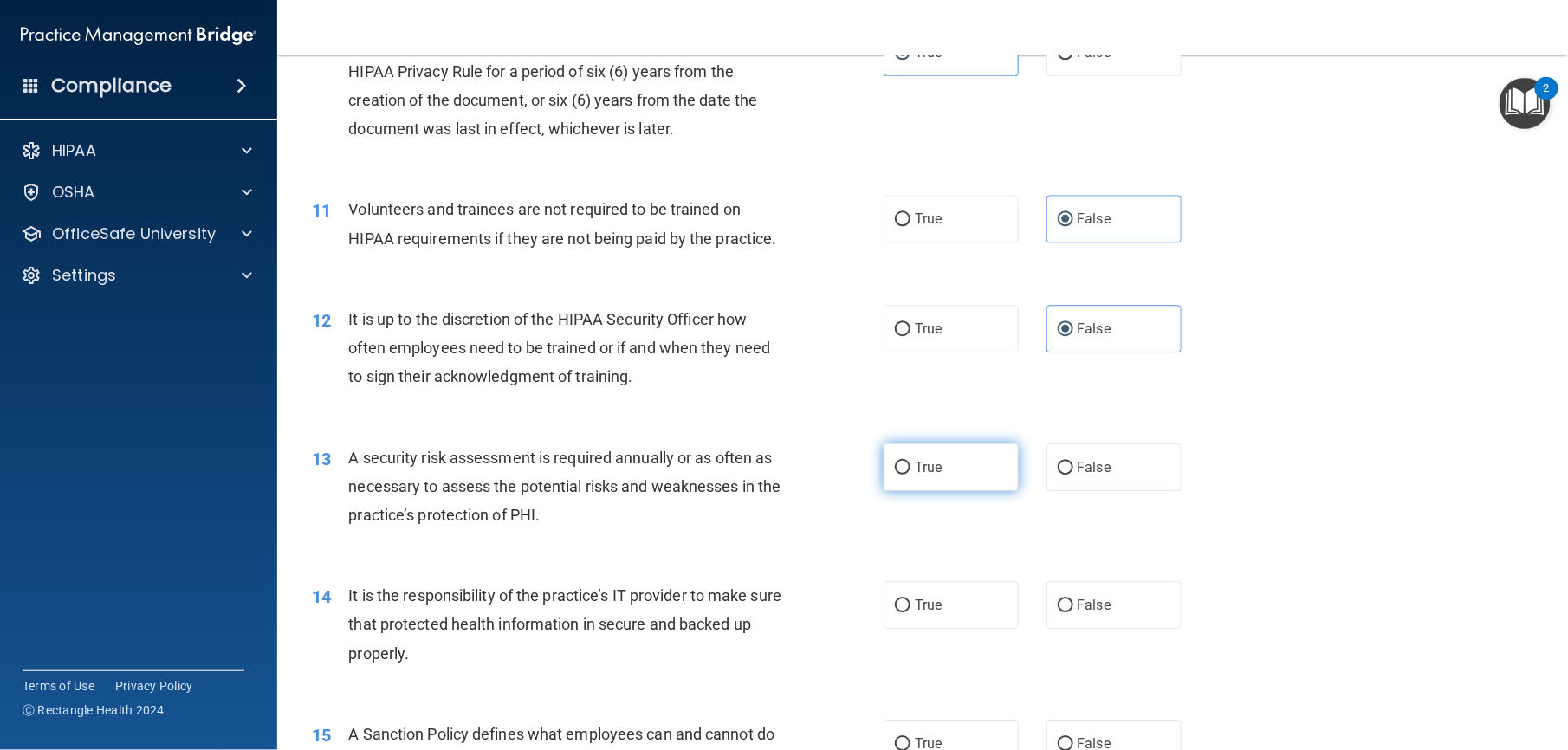click on "True" at bounding box center (951, 467) 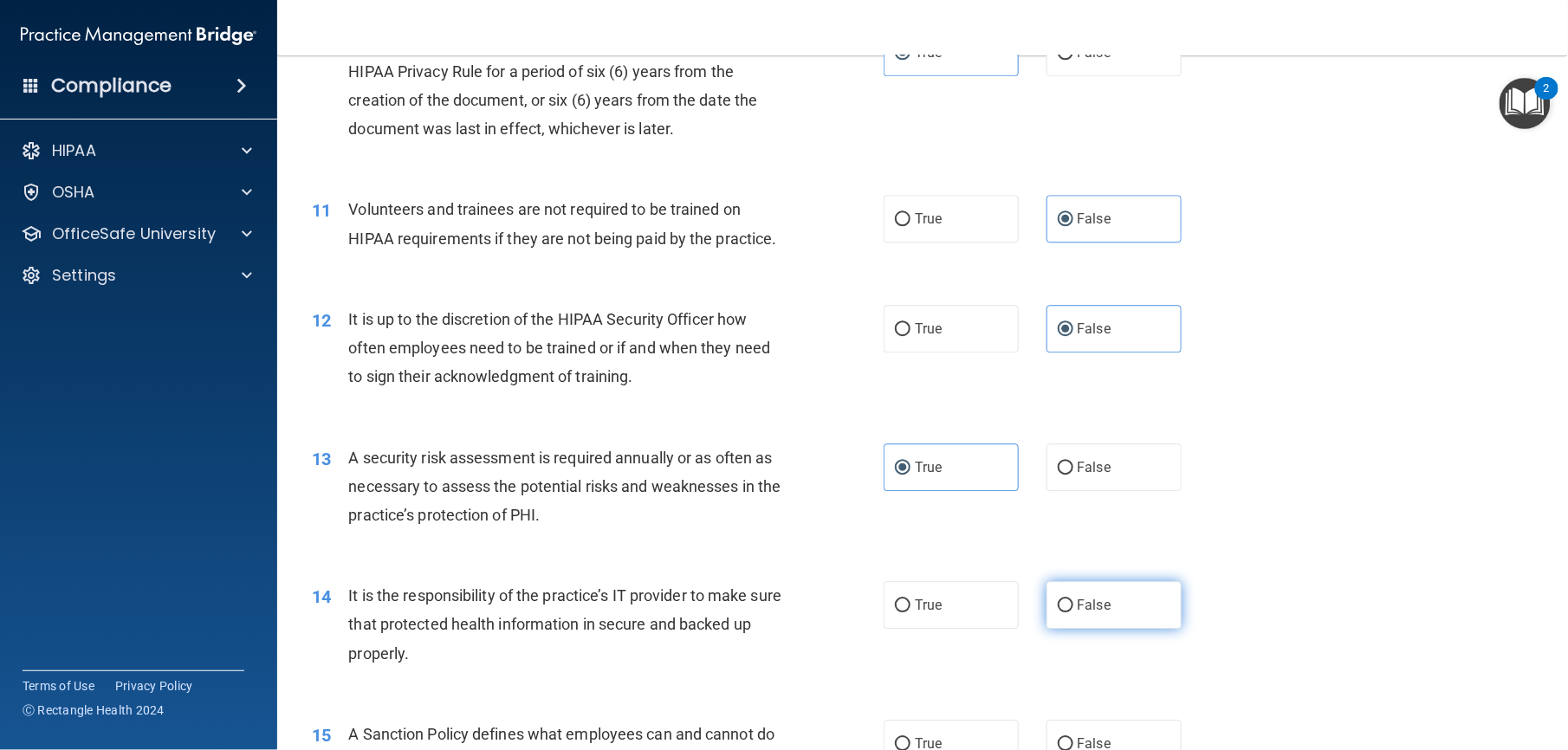 click on "False" at bounding box center (1114, 605) 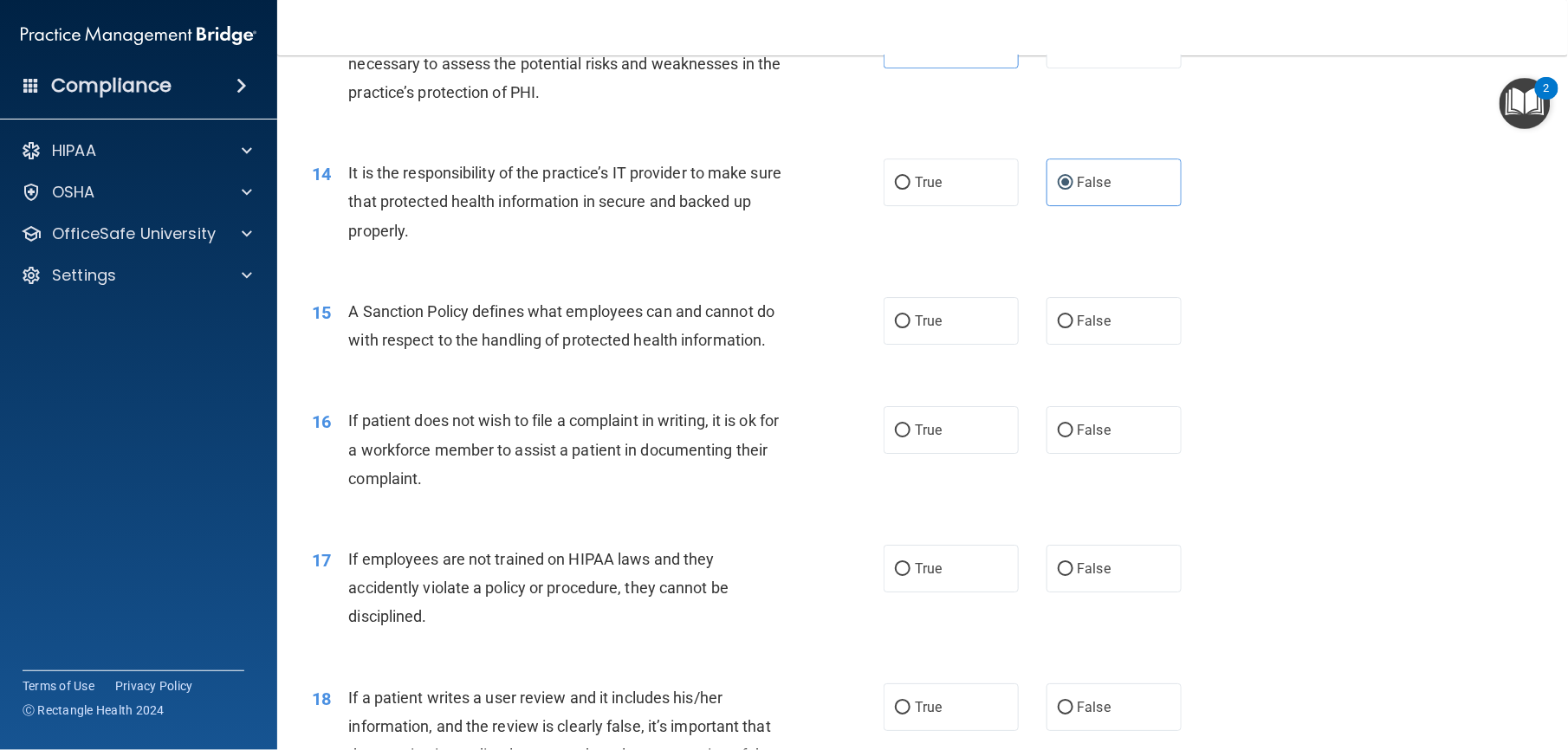 scroll, scrollTop: 1975, scrollLeft: 0, axis: vertical 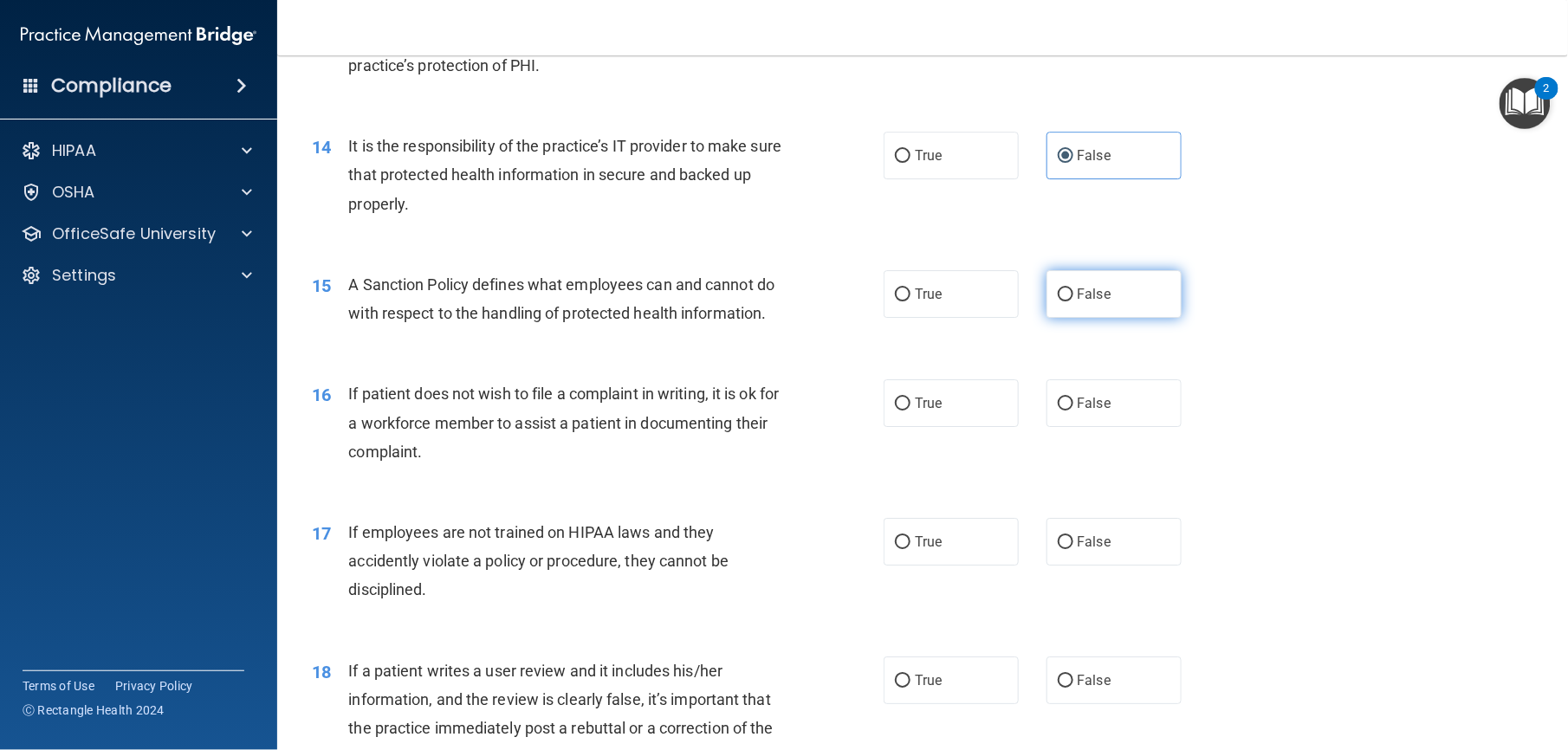click on "False" at bounding box center [1094, 294] 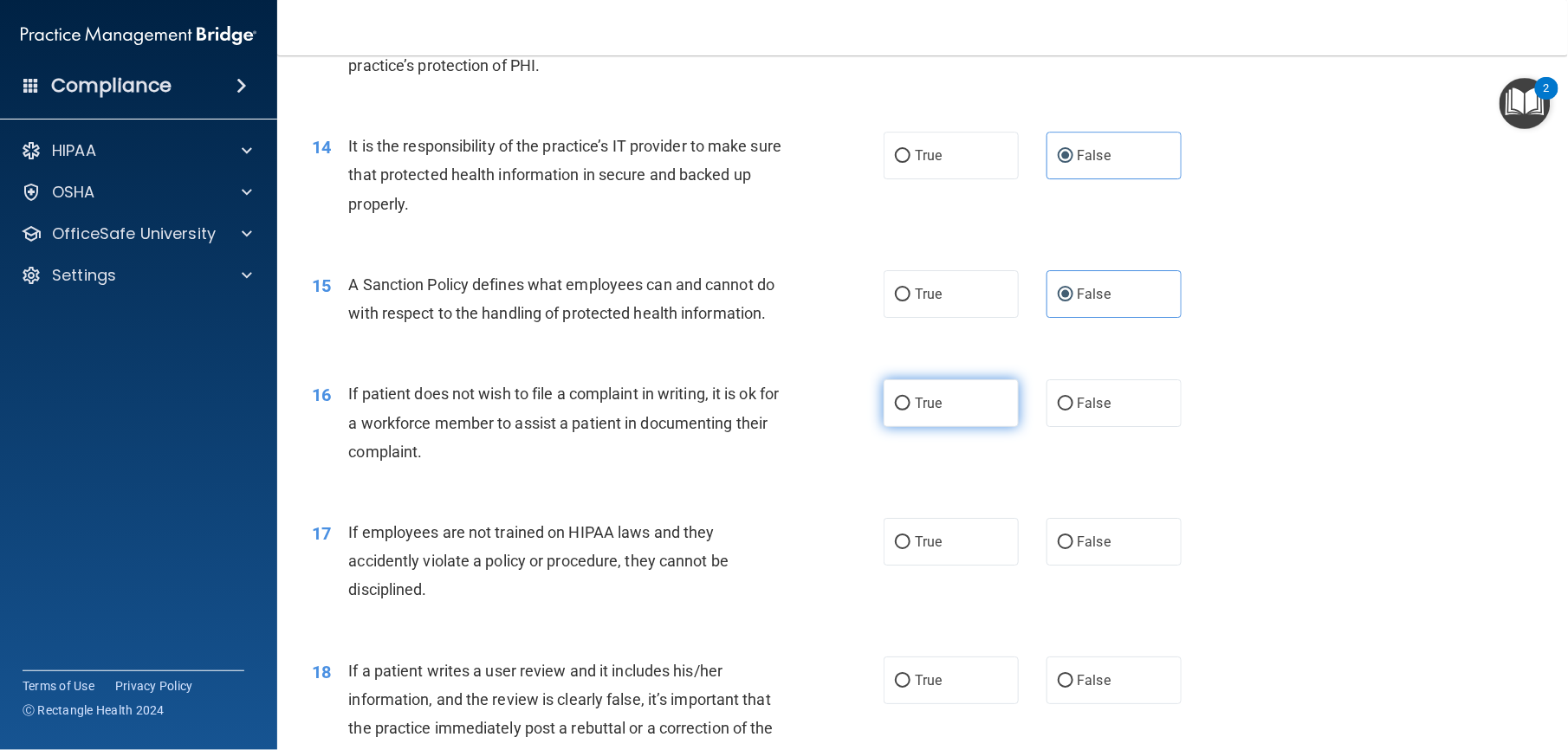 click on "True" at bounding box center [928, 403] 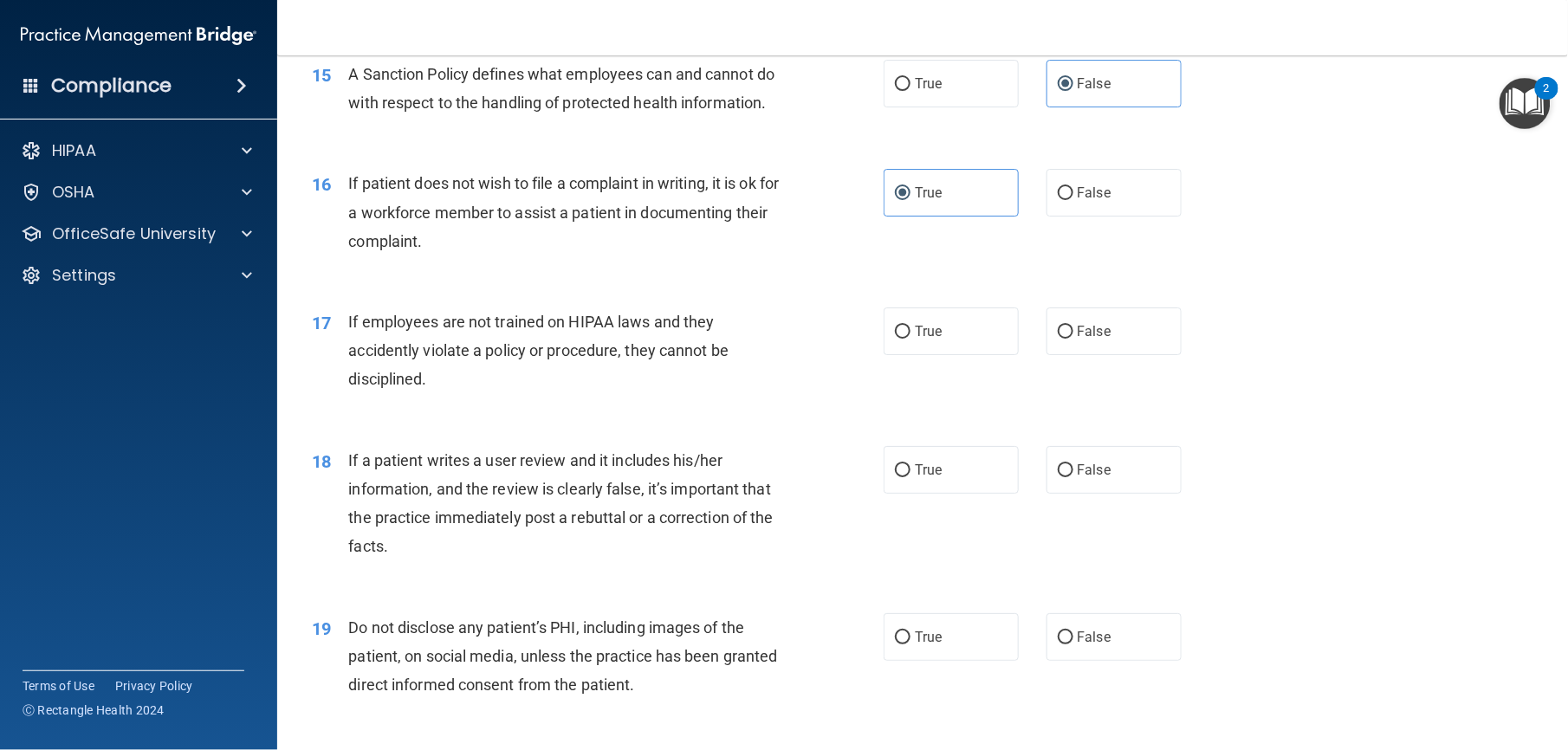scroll, scrollTop: 2191, scrollLeft: 0, axis: vertical 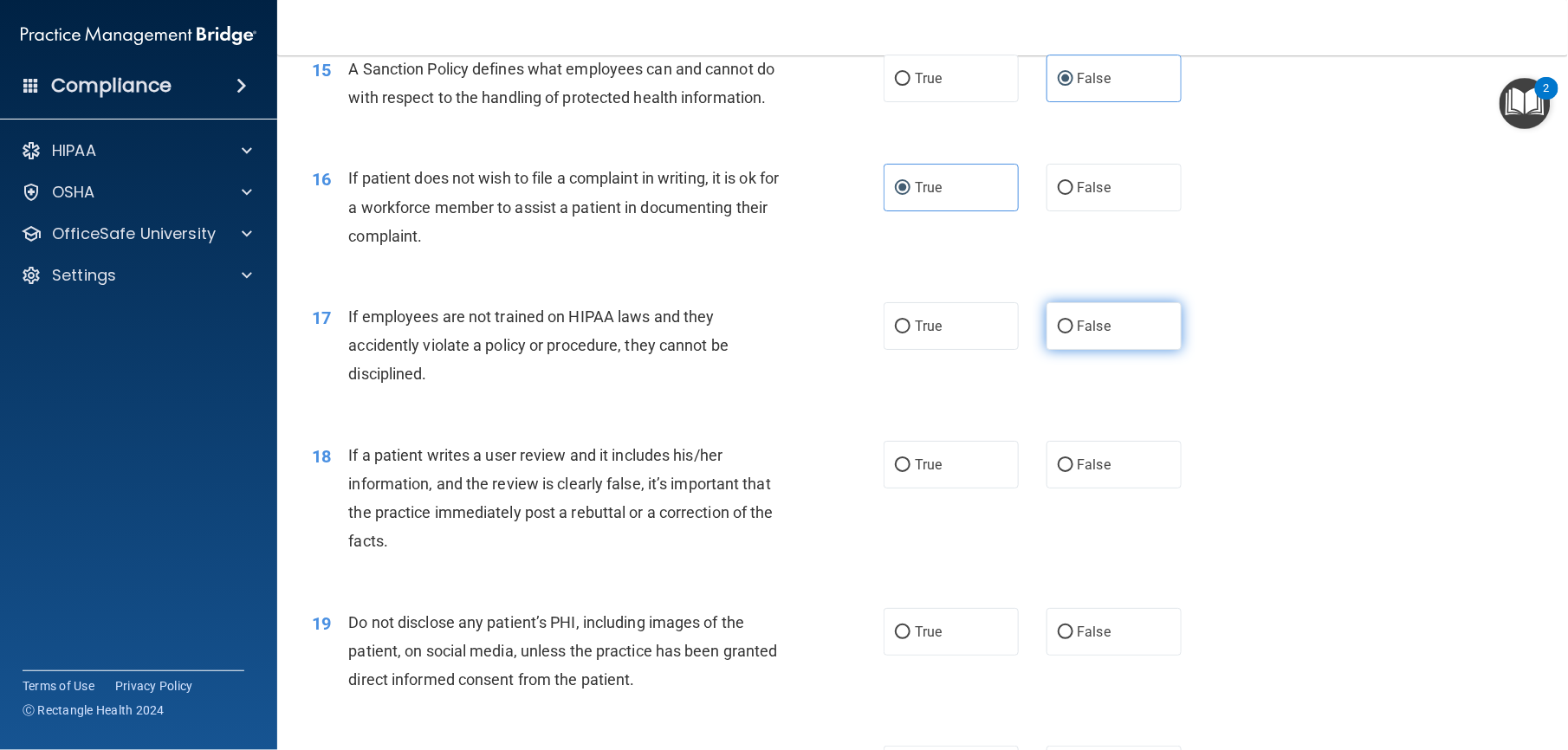 click on "False" at bounding box center [1114, 326] 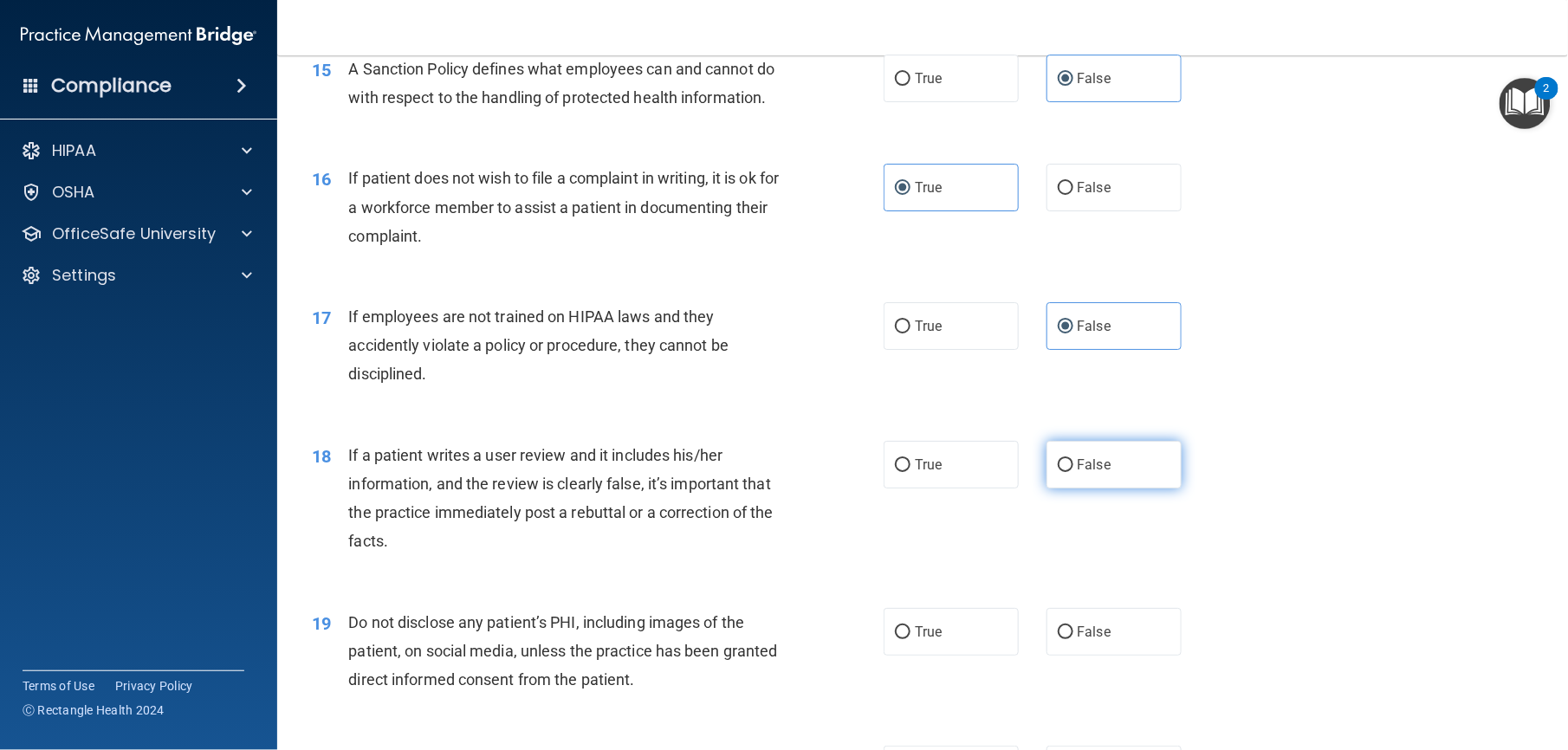 click on "False" at bounding box center [1114, 464] 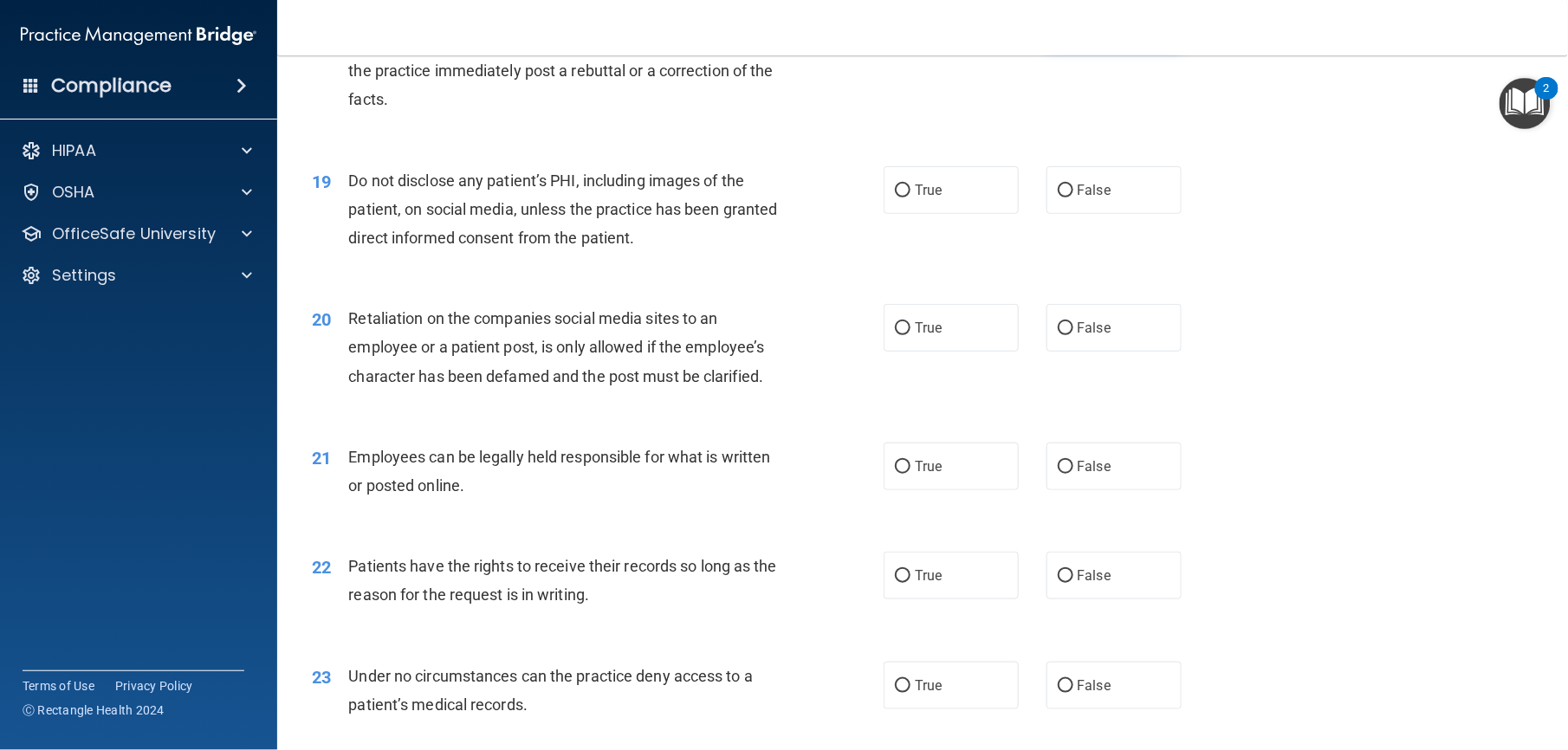 scroll, scrollTop: 2641, scrollLeft: 0, axis: vertical 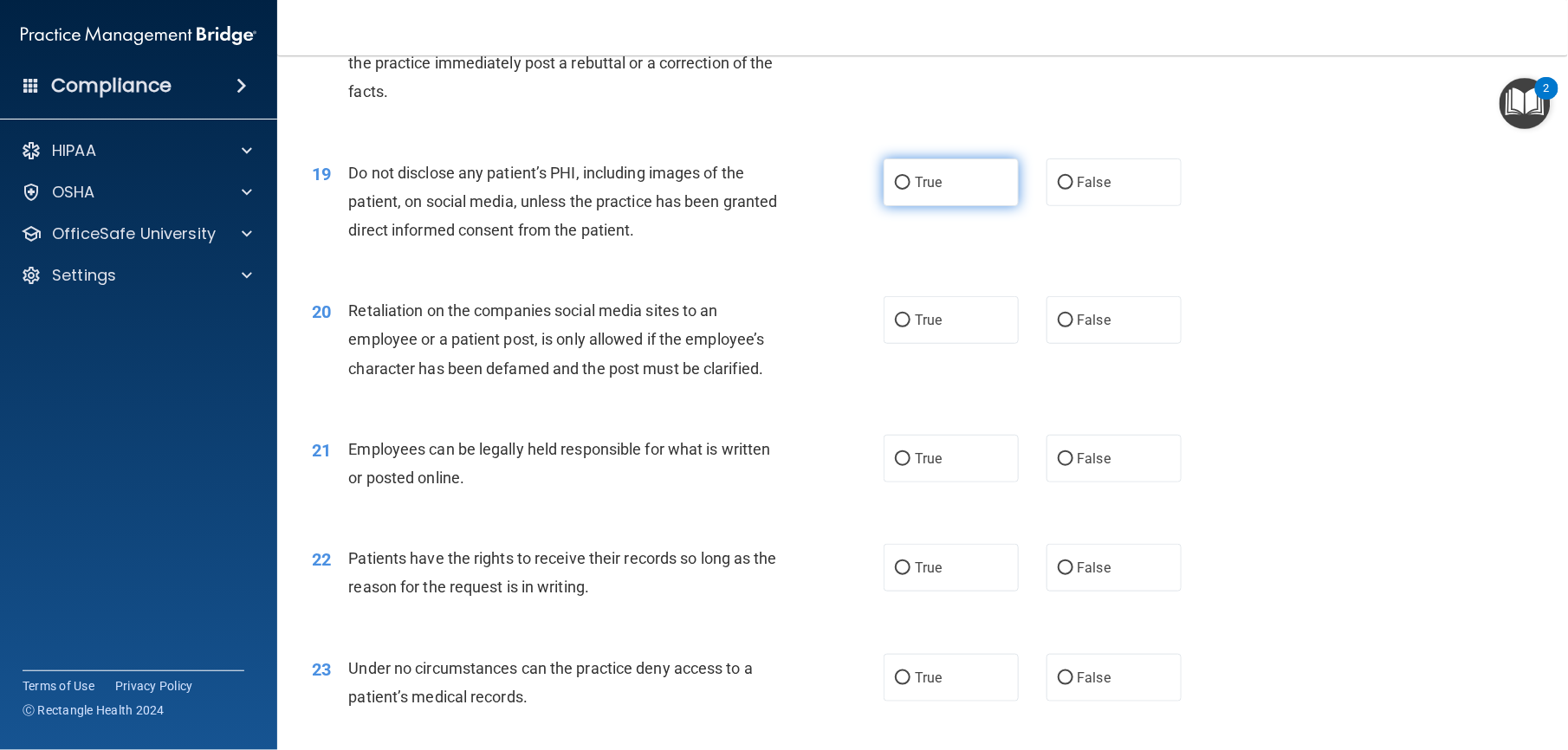 click on "True" at bounding box center [951, 182] 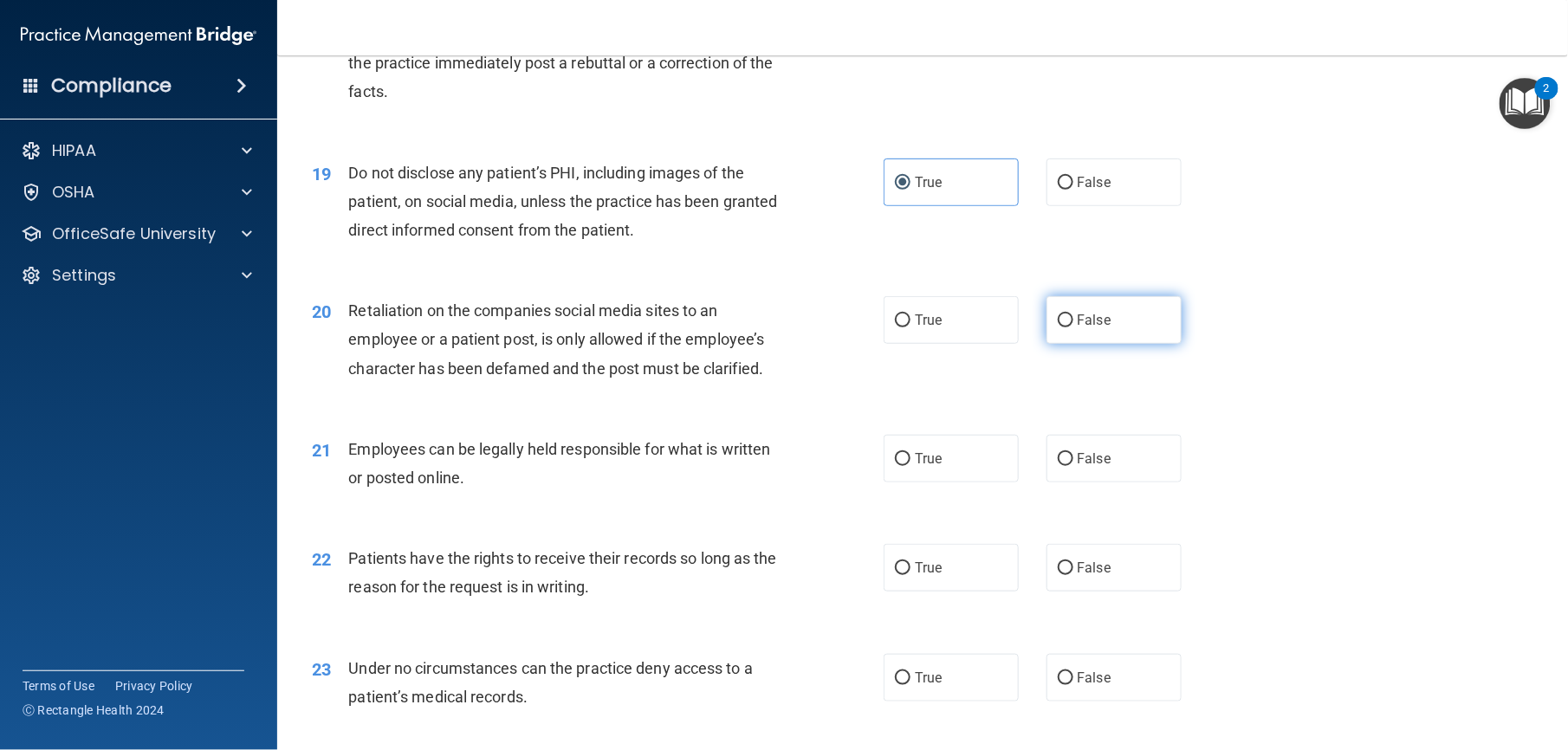 click on "False" at bounding box center [1066, 320] 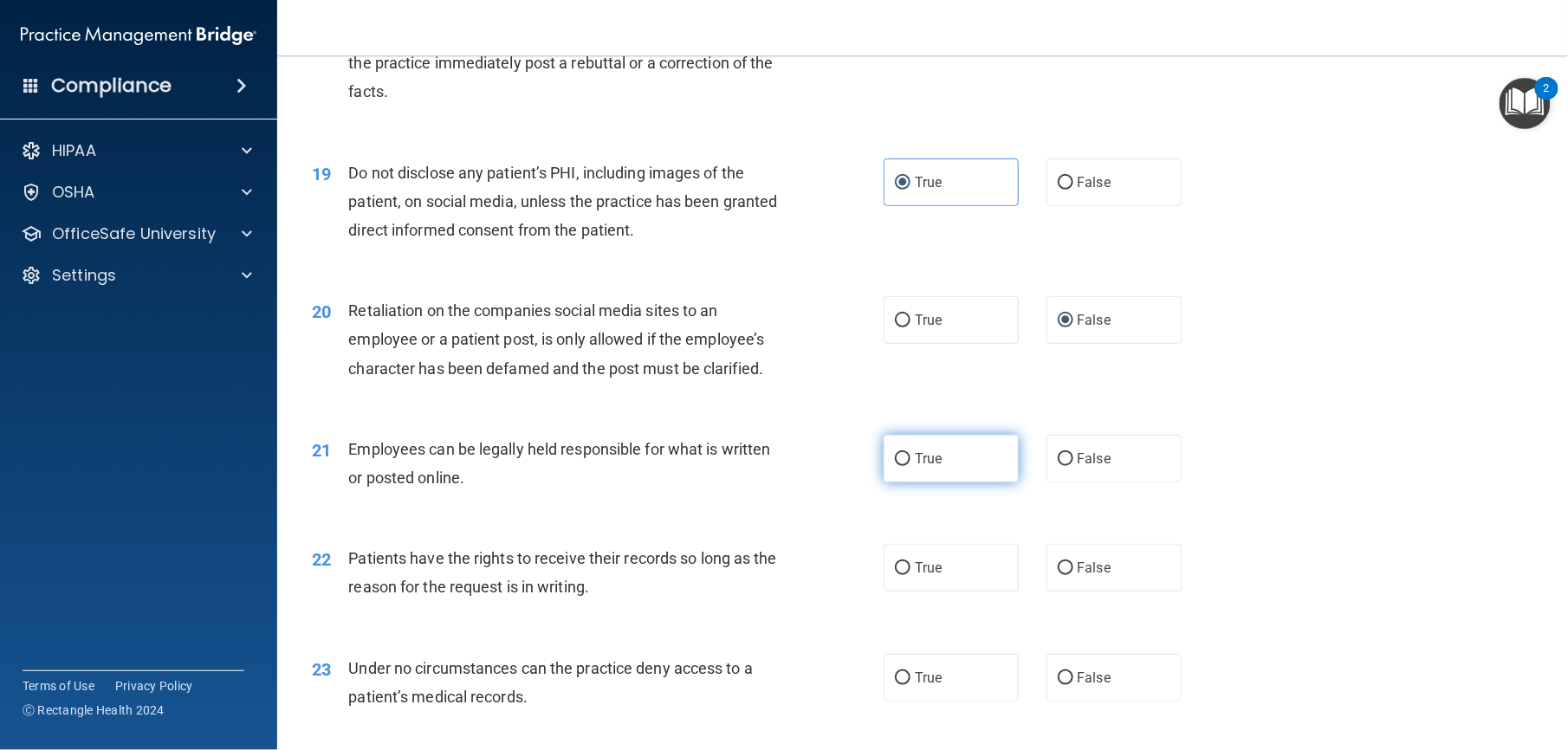 click on "True" at bounding box center [951, 458] 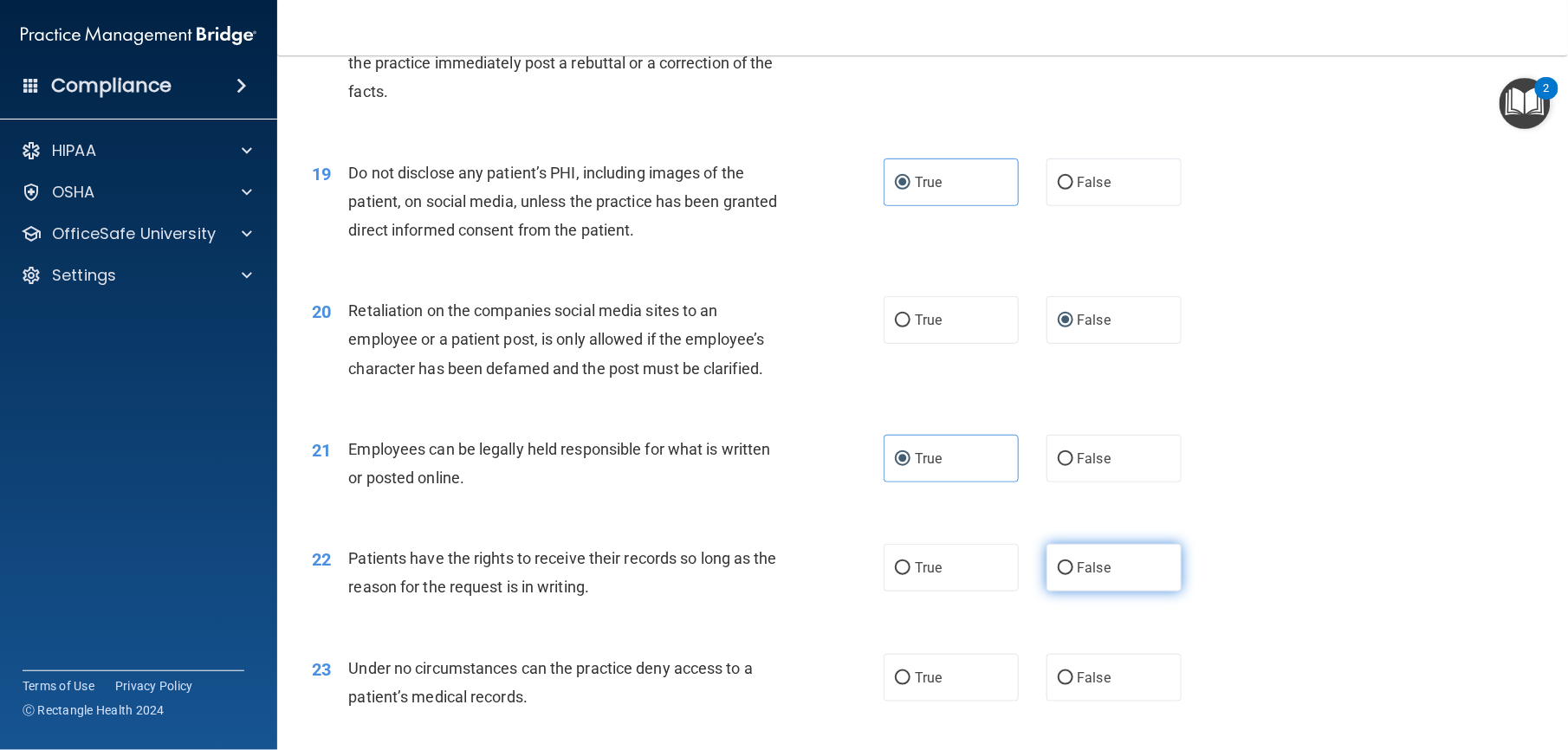 click on "False" at bounding box center (1114, 567) 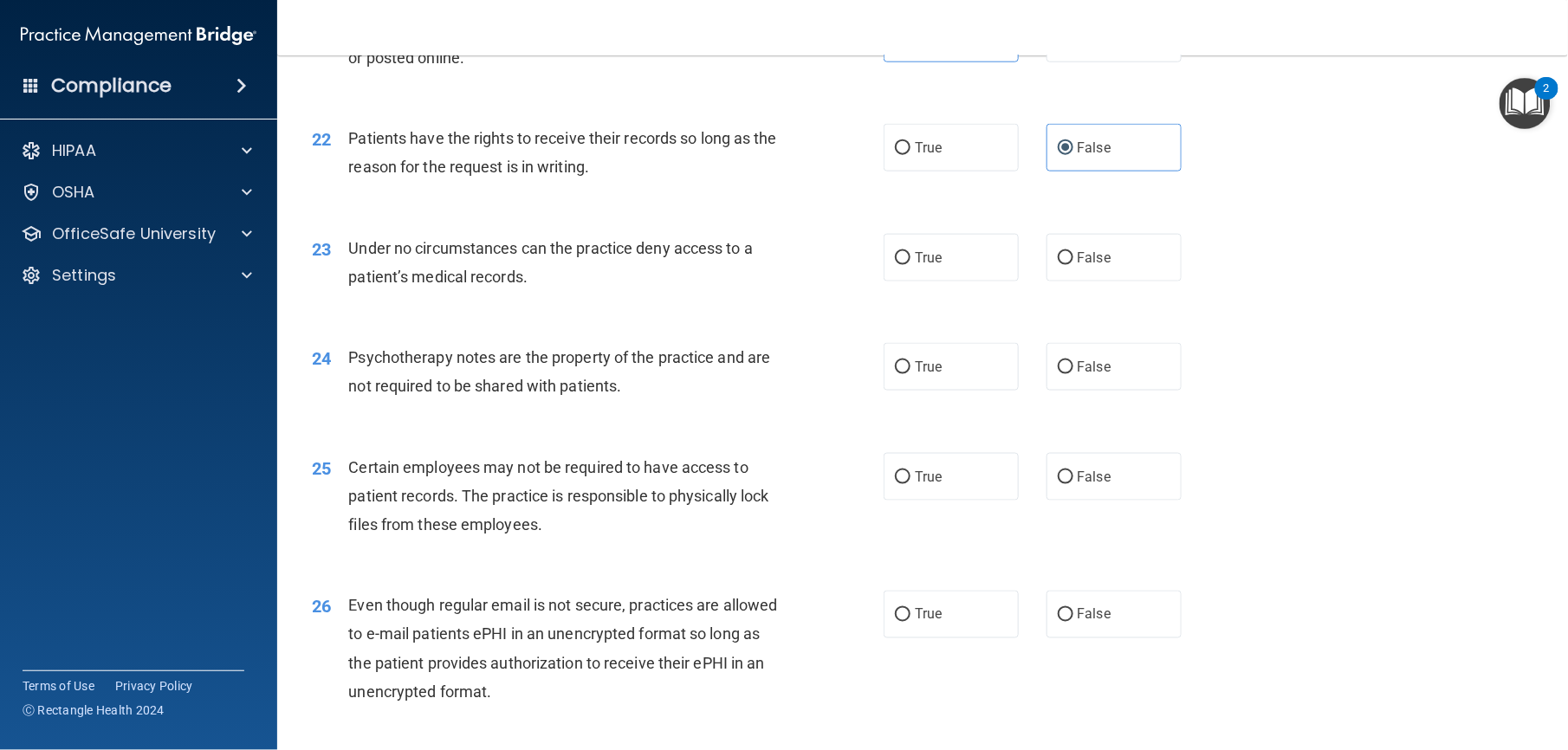 scroll, scrollTop: 3071, scrollLeft: 0, axis: vertical 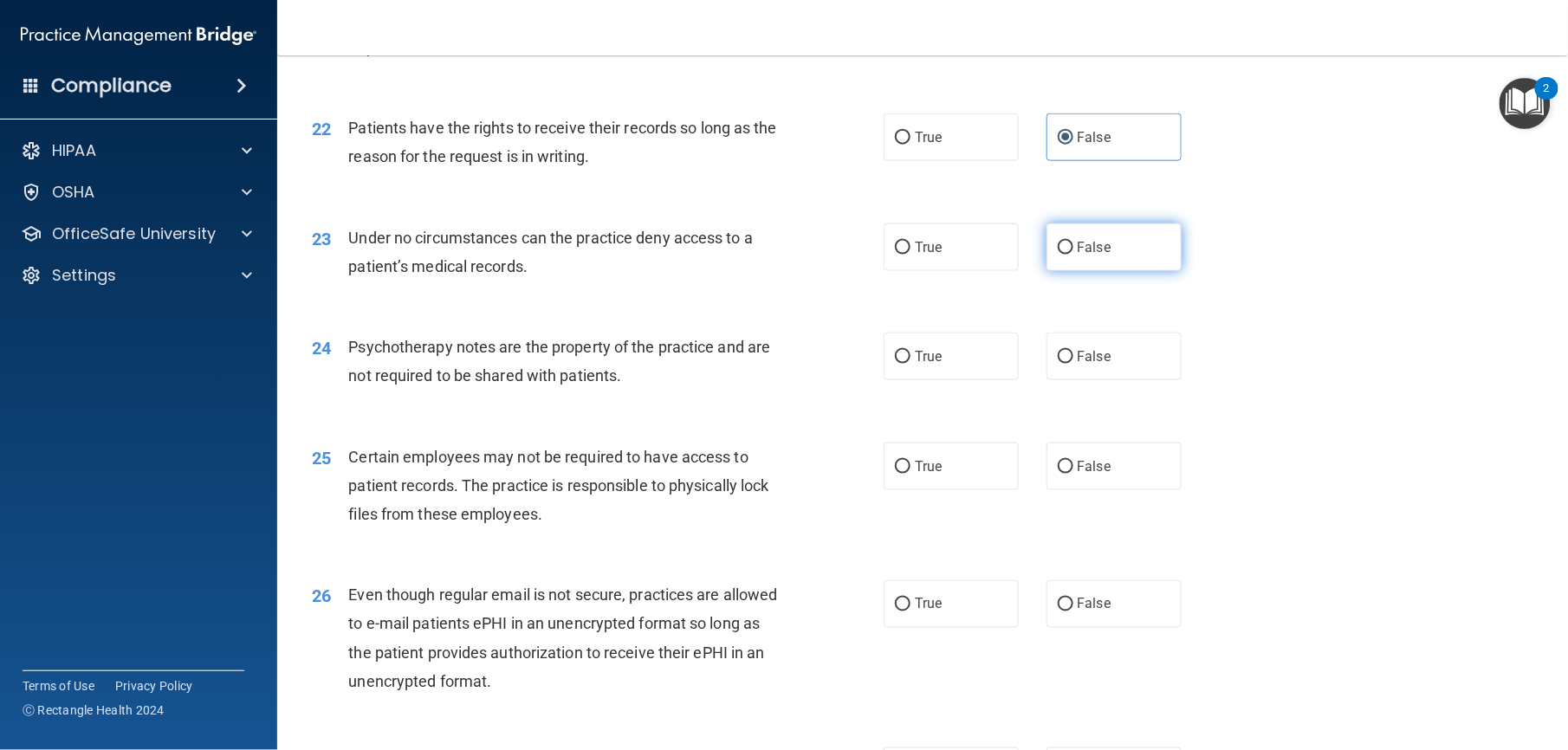 click on "False" at bounding box center [1114, 247] 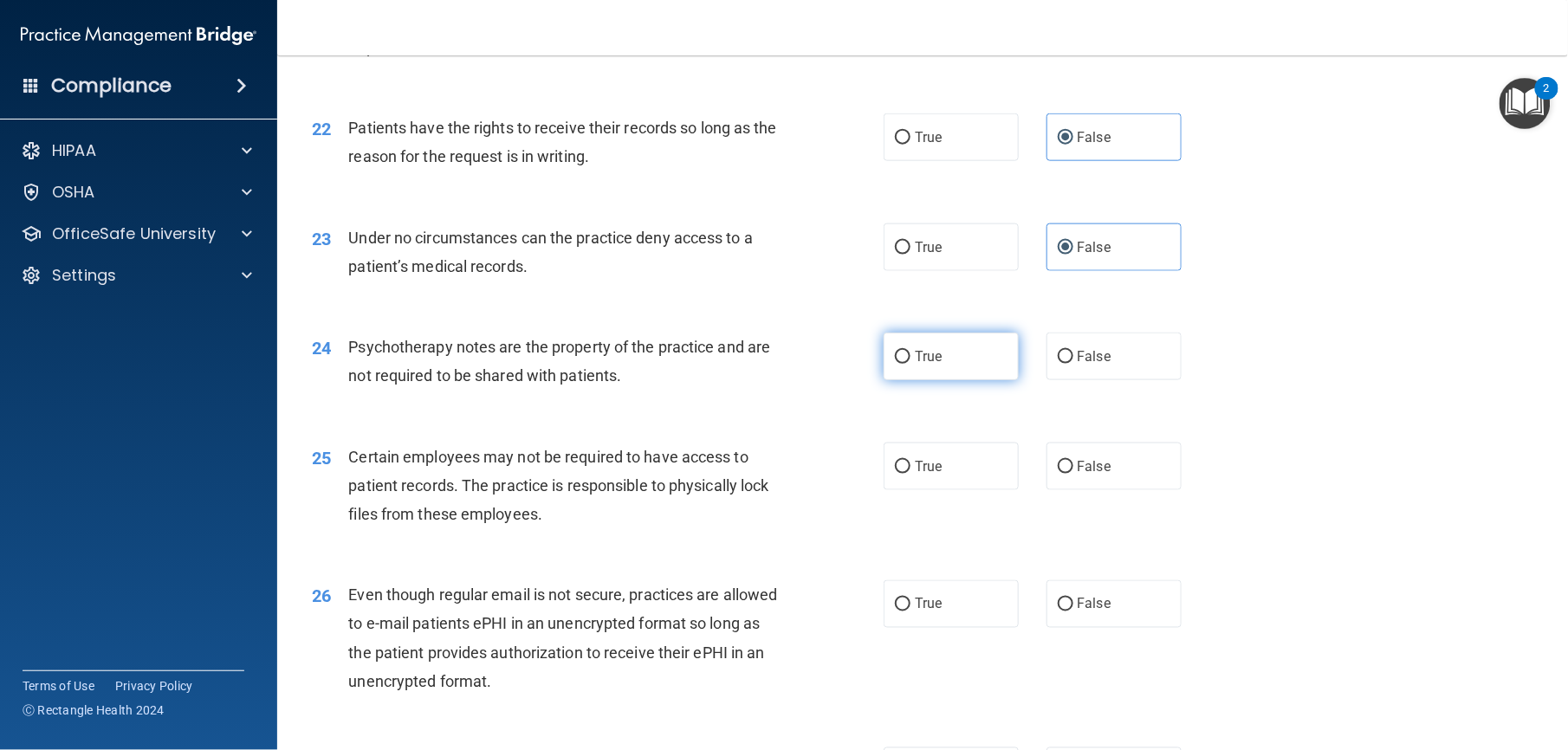 click on "True" at bounding box center [951, 356] 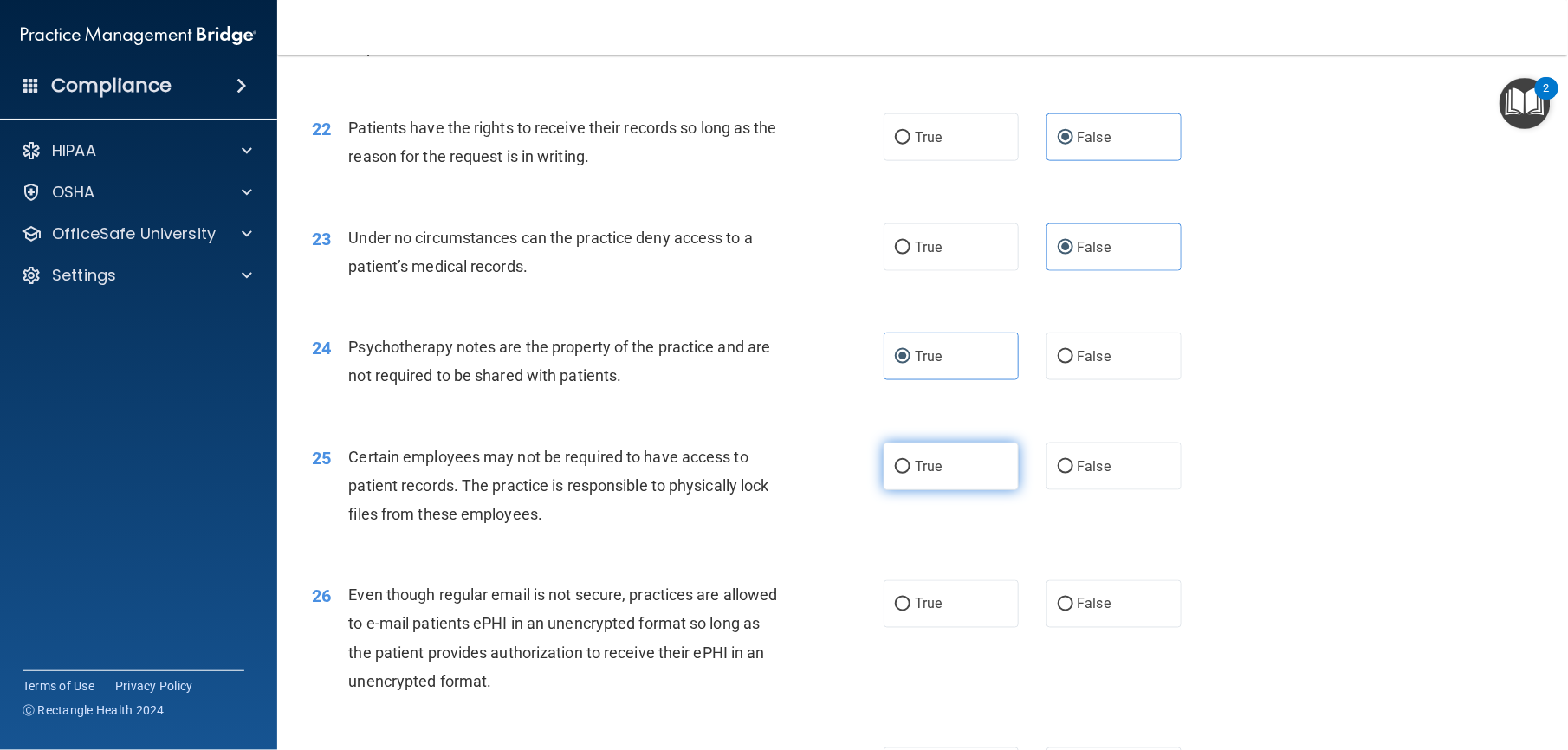 click on "True" at bounding box center (951, 466) 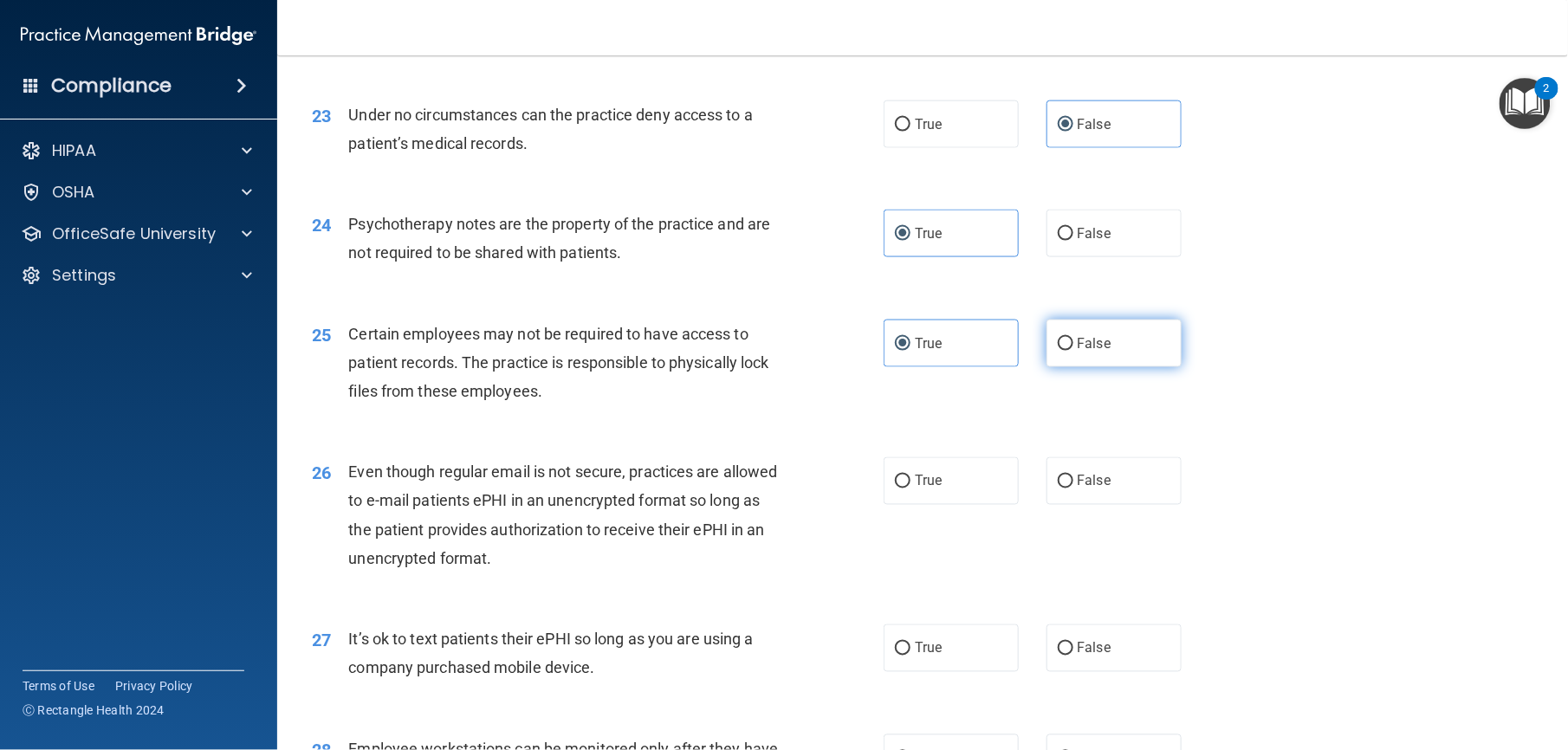 scroll, scrollTop: 3197, scrollLeft: 0, axis: vertical 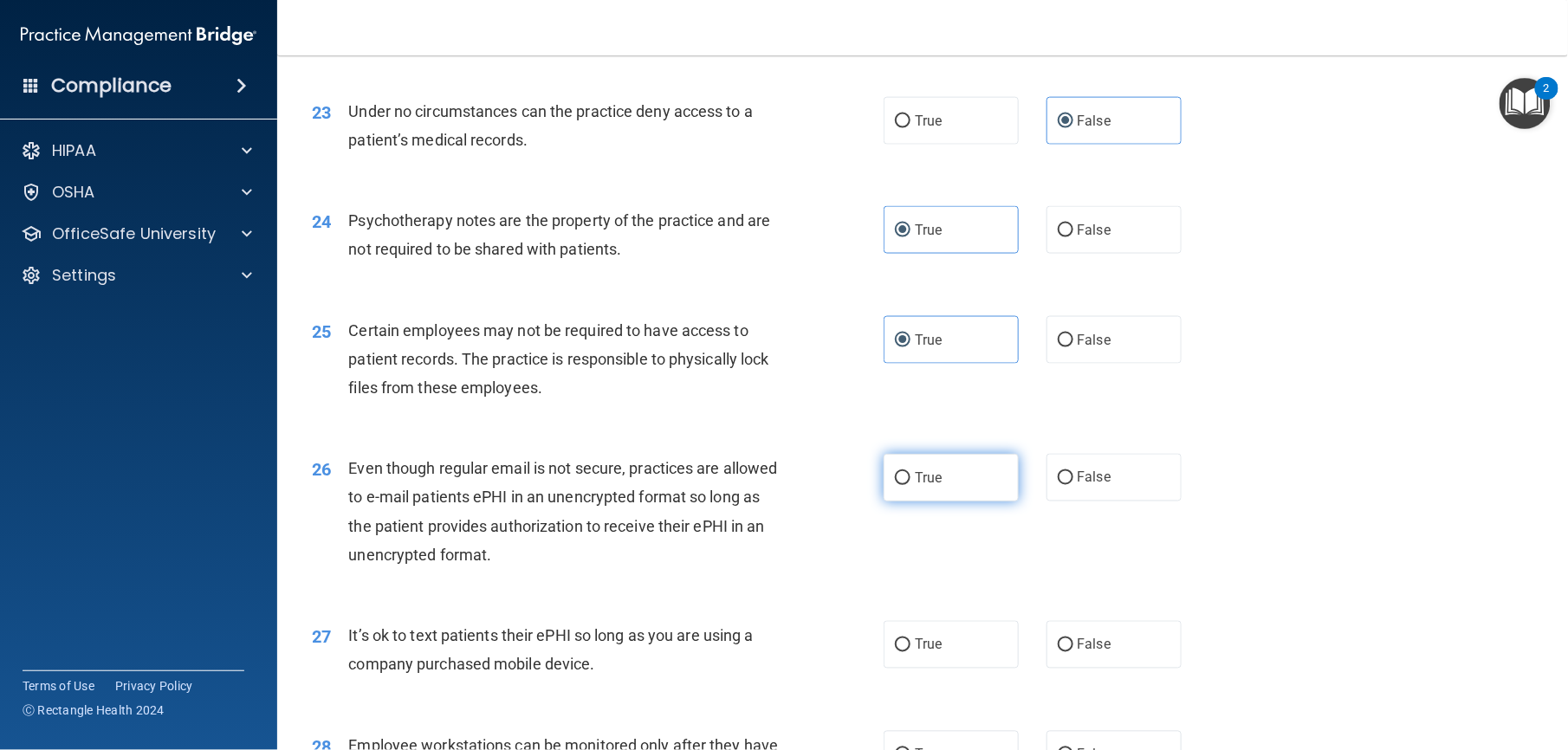 click on "True" at bounding box center [928, 477] 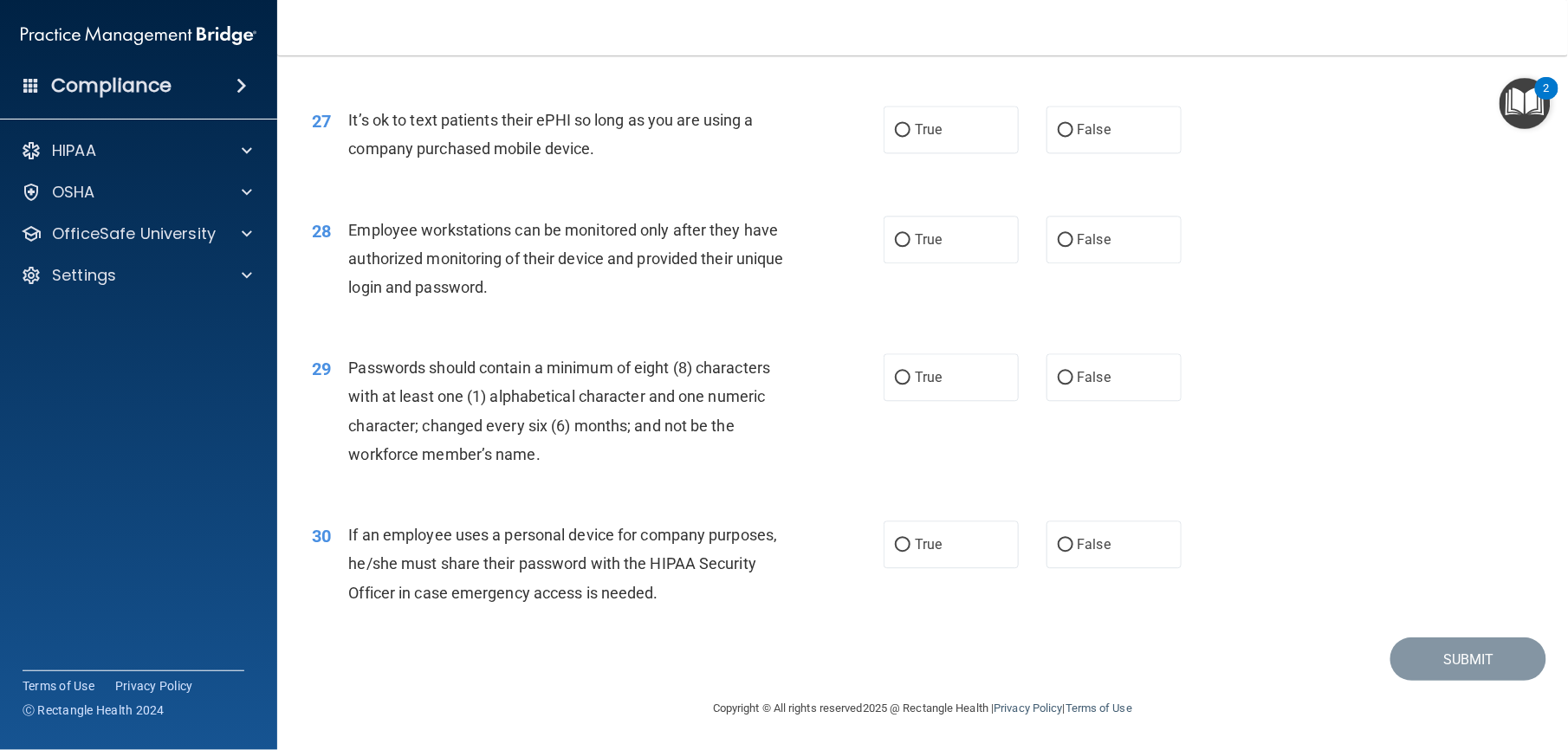 scroll, scrollTop: 3826, scrollLeft: 0, axis: vertical 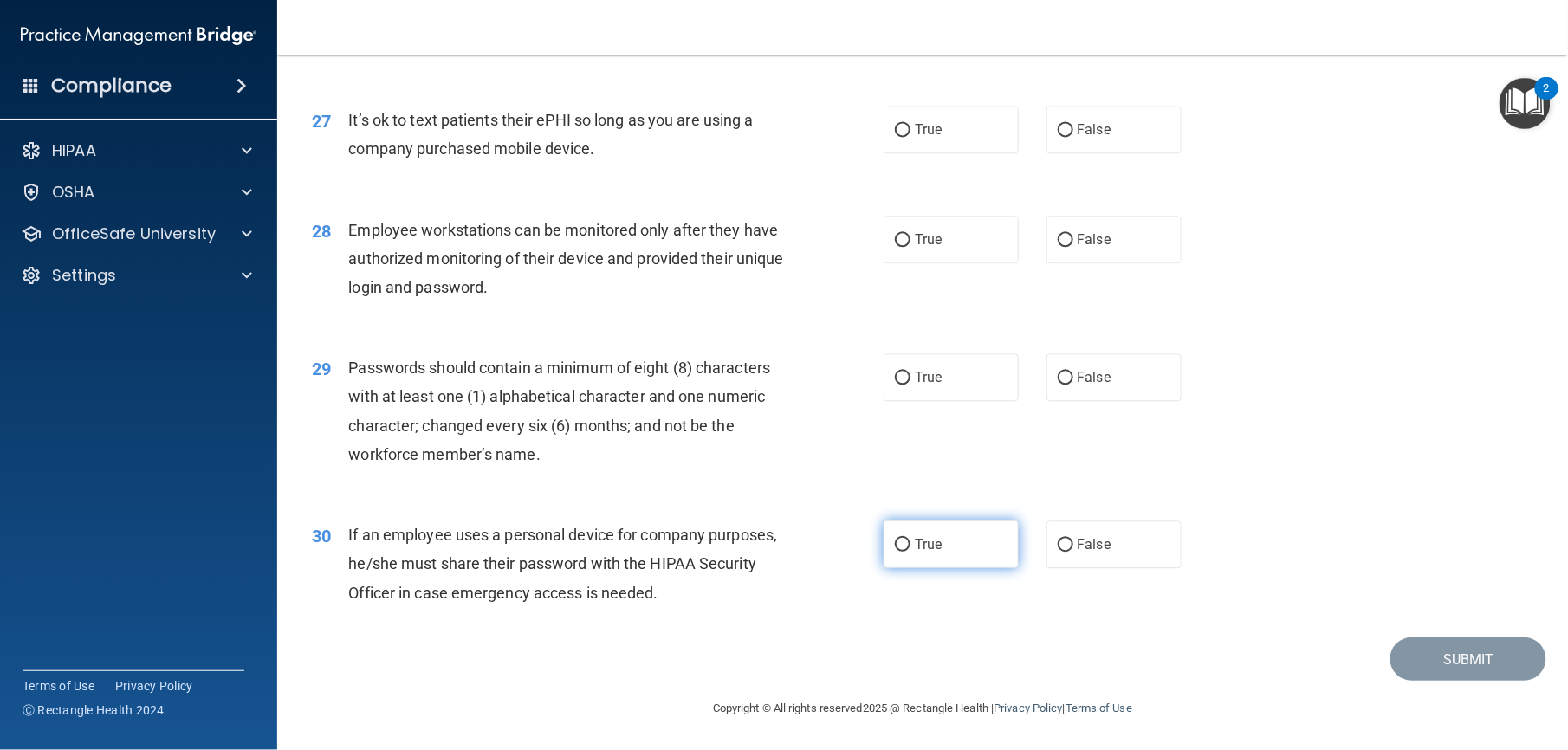 click on "True" at bounding box center (951, 544) 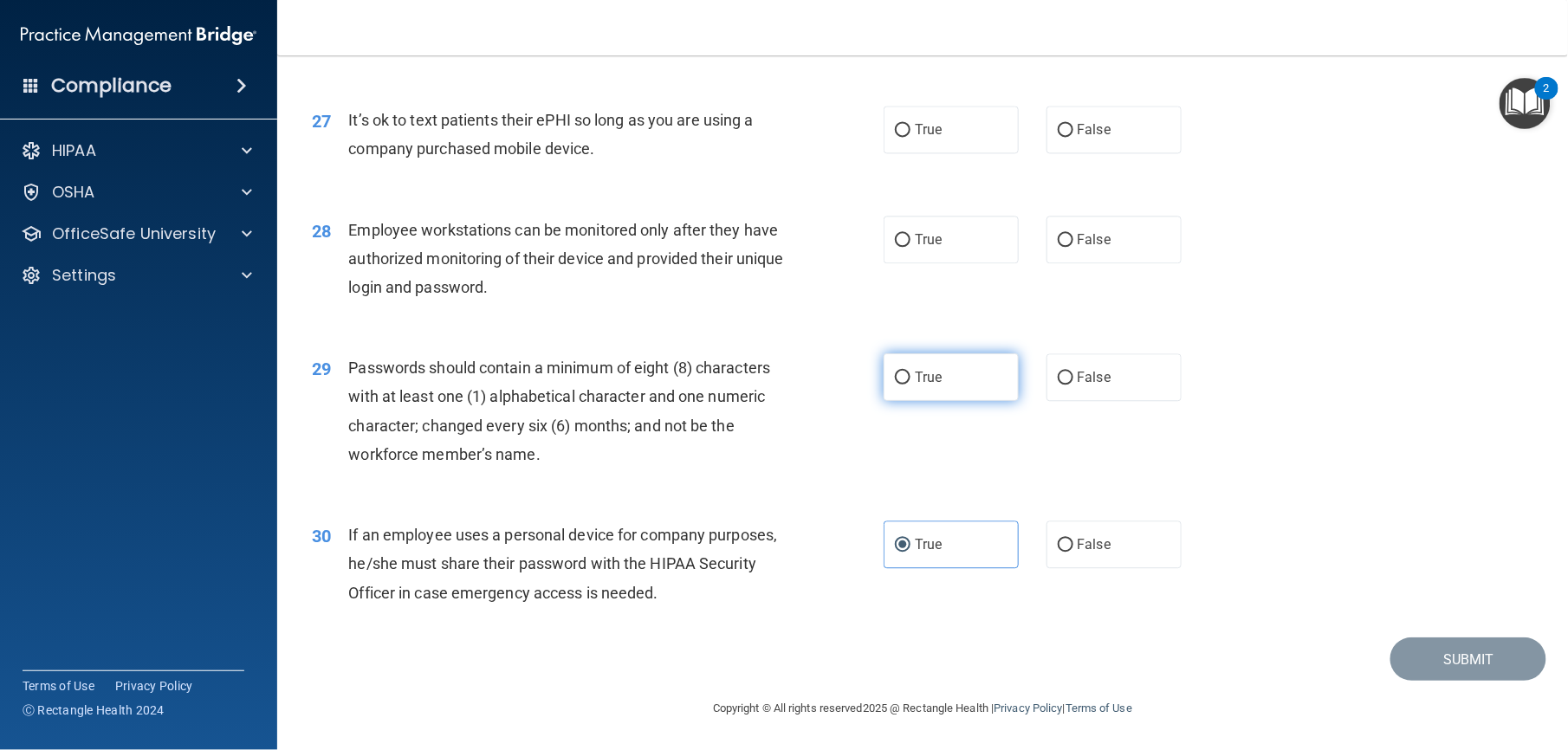 click on "True" at bounding box center [951, 377] 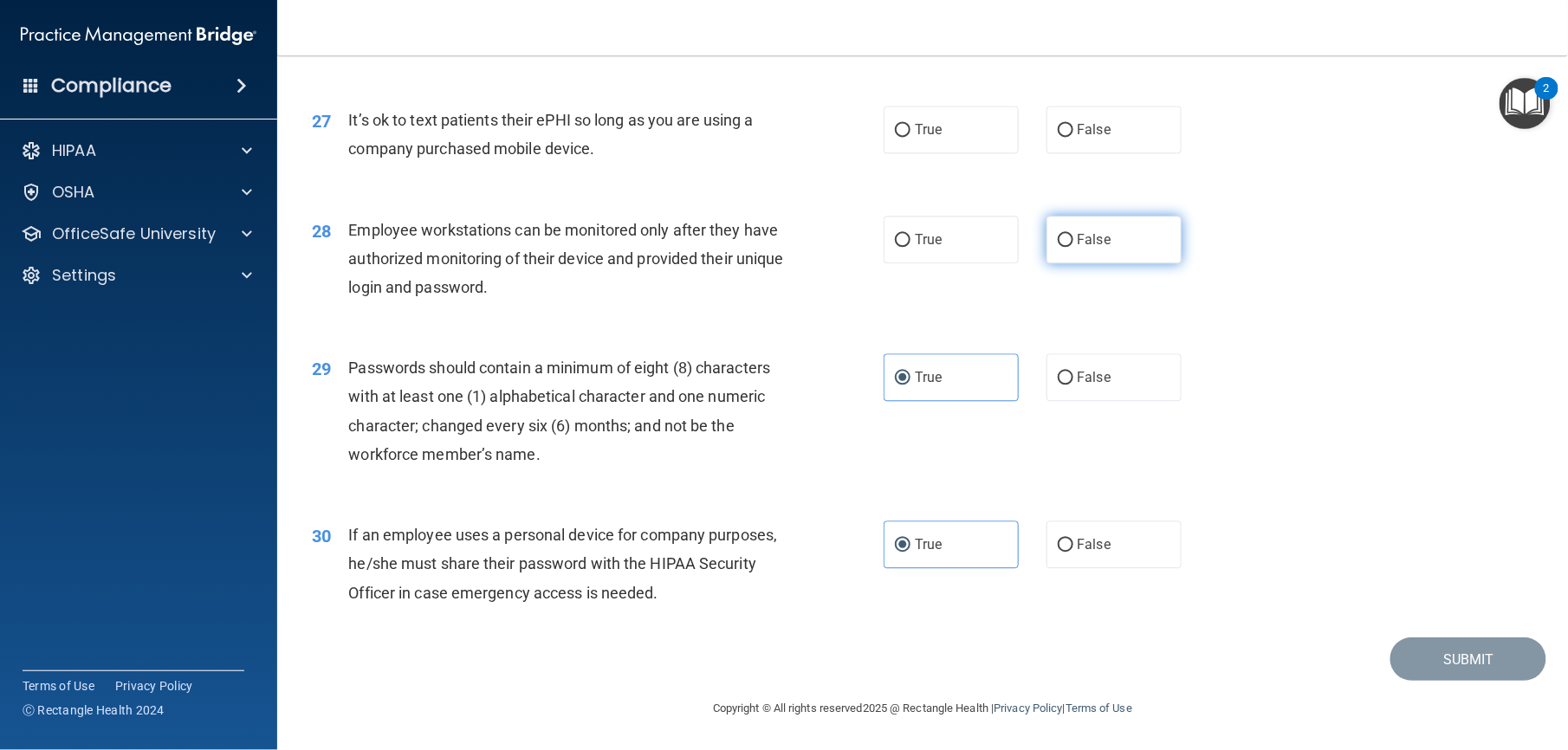 click on "False" at bounding box center (1094, 239) 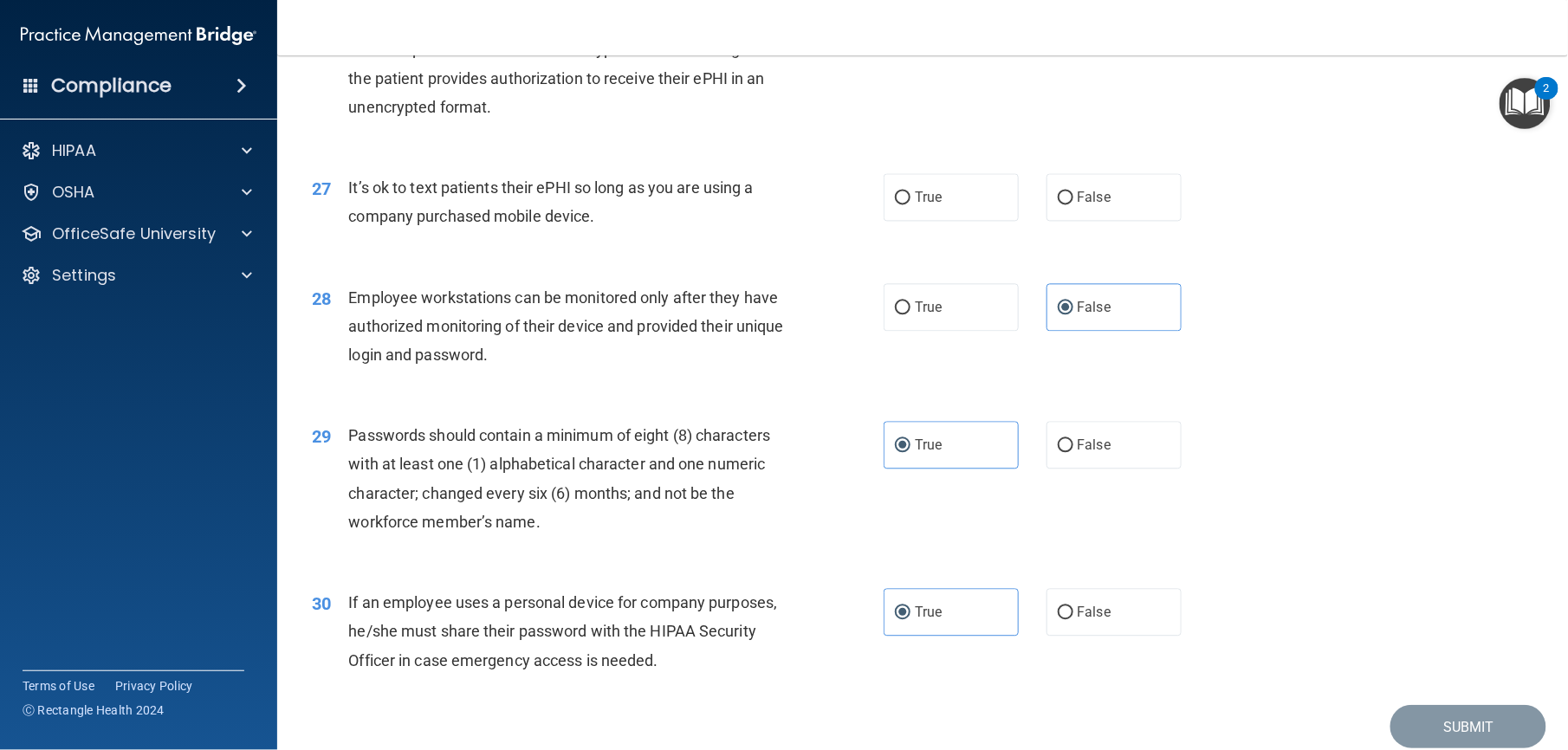 scroll, scrollTop: 3638, scrollLeft: 0, axis: vertical 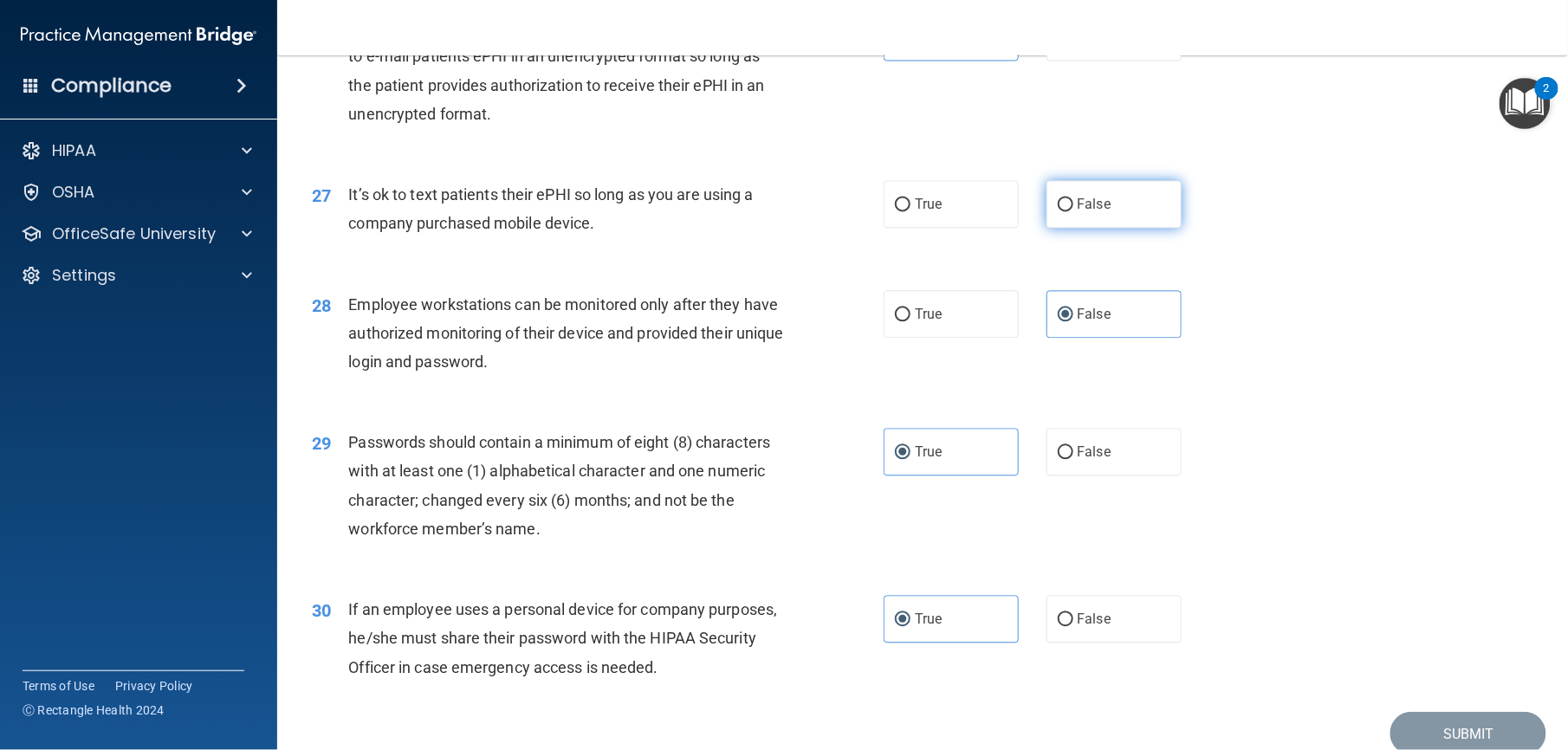 click on "False" at bounding box center [1114, 204] 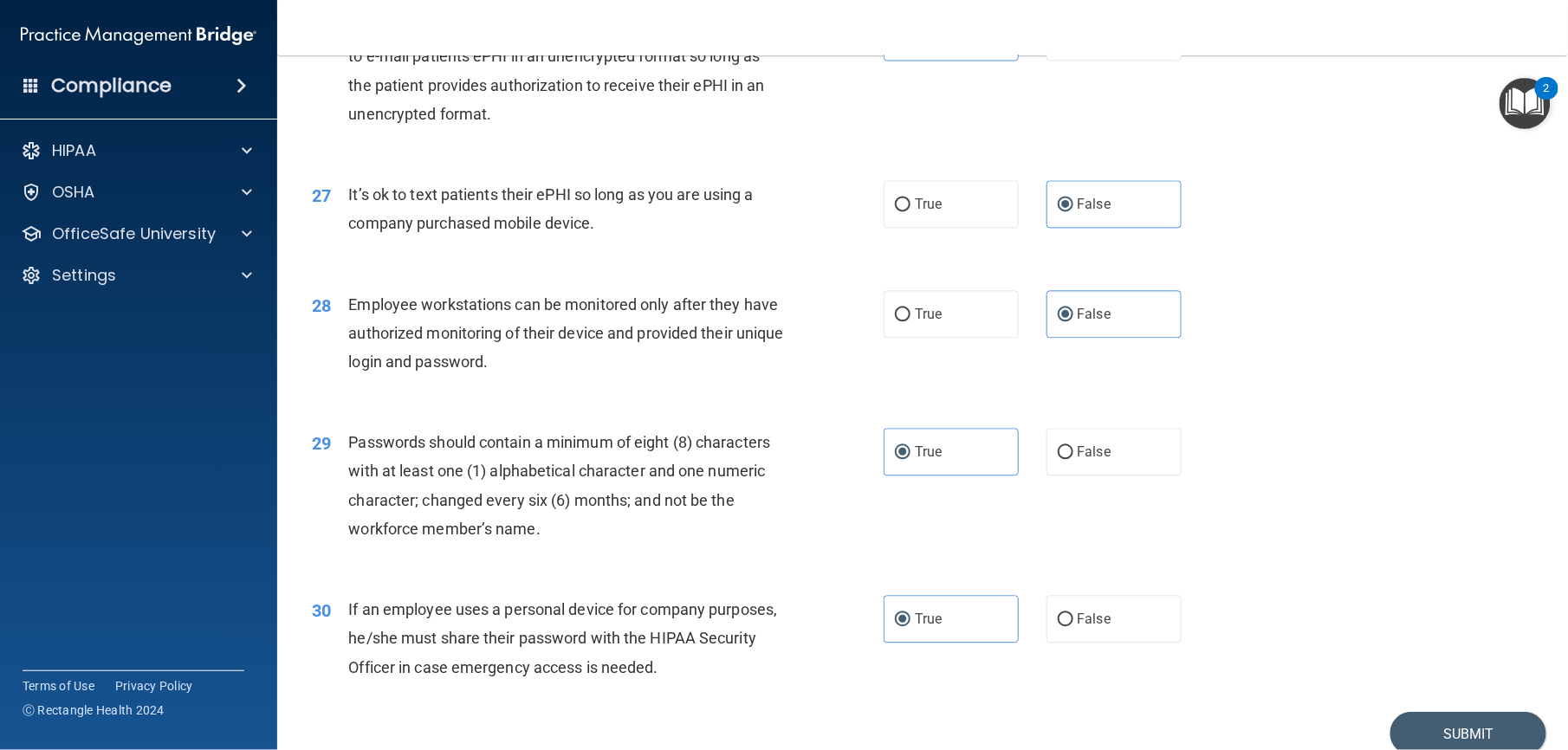 scroll, scrollTop: 3826, scrollLeft: 0, axis: vertical 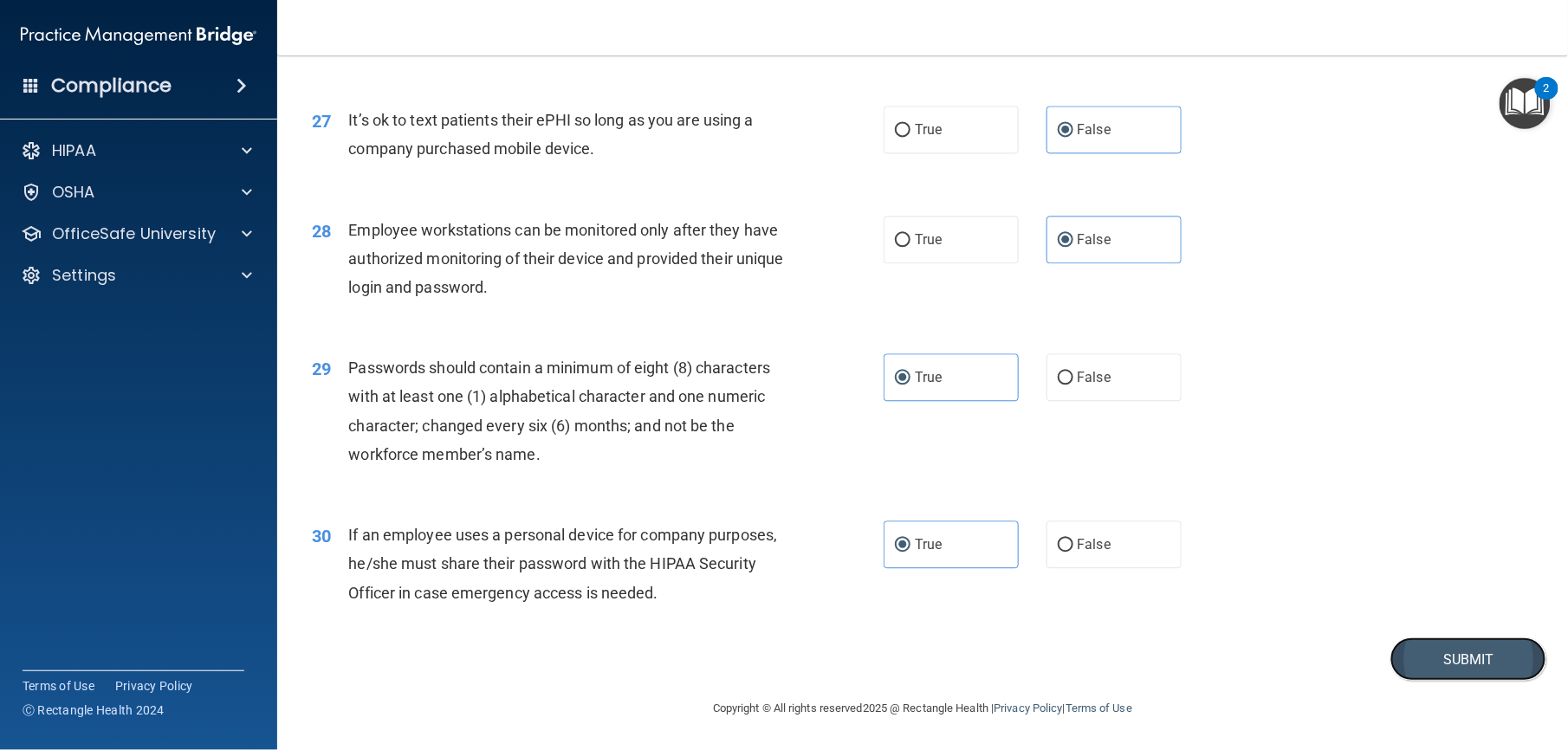 click on "Submit" at bounding box center [1468, 659] 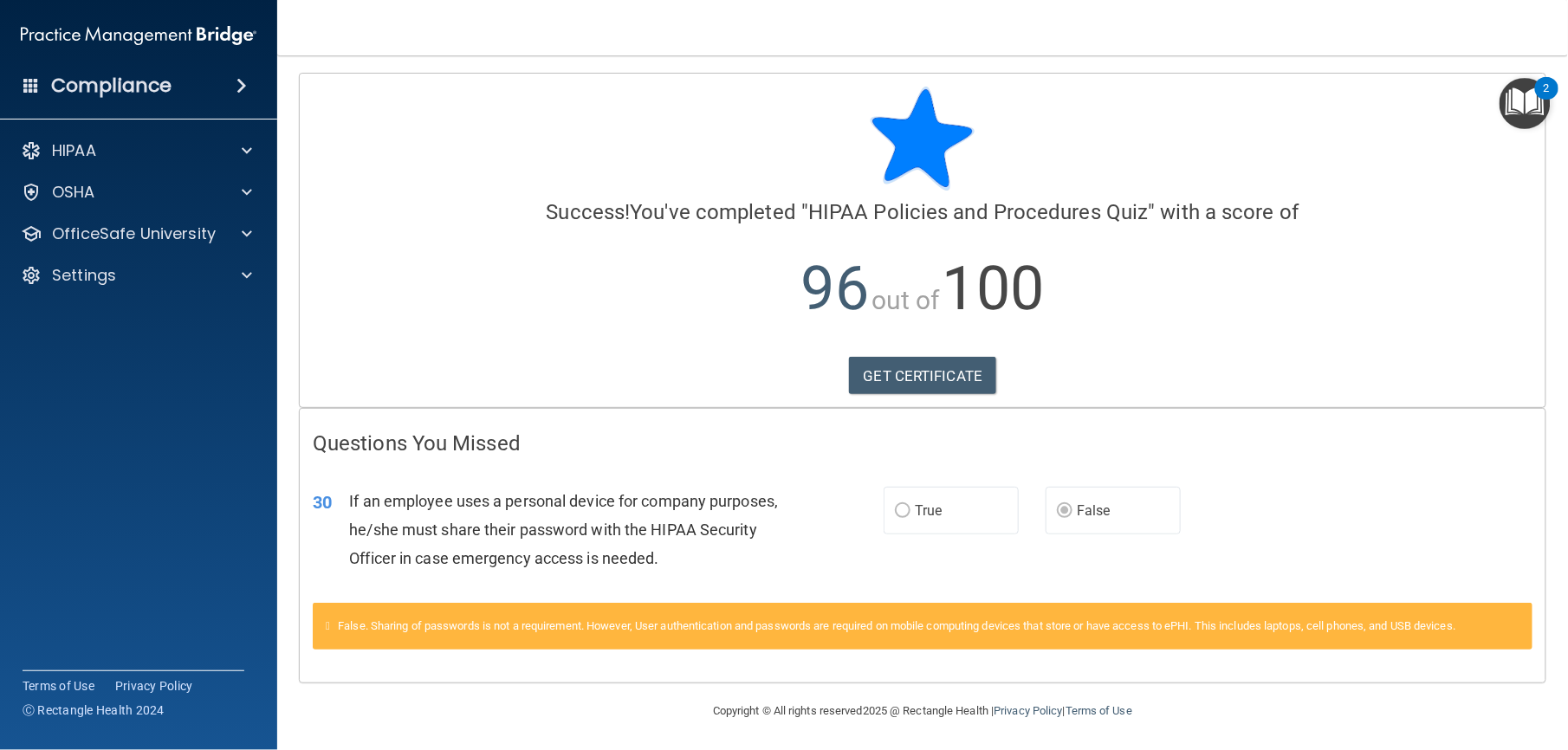 scroll, scrollTop: 3, scrollLeft: 0, axis: vertical 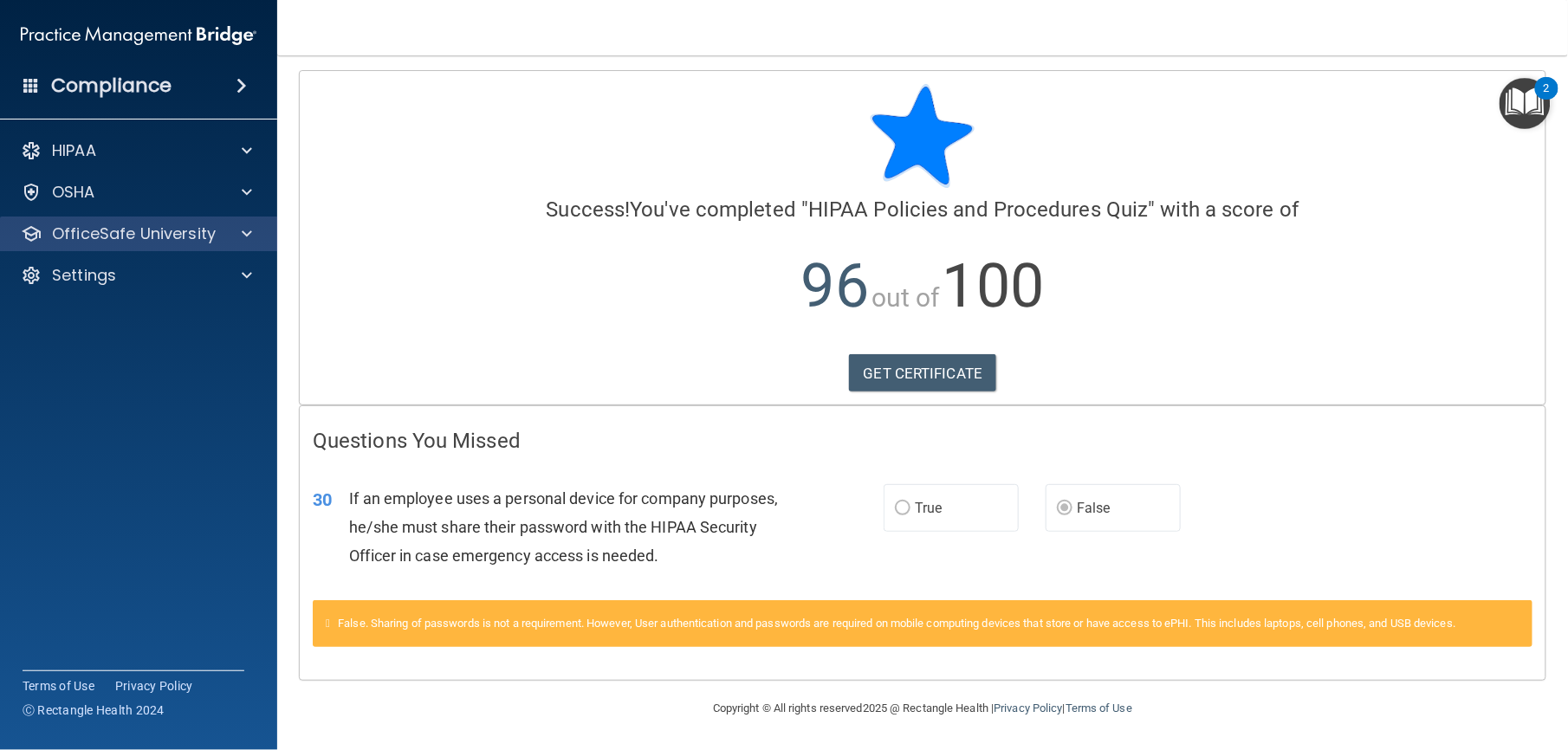 click on "OfficeSafe University" at bounding box center (139, 234) 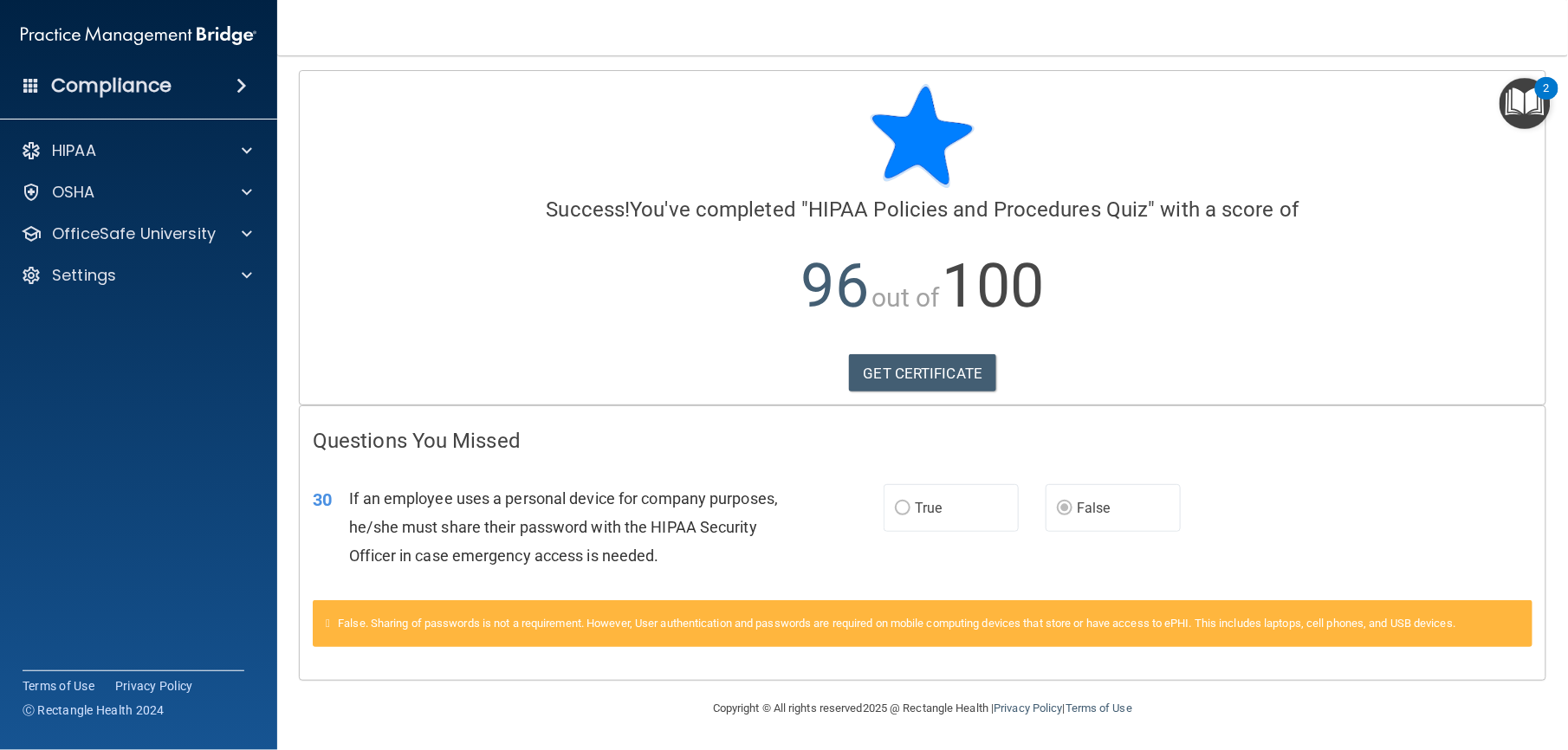 drag, startPoint x: 225, startPoint y: 244, endPoint x: 150, endPoint y: 385, distance: 159.70598 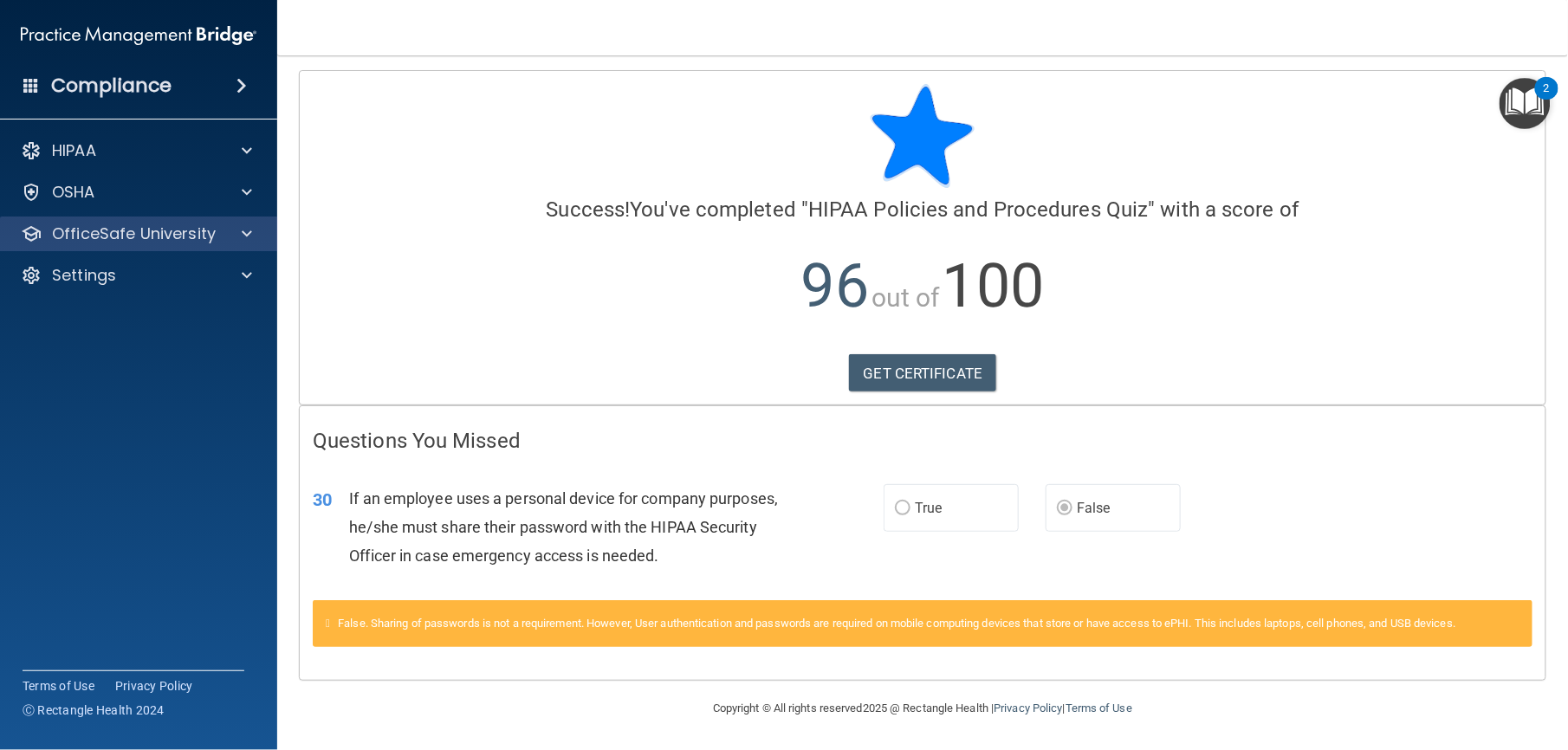 click on "OfficeSafe University" at bounding box center (139, 234) 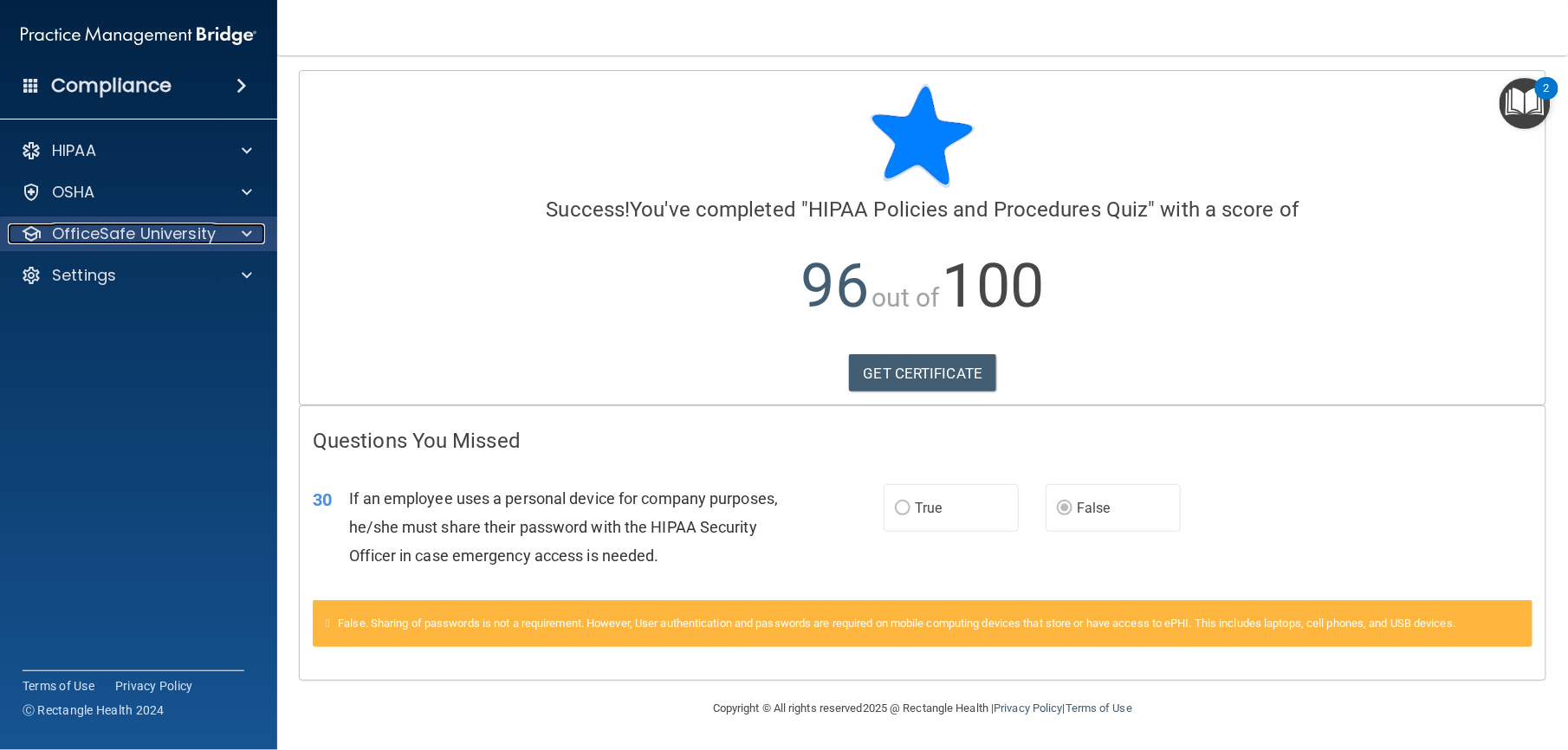 click at bounding box center [244, 234] 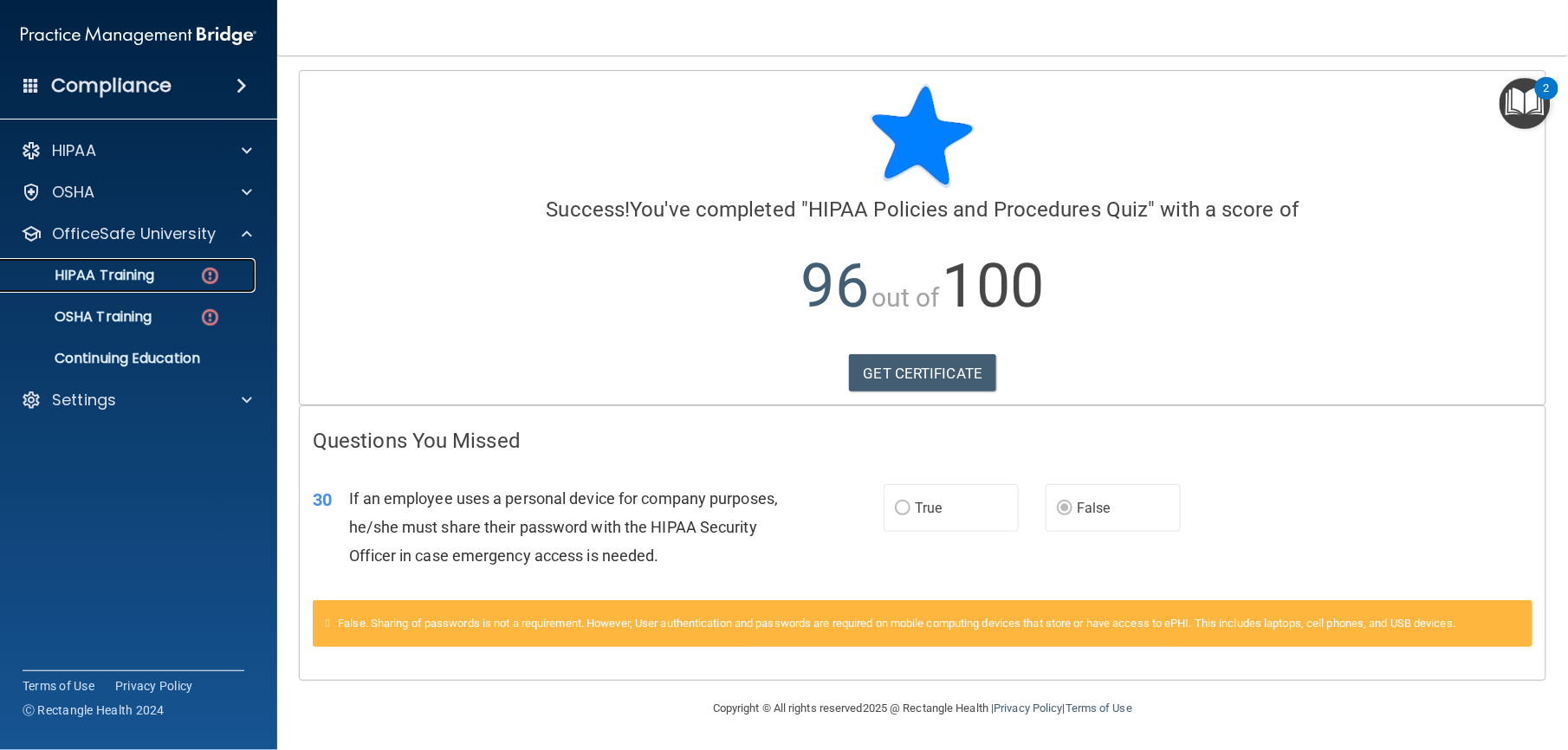 click at bounding box center (210, 275) 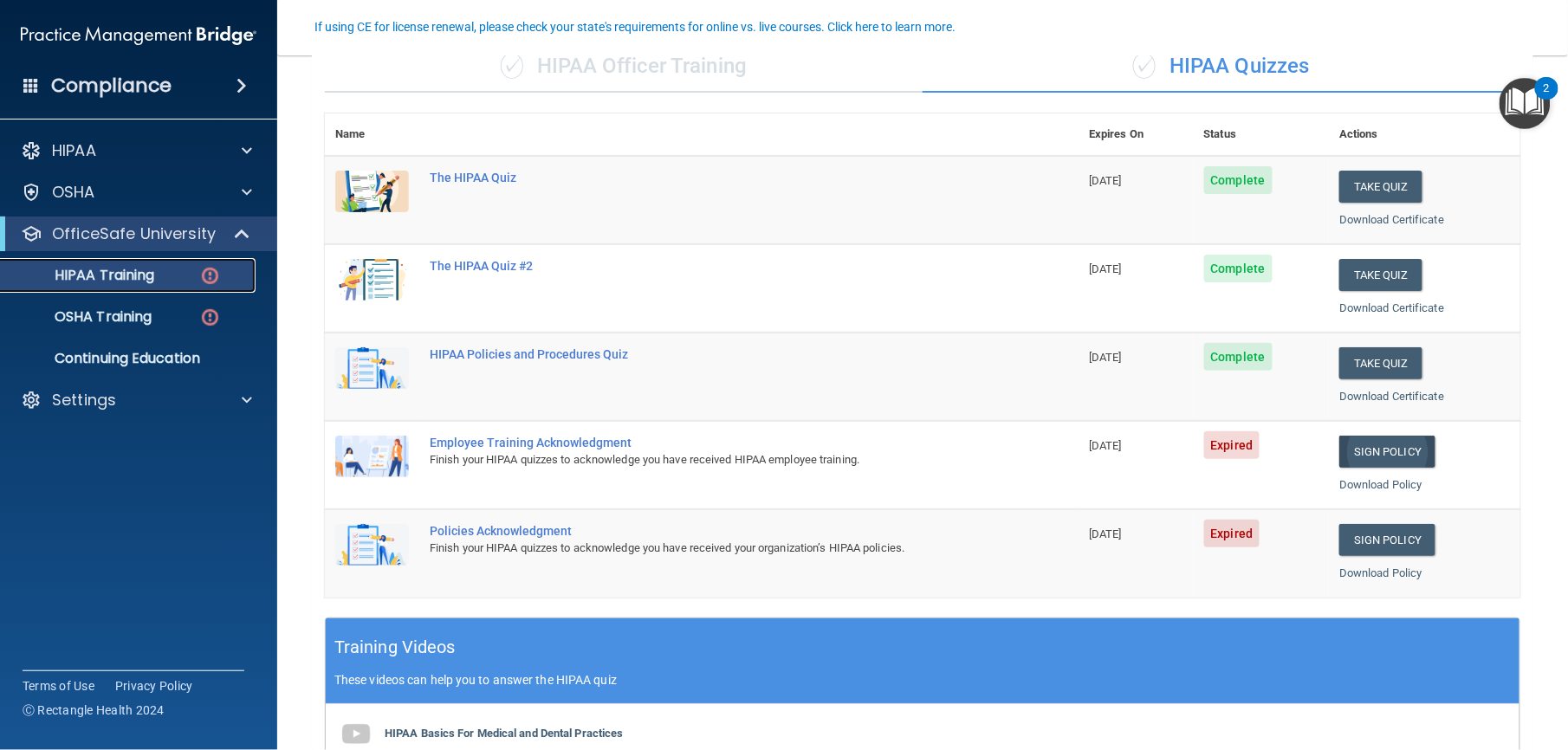 scroll, scrollTop: 161, scrollLeft: 0, axis: vertical 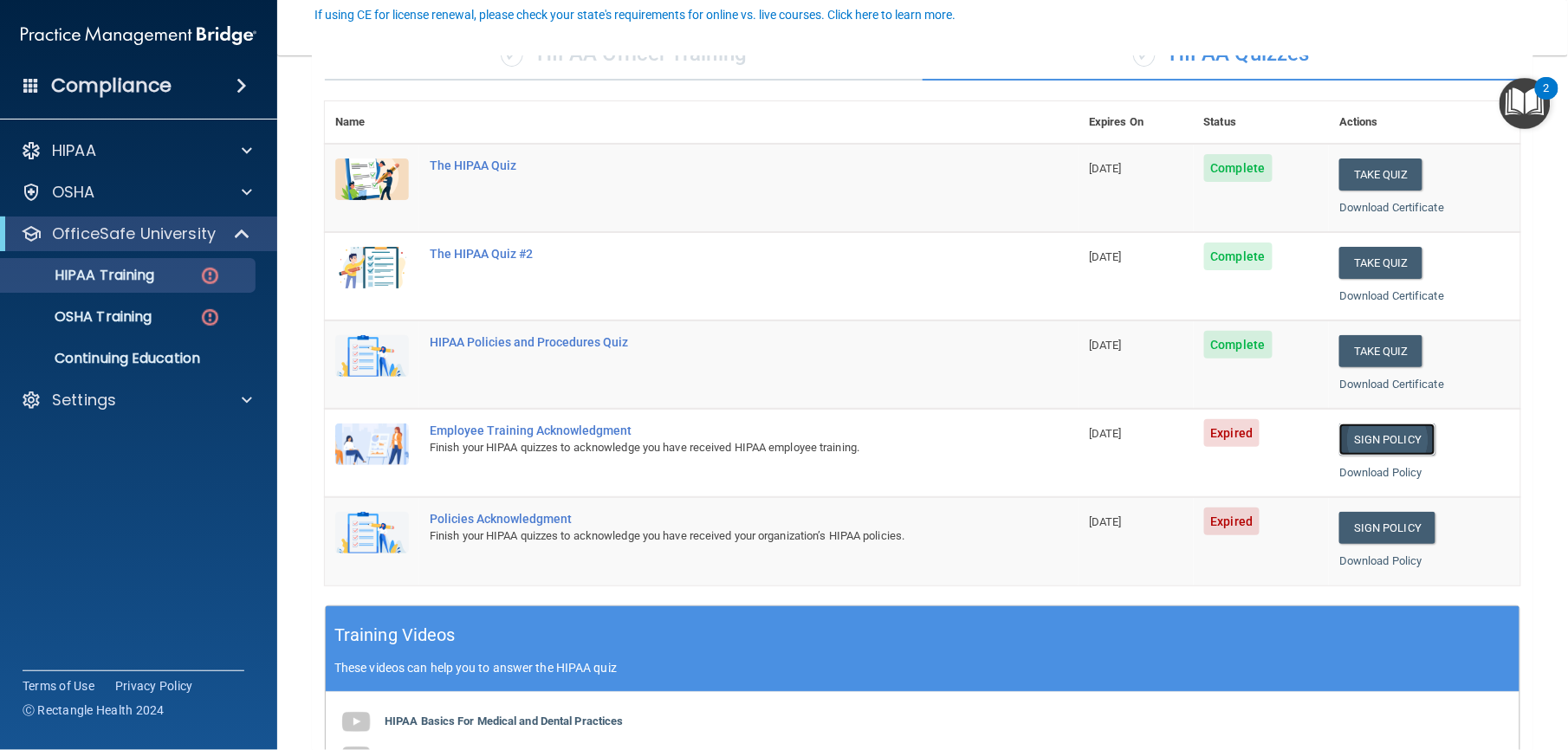 click on "Sign Policy" at bounding box center [1387, 439] 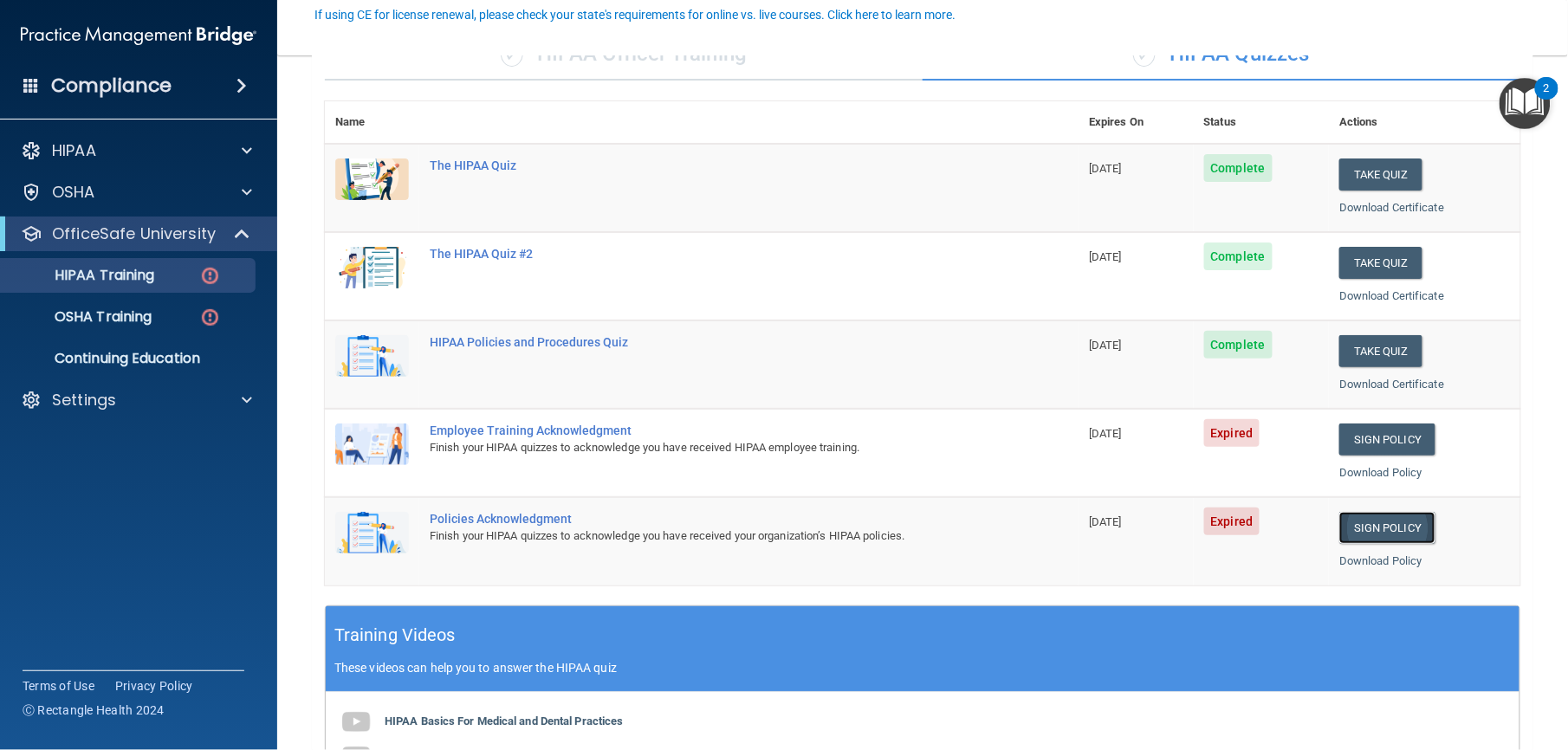 click on "Sign Policy" at bounding box center [1387, 527] 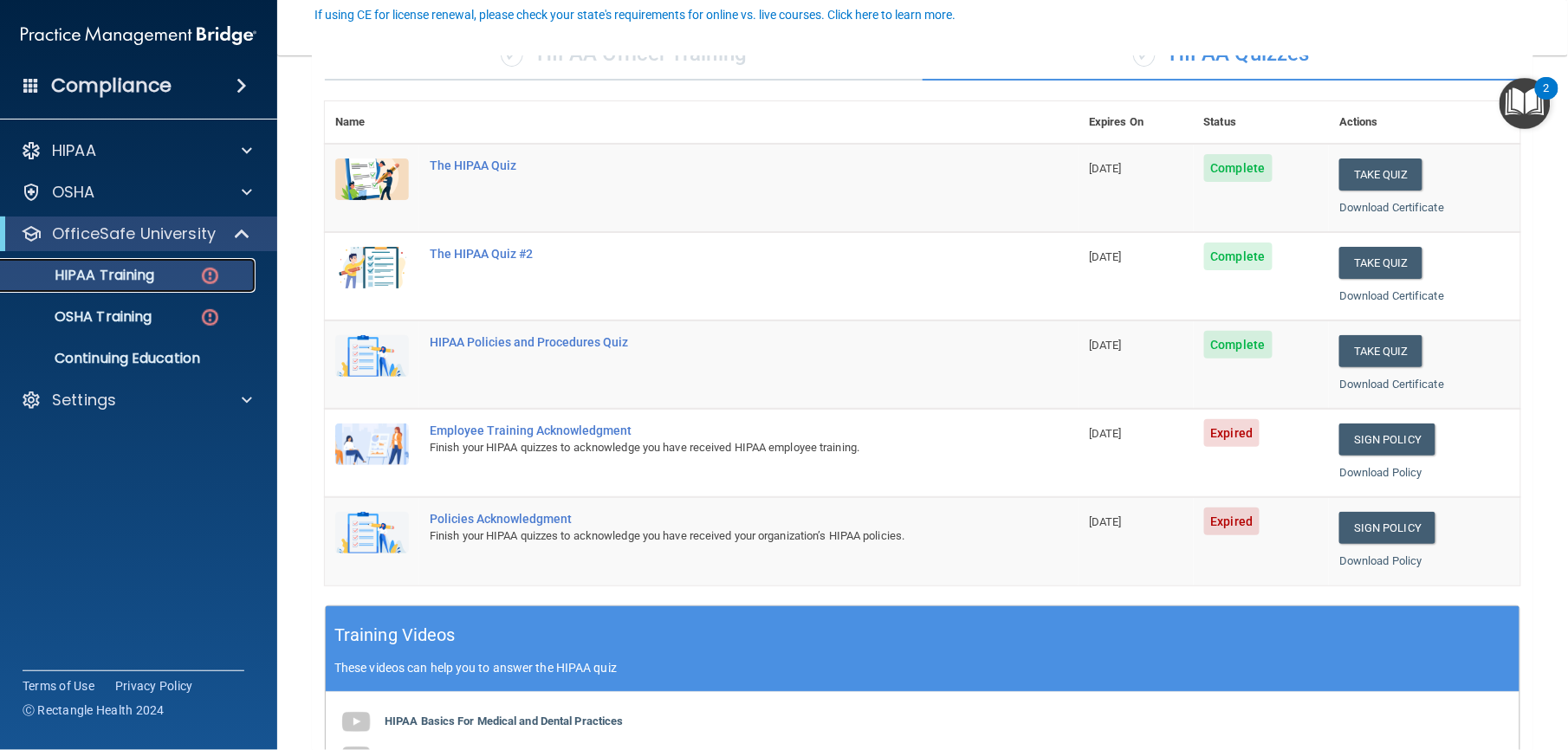 click on "HIPAA Training" at bounding box center (129, 275) 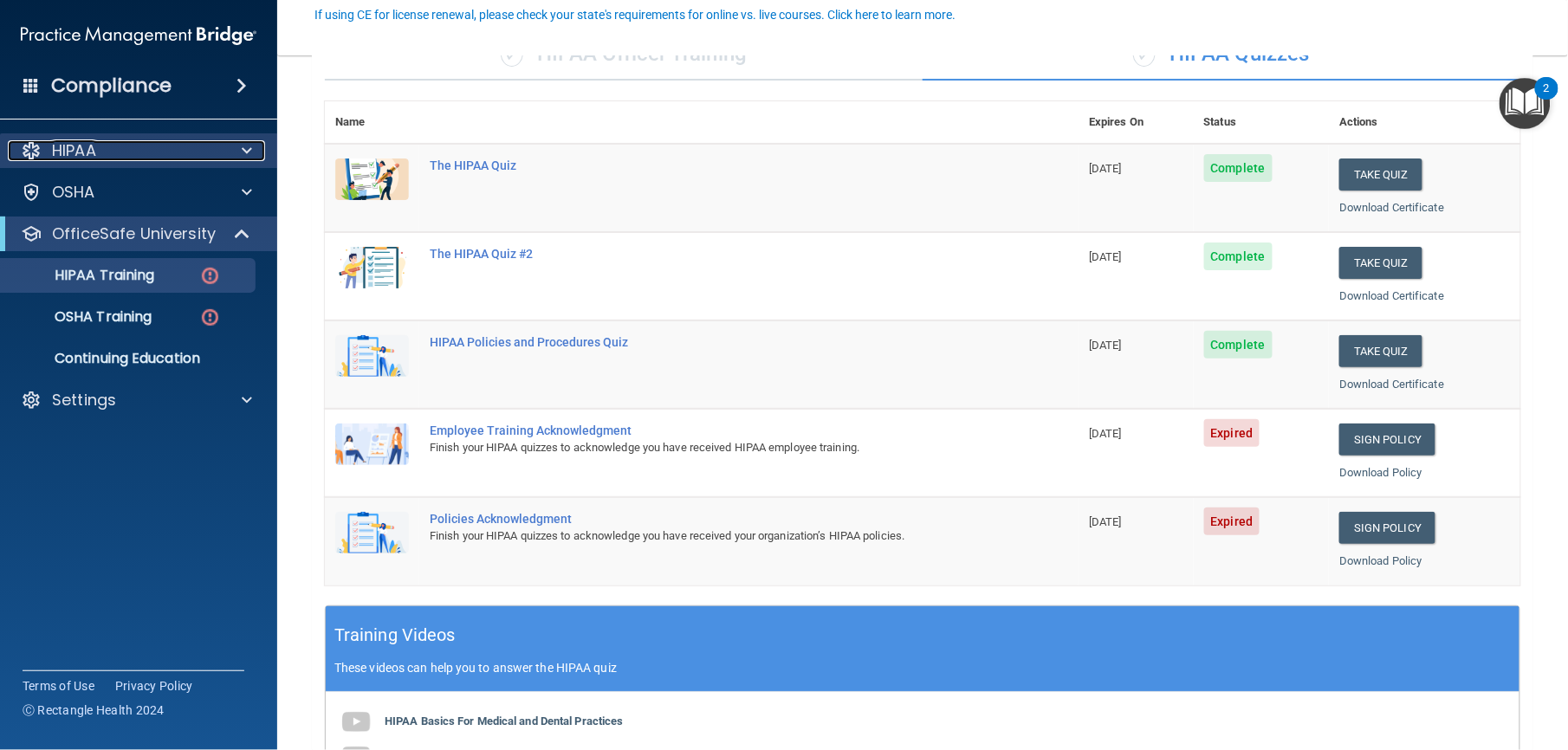 click on "HIPAA" at bounding box center (115, 151) 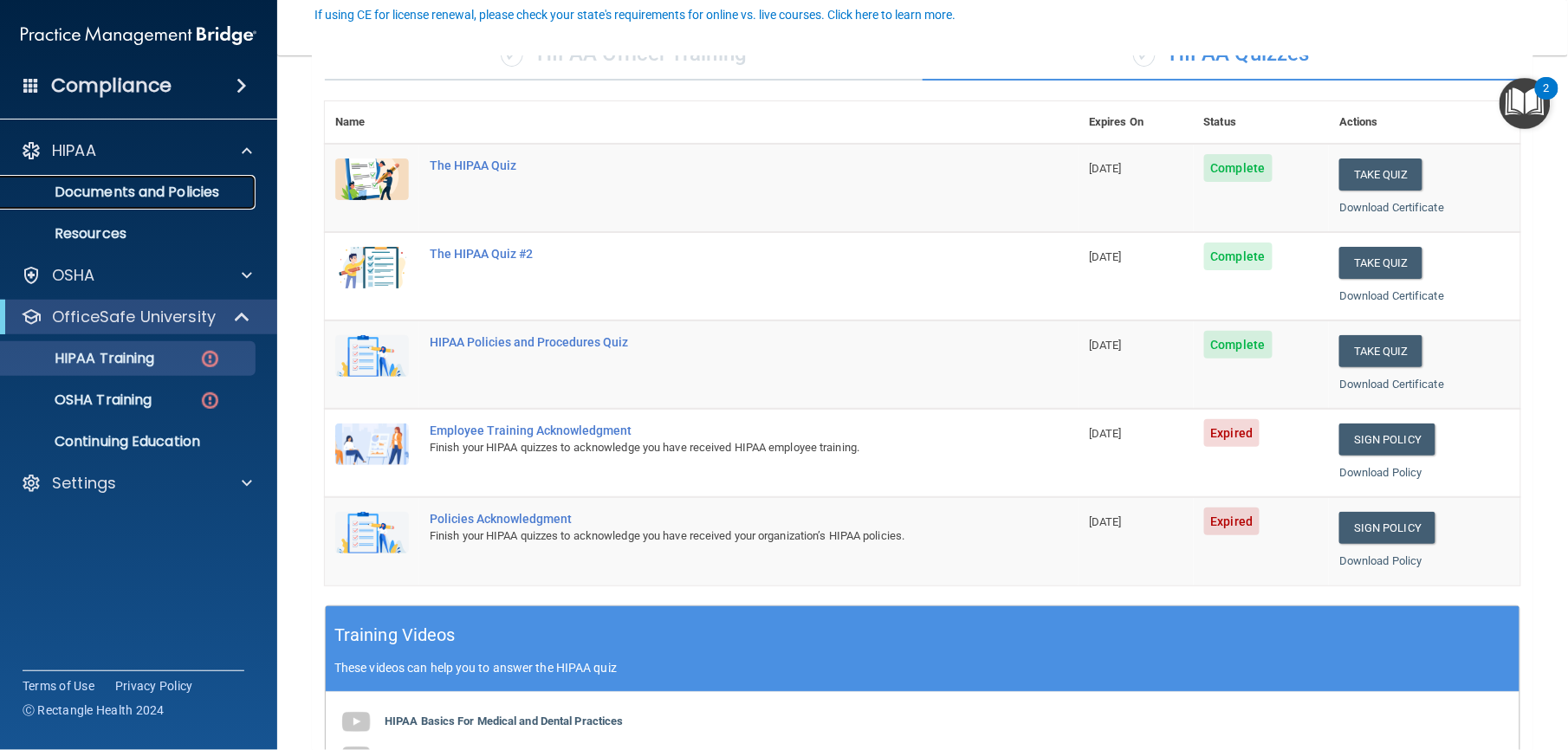 click on "Documents and Policies" at bounding box center (129, 192) 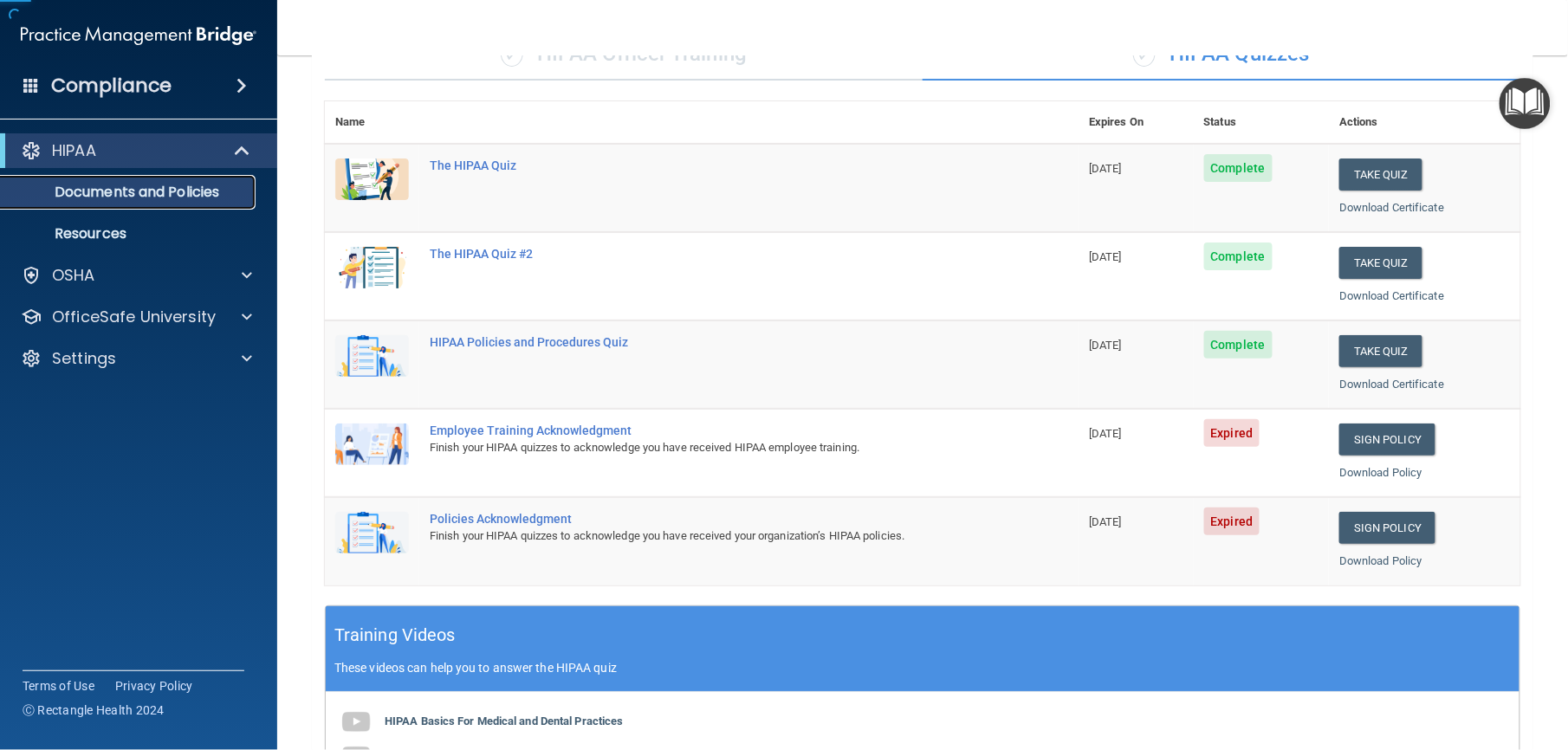 scroll, scrollTop: 0, scrollLeft: 0, axis: both 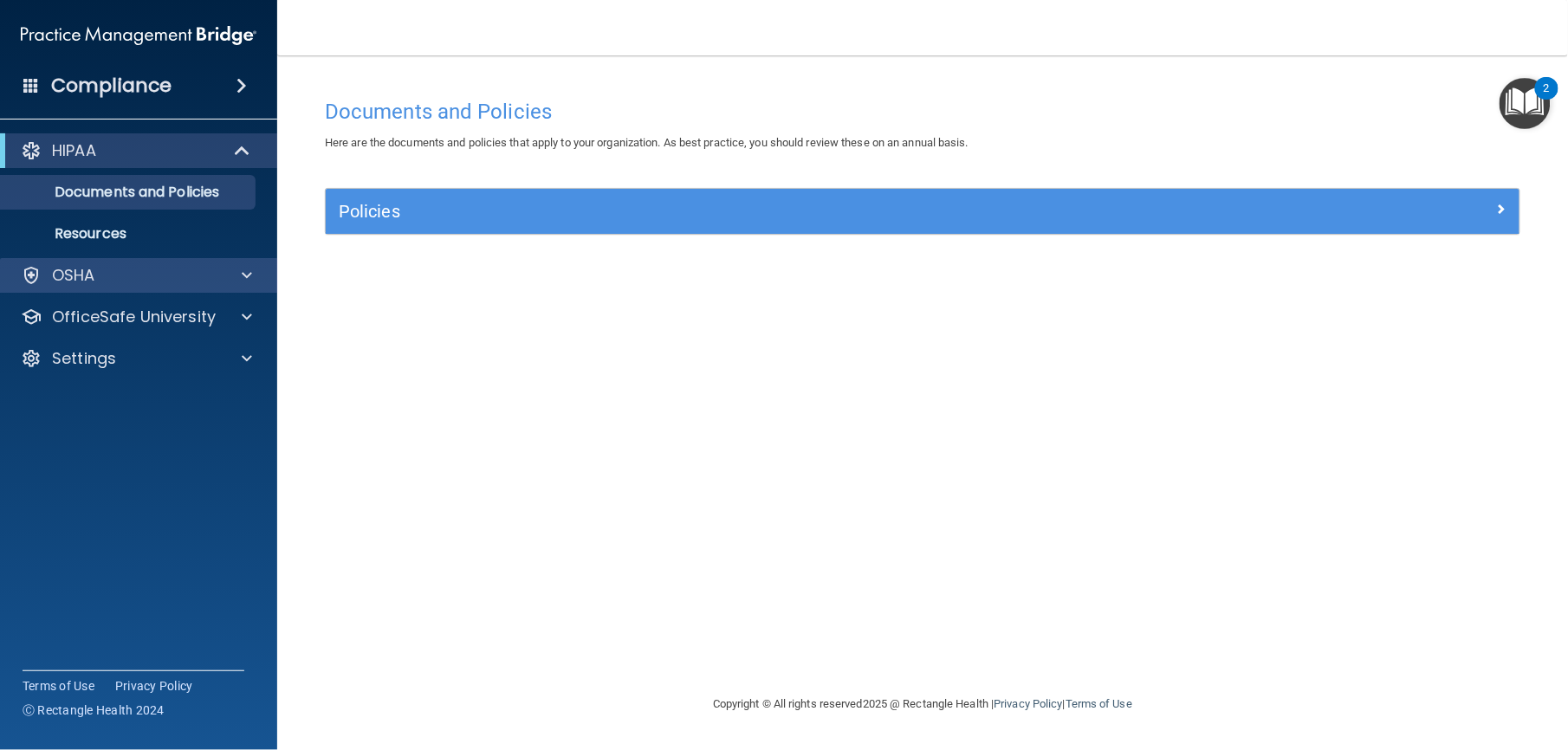 click on "OSHA" at bounding box center (139, 275) 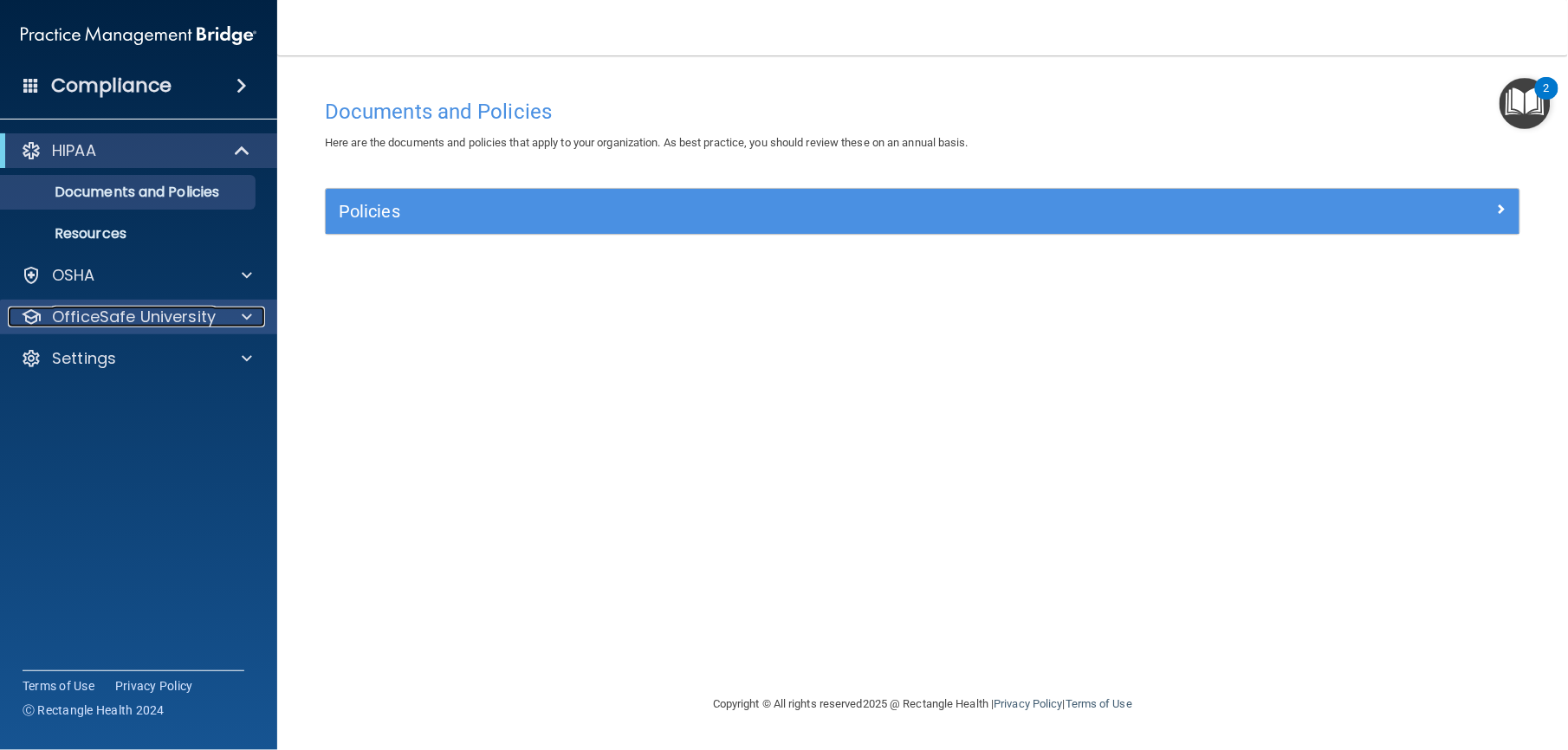 click on "OfficeSafe University" at bounding box center (133, 317) 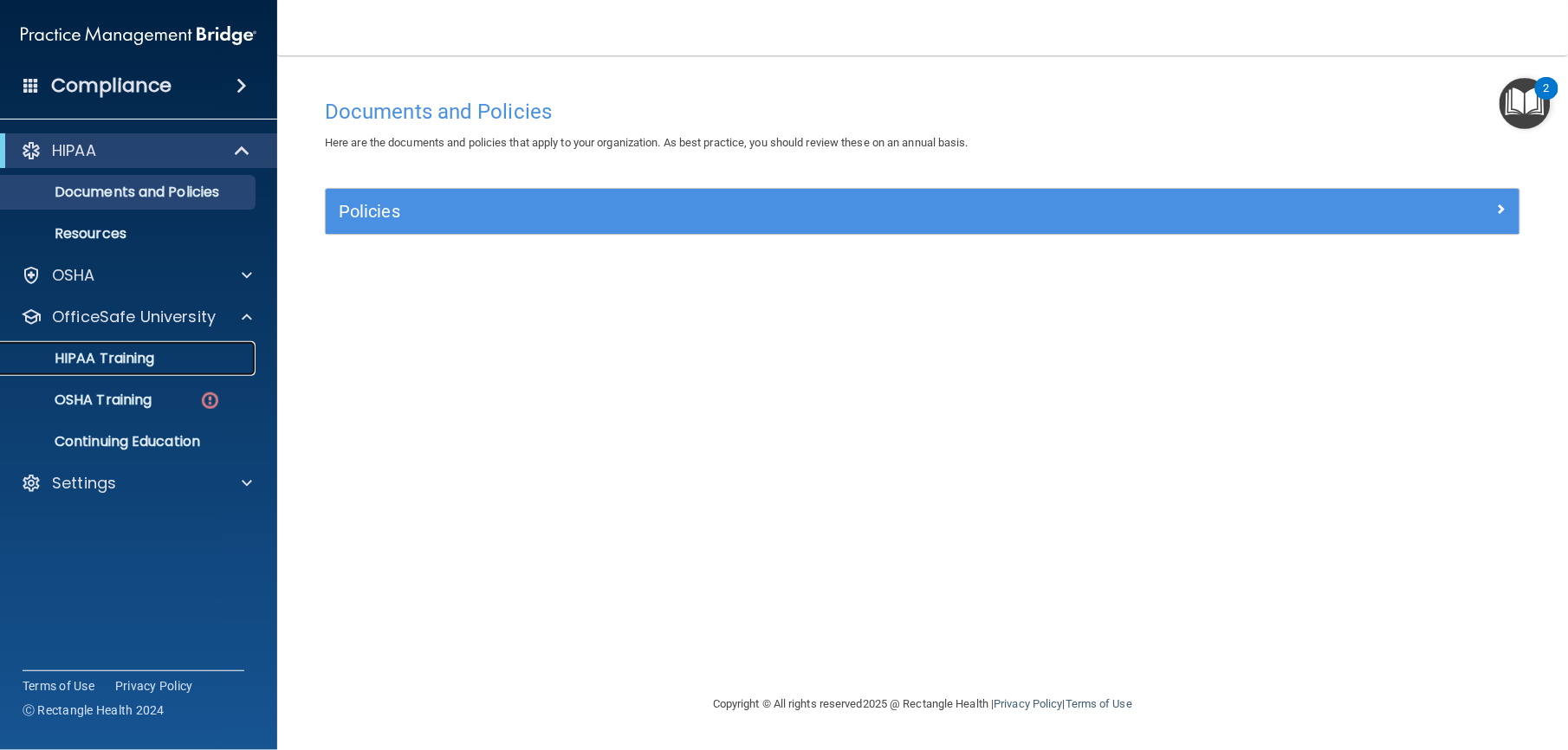 click on "HIPAA Training" at bounding box center (119, 359) 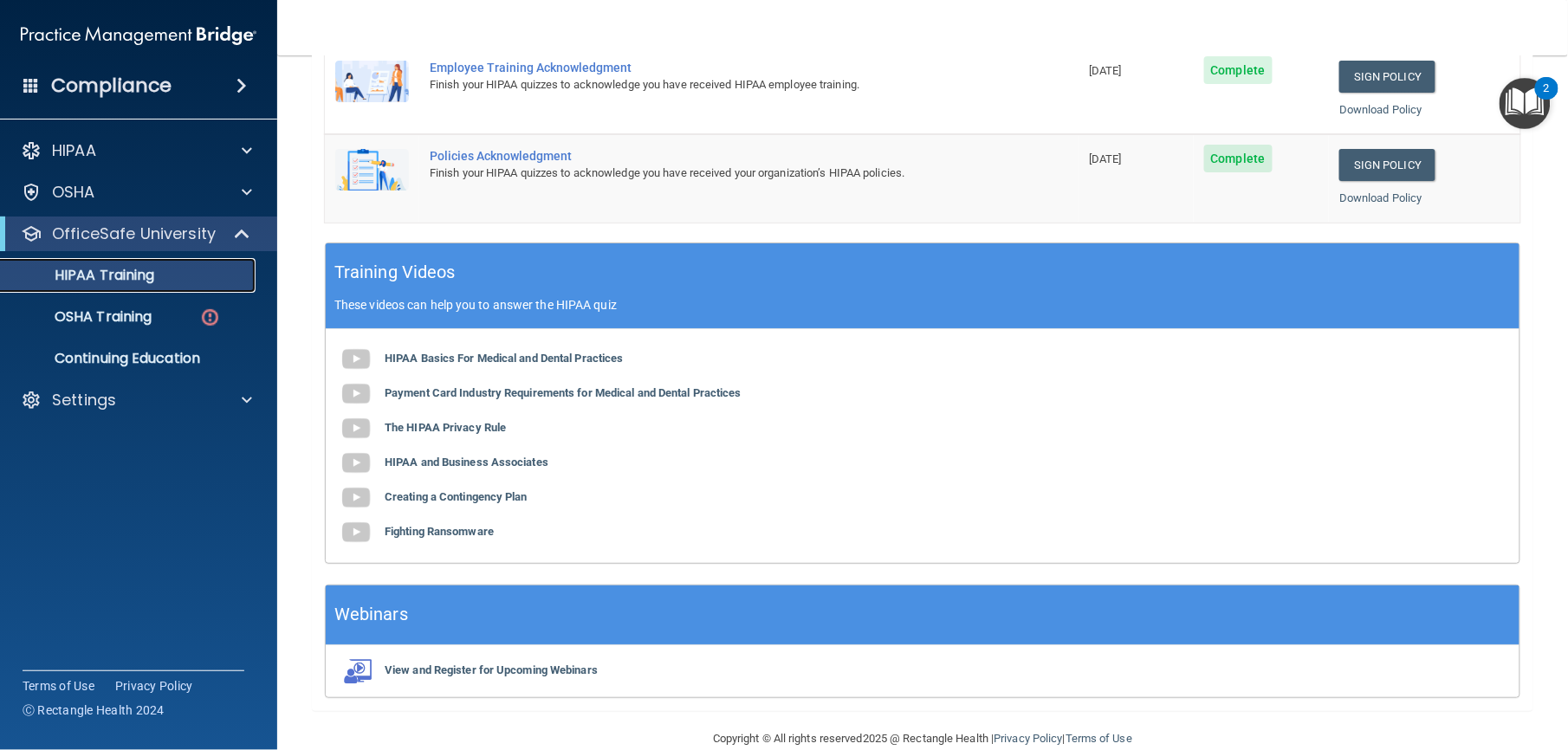 scroll, scrollTop: 556, scrollLeft: 0, axis: vertical 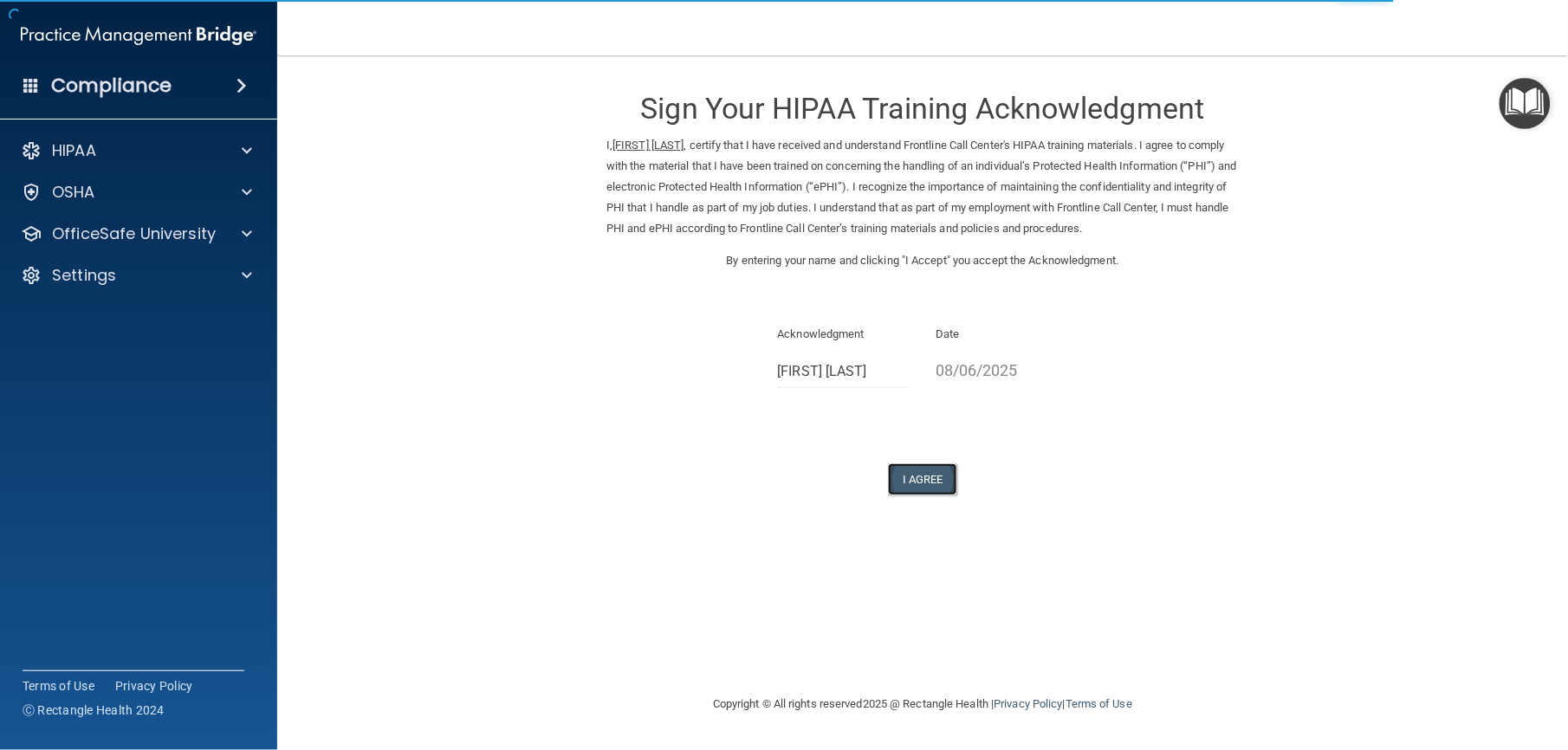 click on "I Agree" at bounding box center [923, 479] 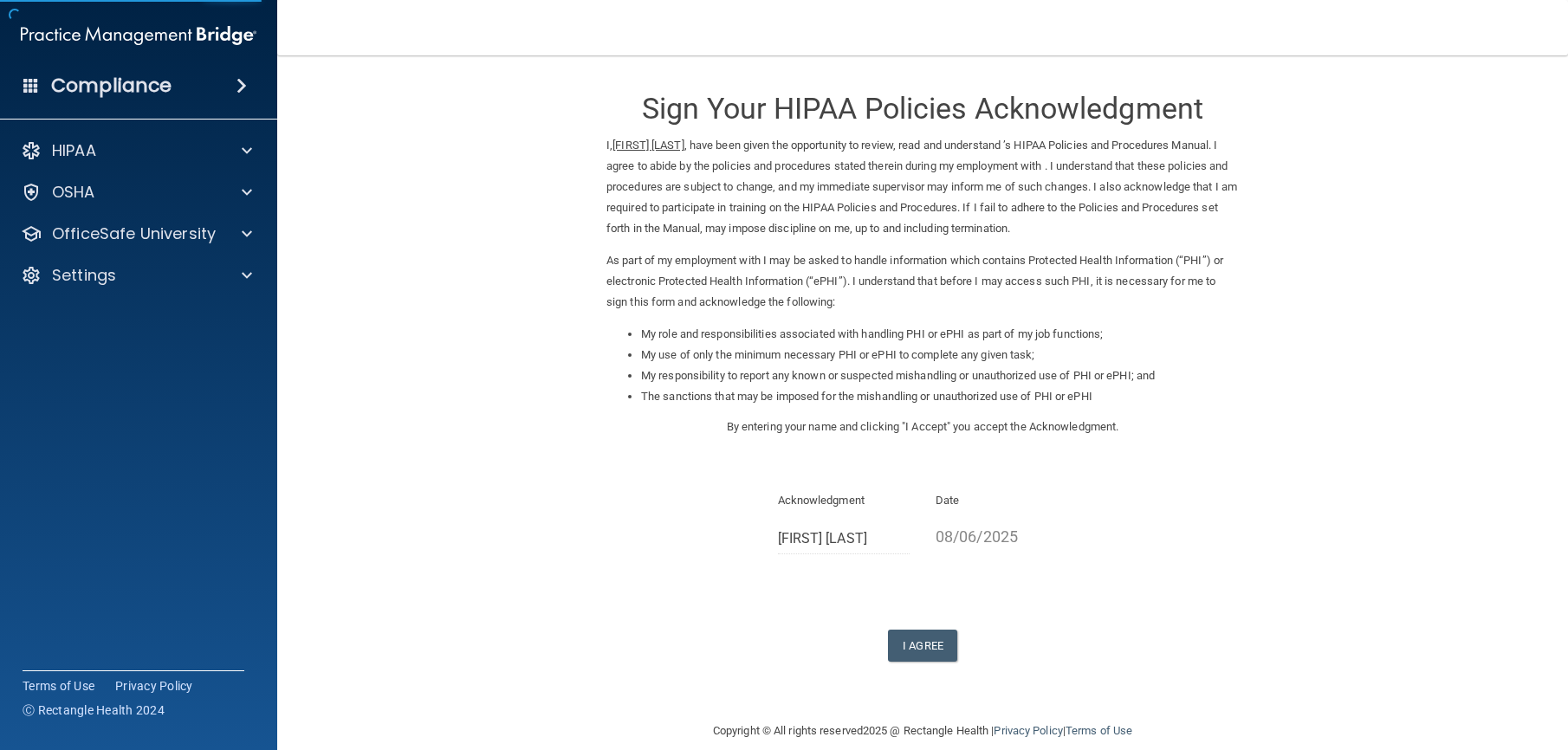 scroll, scrollTop: 0, scrollLeft: 0, axis: both 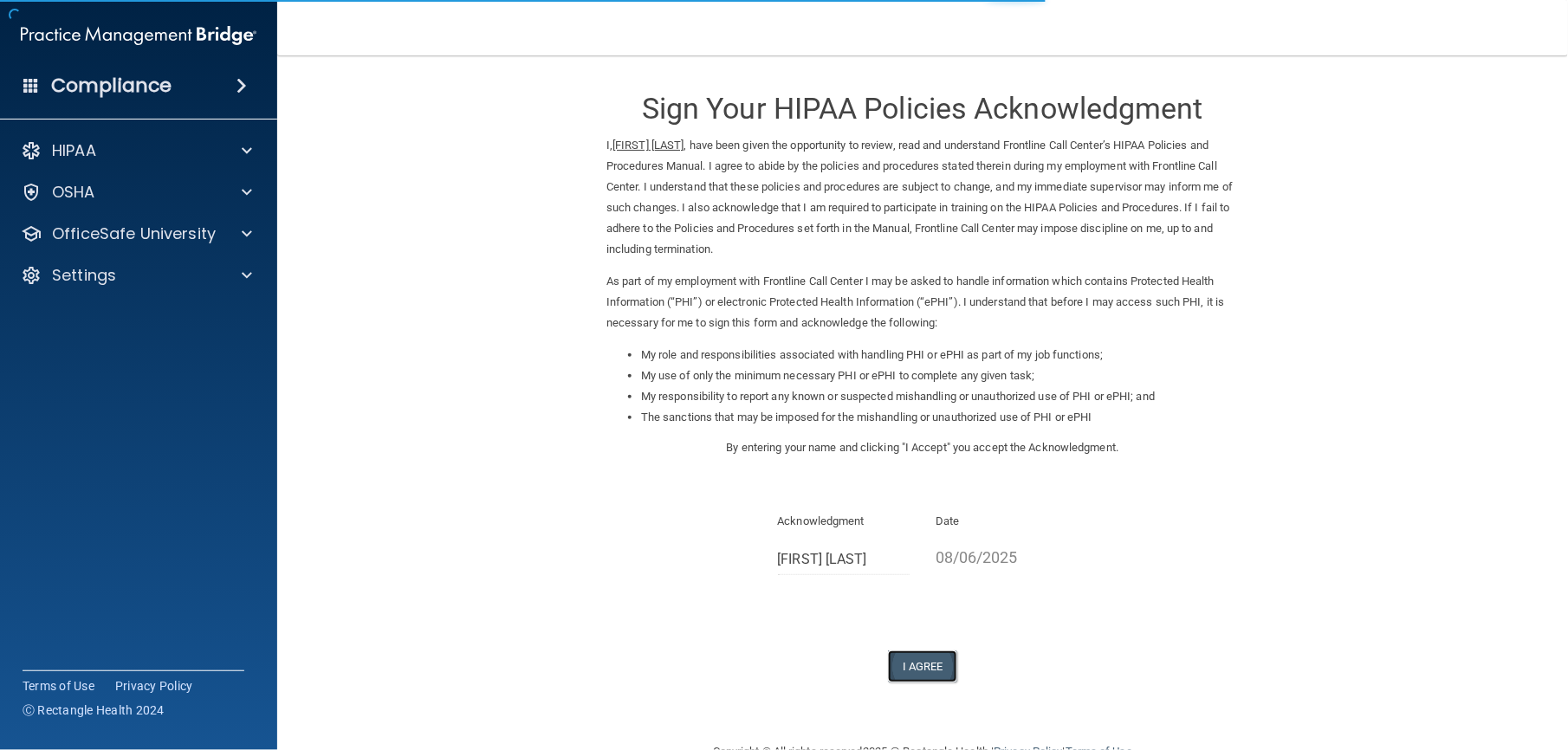 click on "I Agree" at bounding box center [923, 666] 